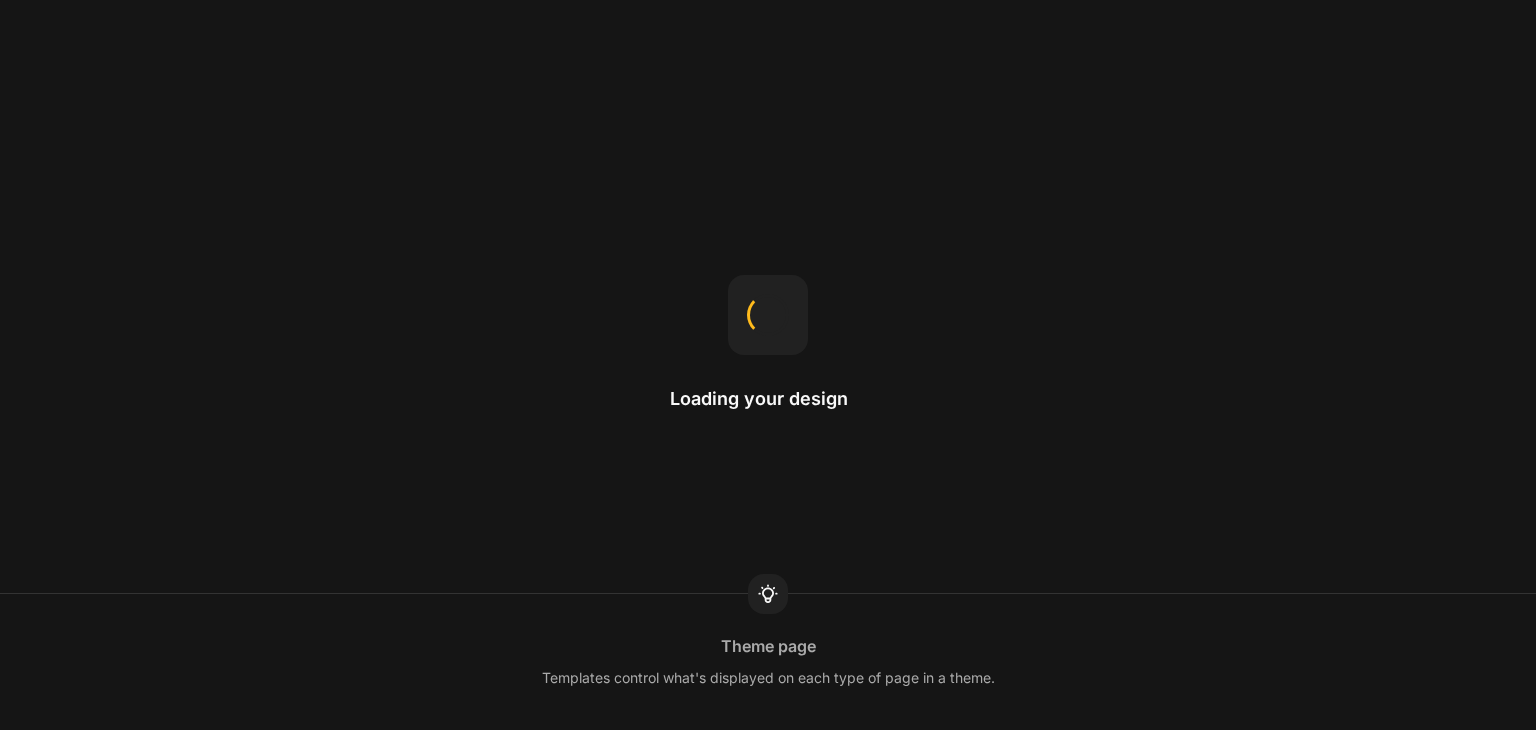 scroll, scrollTop: 0, scrollLeft: 0, axis: both 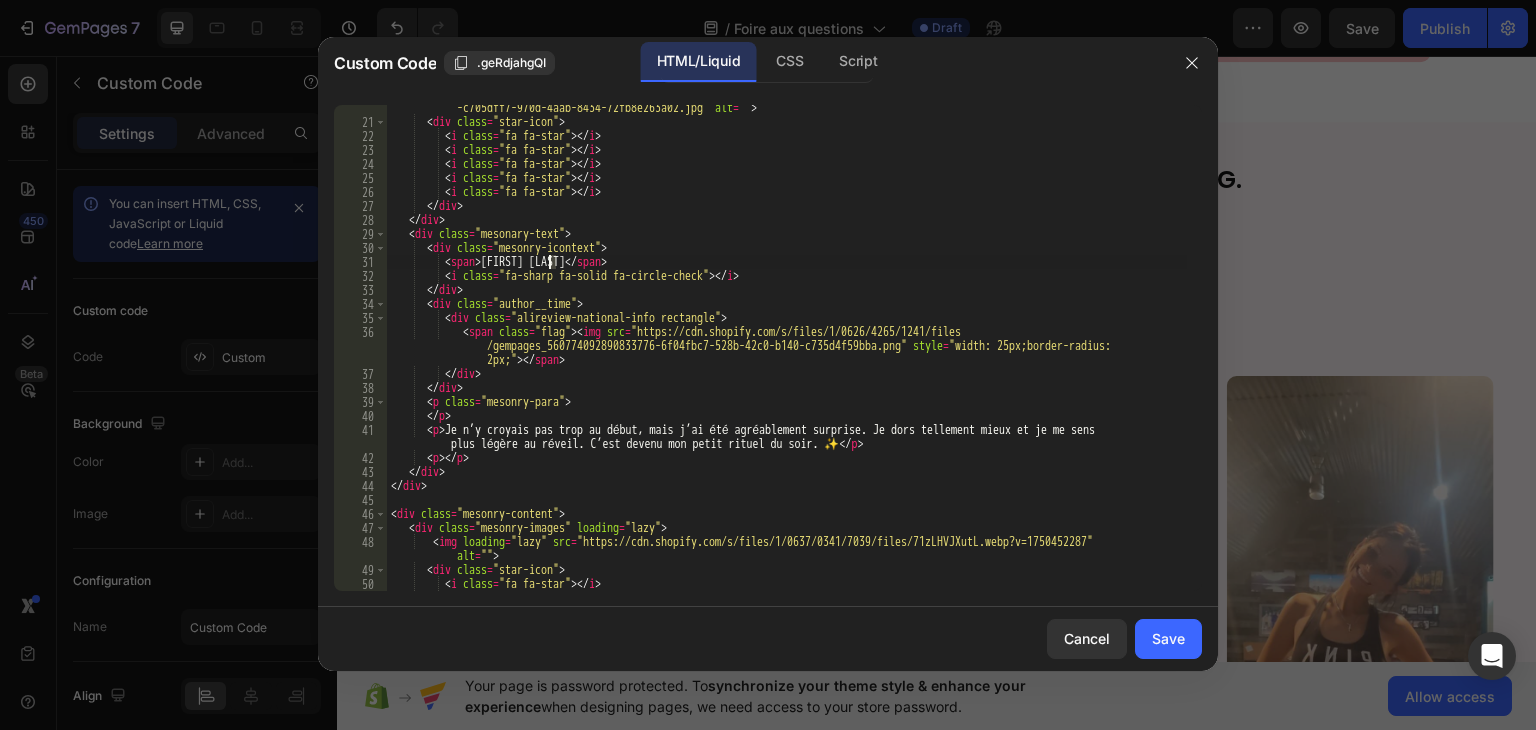 click on "[FIRST] [LAST]" at bounding box center (787, 351) 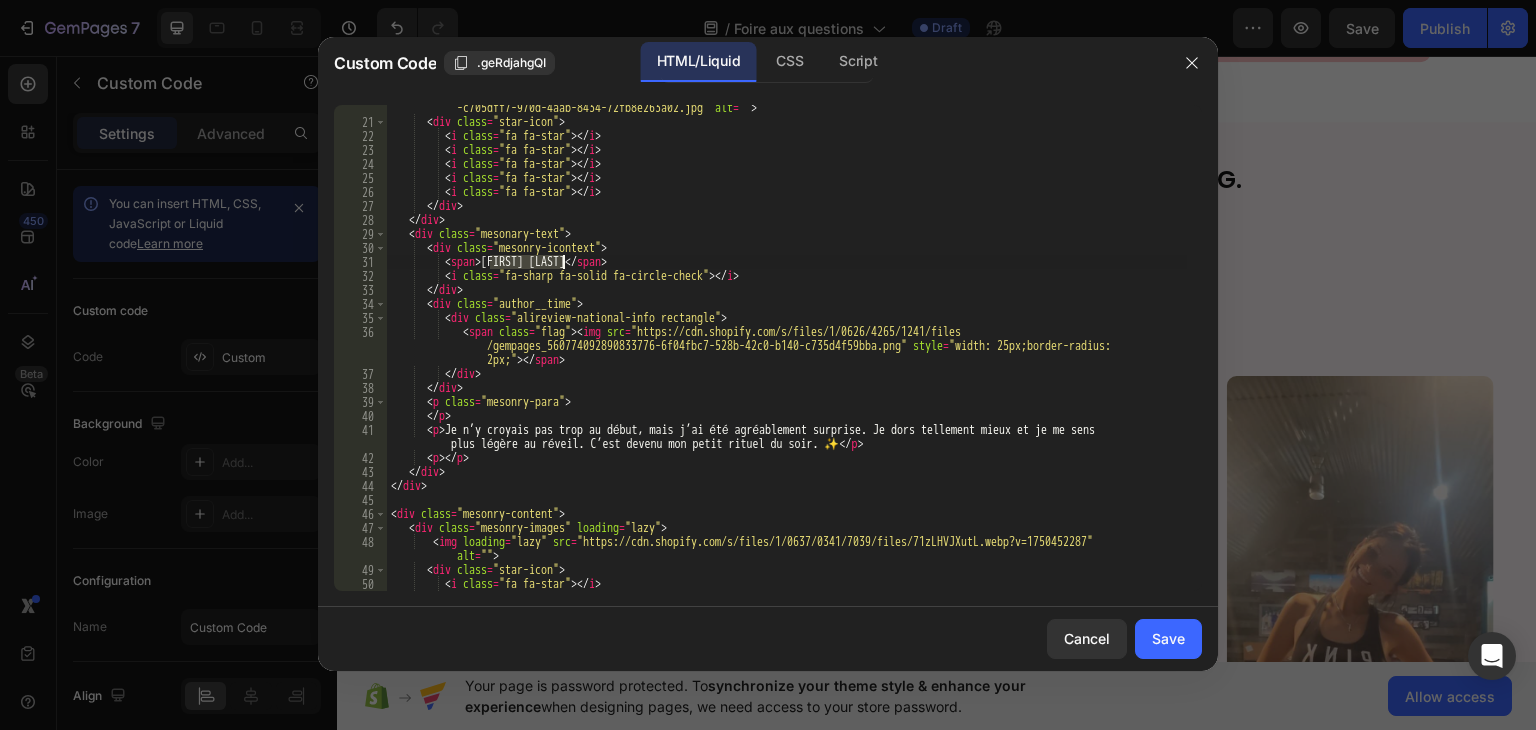 drag, startPoint x: 488, startPoint y: 261, endPoint x: 560, endPoint y: 265, distance: 72.11102 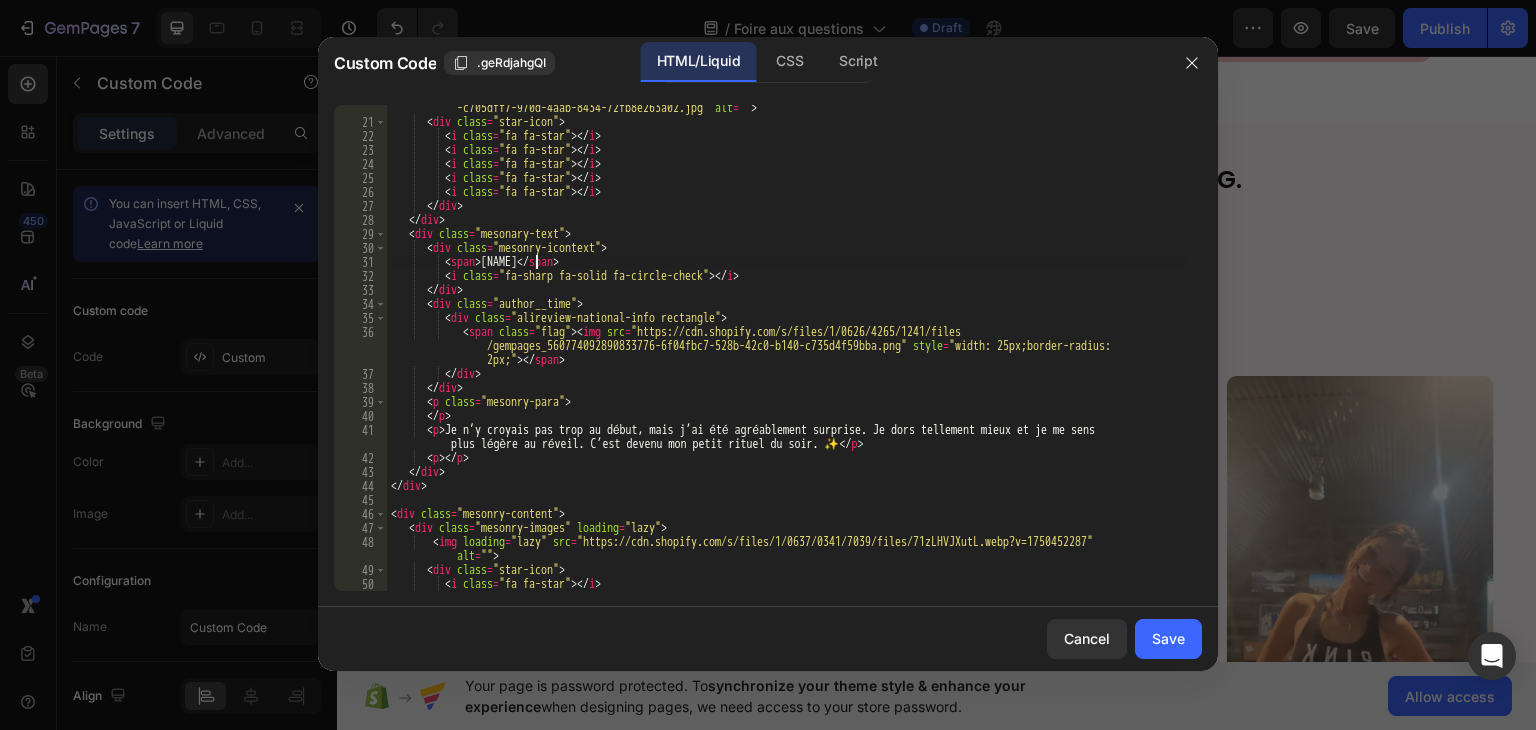 scroll, scrollTop: 0, scrollLeft: 12, axis: horizontal 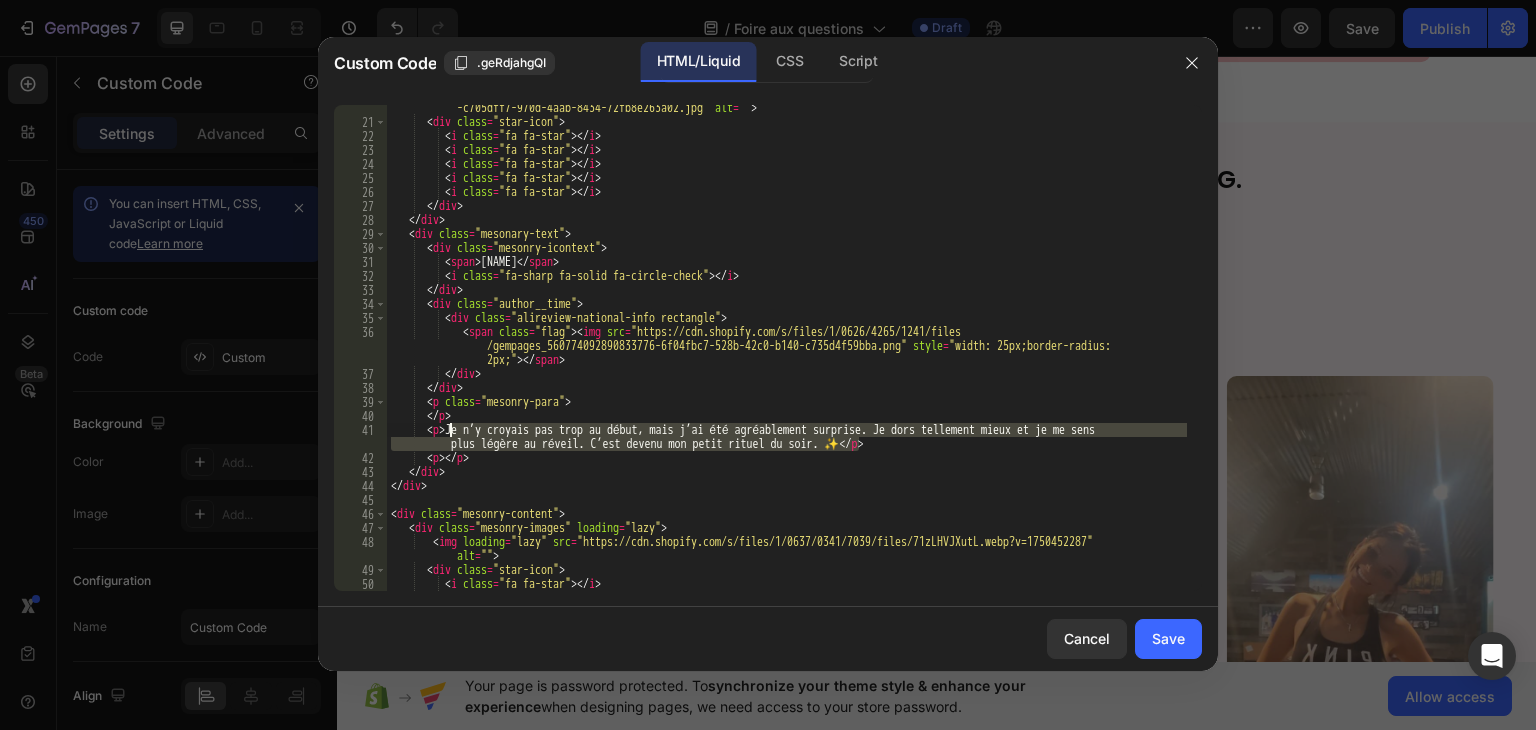drag, startPoint x: 862, startPoint y: 448, endPoint x: 452, endPoint y: 434, distance: 410.23895 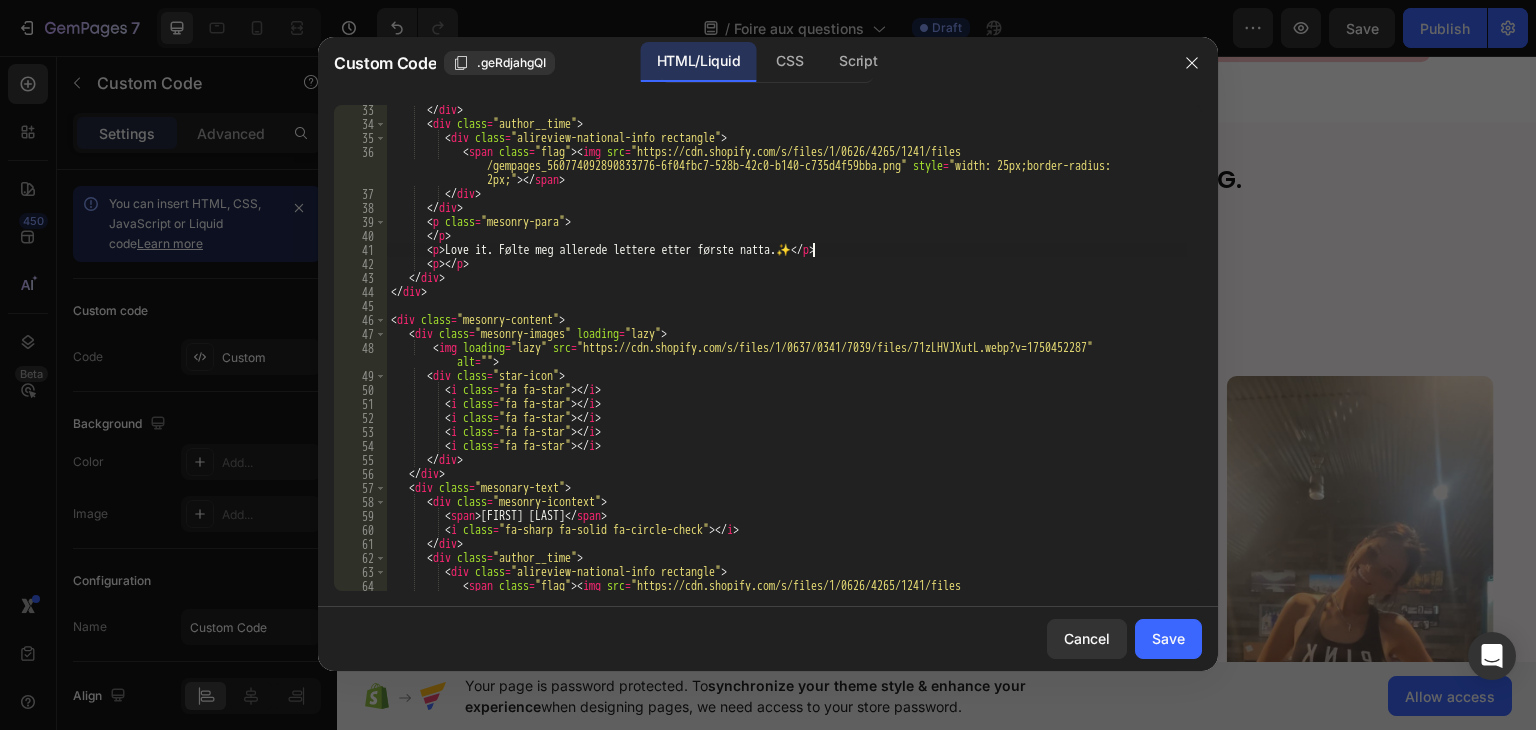 scroll, scrollTop: 584, scrollLeft: 0, axis: vertical 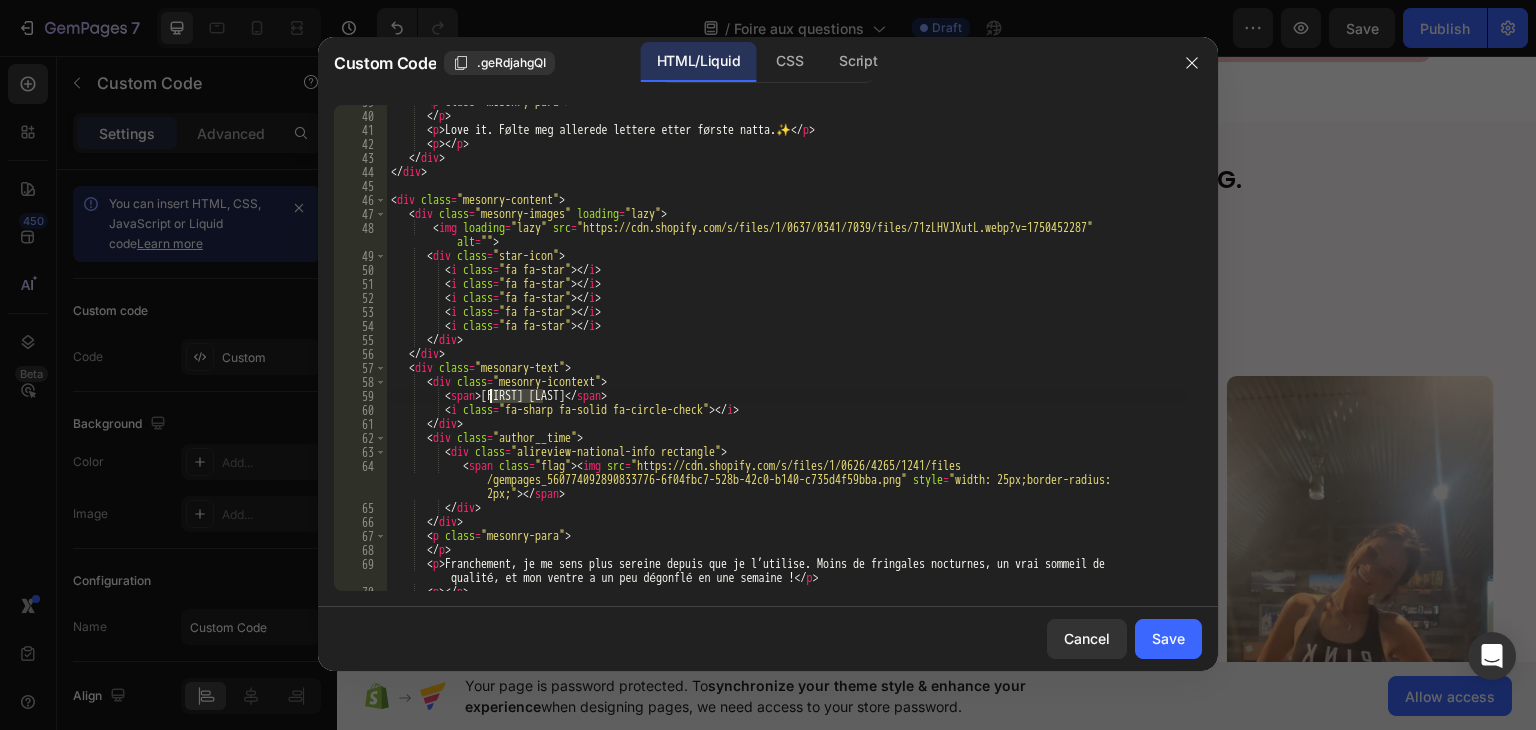 drag, startPoint x: 544, startPoint y: 397, endPoint x: 490, endPoint y: 400, distance: 54.08327 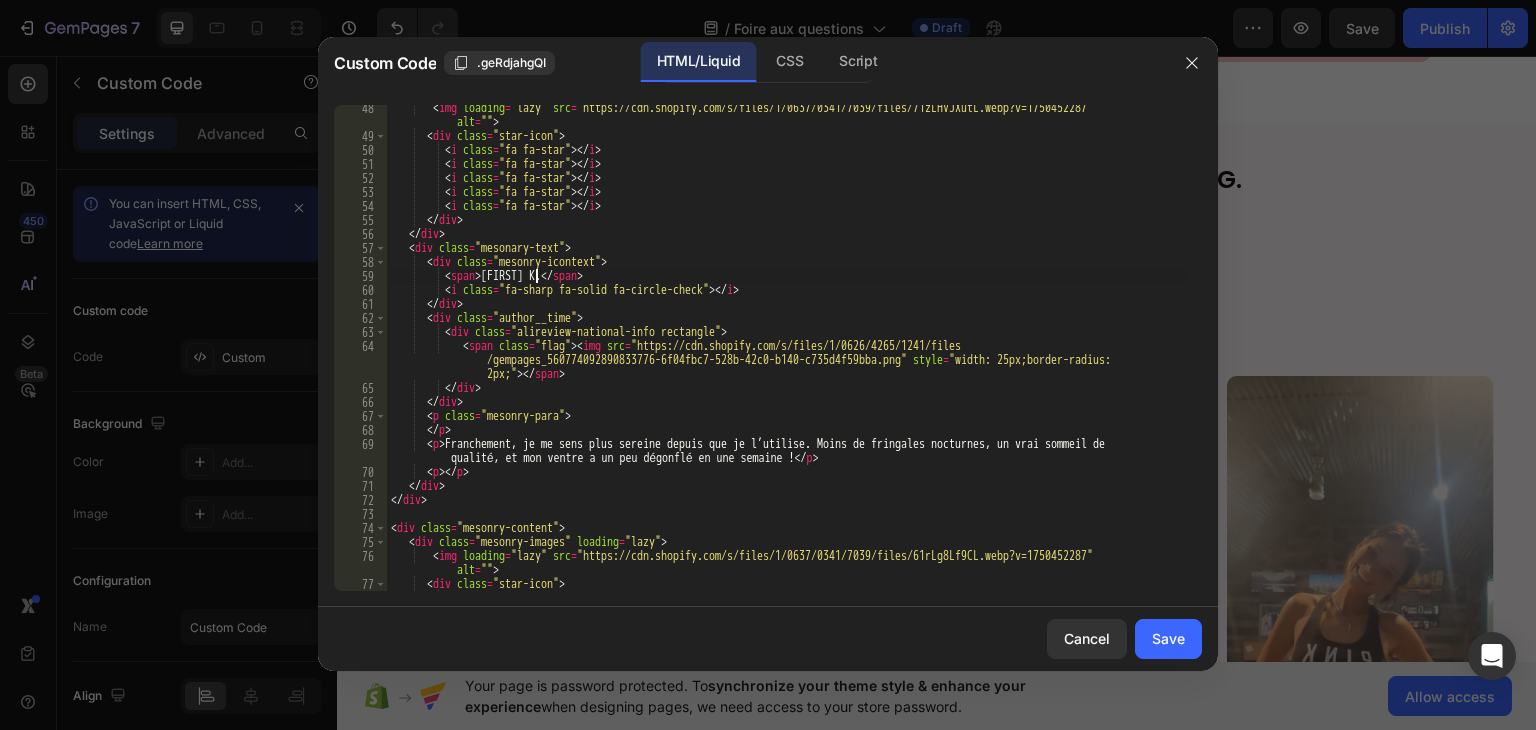 scroll, scrollTop: 764, scrollLeft: 0, axis: vertical 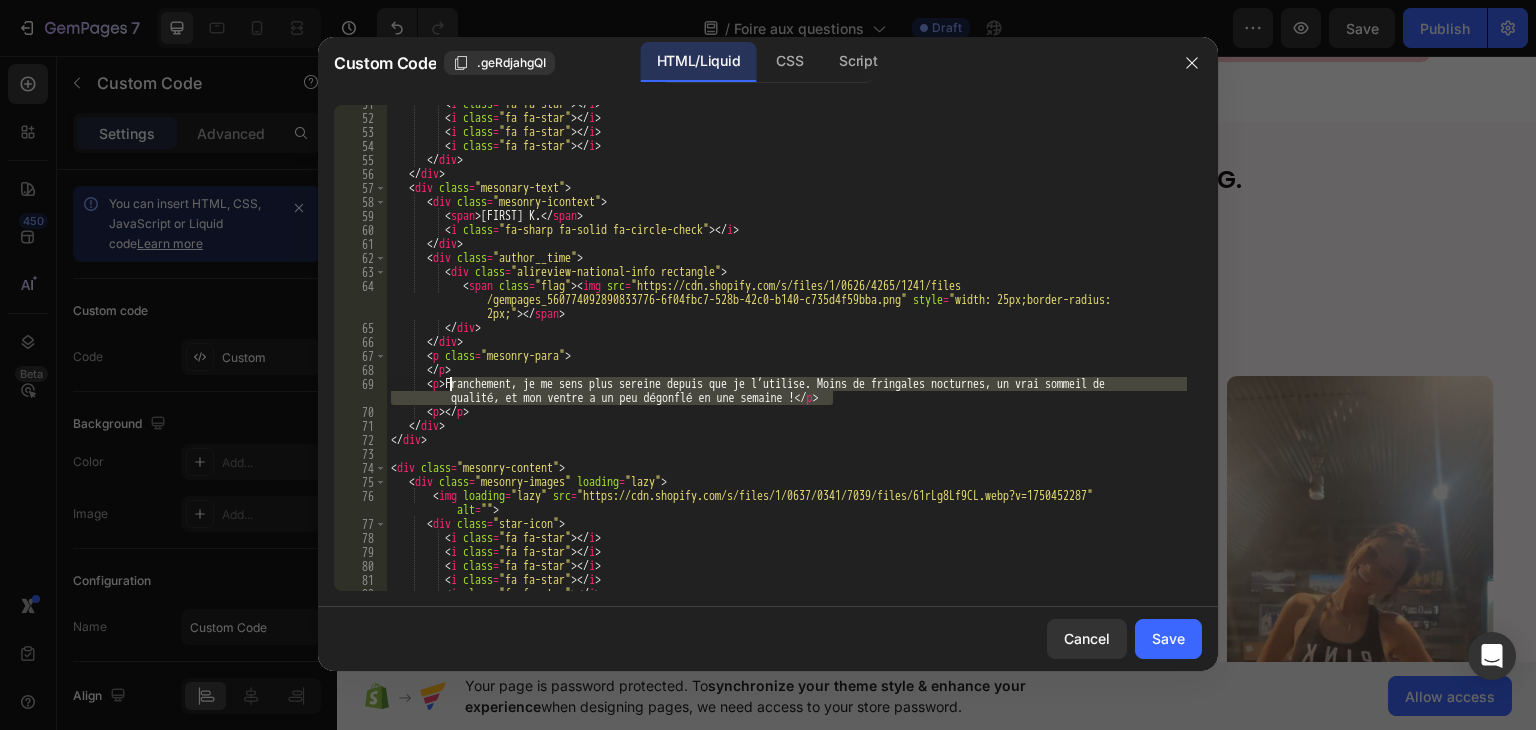 drag, startPoint x: 835, startPoint y: 398, endPoint x: 450, endPoint y: 385, distance: 385.21942 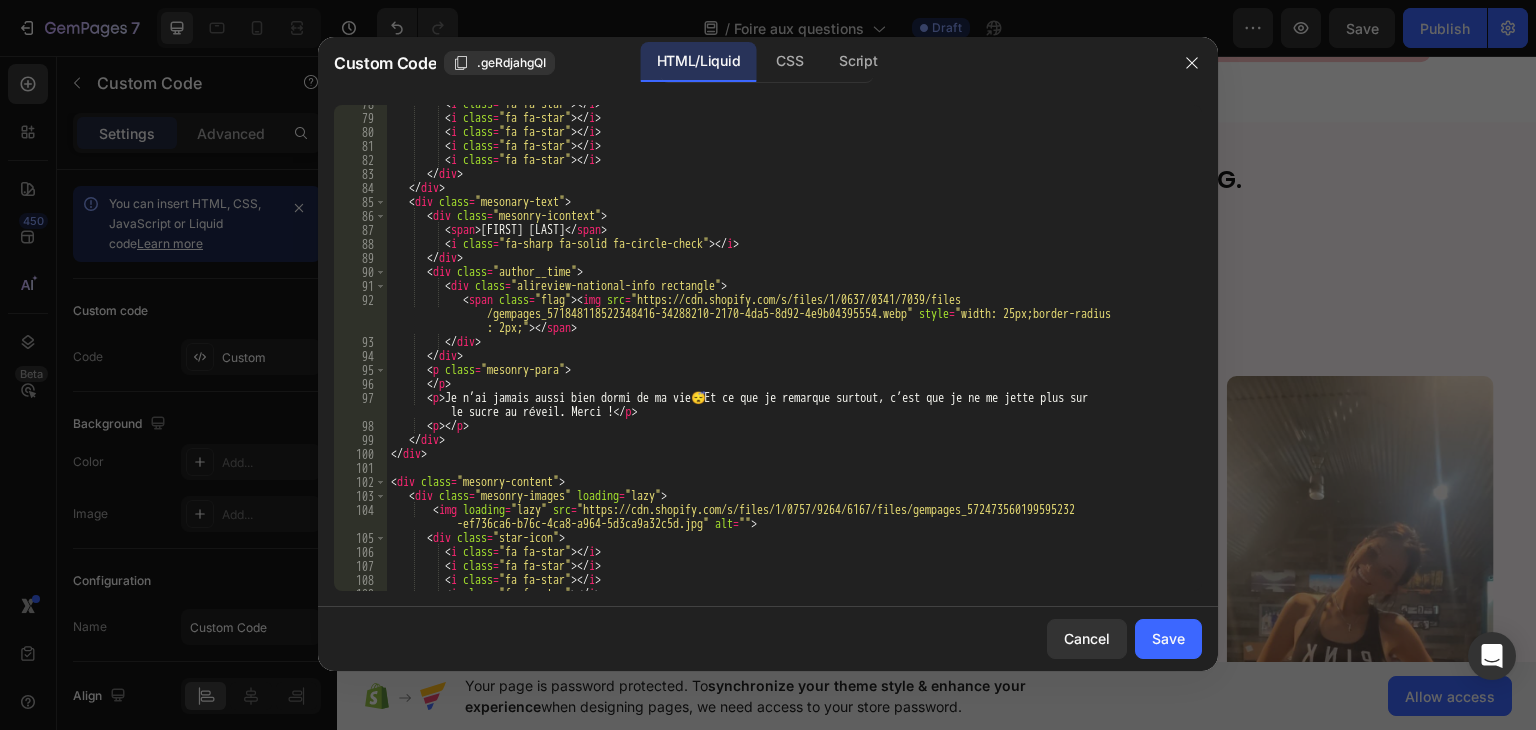 scroll, scrollTop: 1184, scrollLeft: 0, axis: vertical 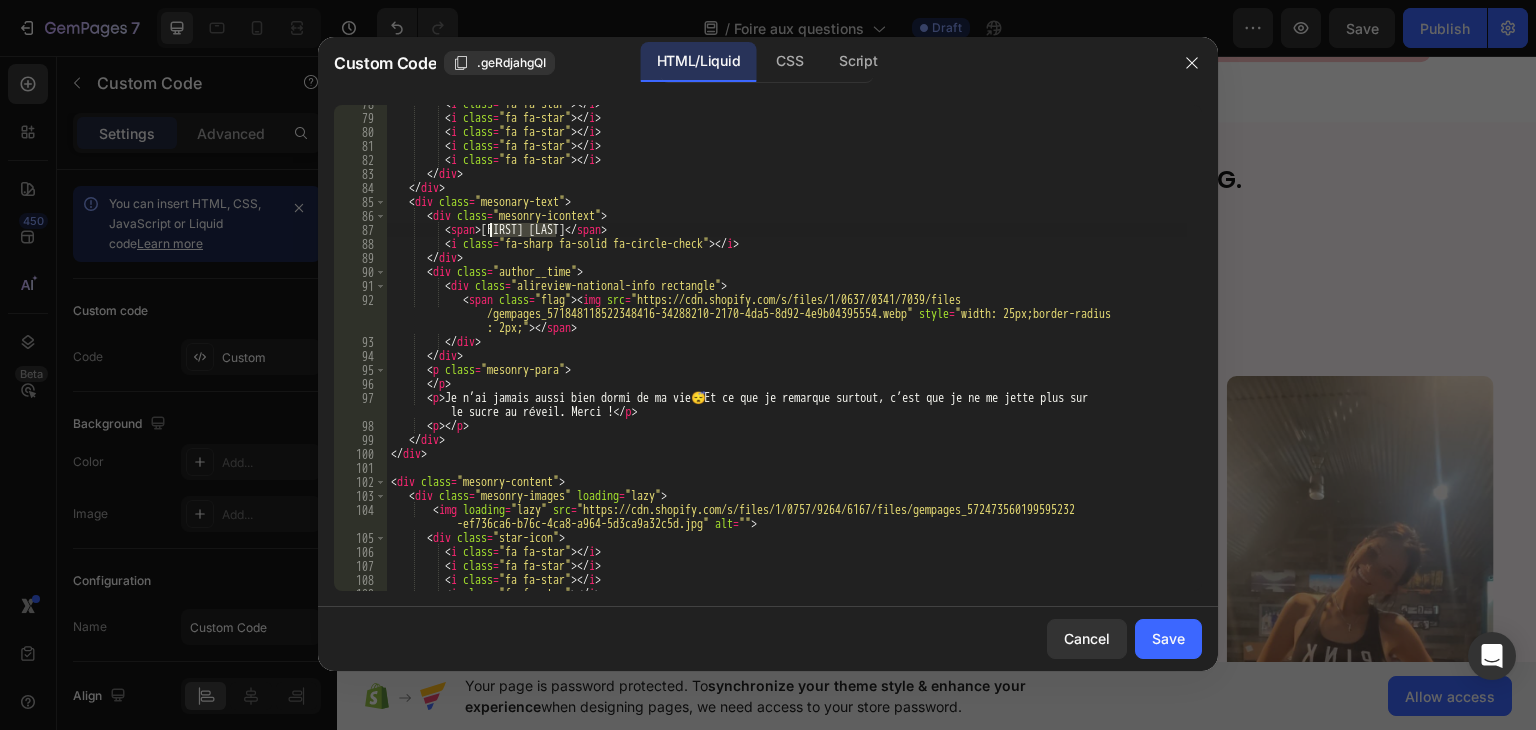 drag, startPoint x: 554, startPoint y: 229, endPoint x: 488, endPoint y: 226, distance: 66.068146 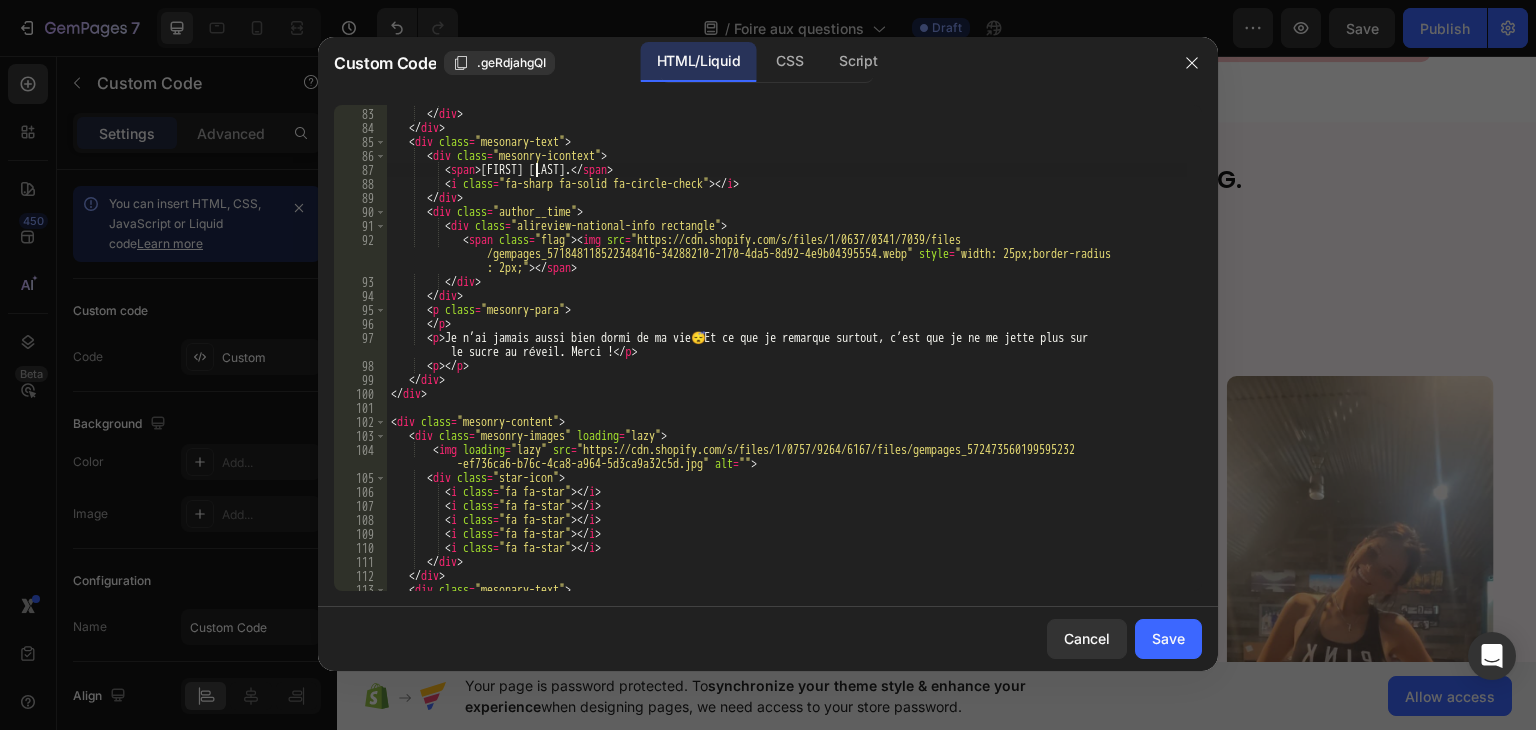 scroll, scrollTop: 1244, scrollLeft: 0, axis: vertical 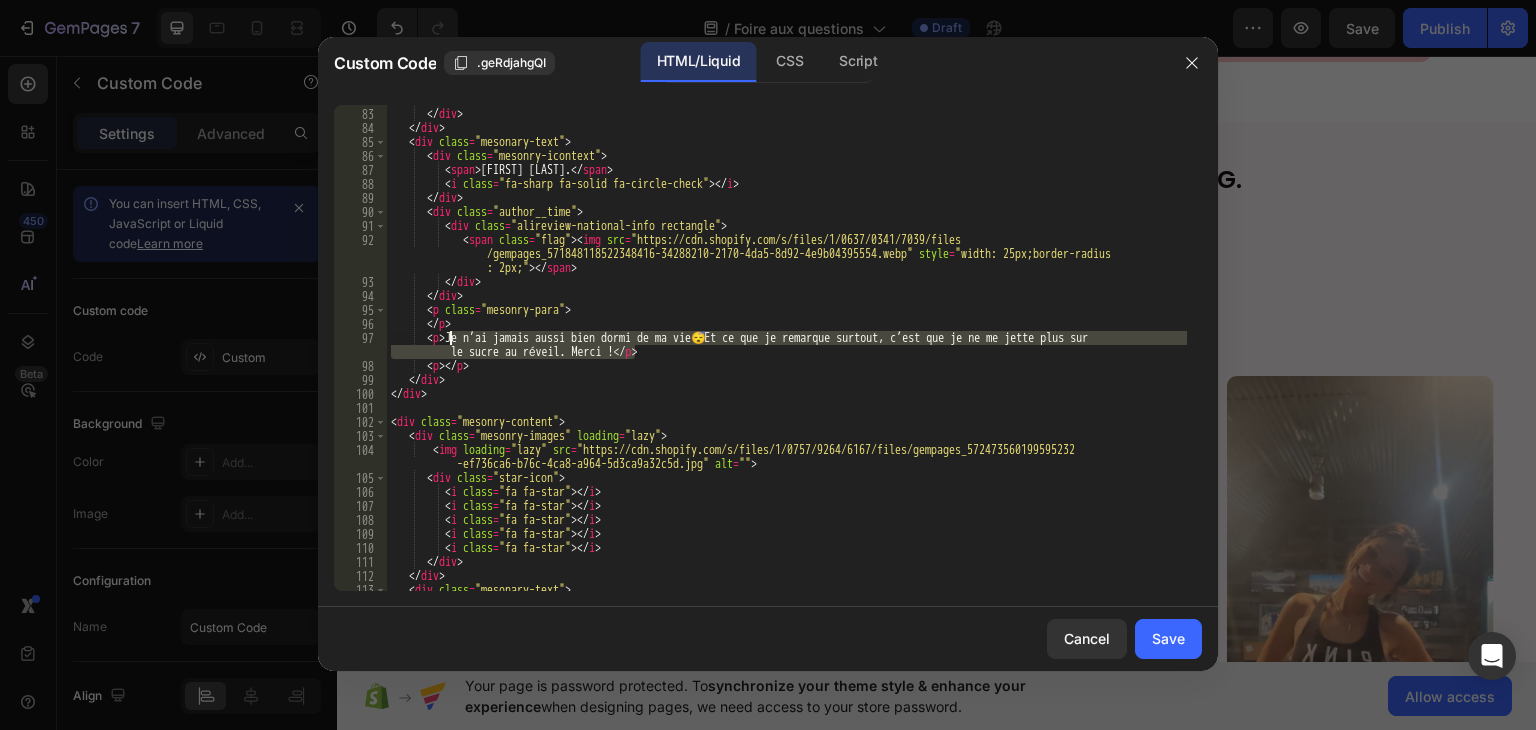 drag, startPoint x: 635, startPoint y: 356, endPoint x: 452, endPoint y: 337, distance: 183.98369 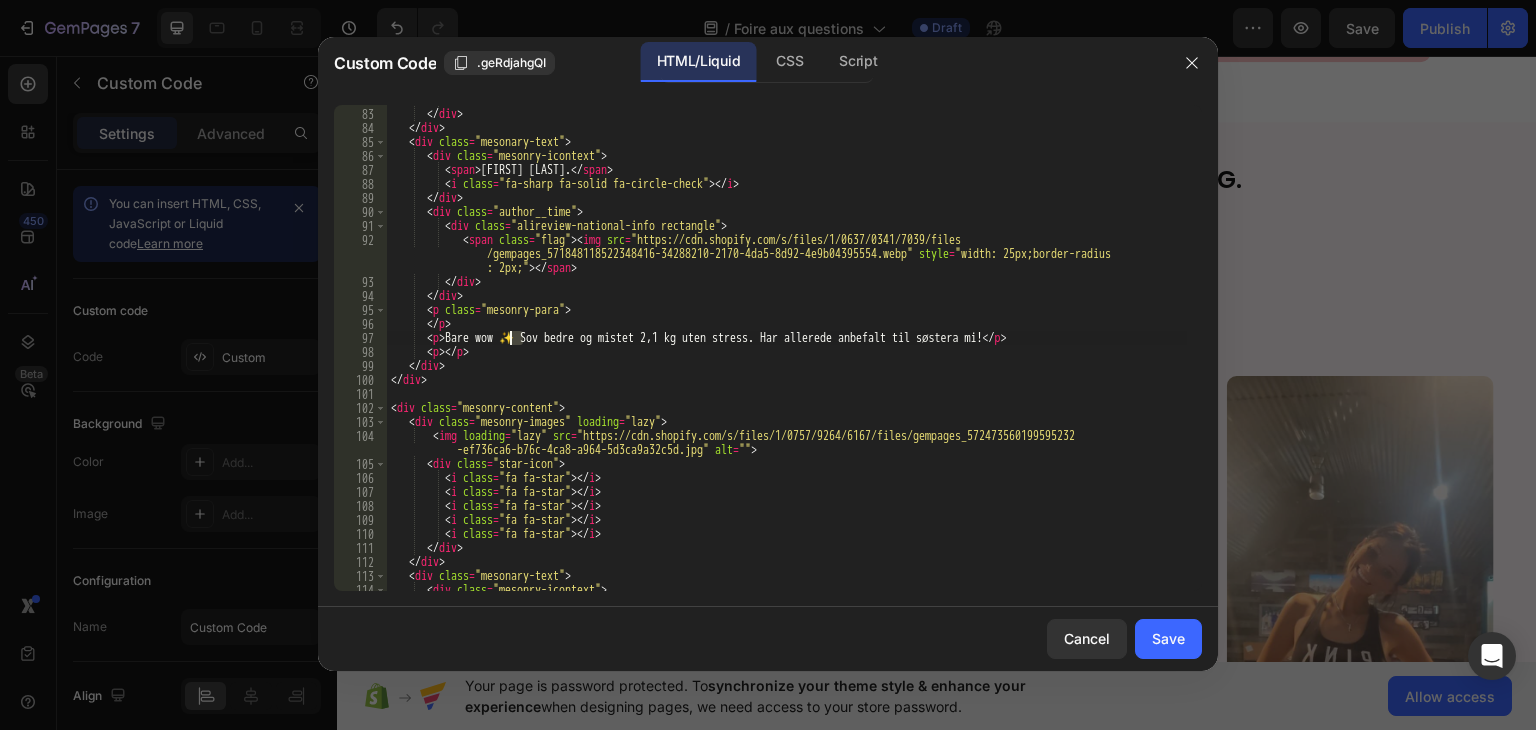 drag, startPoint x: 526, startPoint y: 338, endPoint x: 512, endPoint y: 337, distance: 14.035668 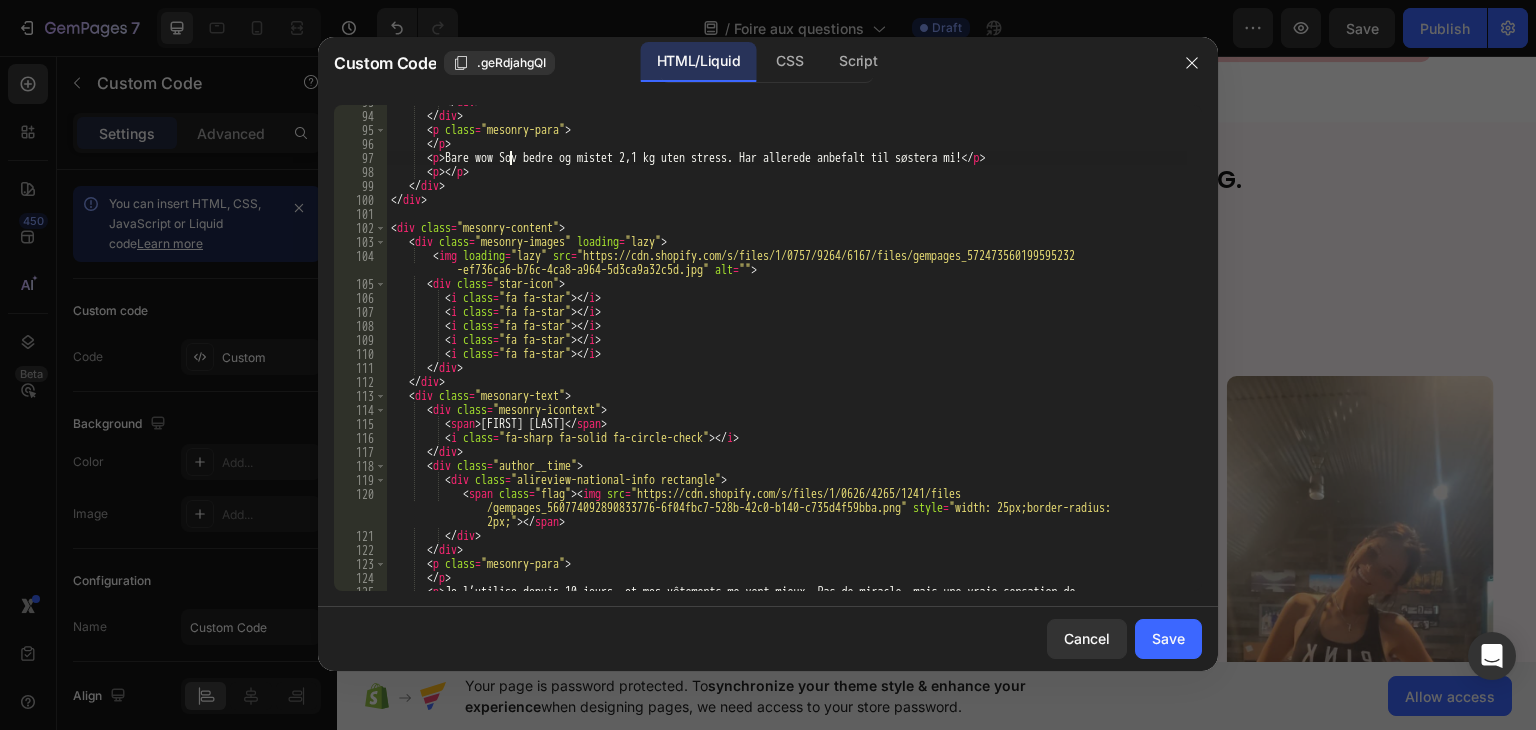 scroll, scrollTop: 1544, scrollLeft: 0, axis: vertical 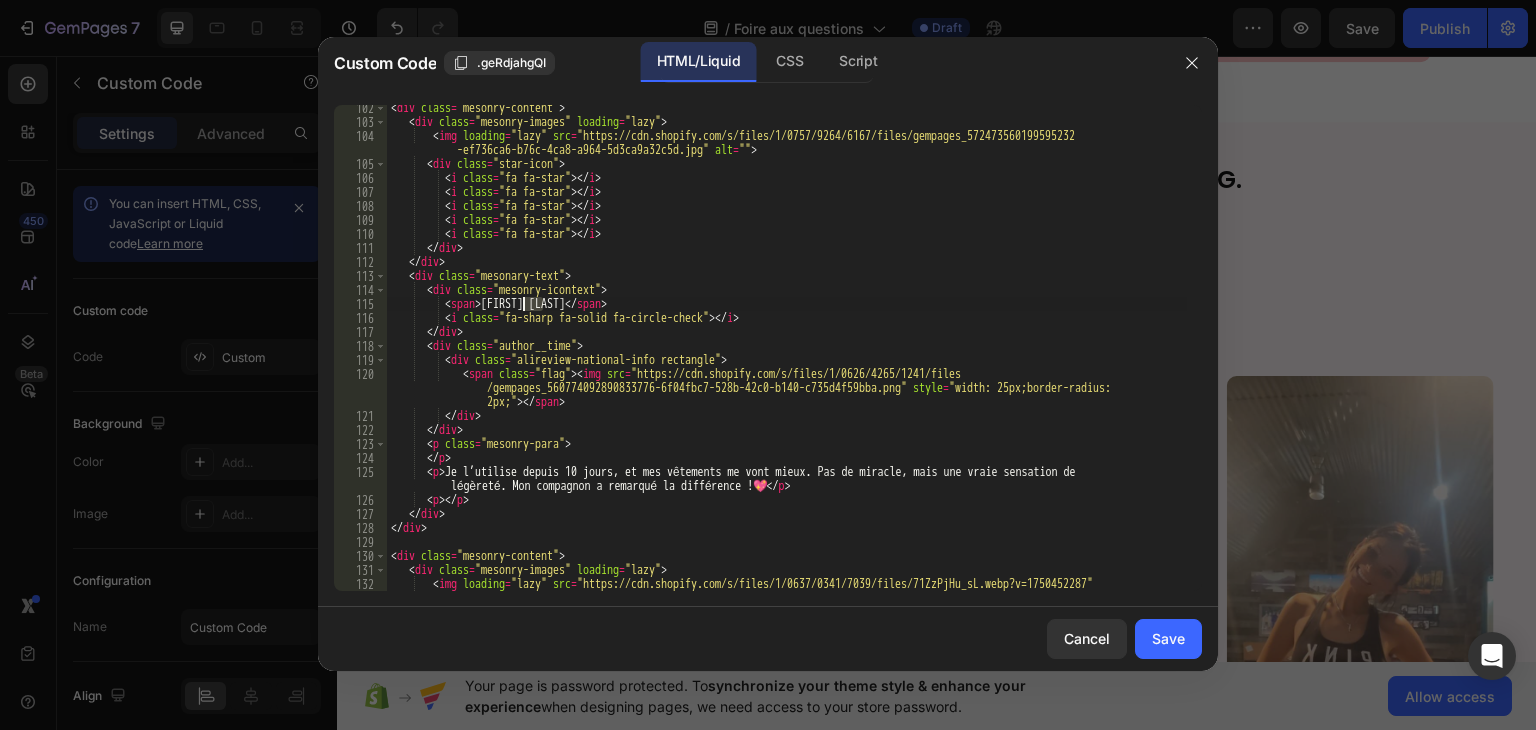 drag, startPoint x: 544, startPoint y: 305, endPoint x: 524, endPoint y: 305, distance: 20 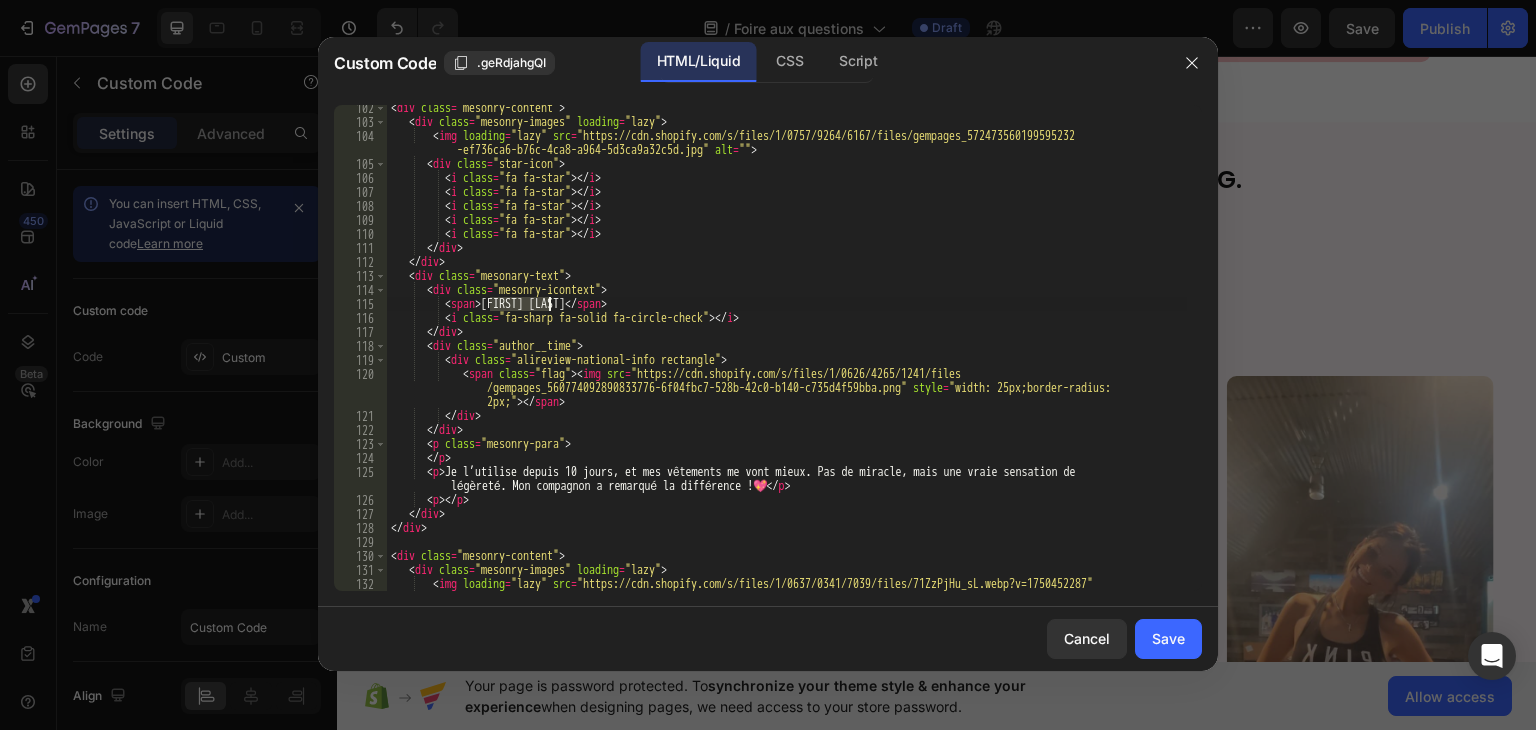drag, startPoint x: 489, startPoint y: 304, endPoint x: 547, endPoint y: 301, distance: 58.077534 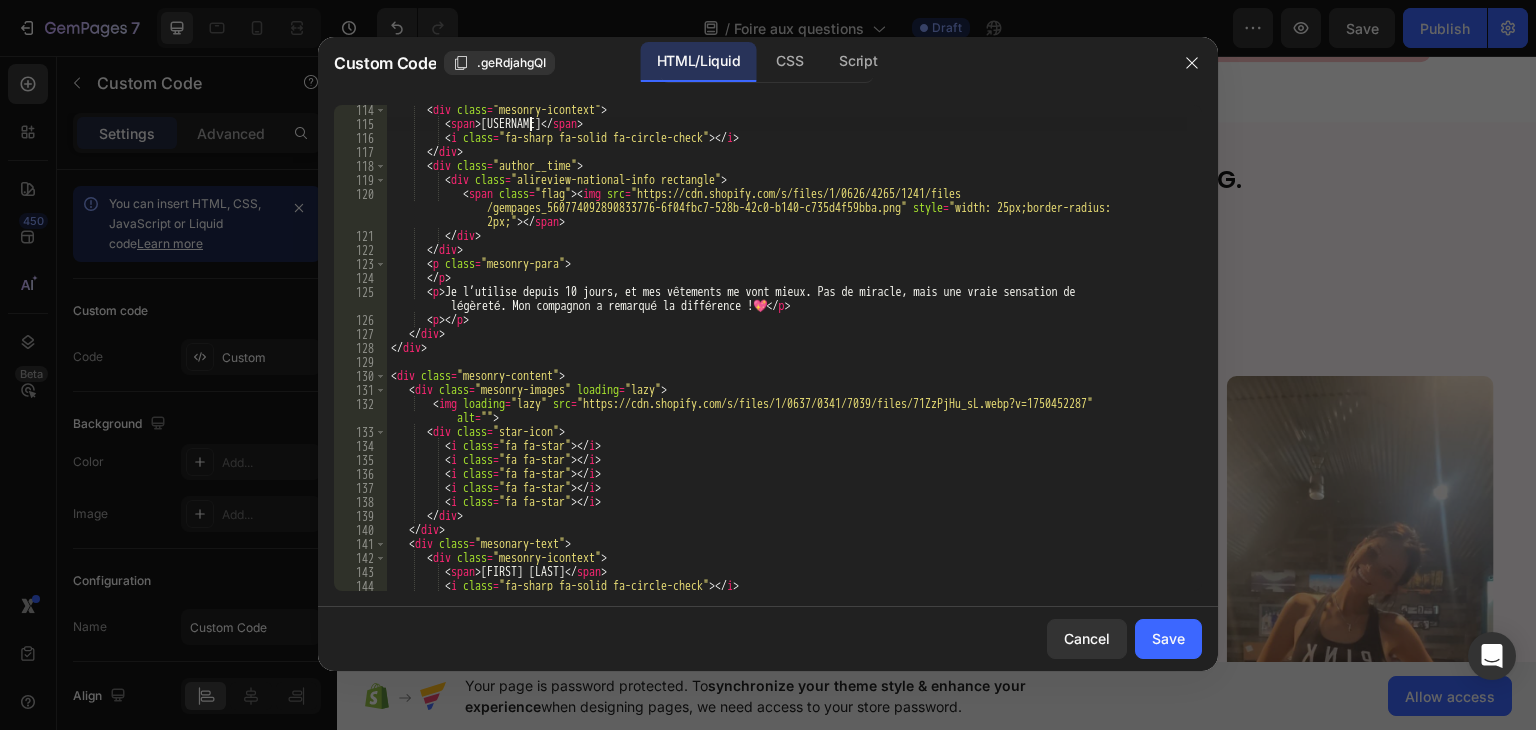 scroll, scrollTop: 1784, scrollLeft: 0, axis: vertical 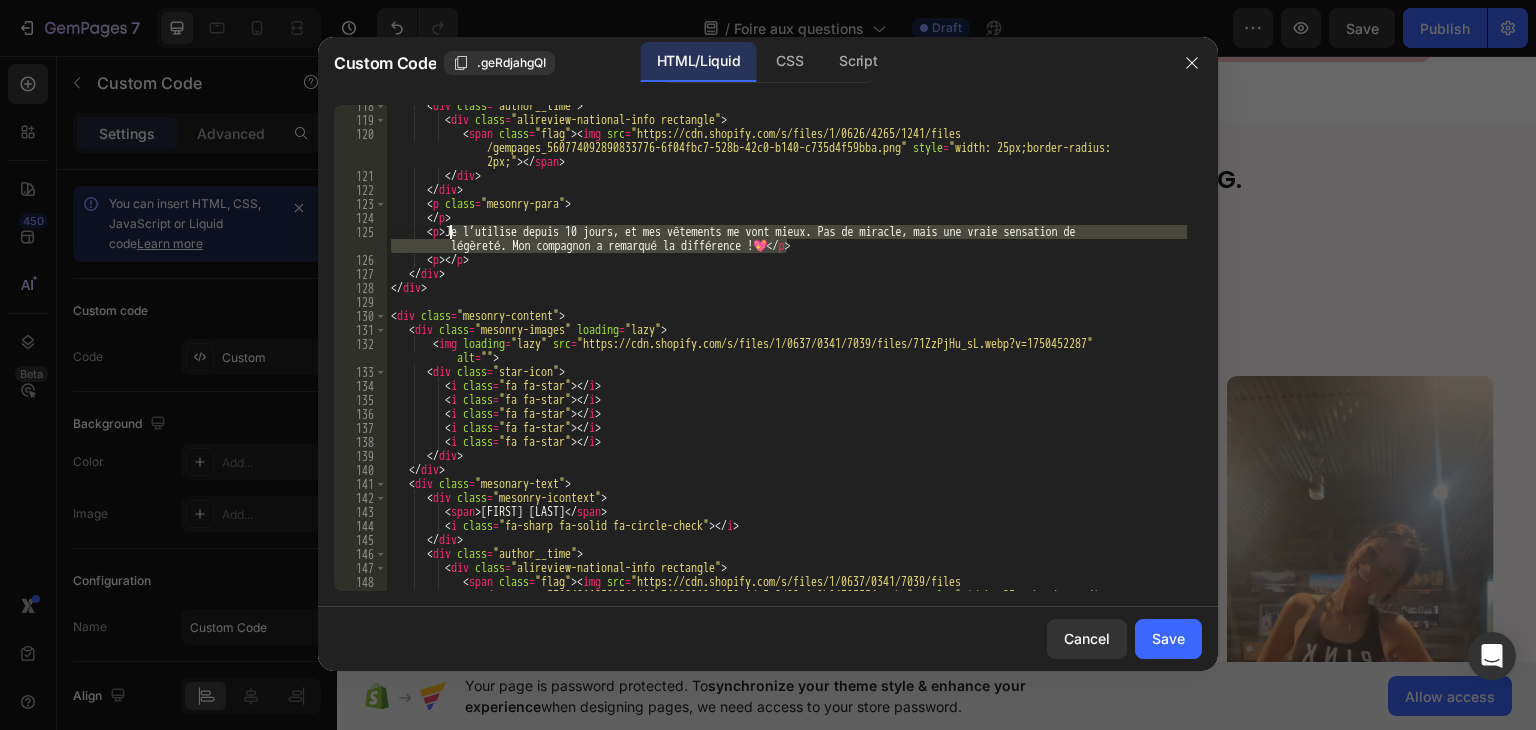 drag, startPoint x: 786, startPoint y: 247, endPoint x: 451, endPoint y: 229, distance: 335.48325 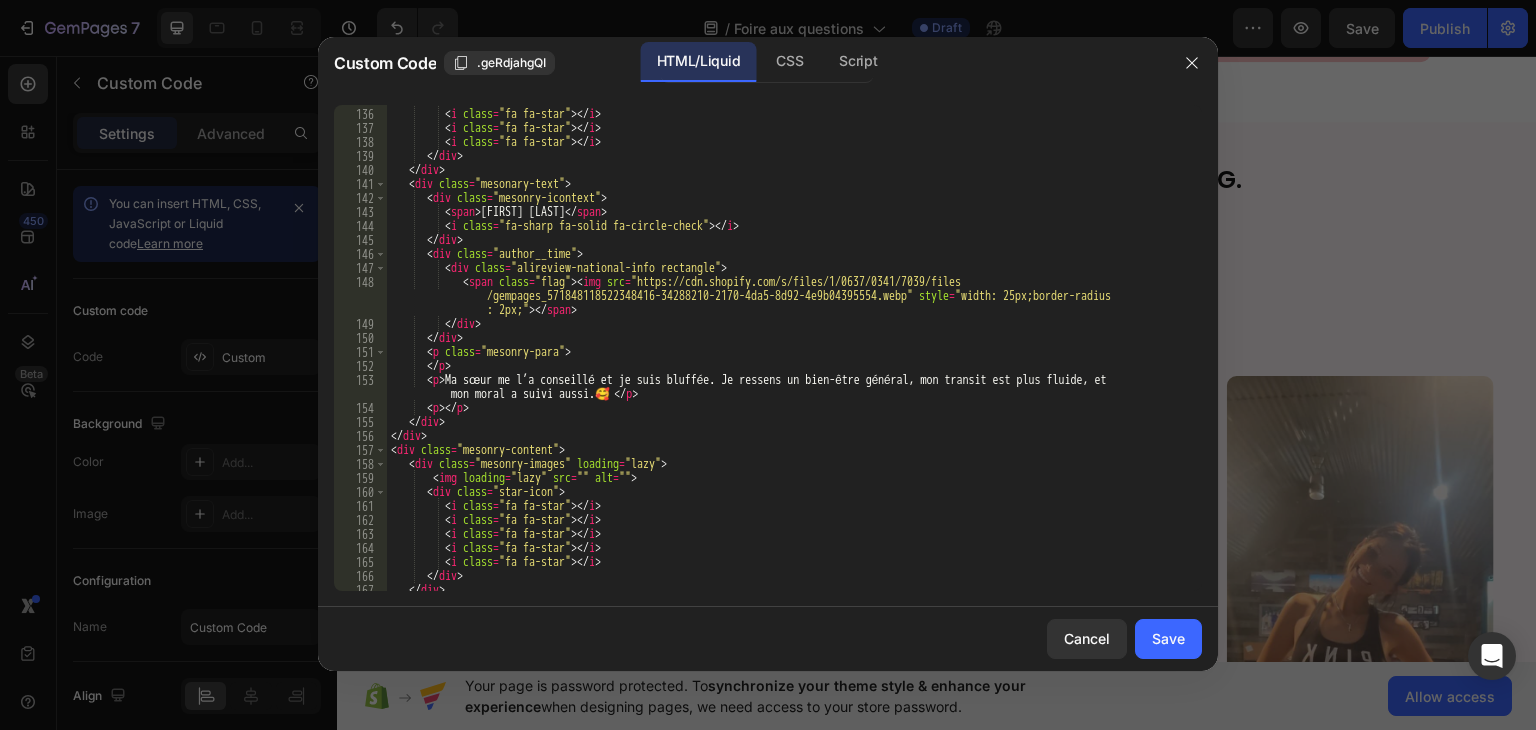 scroll, scrollTop: 2144, scrollLeft: 0, axis: vertical 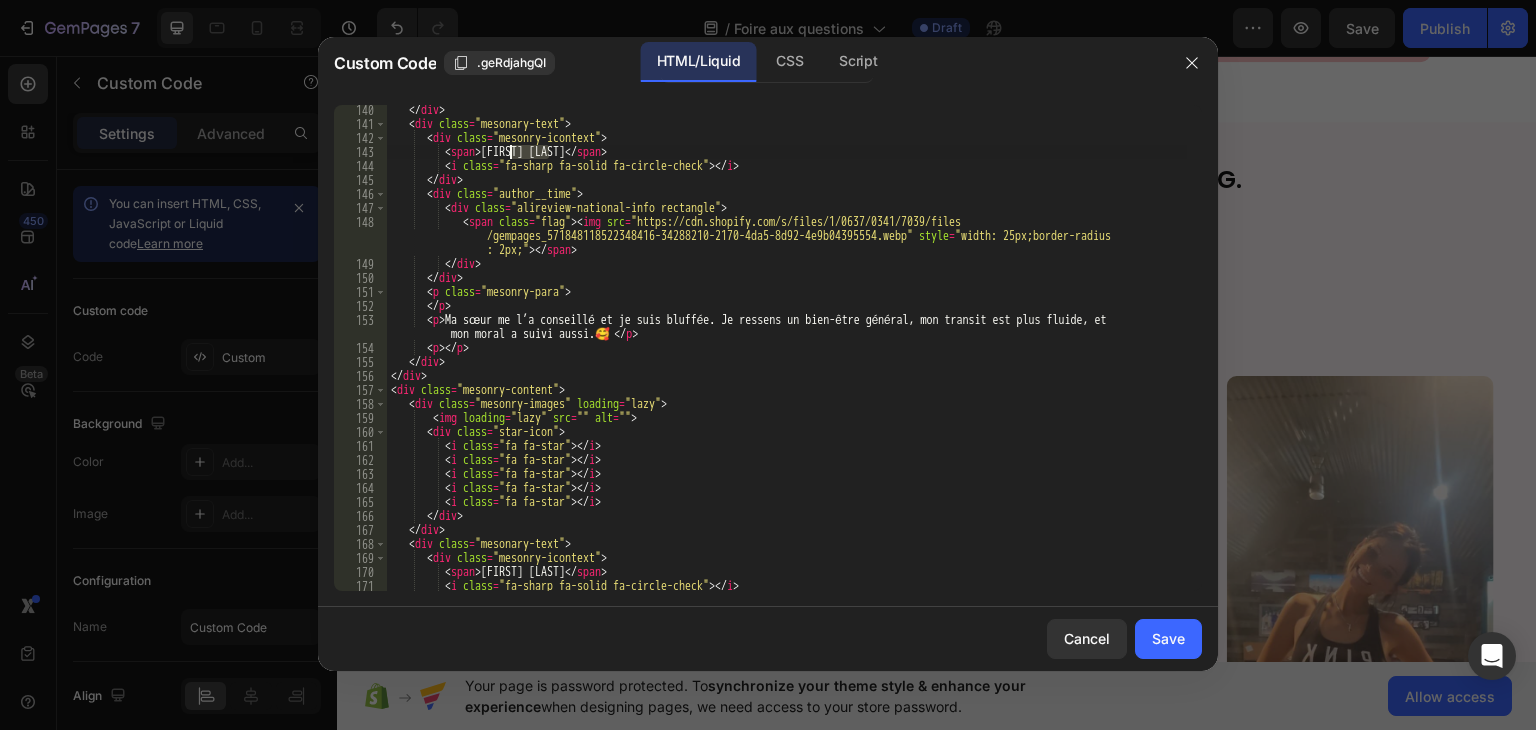 drag, startPoint x: 552, startPoint y: 151, endPoint x: 510, endPoint y: 149, distance: 42.047592 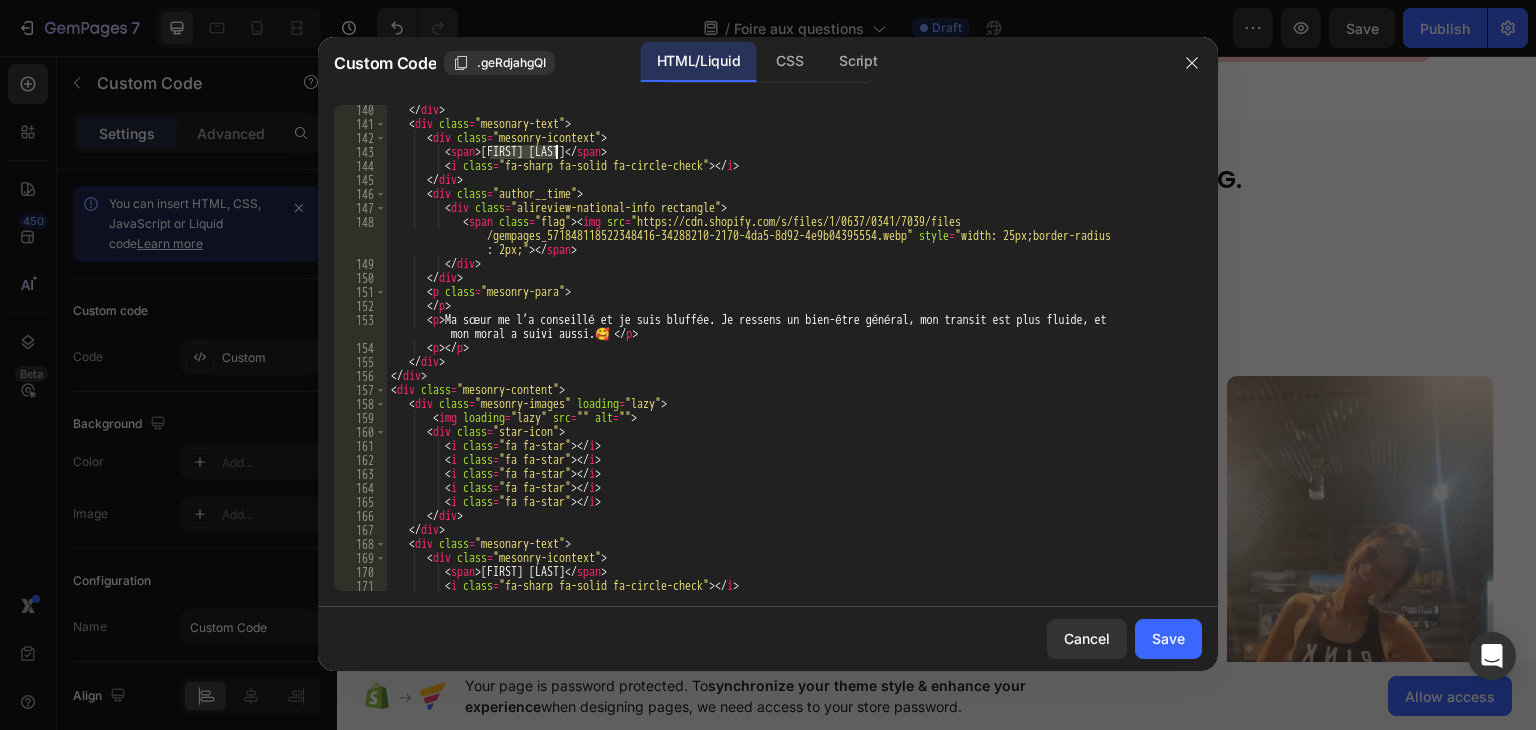 drag, startPoint x: 490, startPoint y: 149, endPoint x: 555, endPoint y: 149, distance: 65 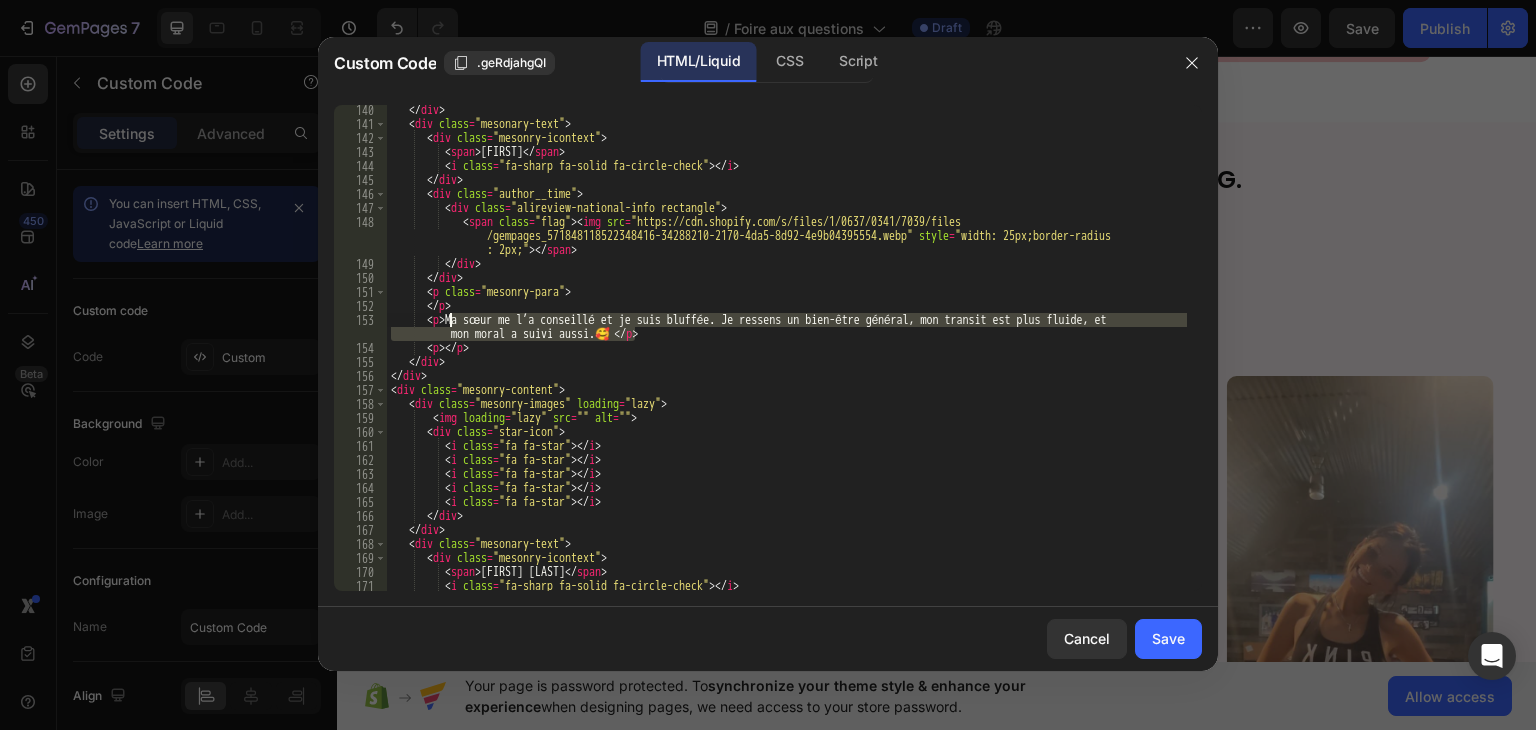 drag, startPoint x: 634, startPoint y: 333, endPoint x: 462, endPoint y: 323, distance: 172.29045 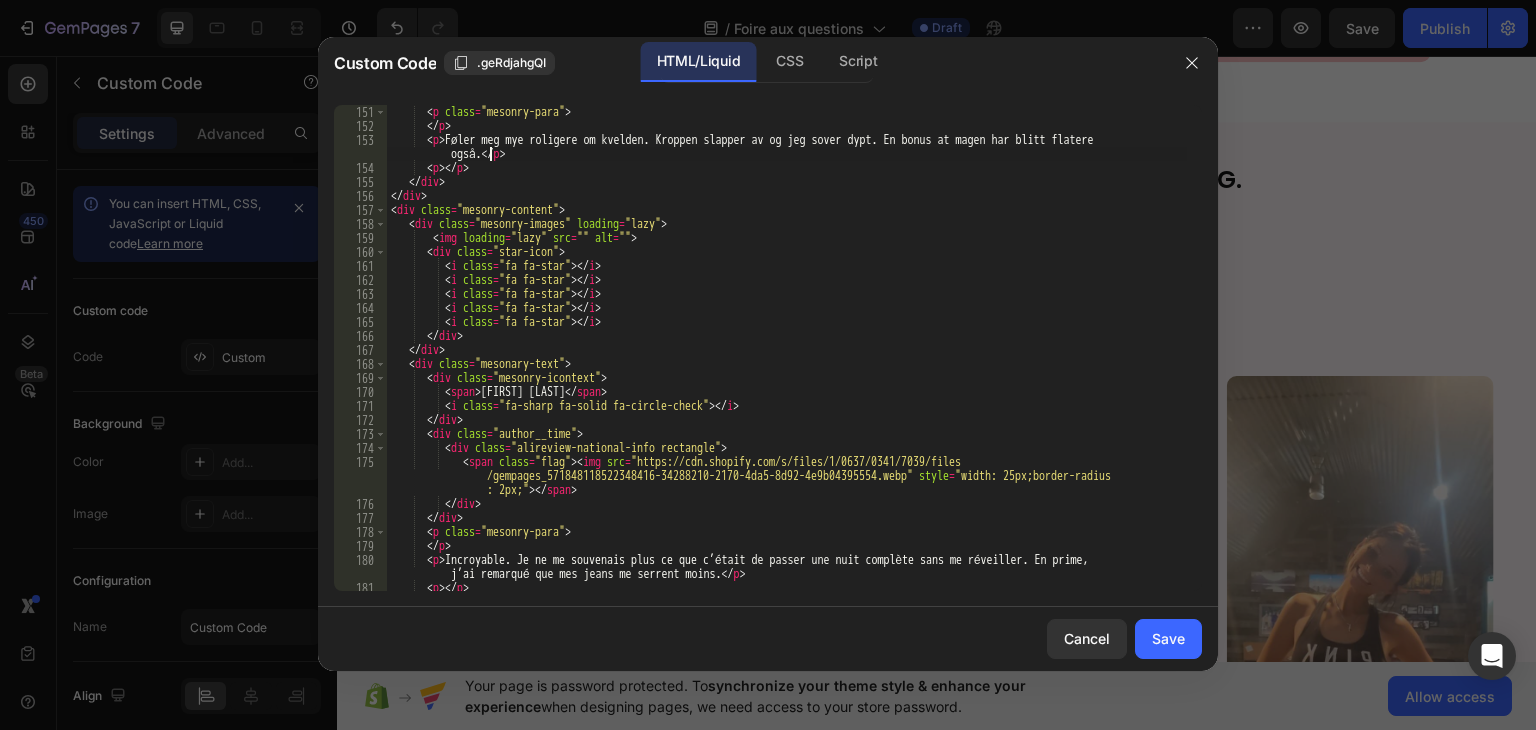 scroll, scrollTop: 2384, scrollLeft: 0, axis: vertical 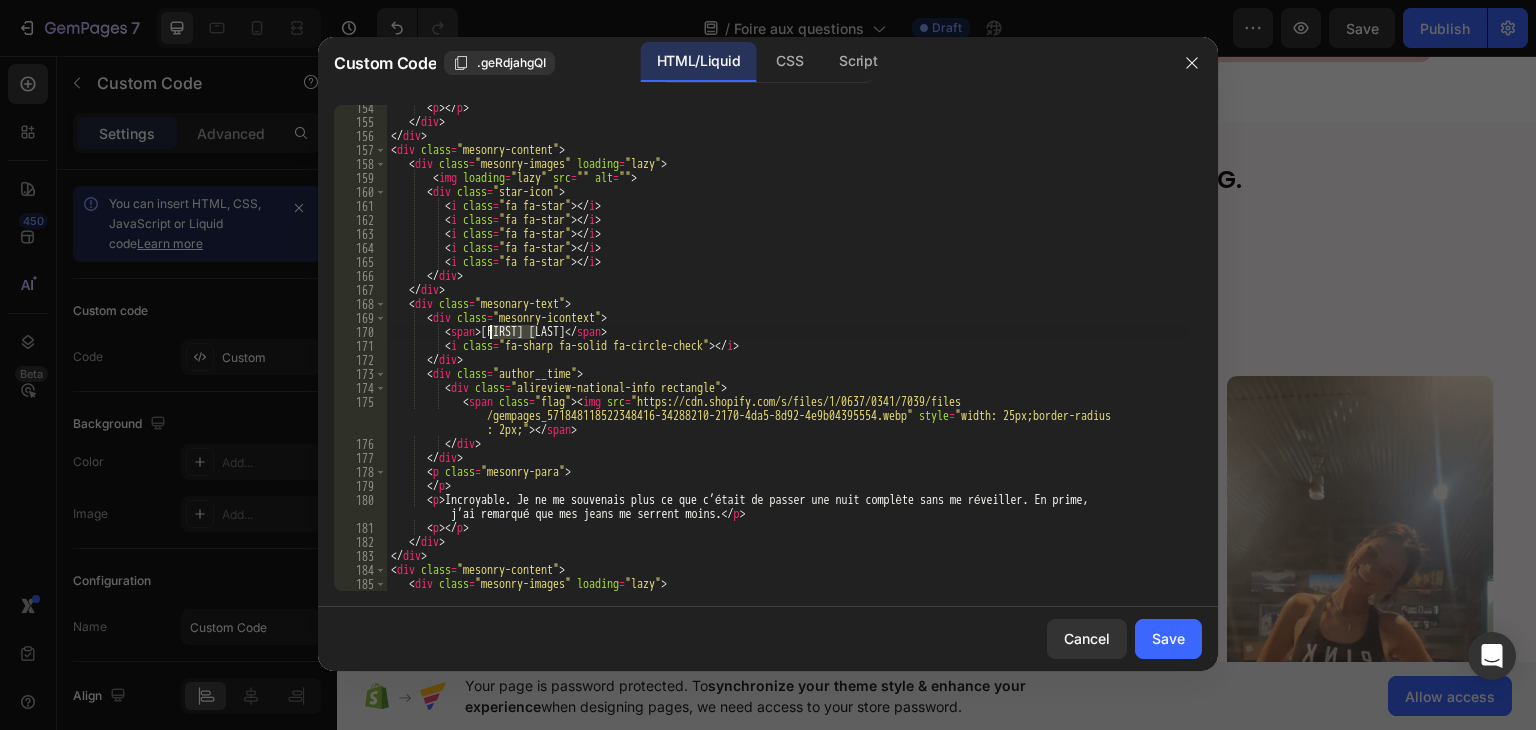 drag, startPoint x: 533, startPoint y: 333, endPoint x: 488, endPoint y: 331, distance: 45.044422 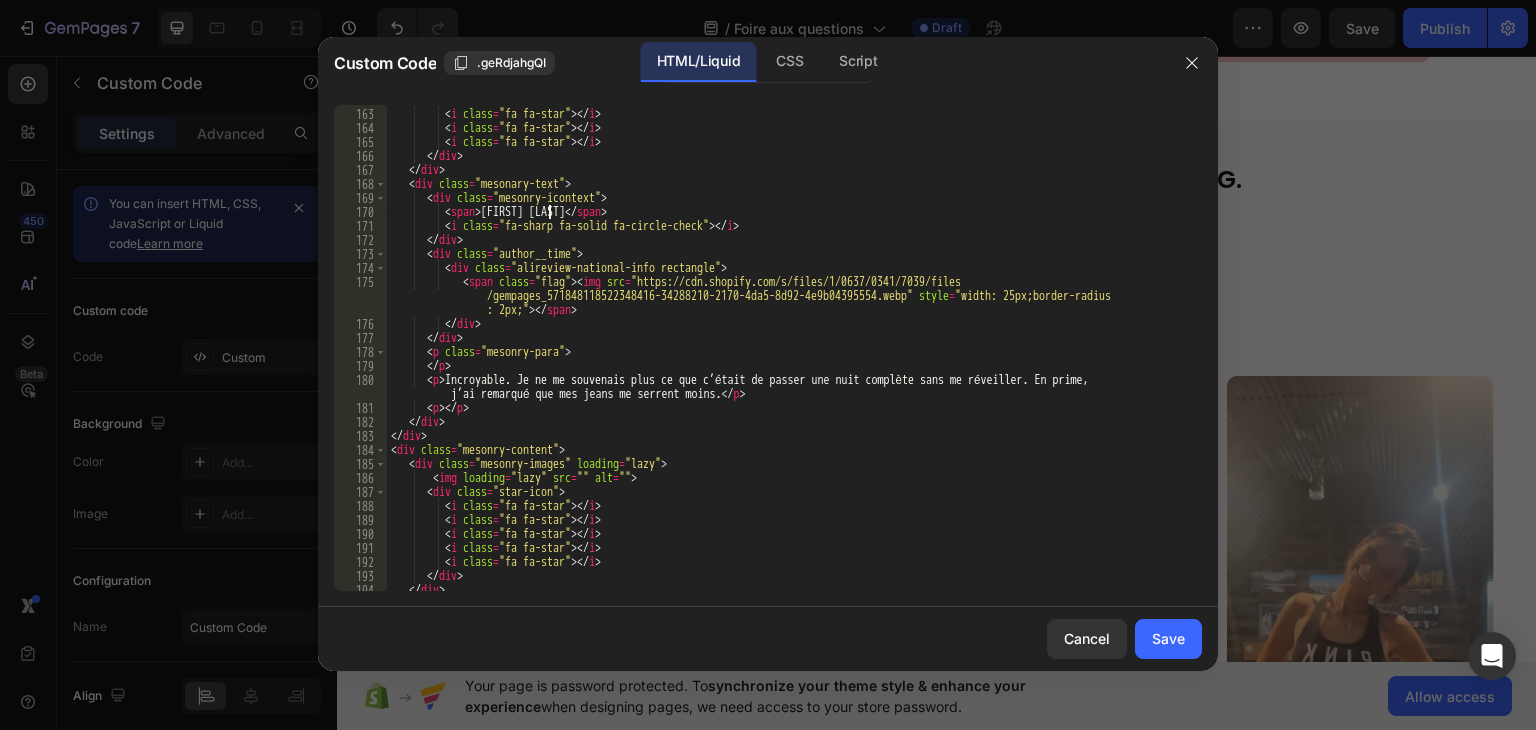 scroll, scrollTop: 2564, scrollLeft: 0, axis: vertical 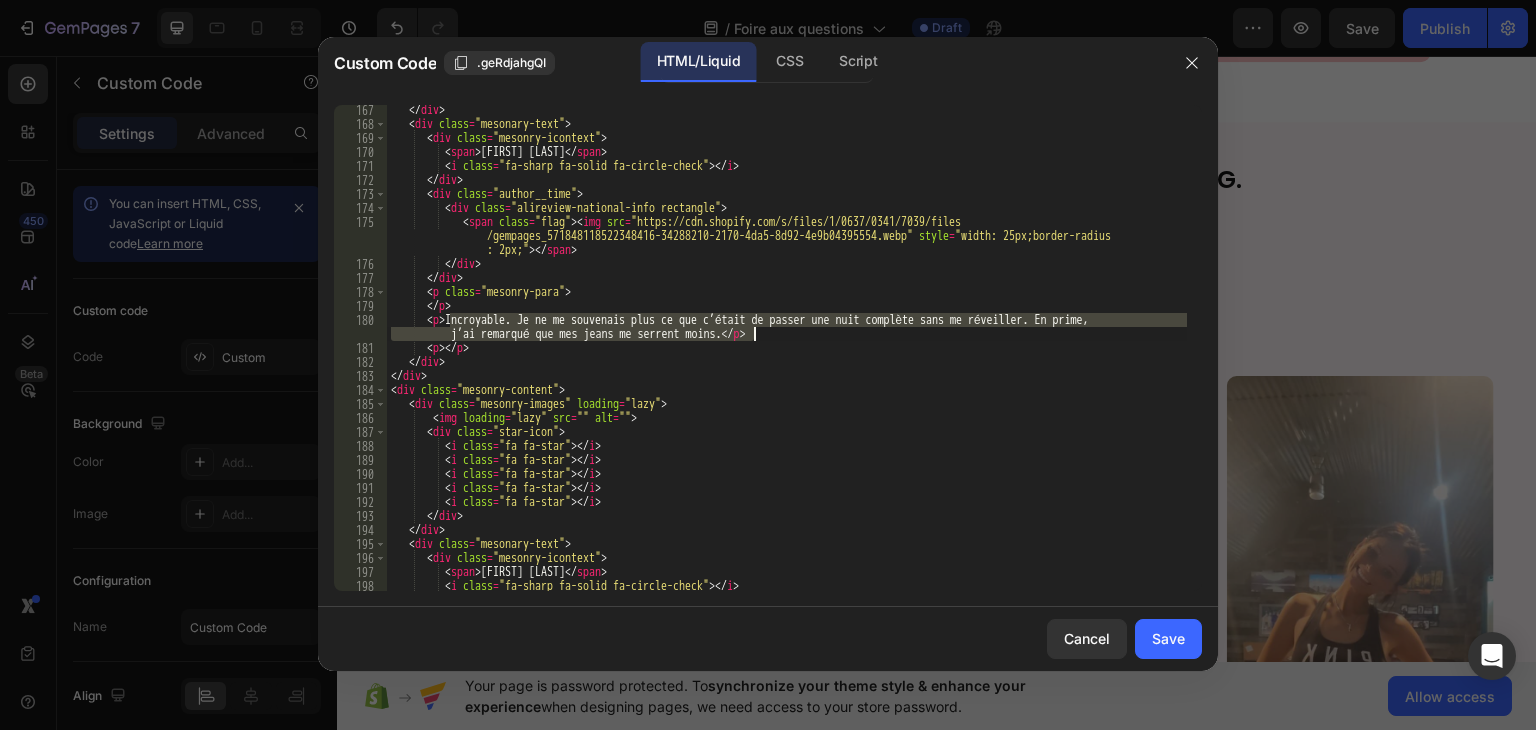 drag, startPoint x: 448, startPoint y: 321, endPoint x: 752, endPoint y: 335, distance: 304.3222 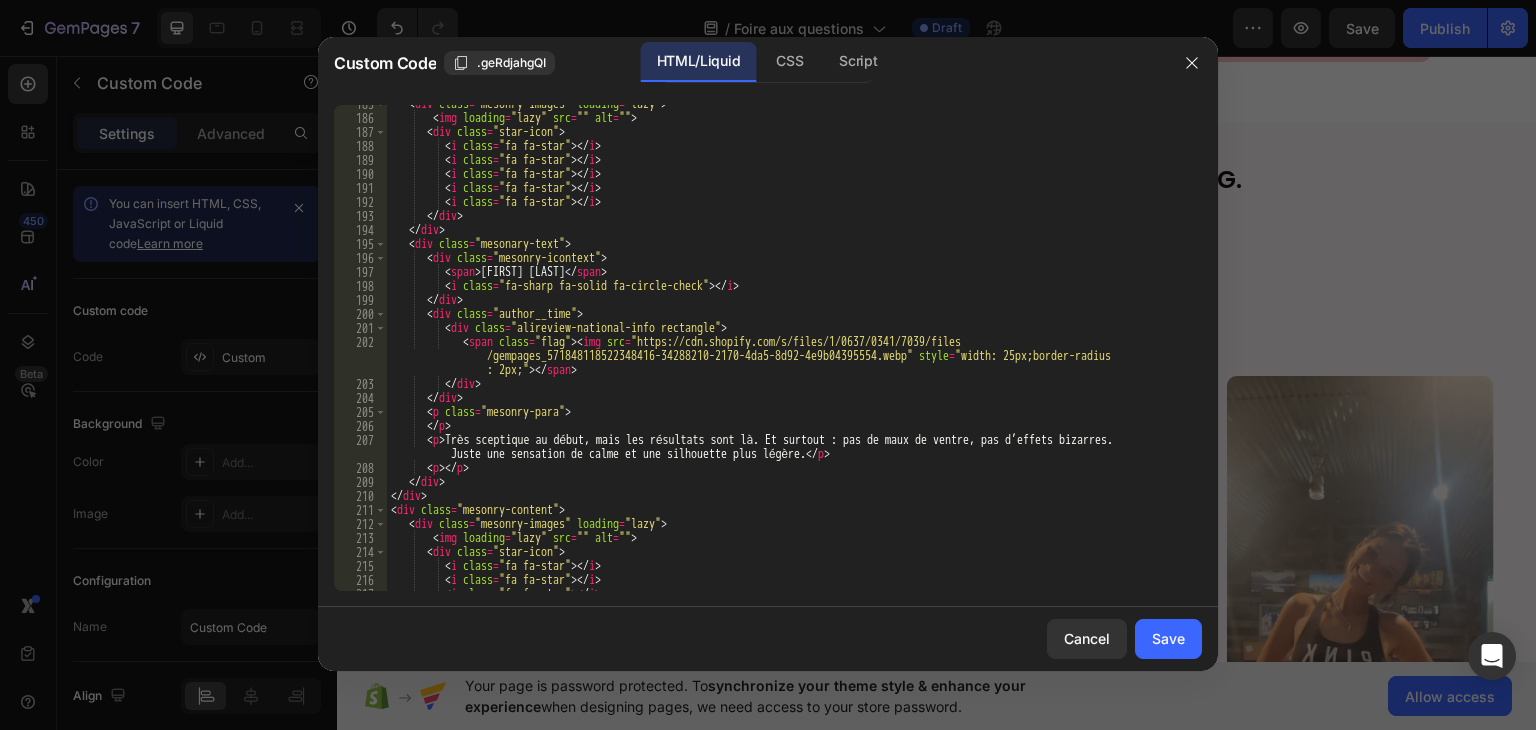 scroll, scrollTop: 2924, scrollLeft: 0, axis: vertical 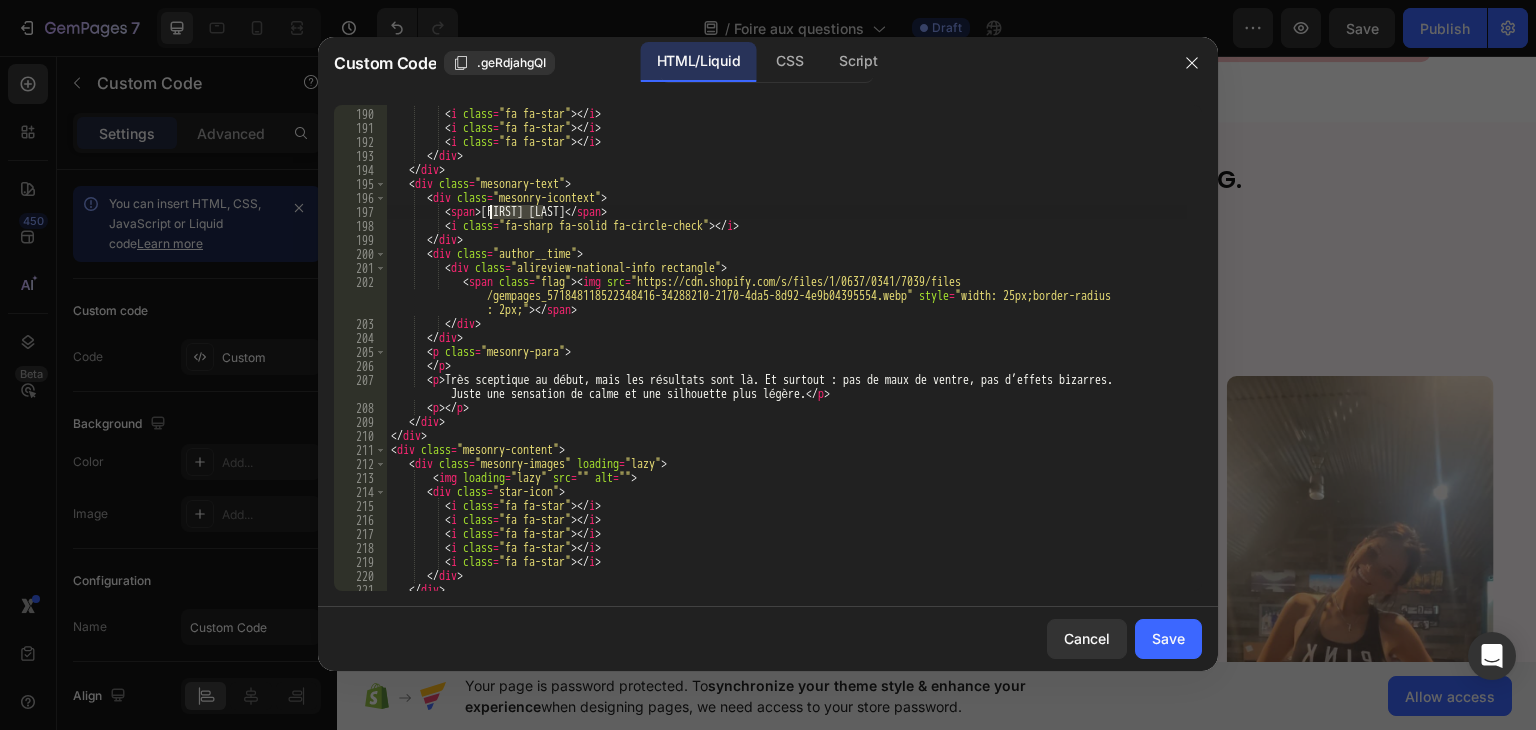 drag, startPoint x: 540, startPoint y: 213, endPoint x: 492, endPoint y: 213, distance: 48 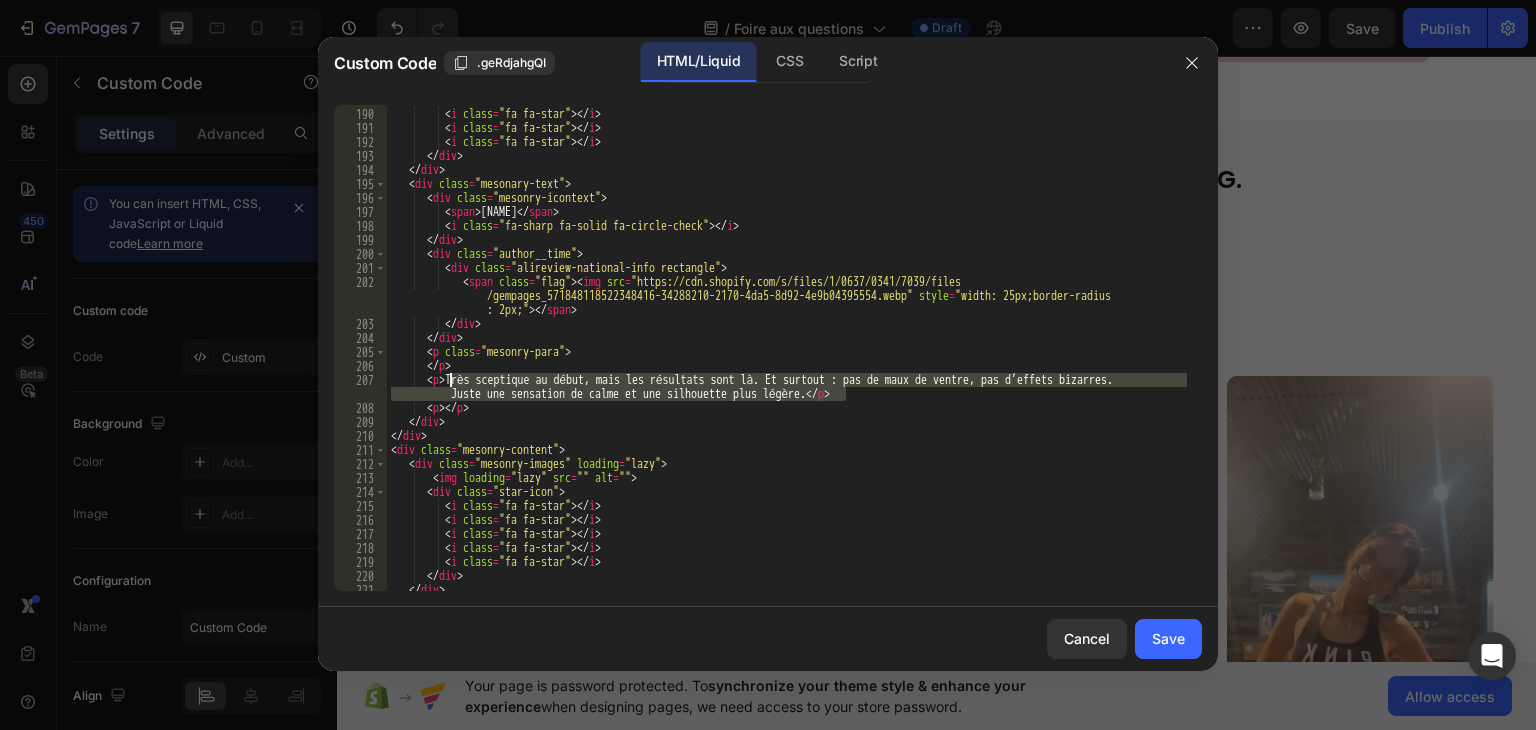 drag, startPoint x: 845, startPoint y: 397, endPoint x: 452, endPoint y: 377, distance: 393.50858 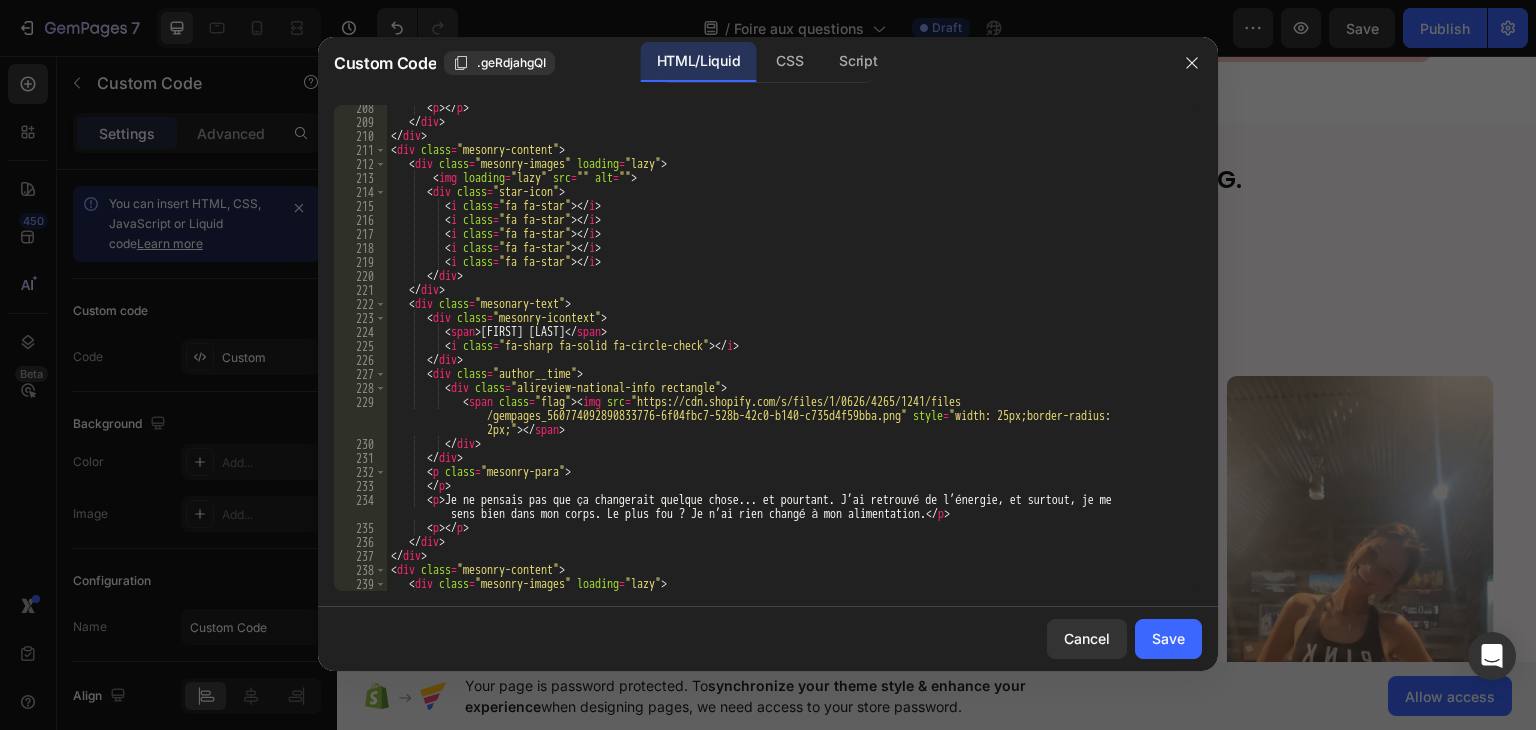 scroll, scrollTop: 3224, scrollLeft: 0, axis: vertical 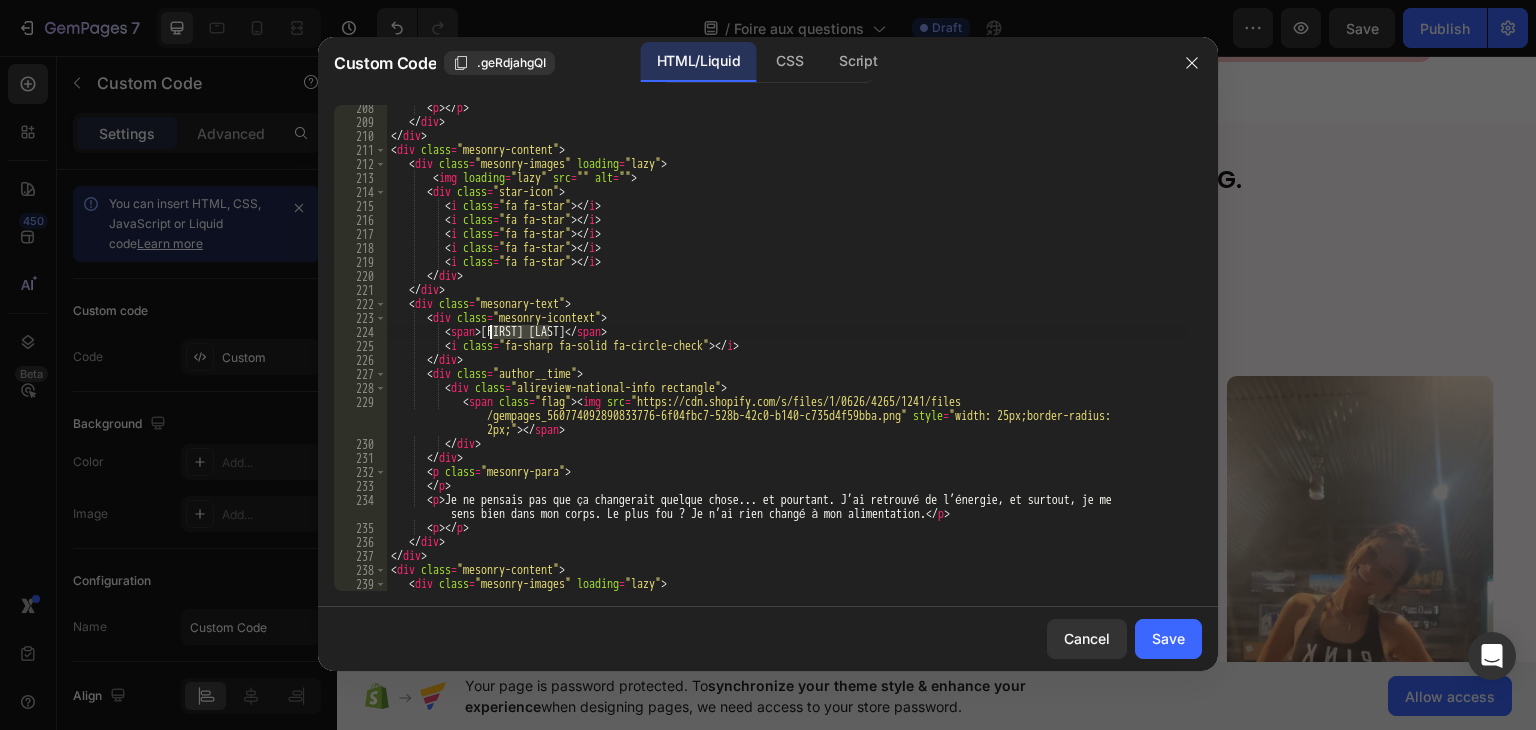 drag, startPoint x: 546, startPoint y: 334, endPoint x: 492, endPoint y: 333, distance: 54.00926 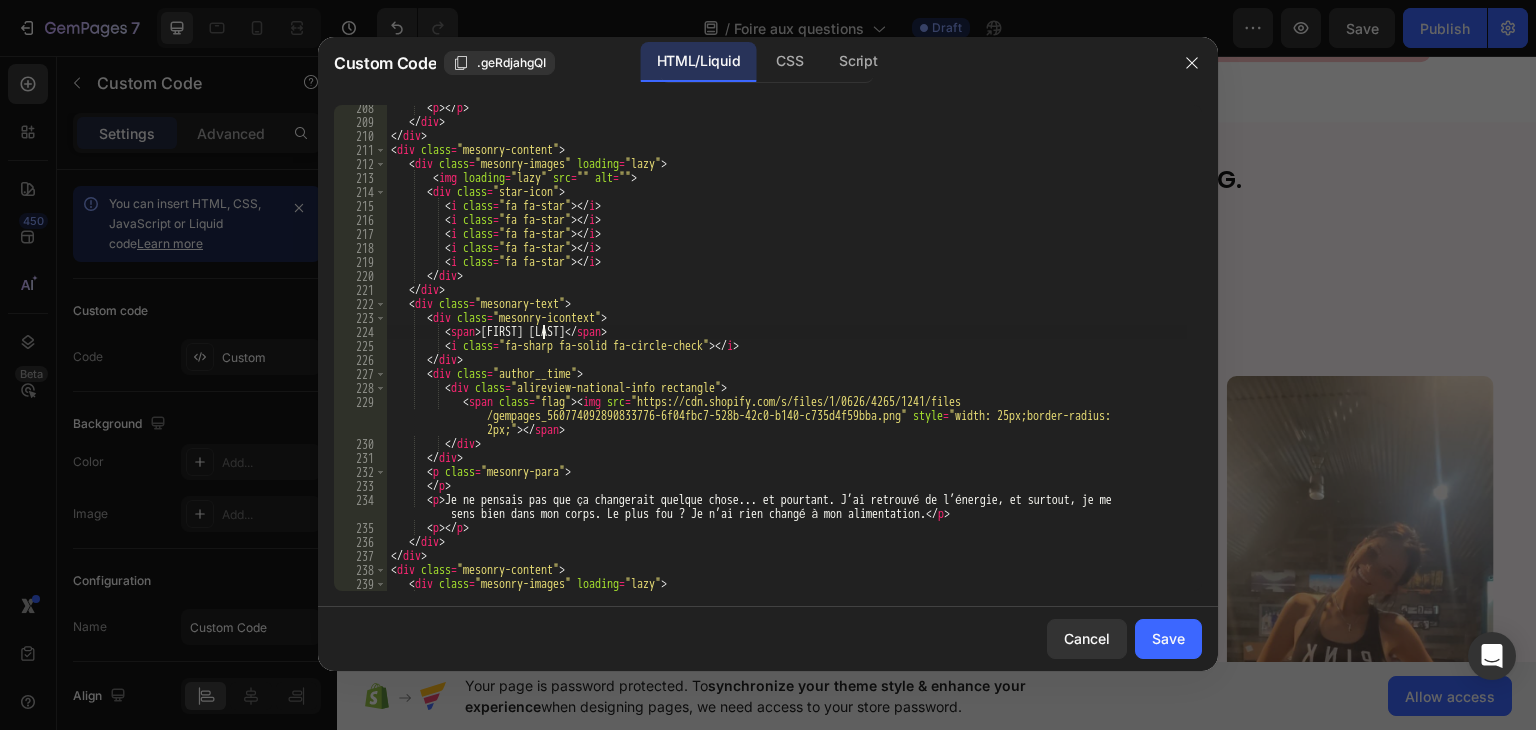 scroll, scrollTop: 3284, scrollLeft: 0, axis: vertical 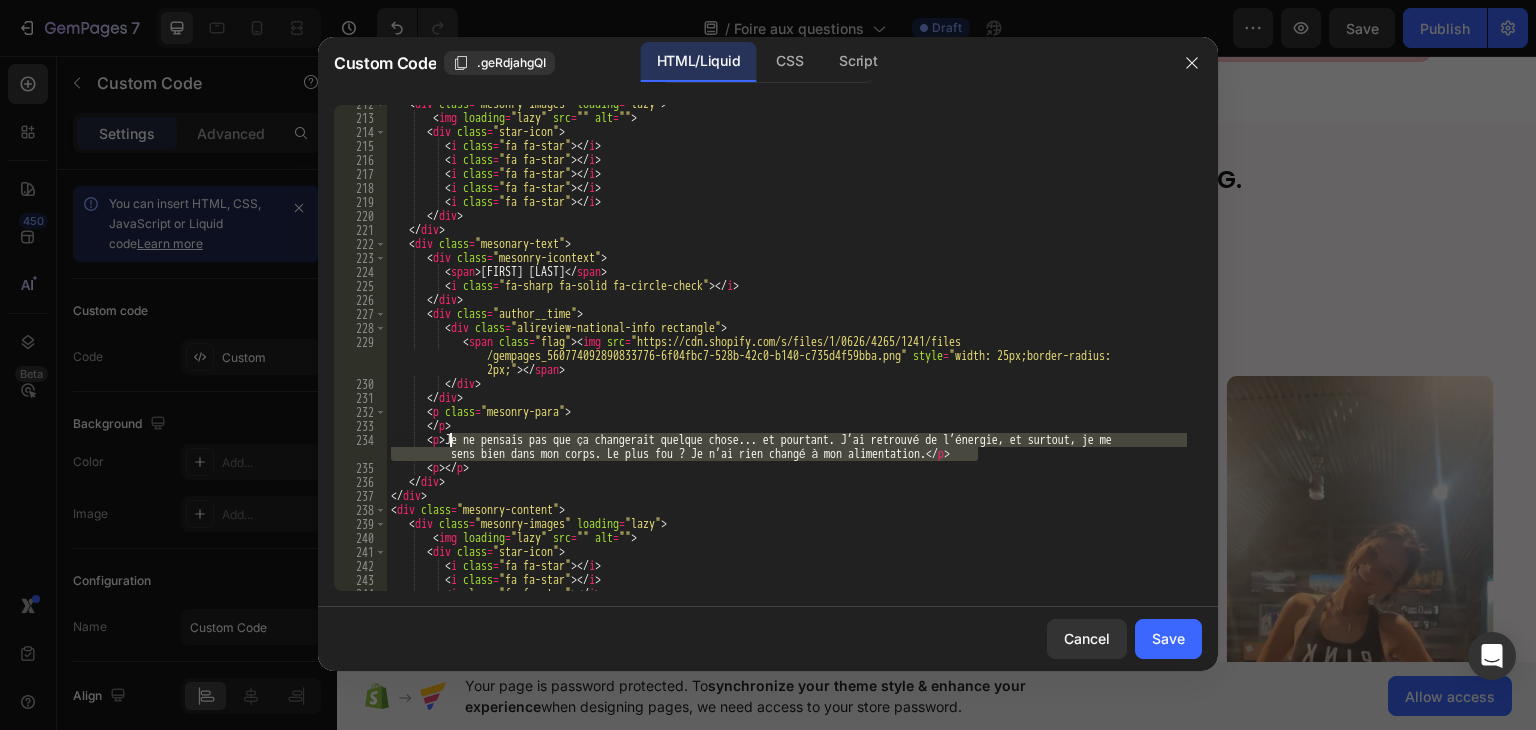 drag, startPoint x: 977, startPoint y: 460, endPoint x: 463, endPoint y: 432, distance: 514.7621 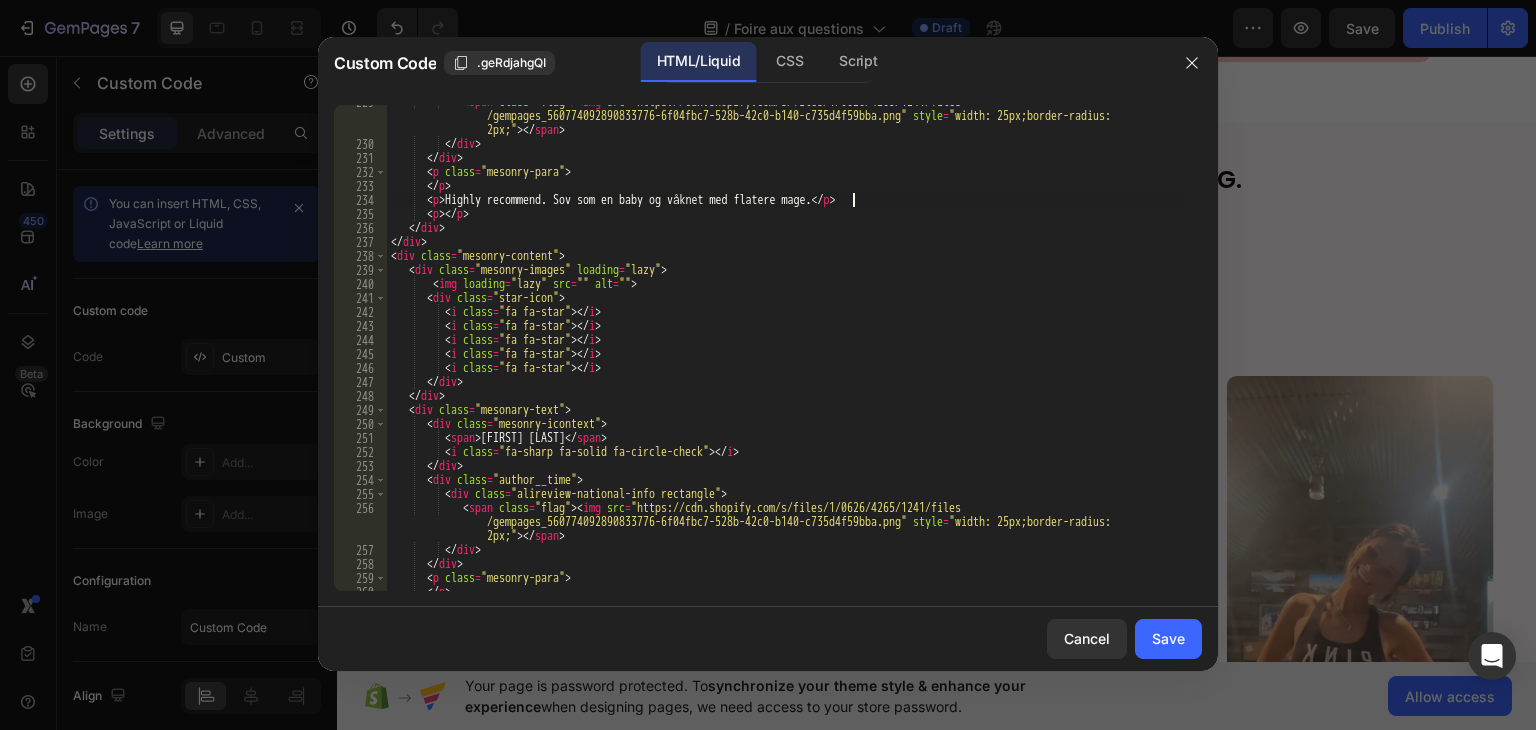 scroll, scrollTop: 3584, scrollLeft: 0, axis: vertical 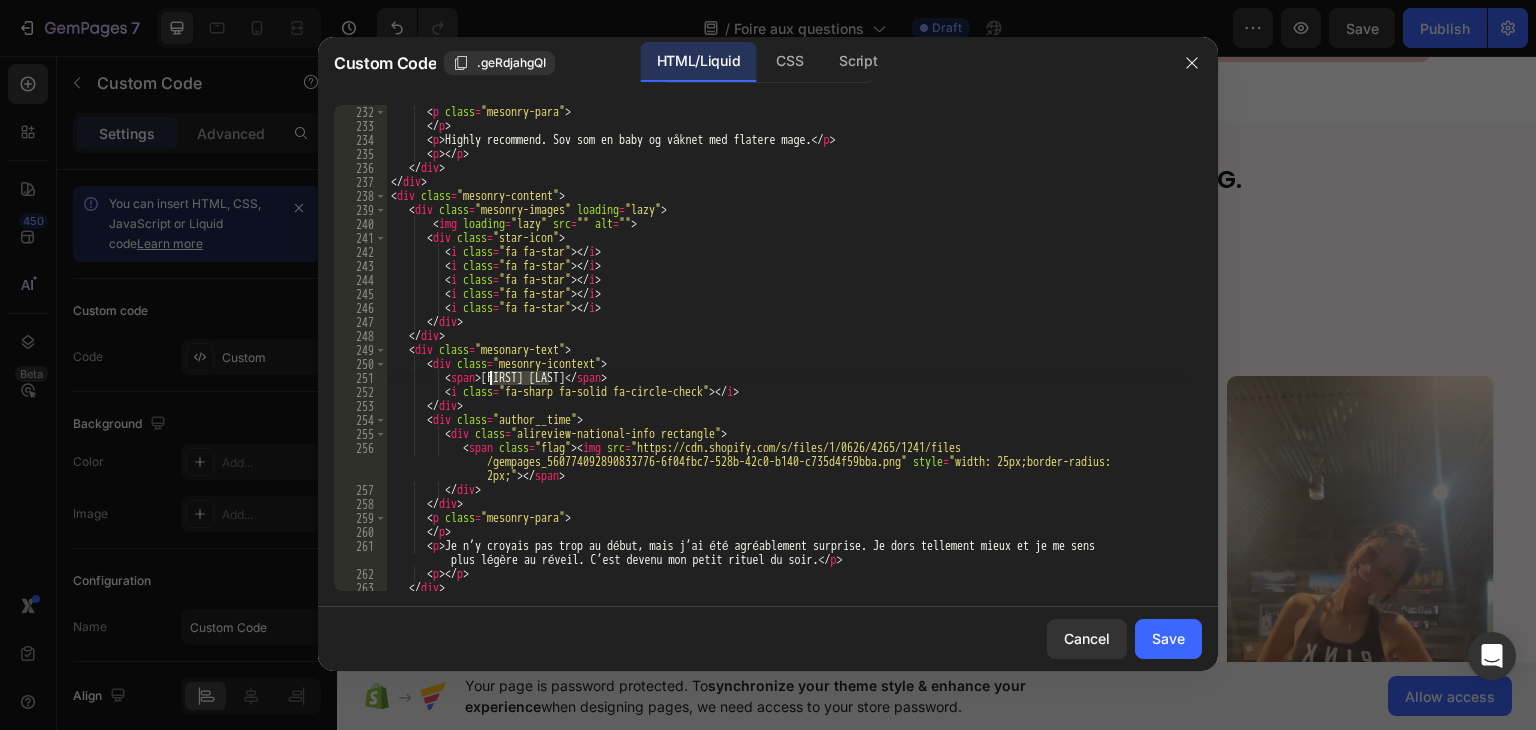 drag, startPoint x: 547, startPoint y: 381, endPoint x: 492, endPoint y: 382, distance: 55.00909 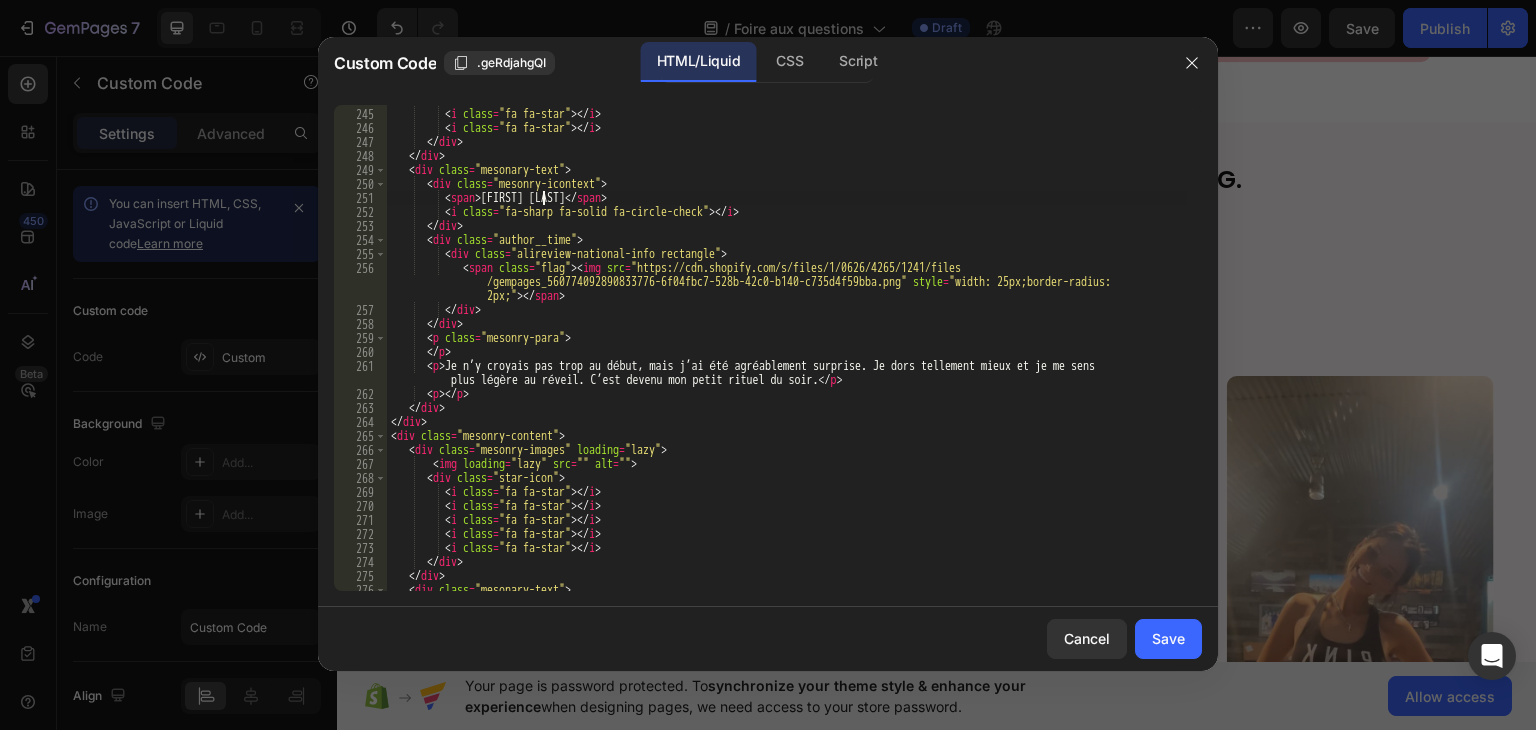 scroll, scrollTop: 3824, scrollLeft: 0, axis: vertical 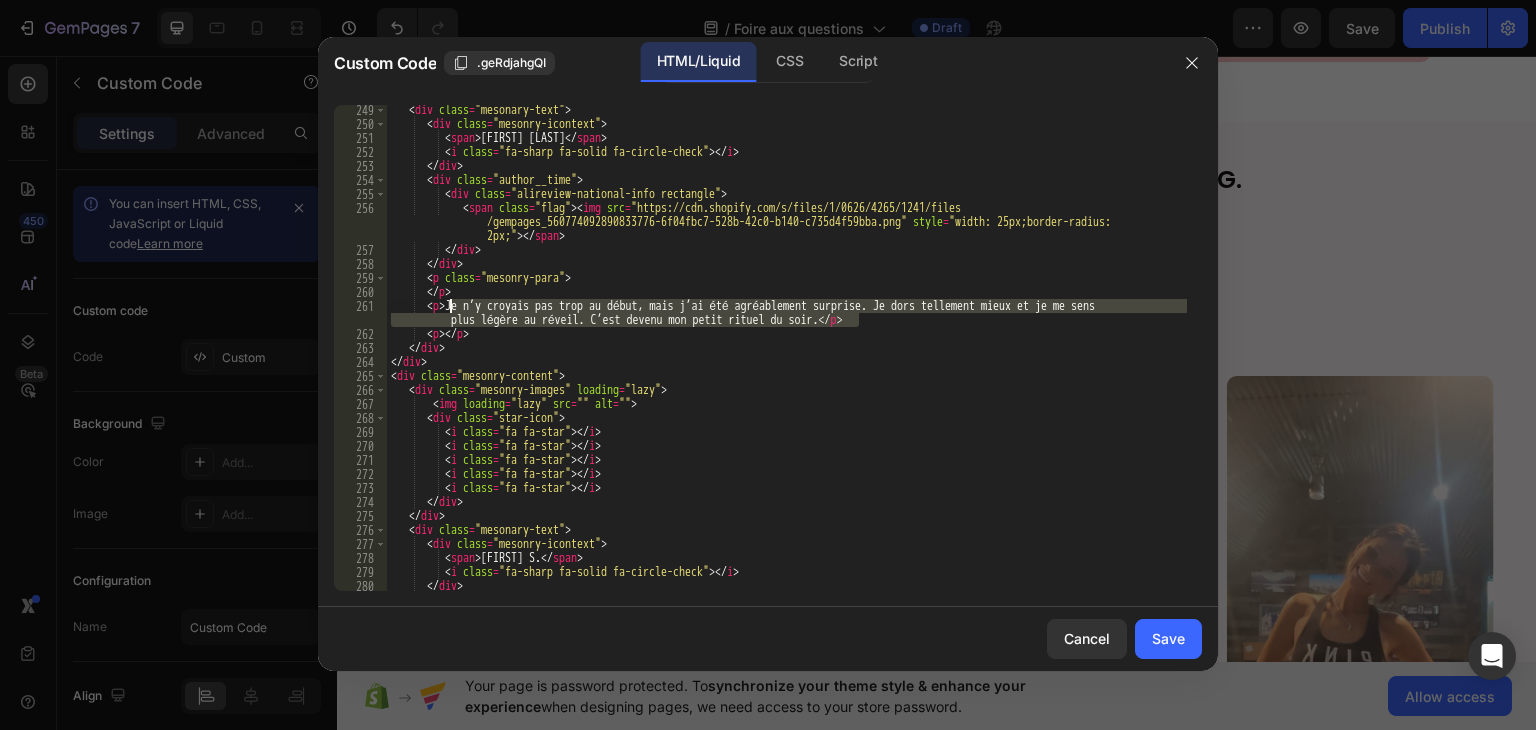 drag, startPoint x: 861, startPoint y: 321, endPoint x: 452, endPoint y: 306, distance: 409.27496 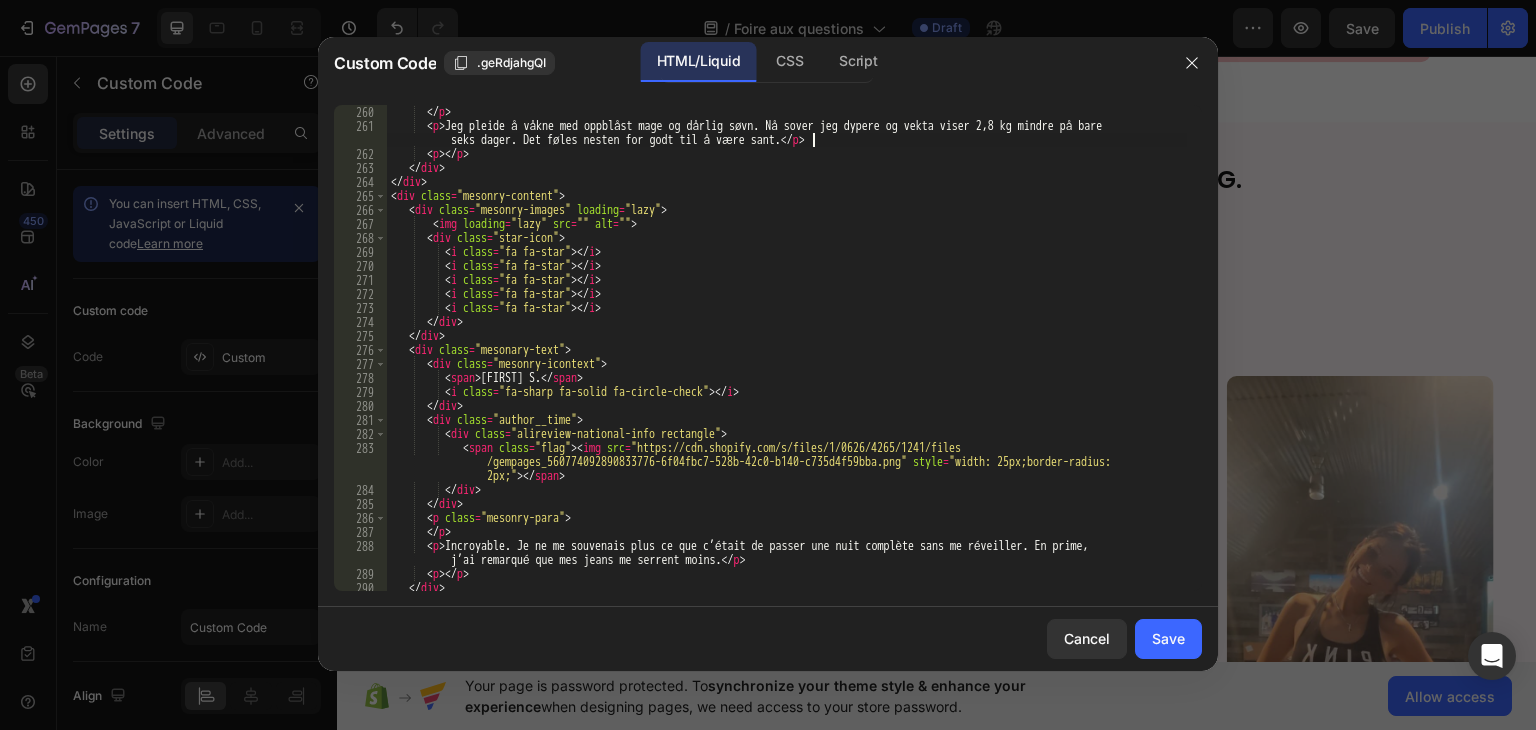 scroll, scrollTop: 4064, scrollLeft: 0, axis: vertical 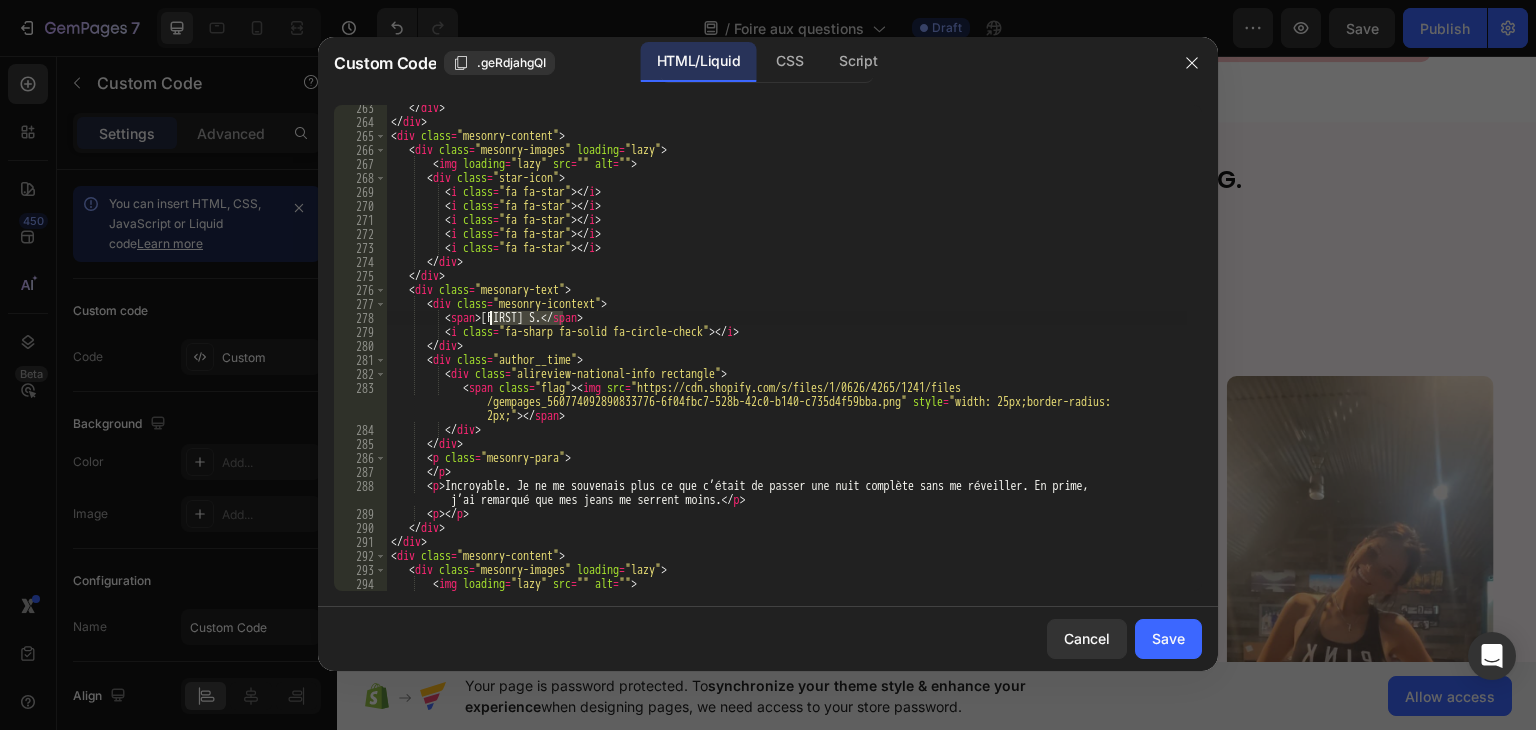 drag, startPoint x: 563, startPoint y: 313, endPoint x: 492, endPoint y: 314, distance: 71.00704 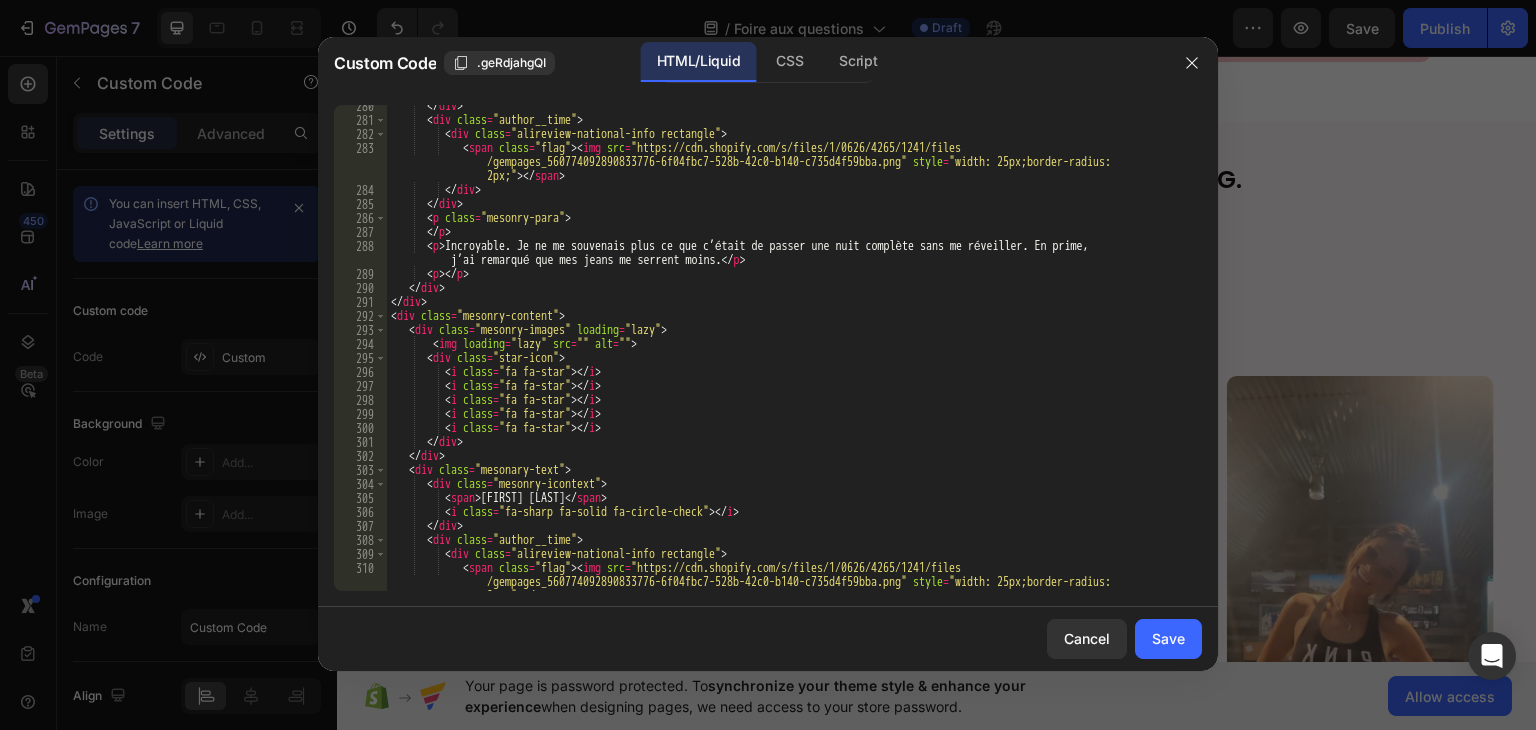 scroll, scrollTop: 4304, scrollLeft: 0, axis: vertical 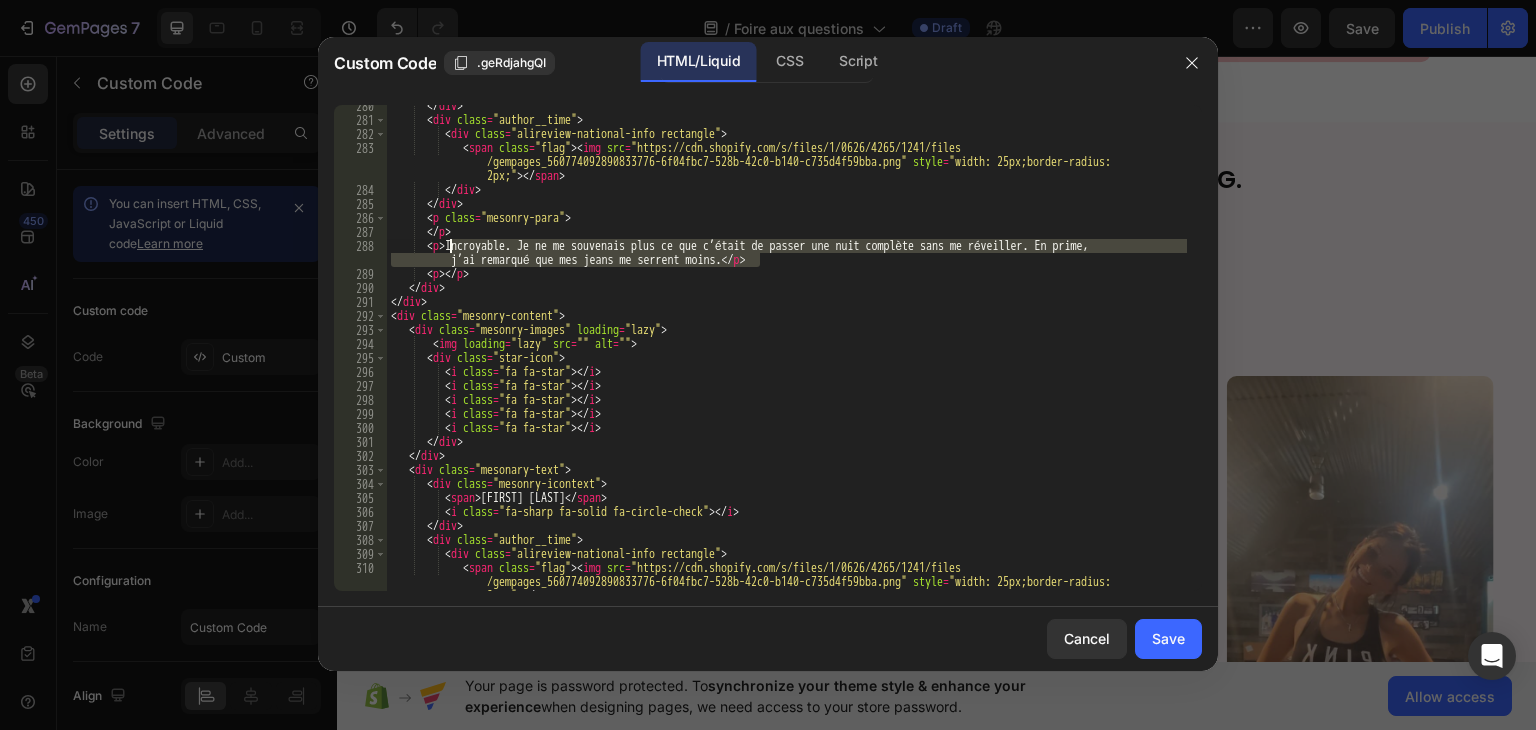 drag, startPoint x: 763, startPoint y: 266, endPoint x: 451, endPoint y: 245, distance: 312.70593 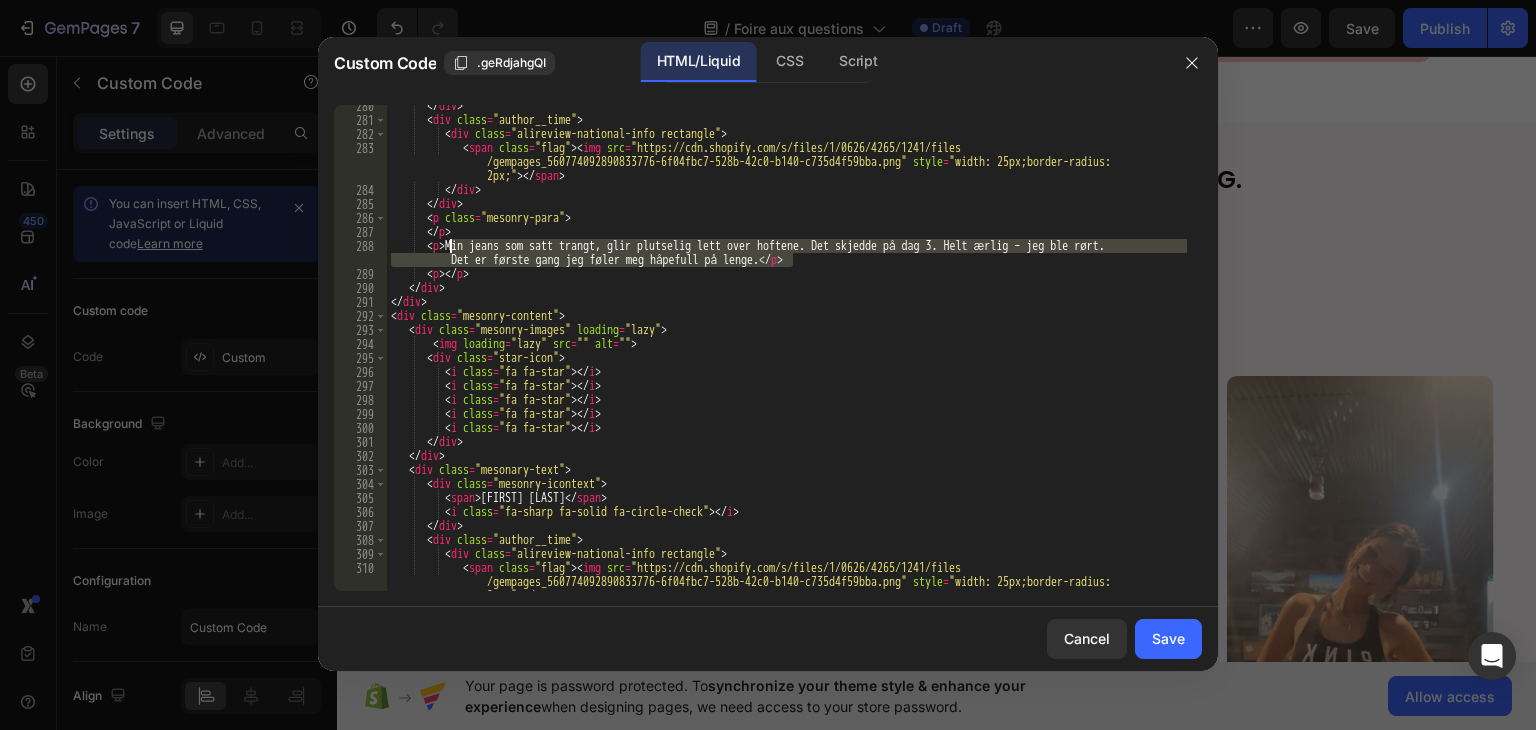 drag, startPoint x: 795, startPoint y: 264, endPoint x: 450, endPoint y: 241, distance: 345.7658 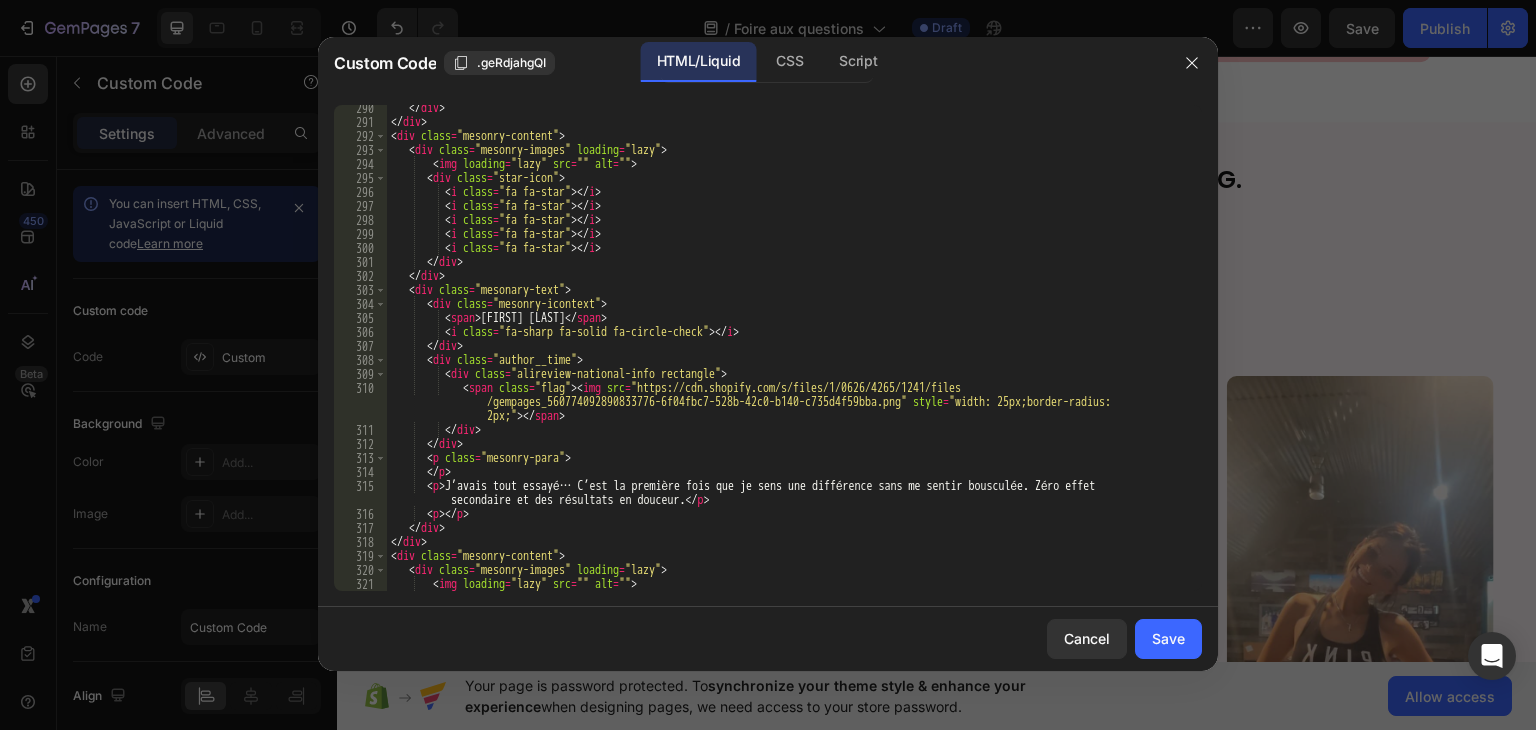 scroll, scrollTop: 4484, scrollLeft: 0, axis: vertical 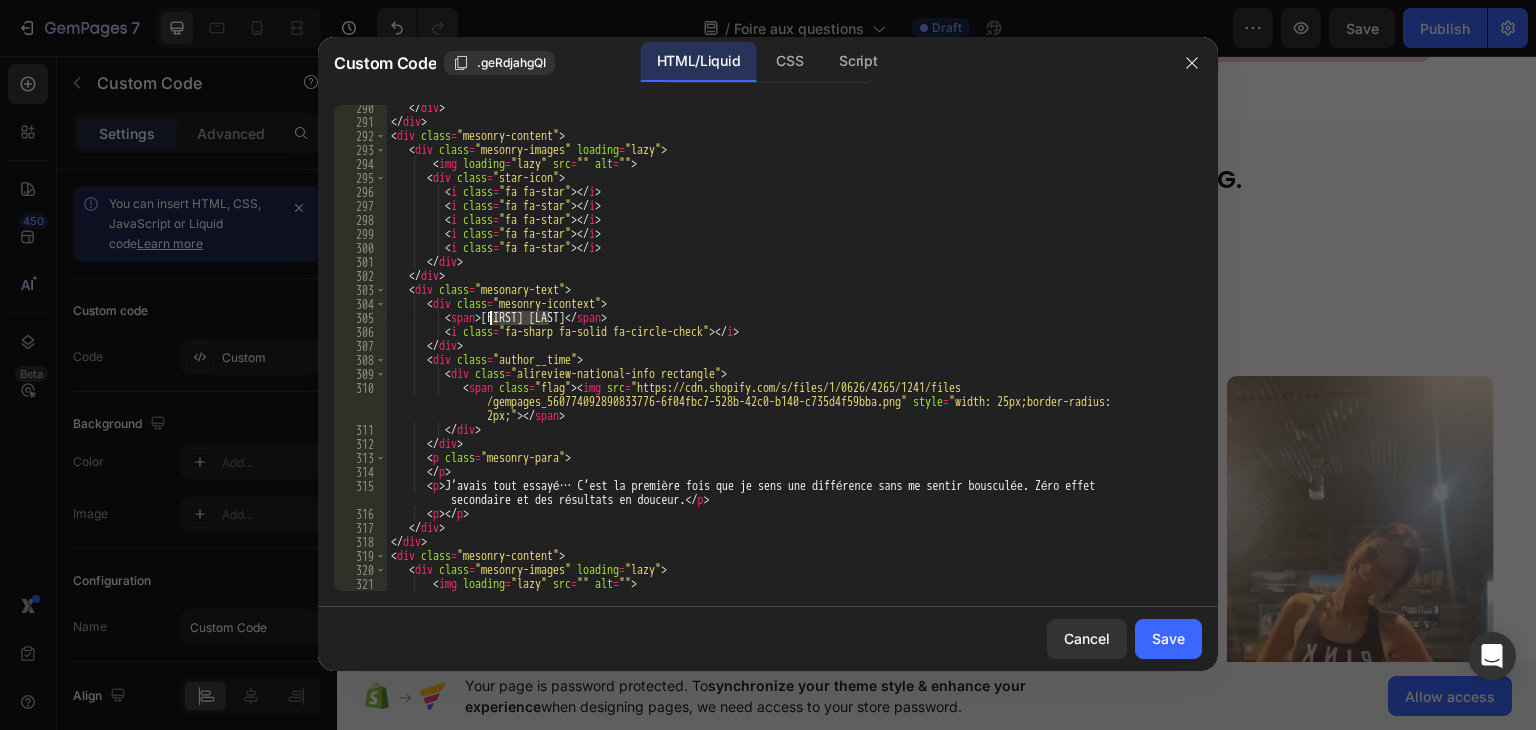 drag, startPoint x: 552, startPoint y: 321, endPoint x: 491, endPoint y: 316, distance: 61.204575 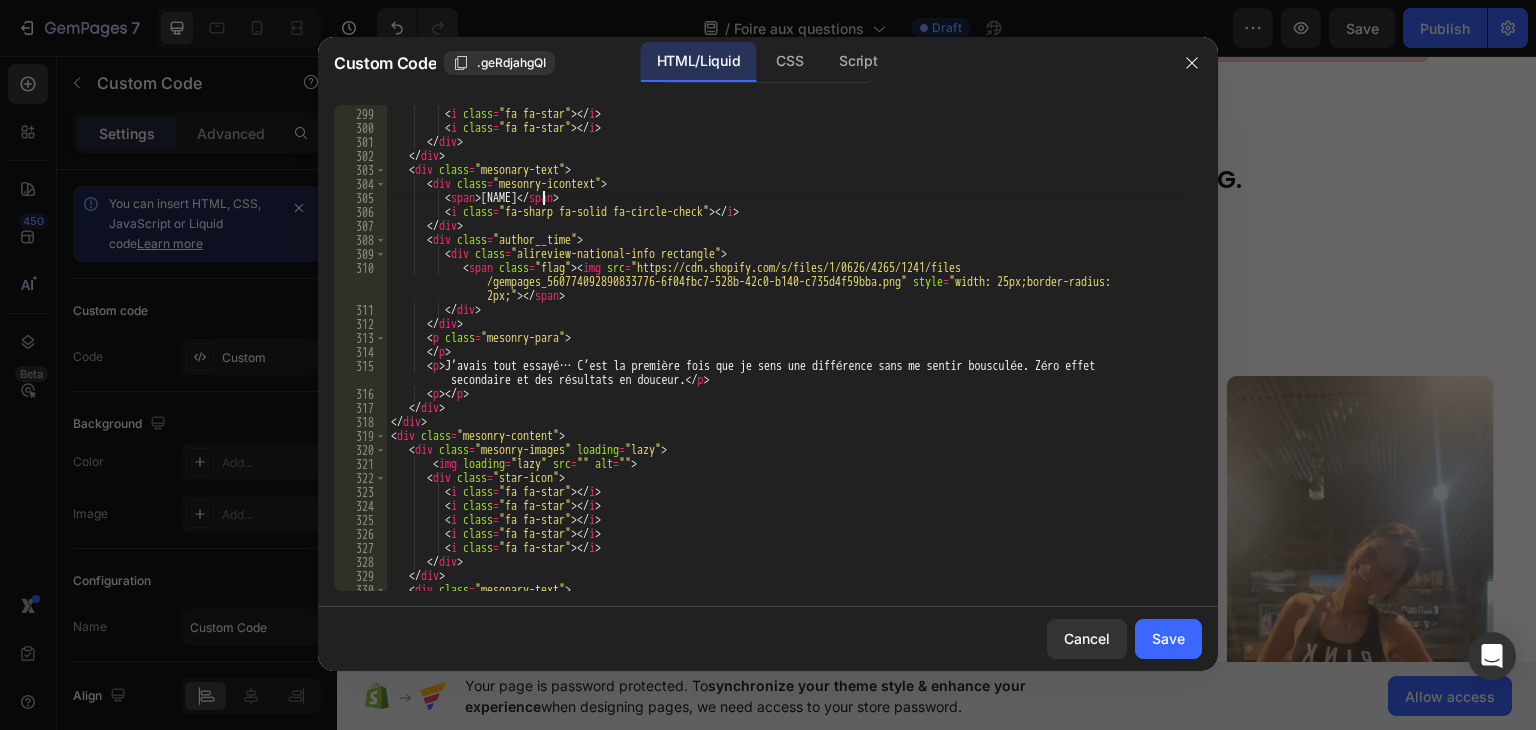 scroll, scrollTop: 4664, scrollLeft: 0, axis: vertical 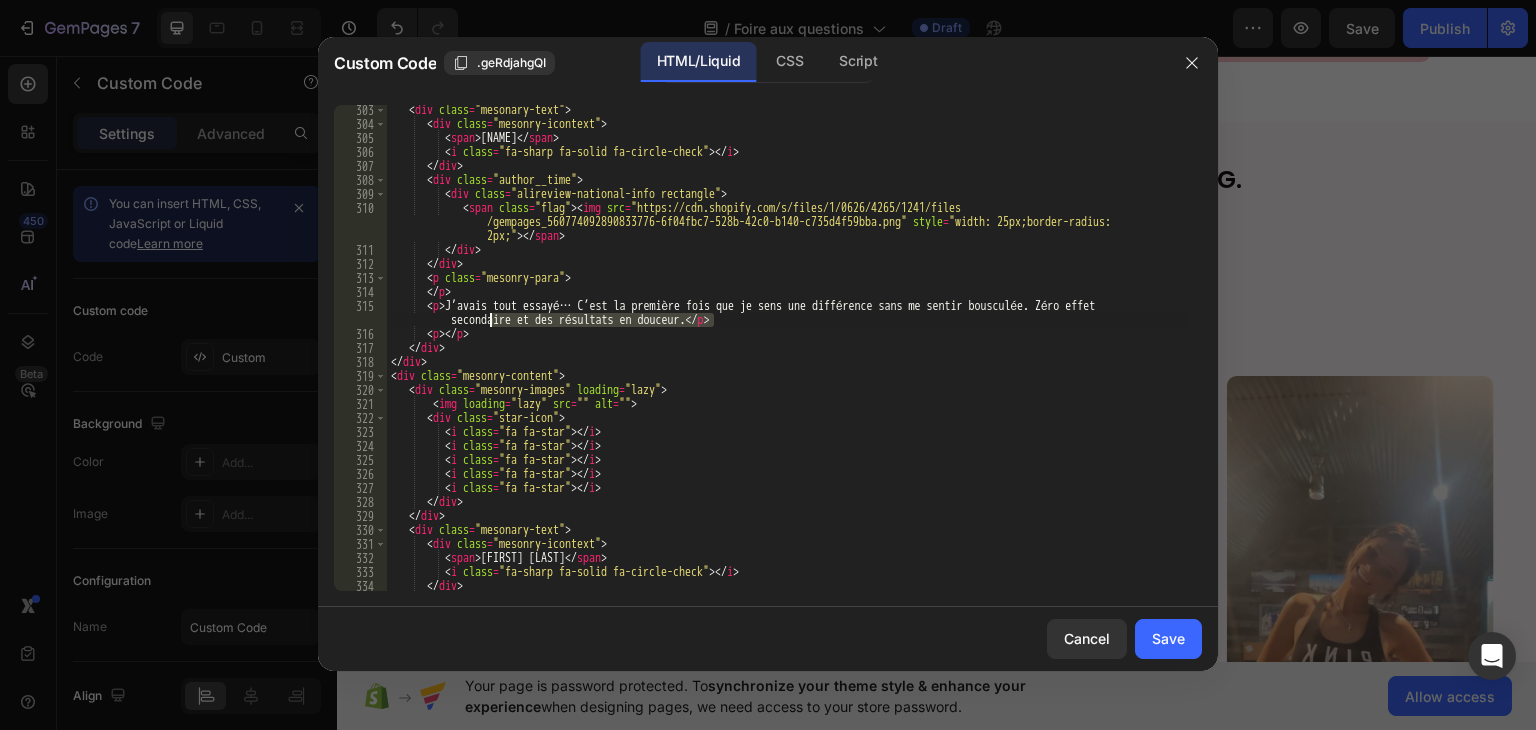 drag, startPoint x: 714, startPoint y: 323, endPoint x: 488, endPoint y: 318, distance: 226.0553 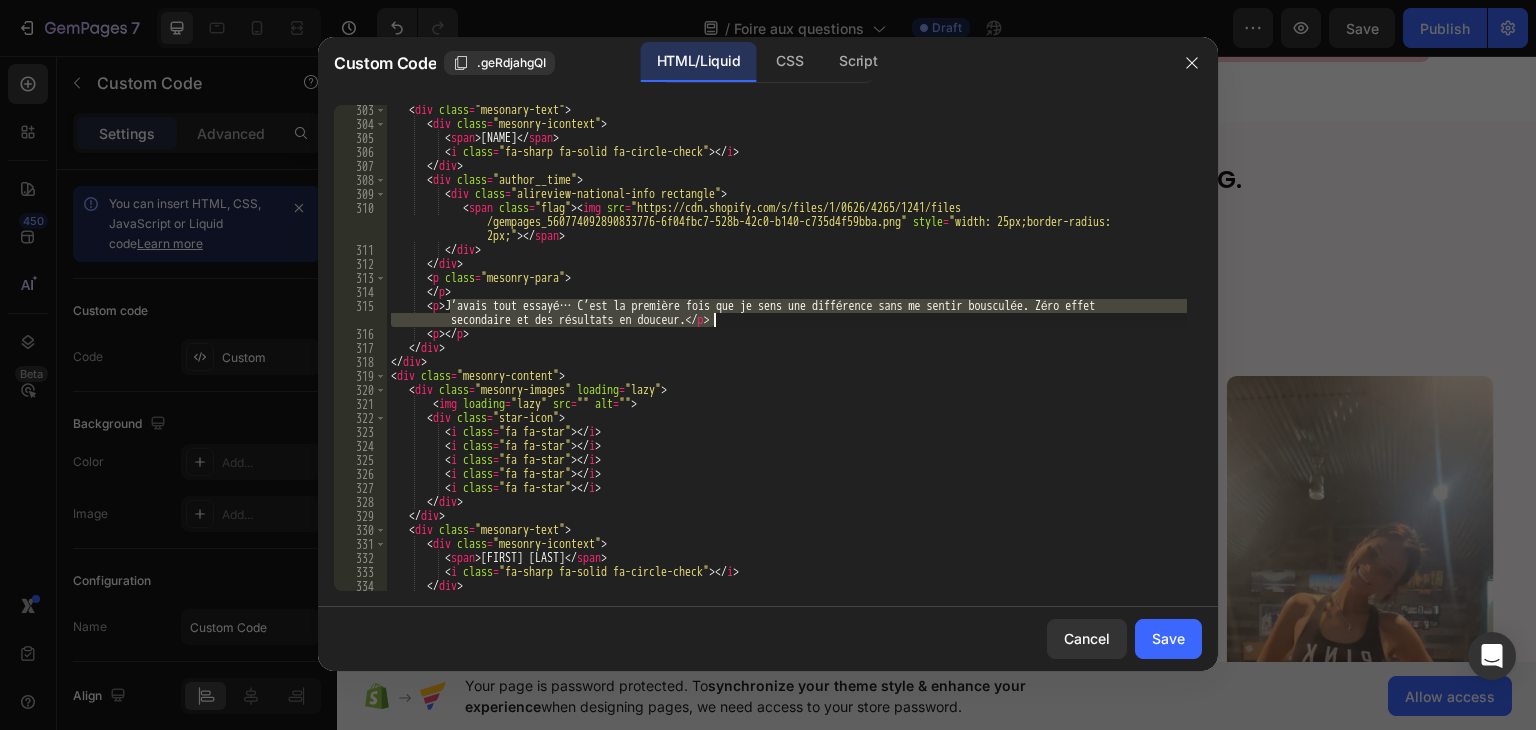 drag, startPoint x: 448, startPoint y: 305, endPoint x: 712, endPoint y: 326, distance: 264.83392 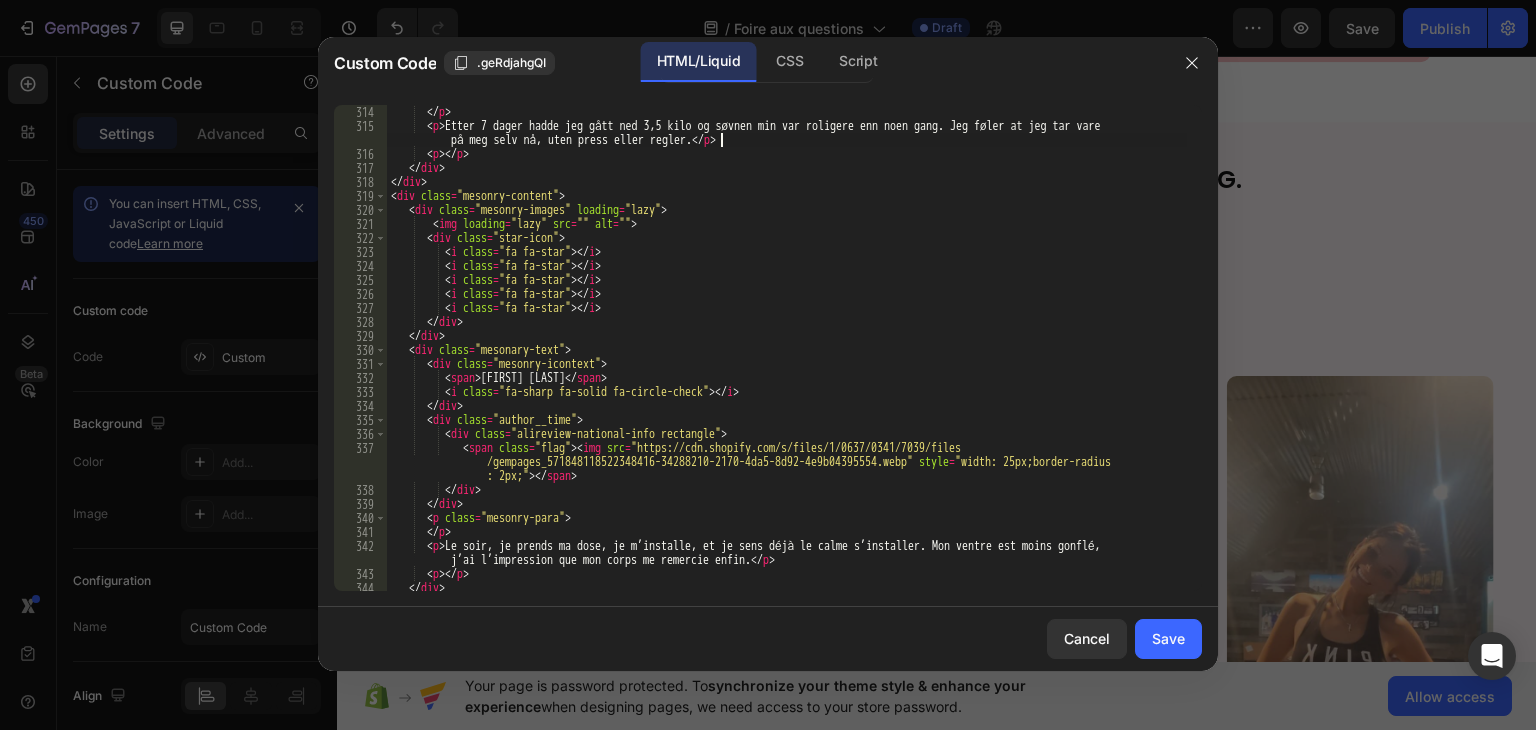 scroll, scrollTop: 4964, scrollLeft: 0, axis: vertical 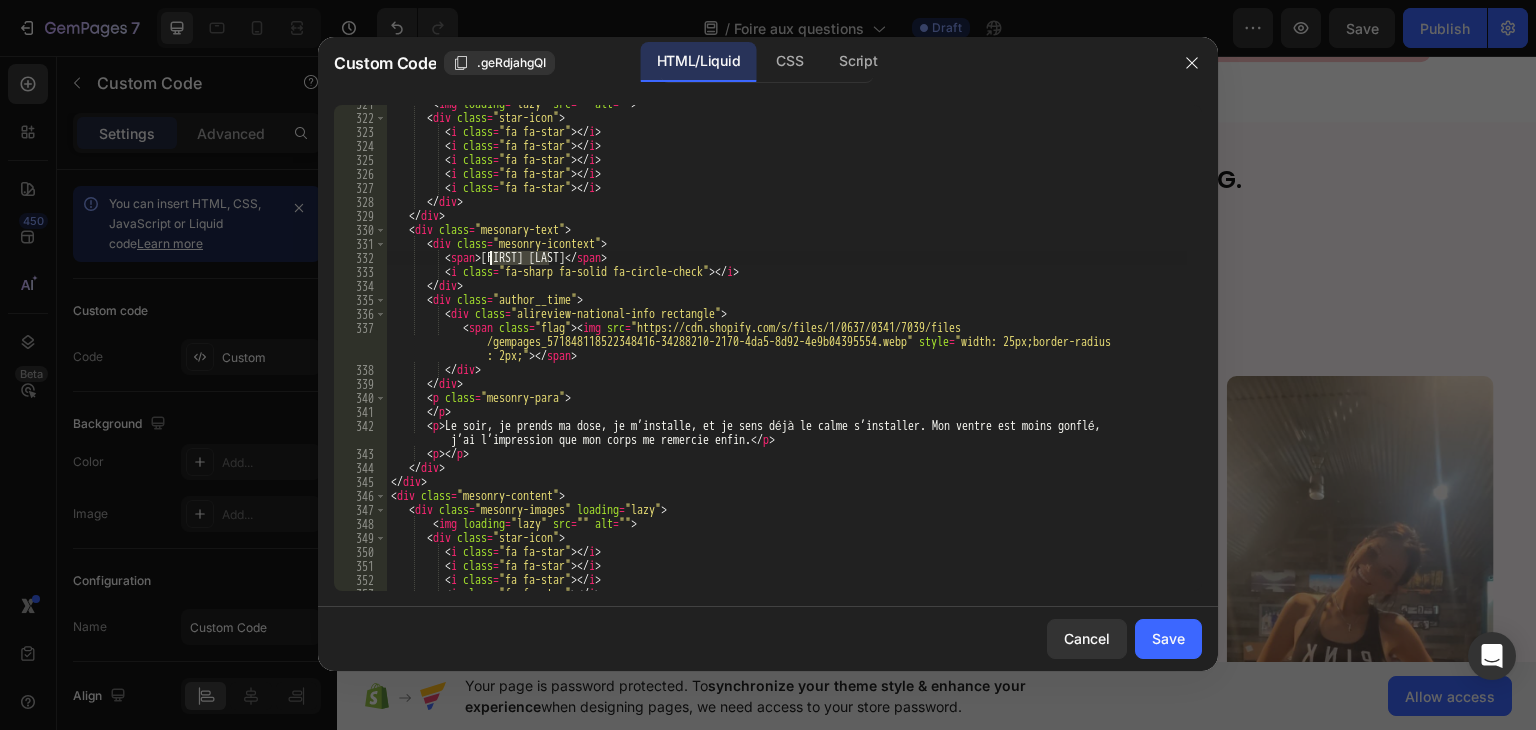 drag, startPoint x: 546, startPoint y: 258, endPoint x: 488, endPoint y: 261, distance: 58.077534 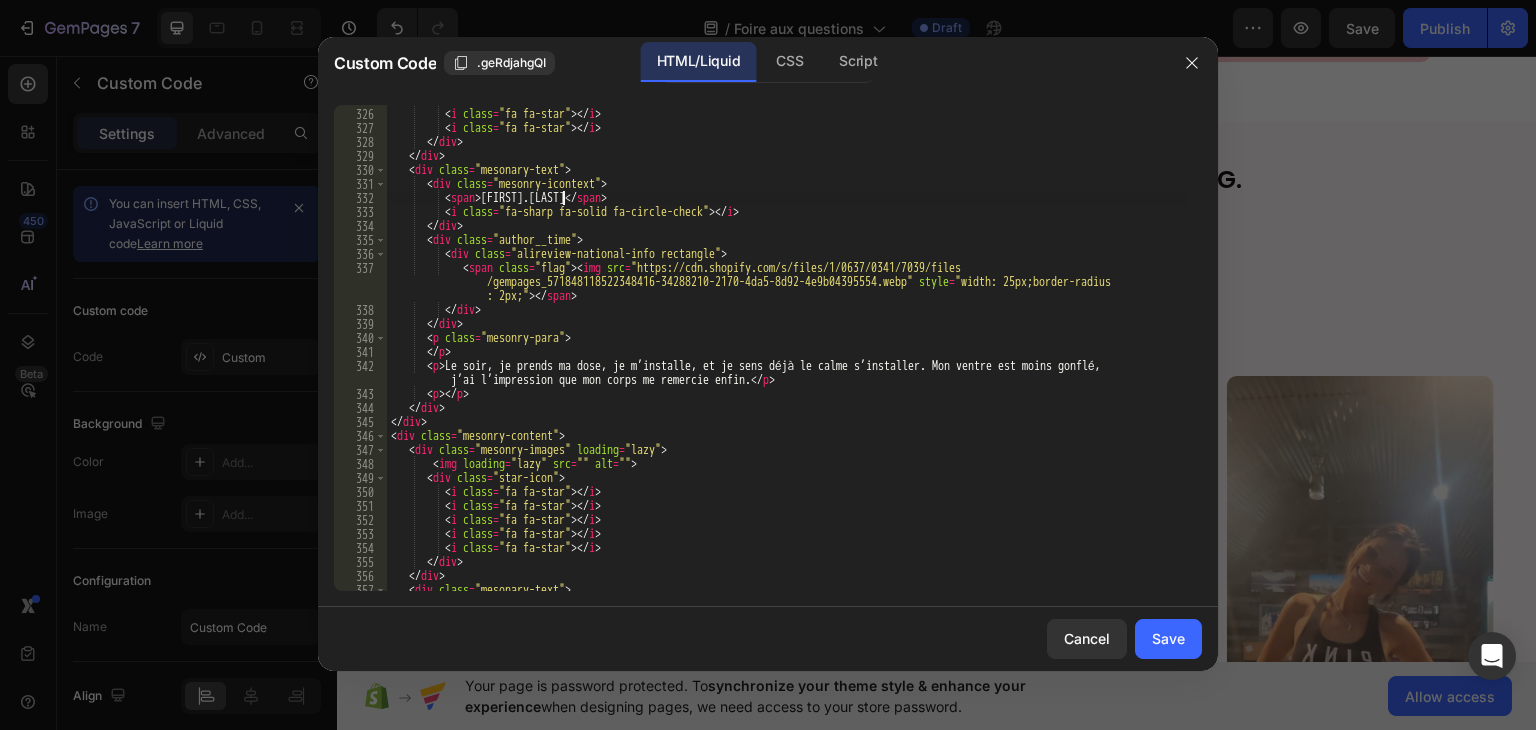 scroll, scrollTop: 5144, scrollLeft: 0, axis: vertical 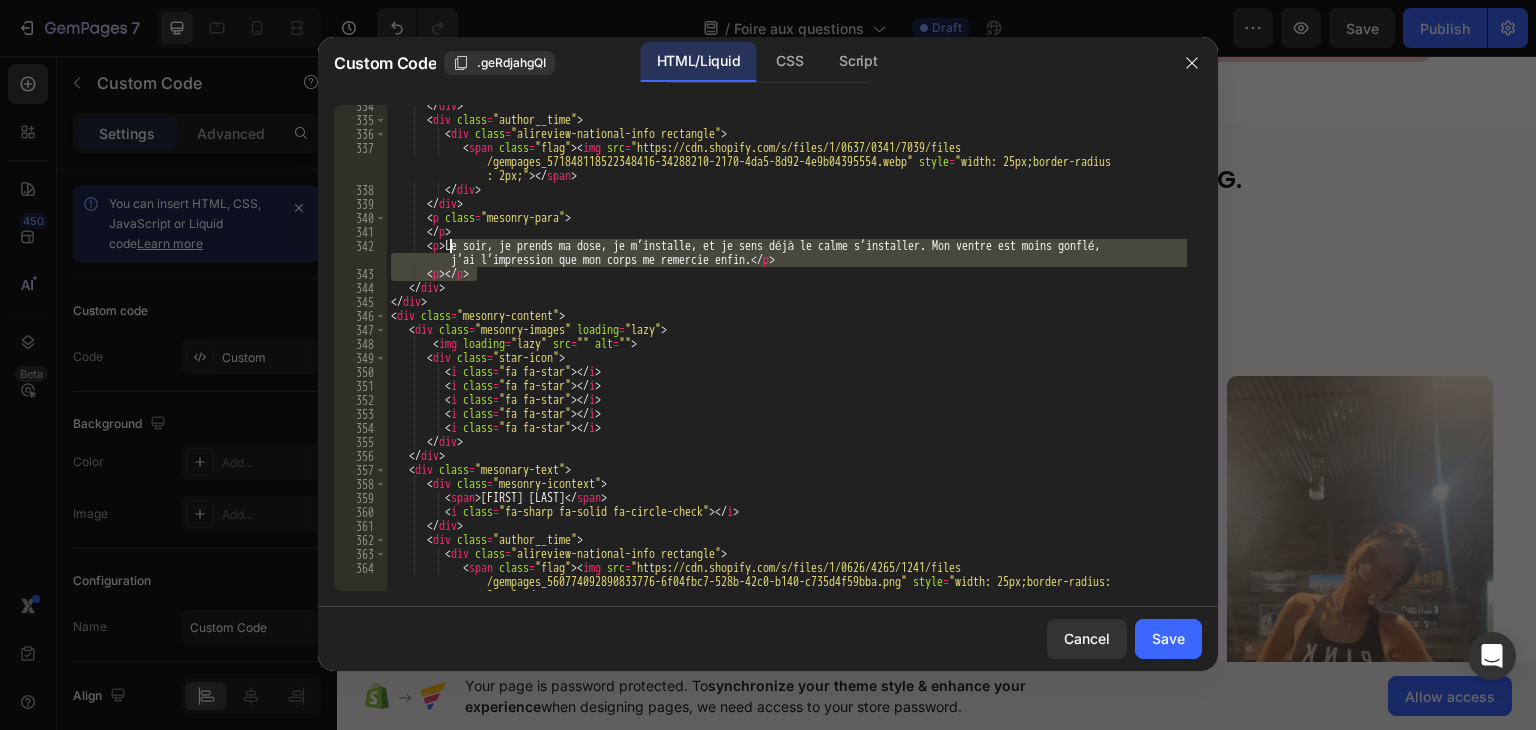 drag, startPoint x: 788, startPoint y: 266, endPoint x: 452, endPoint y: 249, distance: 336.42978 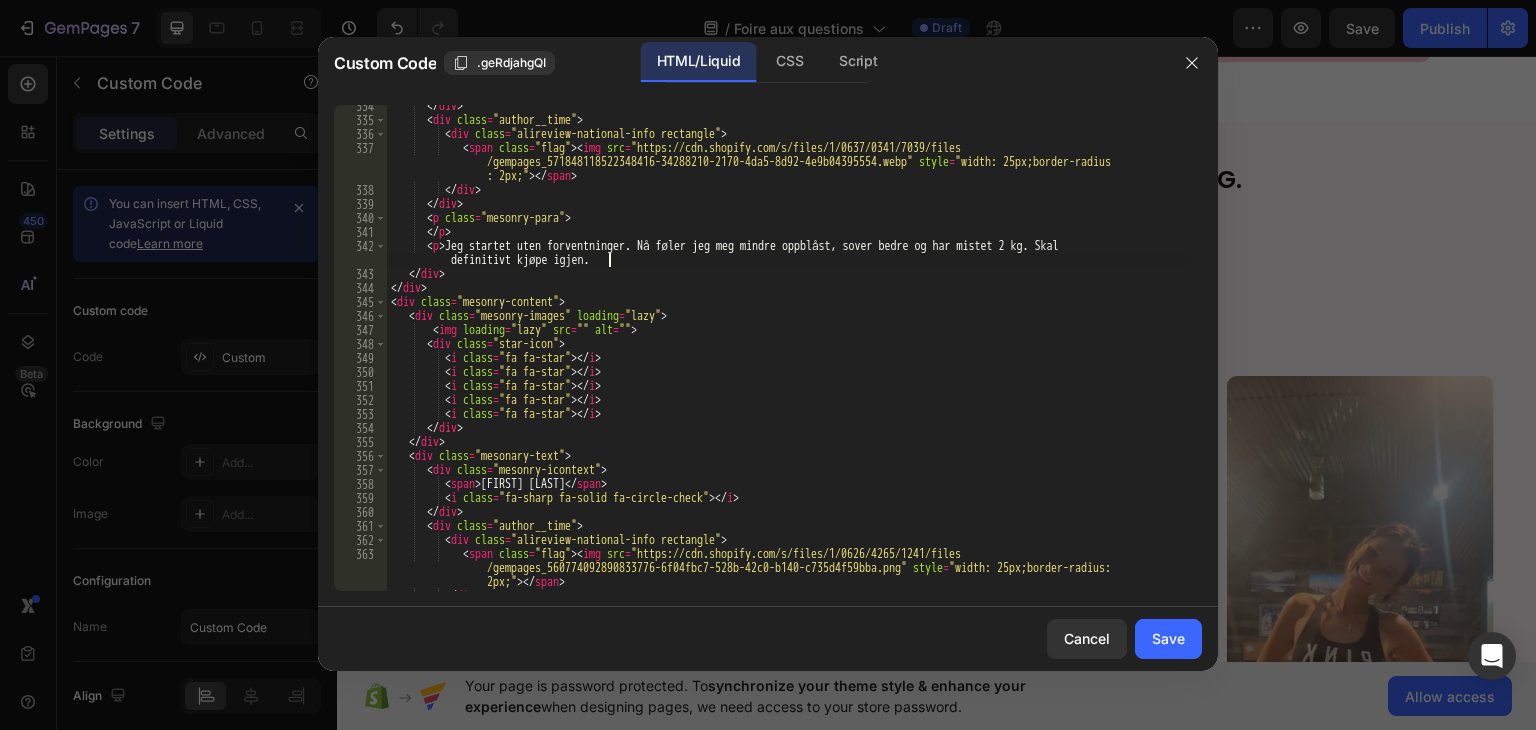 scroll, scrollTop: 5264, scrollLeft: 0, axis: vertical 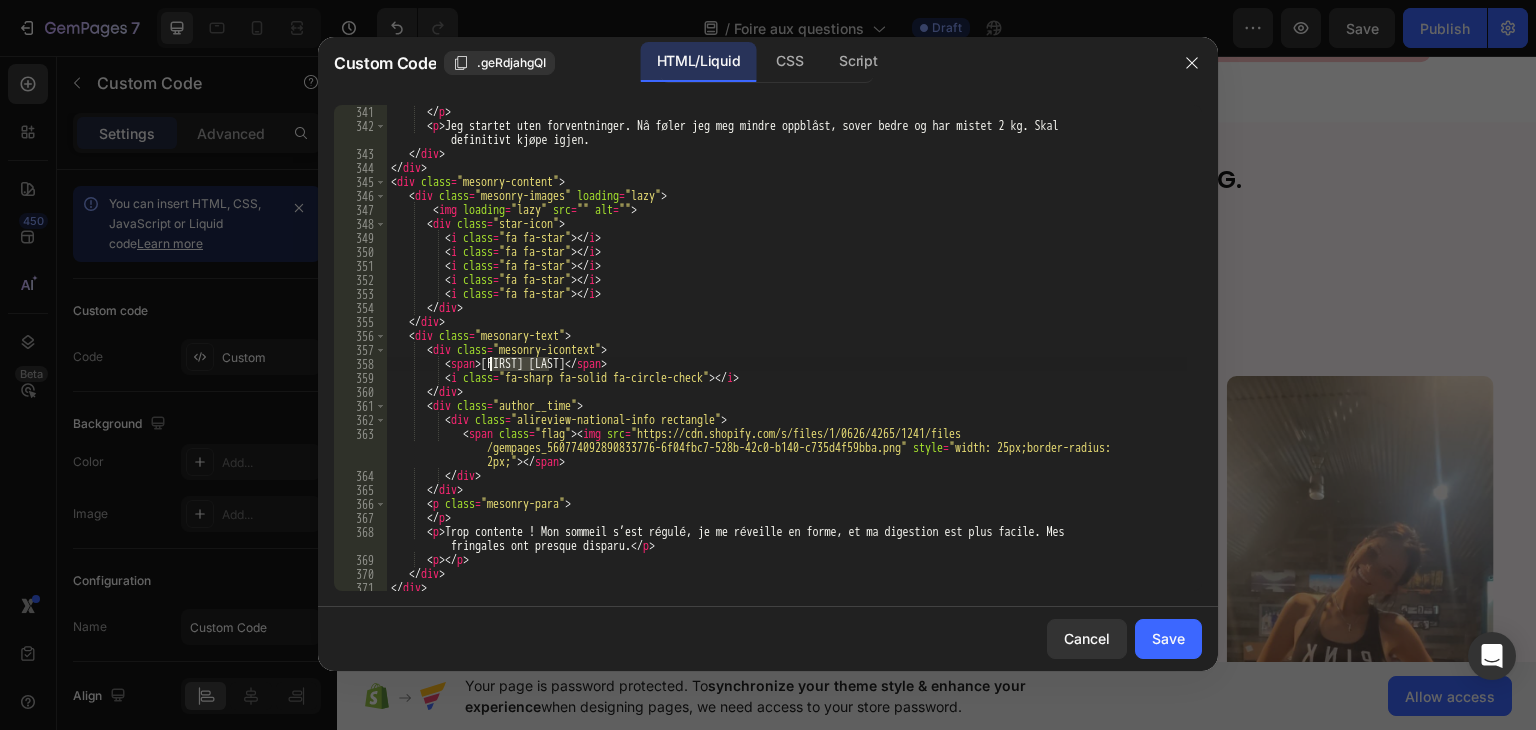 drag, startPoint x: 552, startPoint y: 364, endPoint x: 482, endPoint y: 366, distance: 70.028564 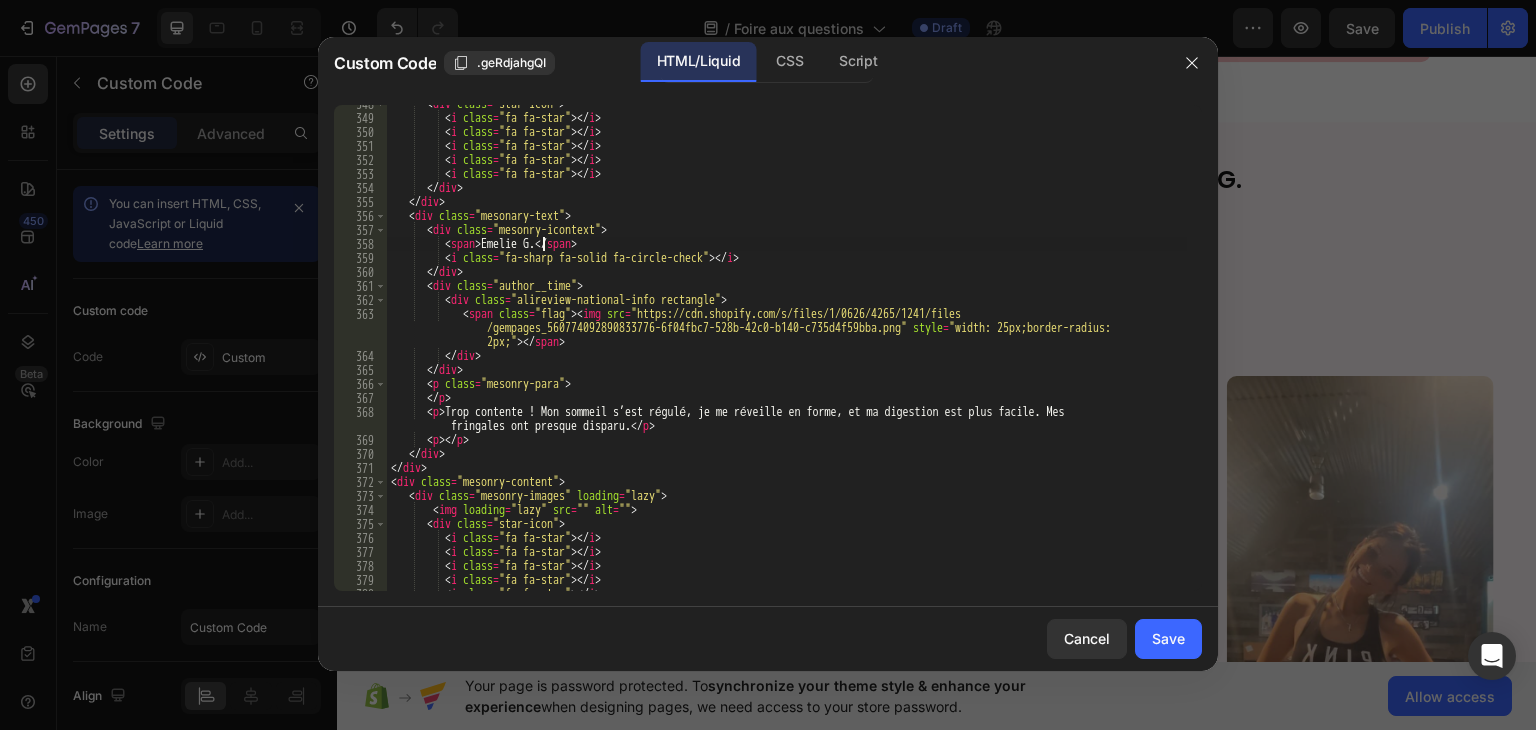 scroll, scrollTop: 5504, scrollLeft: 0, axis: vertical 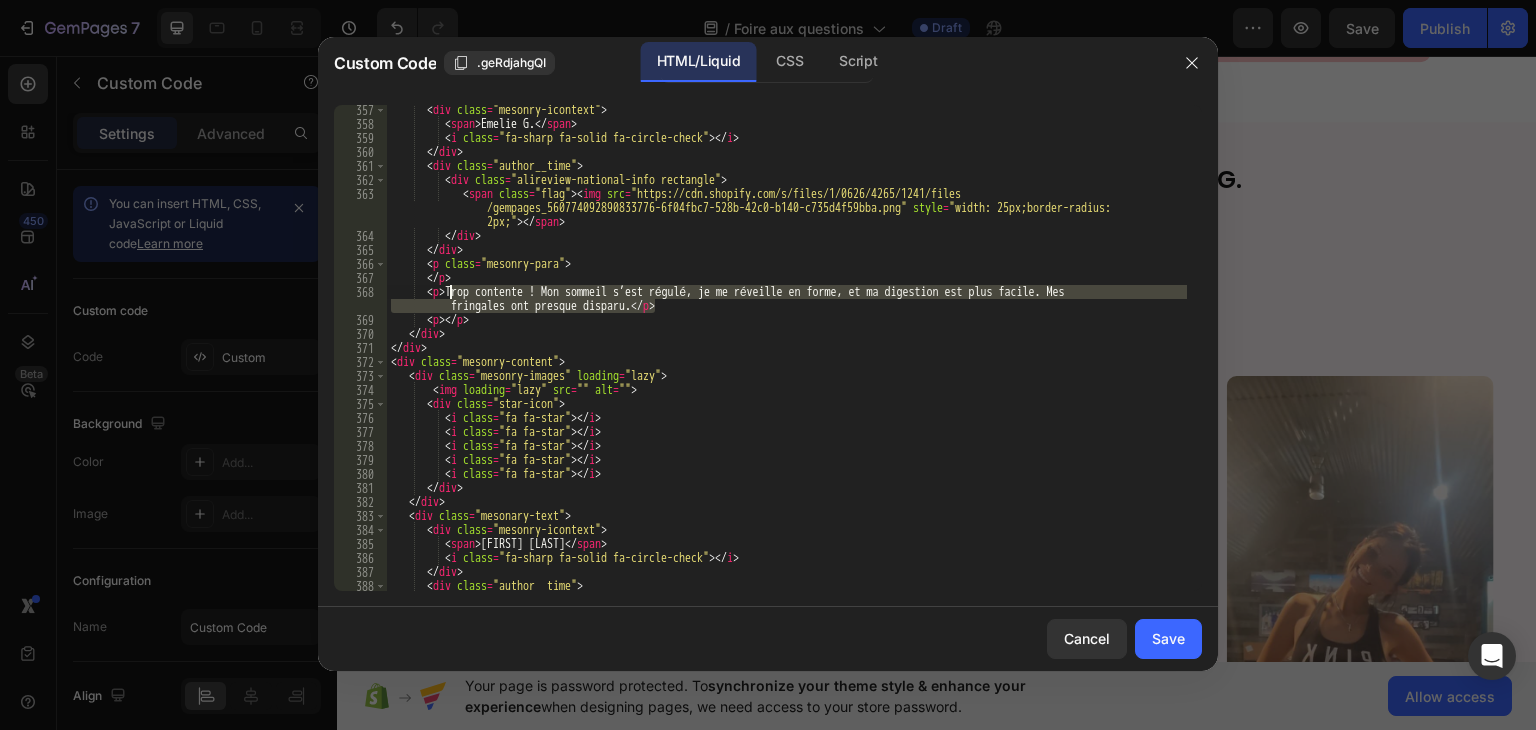 drag, startPoint x: 656, startPoint y: 307, endPoint x: 452, endPoint y: 293, distance: 204.47983 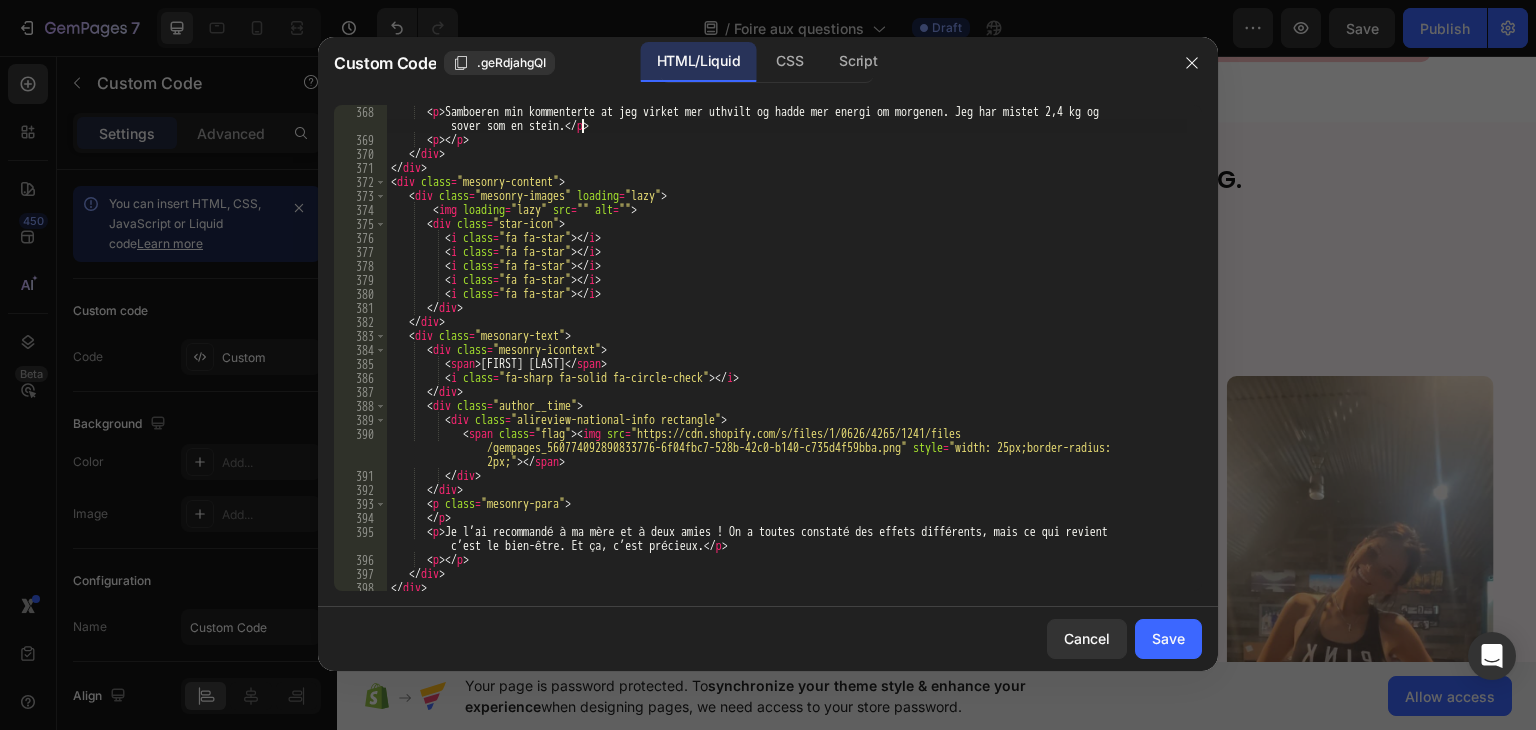scroll, scrollTop: 5684, scrollLeft: 0, axis: vertical 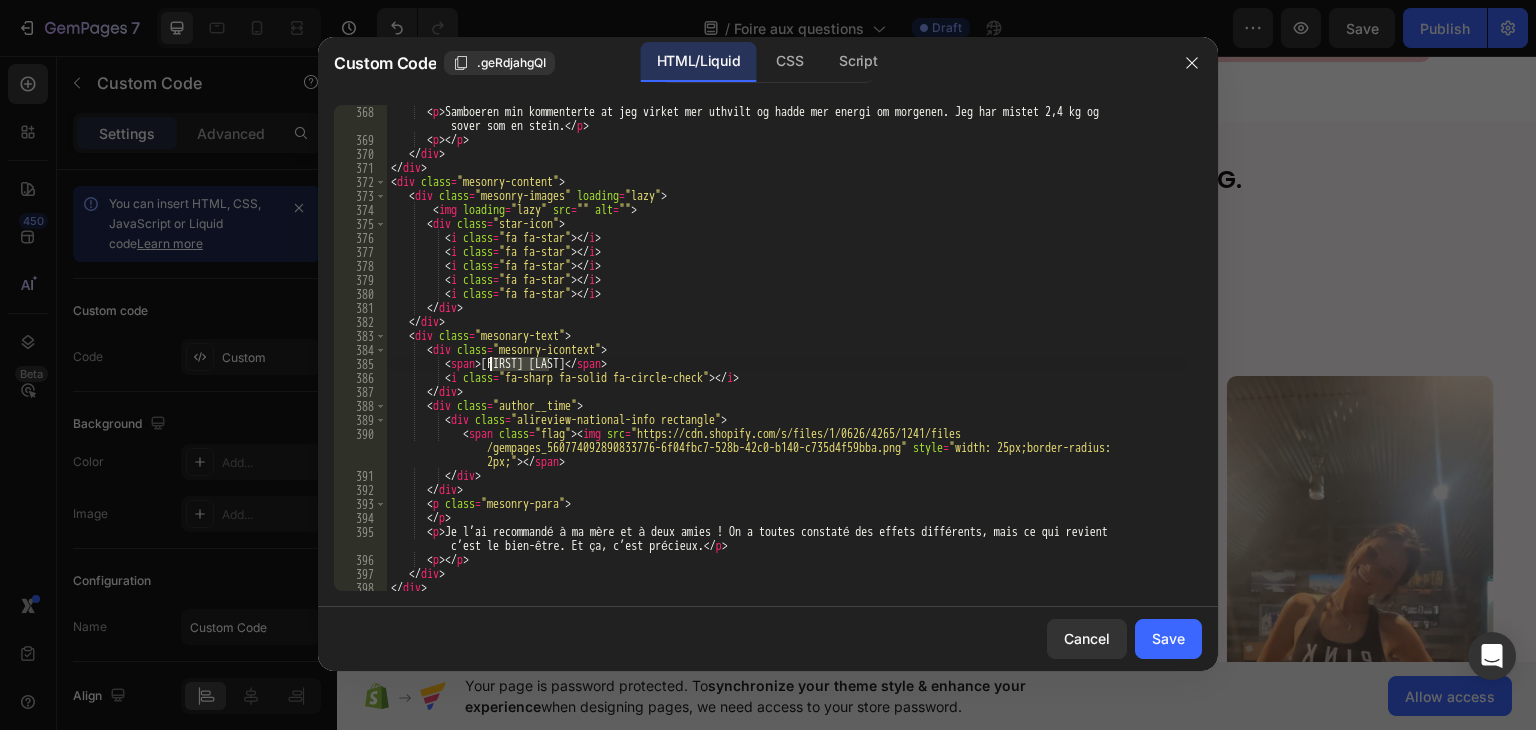 drag, startPoint x: 552, startPoint y: 365, endPoint x: 492, endPoint y: 365, distance: 60 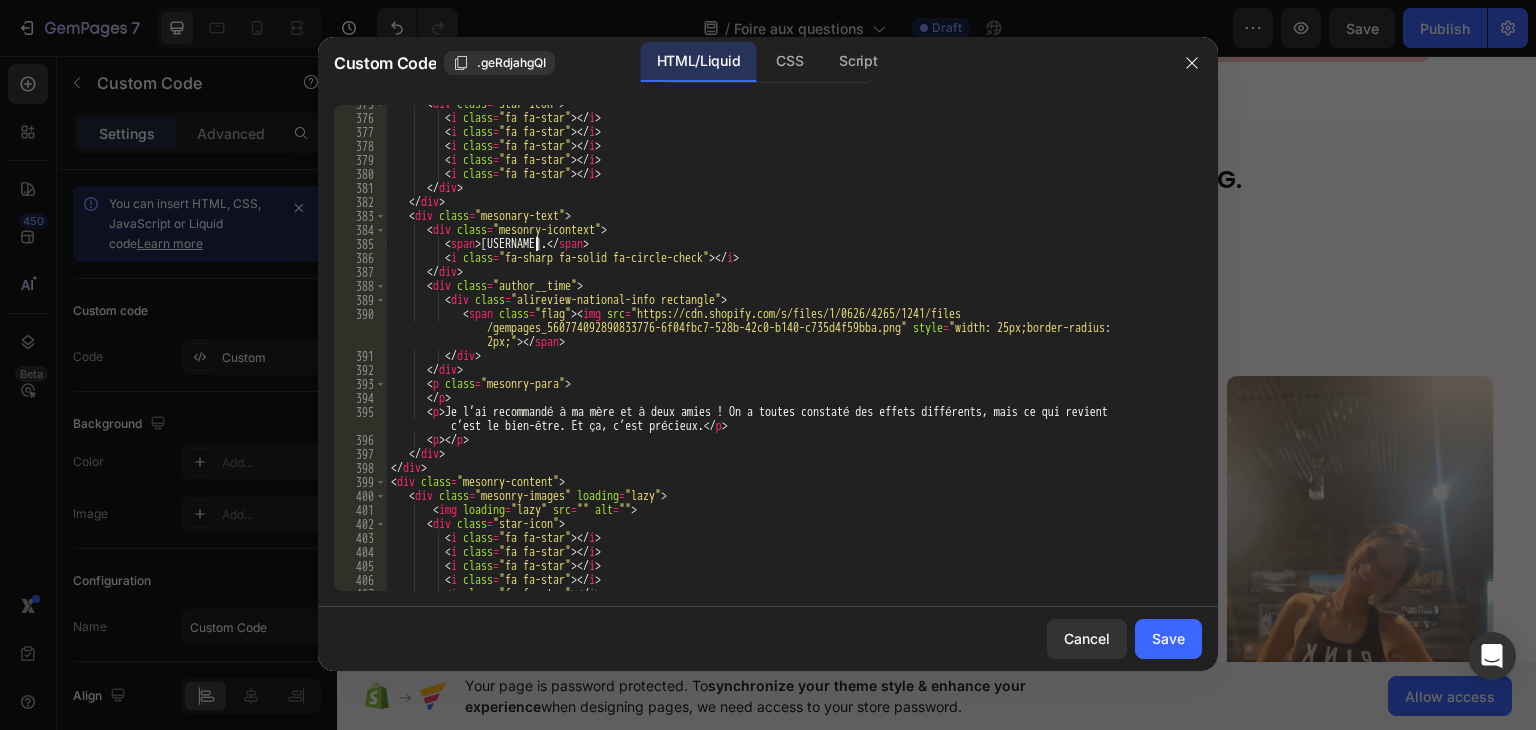 scroll, scrollTop: 5864, scrollLeft: 0, axis: vertical 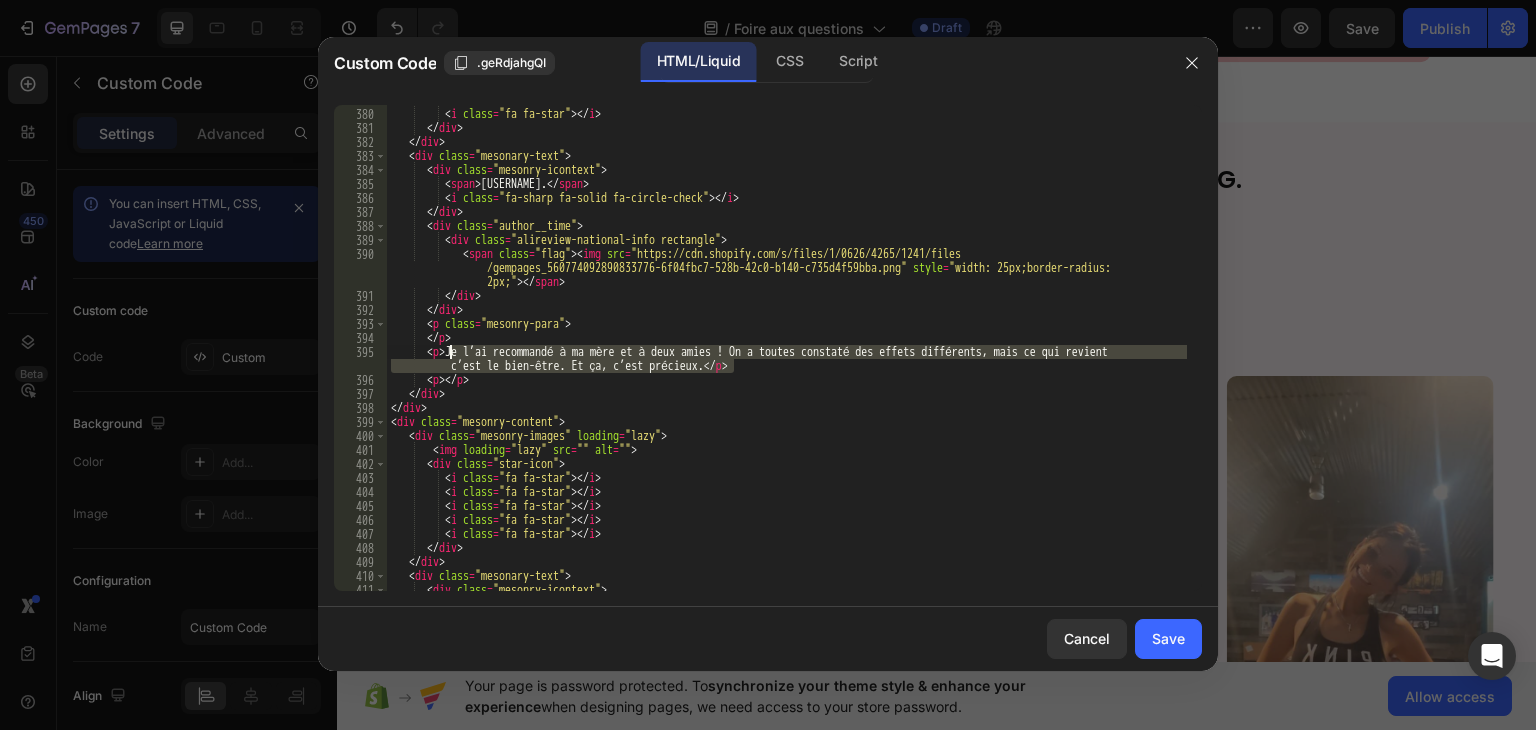 drag, startPoint x: 733, startPoint y: 362, endPoint x: 451, endPoint y: 354, distance: 282.11346 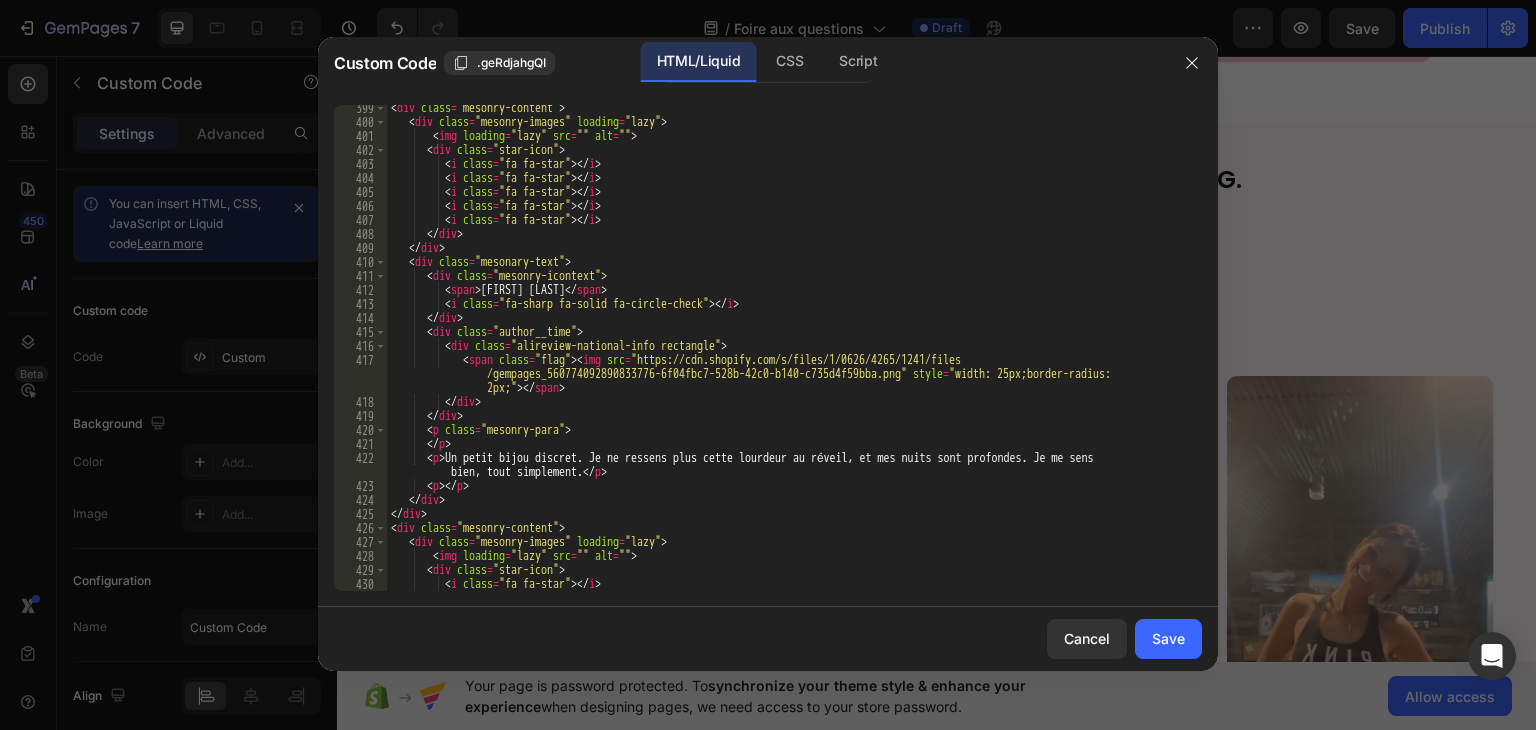 scroll, scrollTop: 6164, scrollLeft: 0, axis: vertical 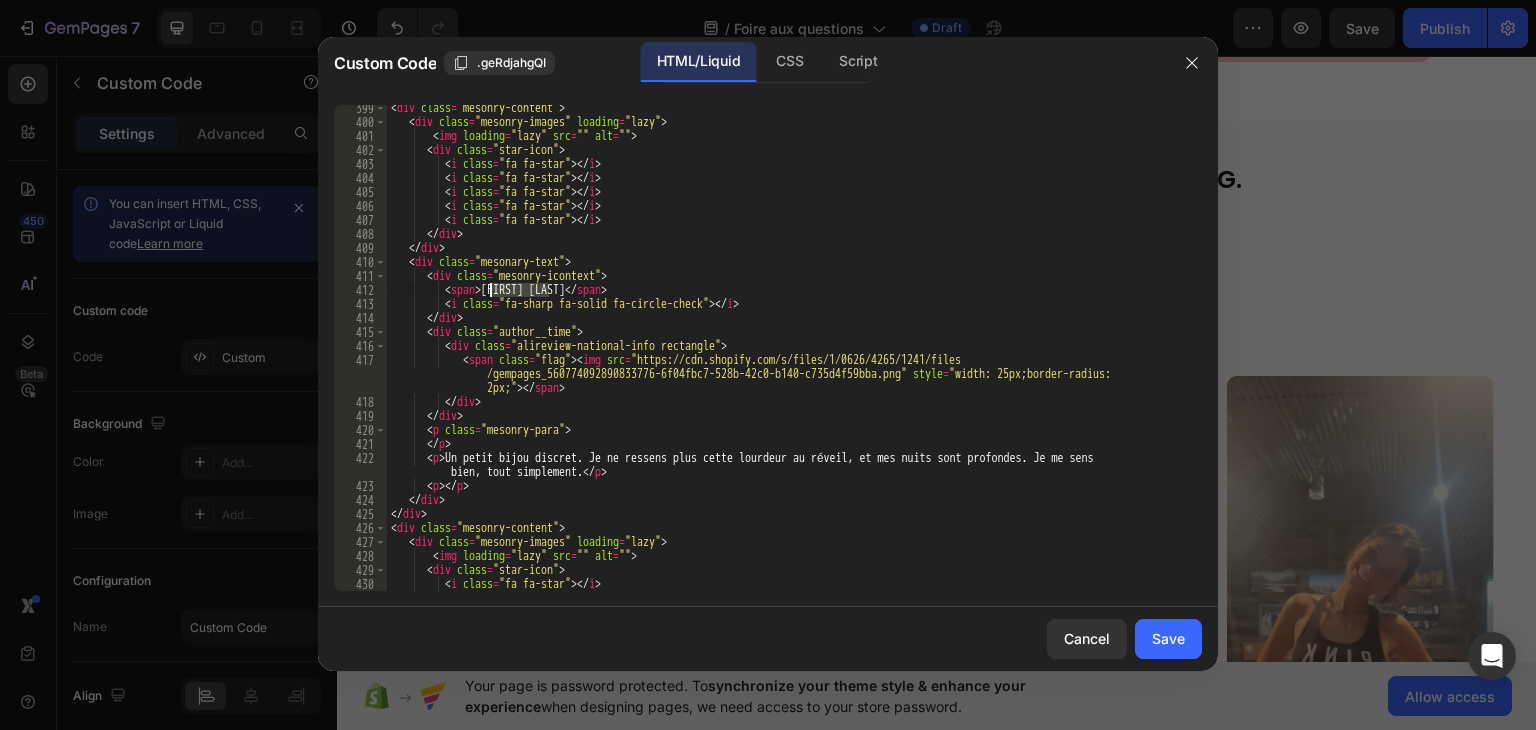 drag, startPoint x: 546, startPoint y: 290, endPoint x: 492, endPoint y: 286, distance: 54.147945 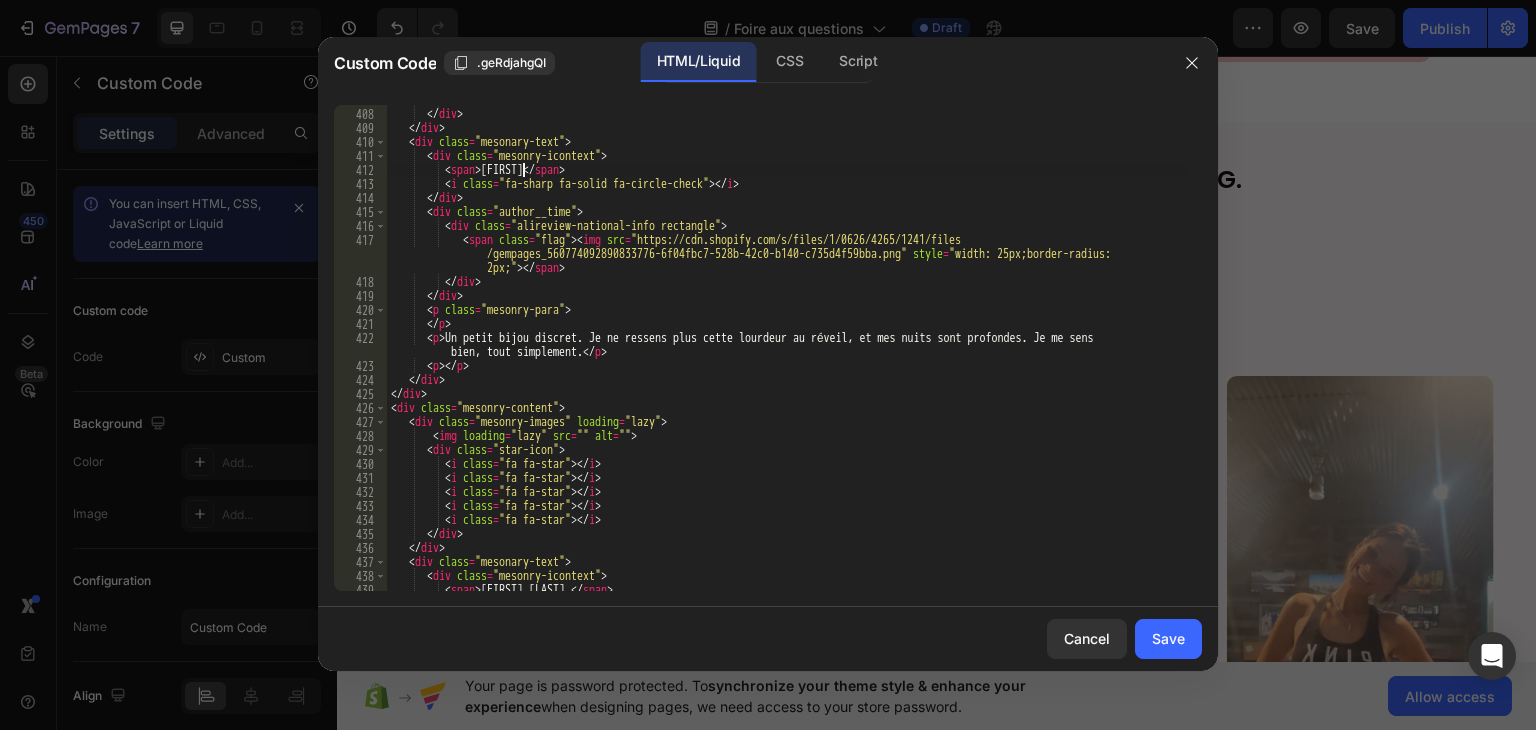 scroll, scrollTop: 6284, scrollLeft: 0, axis: vertical 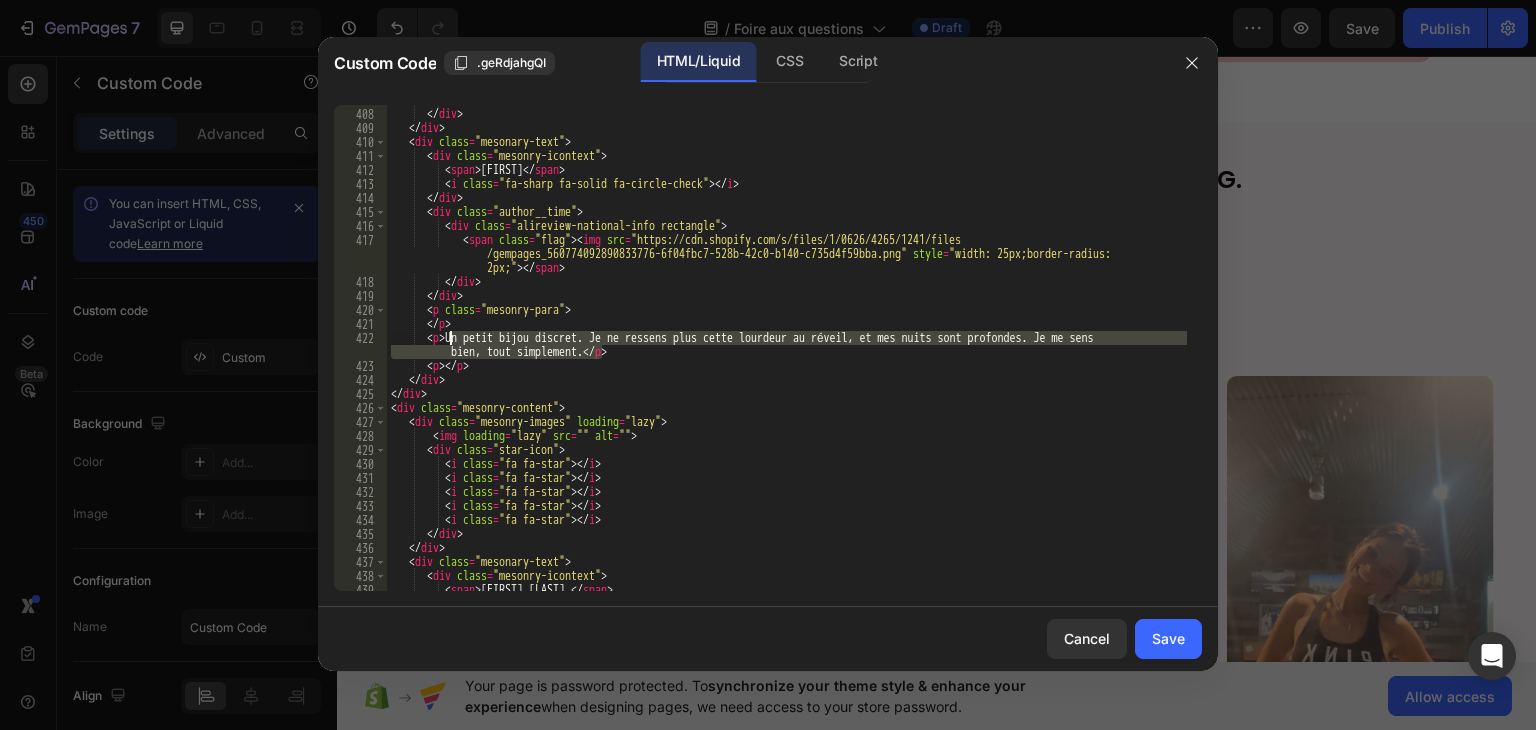 drag, startPoint x: 603, startPoint y: 353, endPoint x: 452, endPoint y: 338, distance: 151.74321 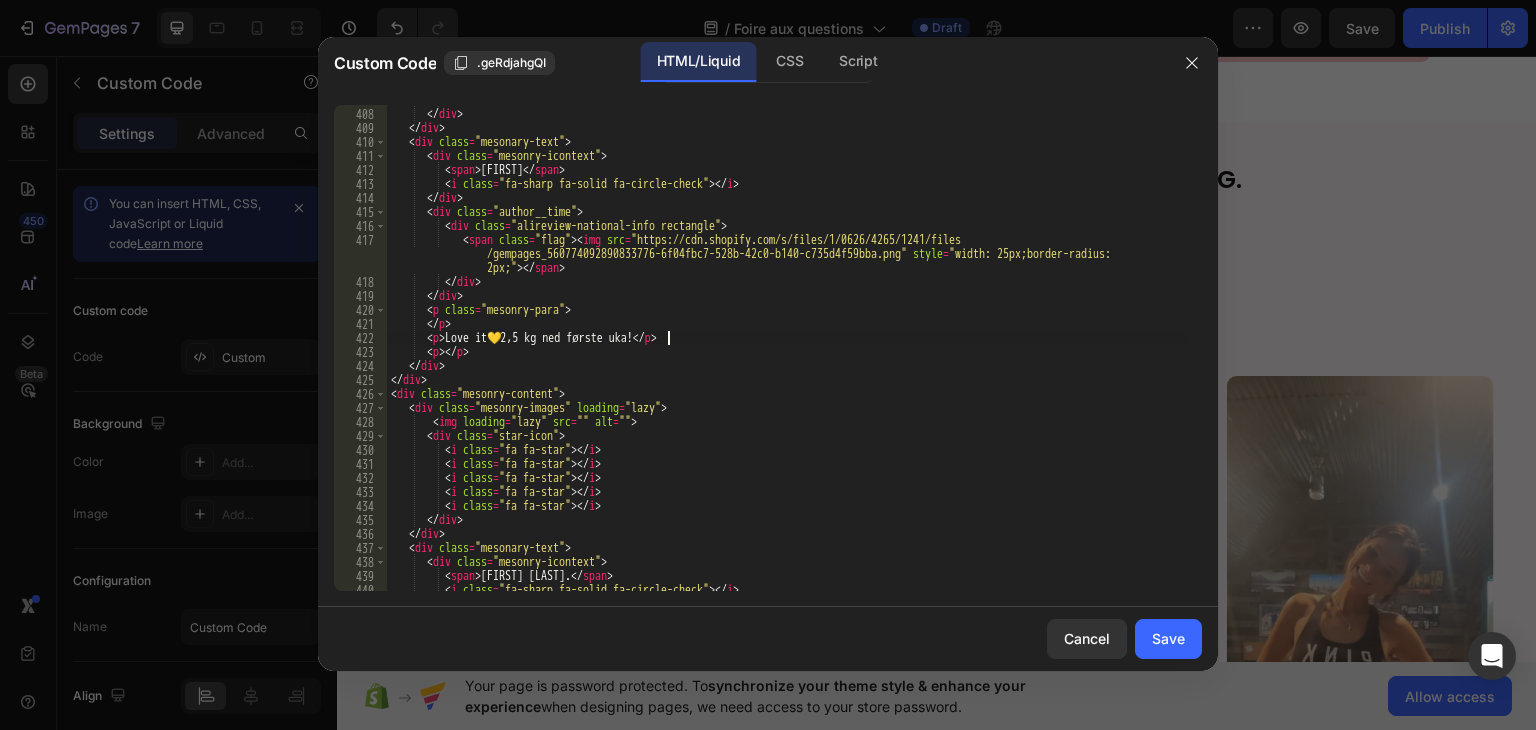 click on "< div   class = "mesonry-icontext" >             < span > [USERNAME] < / span >             < i   class = "fa-sharp fa-solid fa-circle-check" > < / i >         < / div >         < div   class = "author__time" >             < div   class = "alireview-national-info rectangle" >                < span   class = "flag" > < img   src = "https://cdn.shopify.com/s/files/1/0626/4265/1241/files                  /gempages_560774092890833776-6f04fbc7-528b-42c0-b140-c735d4f59bba.png"   style = "width: 25px;border-radius:                   2px;" > < / >             < / div >         < / div >         < p   class = "mesonry-para" >         < / p >         < p > Love it  💛  2,5 kg ned første uka!  < / p >         < p > < / p >     < / div > < / div > < div   class = "mesonry-content" >     < div   class = "mesonry-images"   loading = "lazy"" at bounding box center (787, 350) 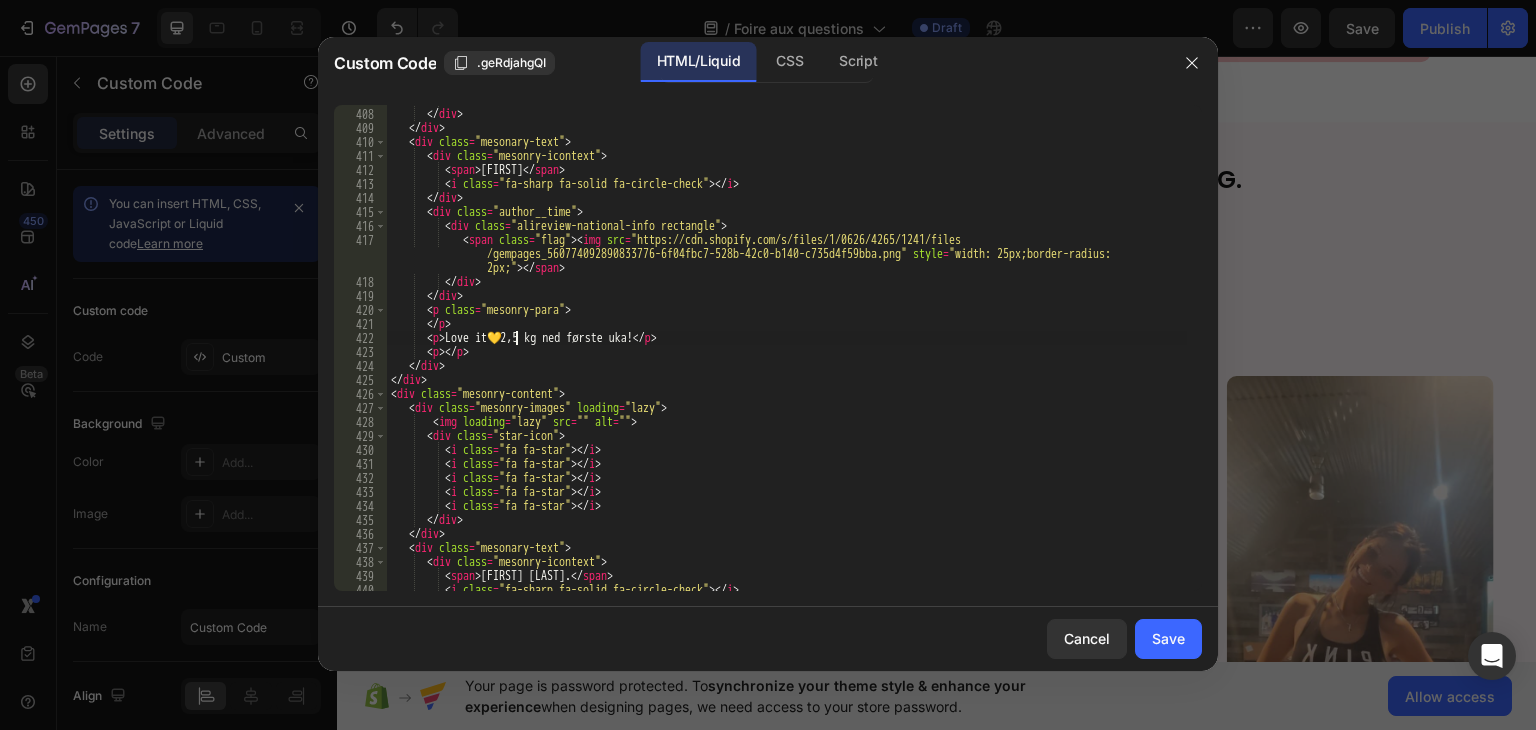 click on "< div   class = "mesonry-icontext" >             < span > [USERNAME] < / span >             < i   class = "fa-sharp fa-solid fa-circle-check" > < / i >         < / div >         < div   class = "author__time" >             < div   class = "alireview-national-info rectangle" >                < span   class = "flag" > < img   src = "https://cdn.shopify.com/s/files/1/0626/4265/1241/files                  /gempages_560774092890833776-6f04fbc7-528b-42c0-b140-c735d4f59bba.png"   style = "width: 25px;border-radius:                   2px;" > < / >             < / div >         < / div >         < p   class = "mesonry-para" >         < / p >         < p > Love it  💛  2,5 kg ned første uka!  < / p >         < p > < / p >     < / div > < / div > < div   class = "mesonry-content" >     < div   class = "mesonry-images"   loading = "lazy"" at bounding box center (787, 350) 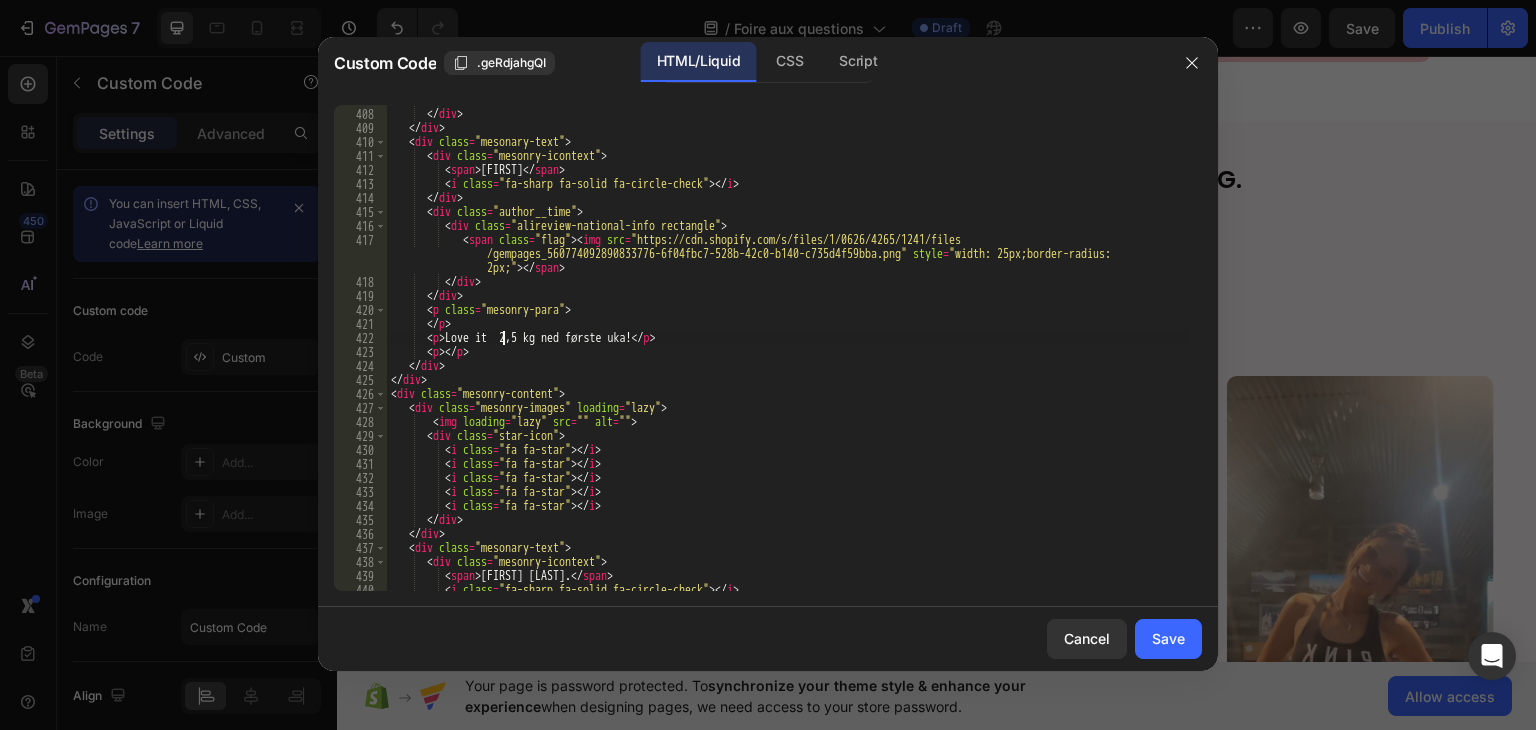 paste on "❤️" 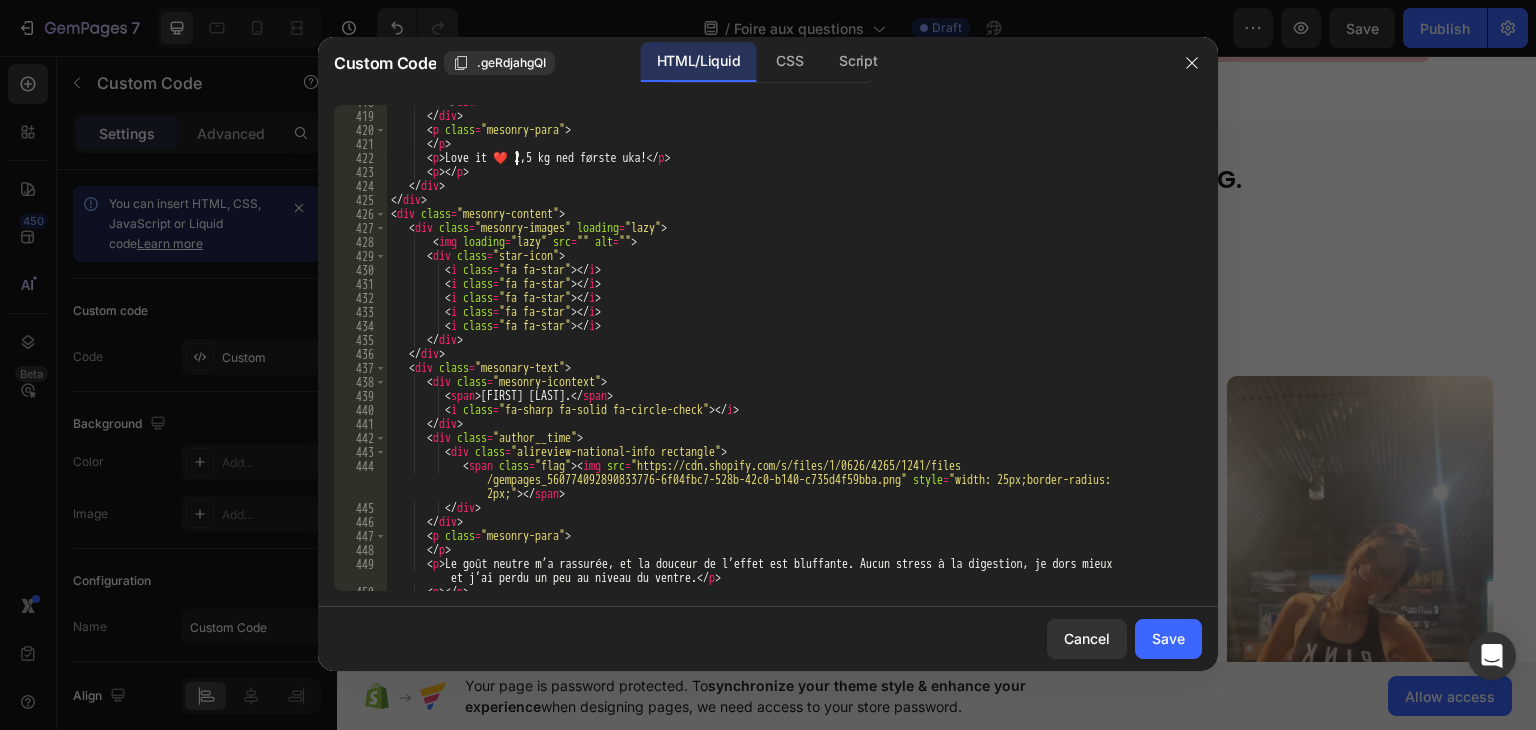 scroll, scrollTop: 6584, scrollLeft: 0, axis: vertical 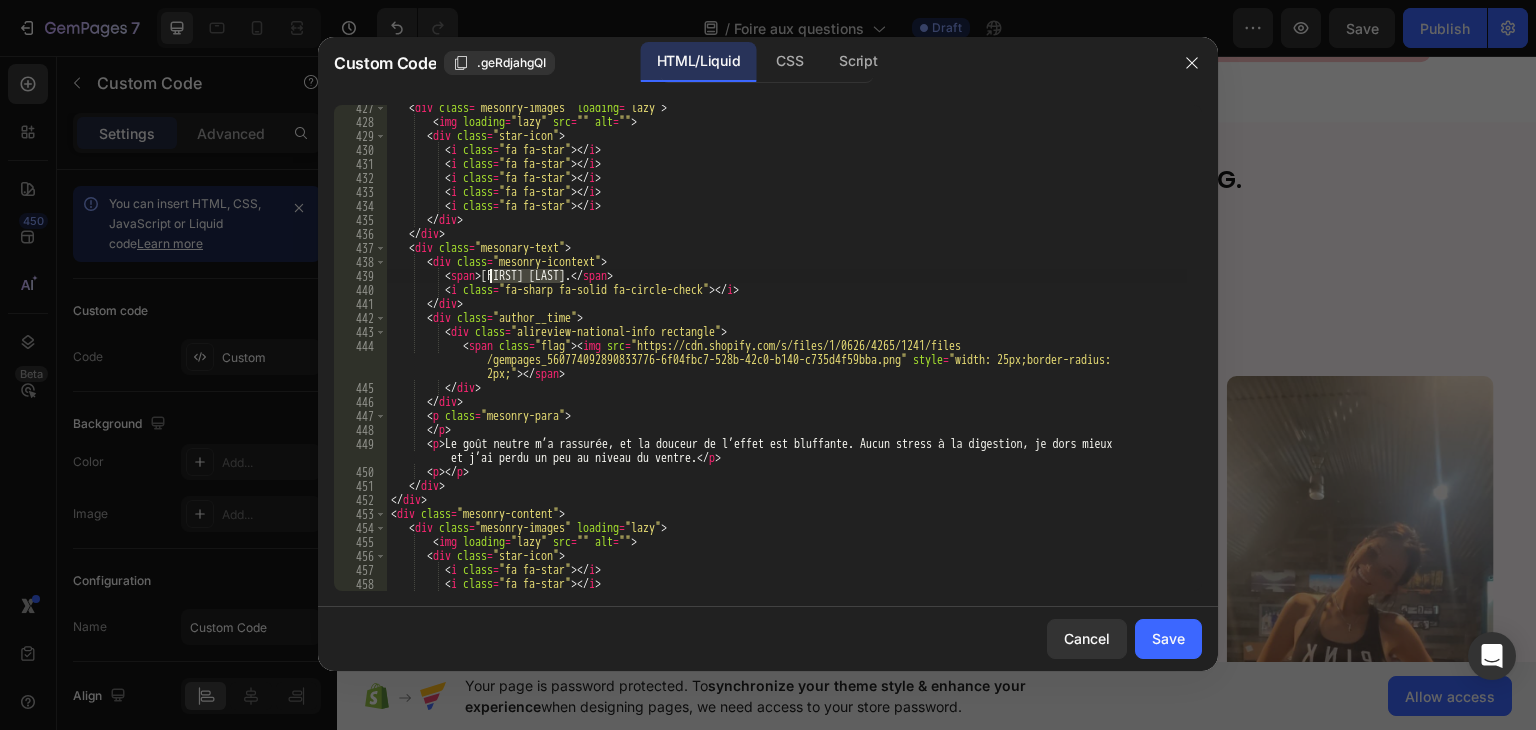 drag, startPoint x: 560, startPoint y: 279, endPoint x: 492, endPoint y: 272, distance: 68.359344 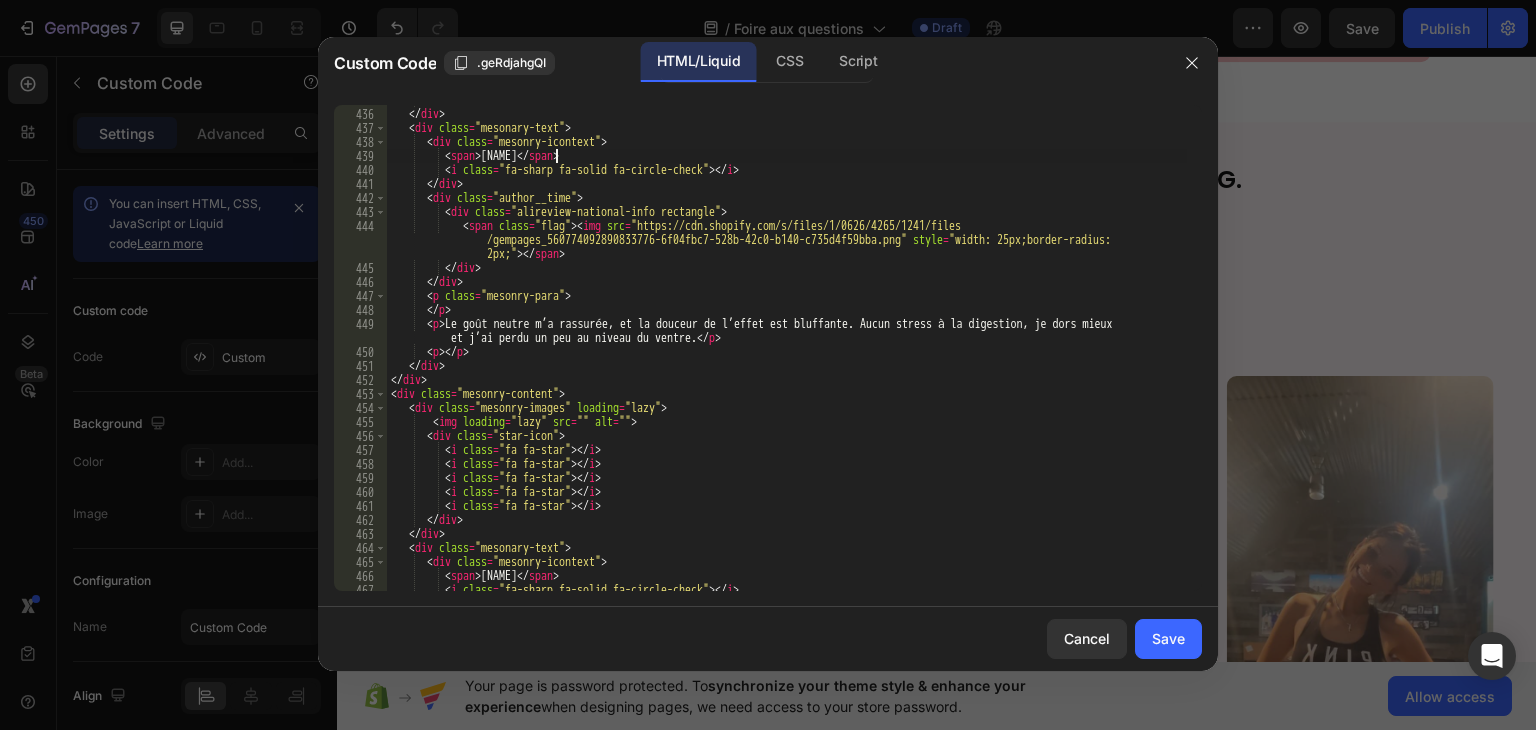 scroll, scrollTop: 6704, scrollLeft: 0, axis: vertical 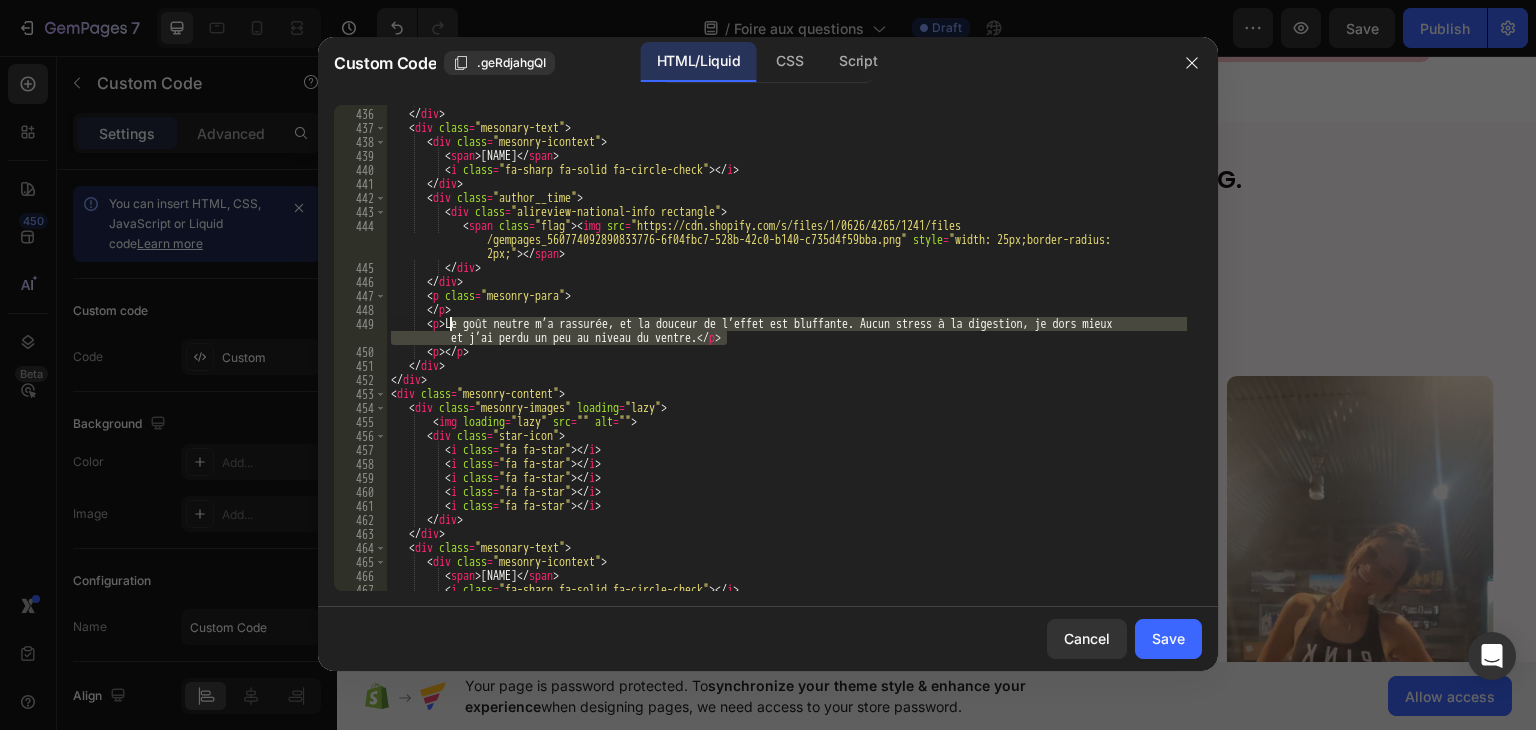 drag, startPoint x: 724, startPoint y: 340, endPoint x: 452, endPoint y: 319, distance: 272.80945 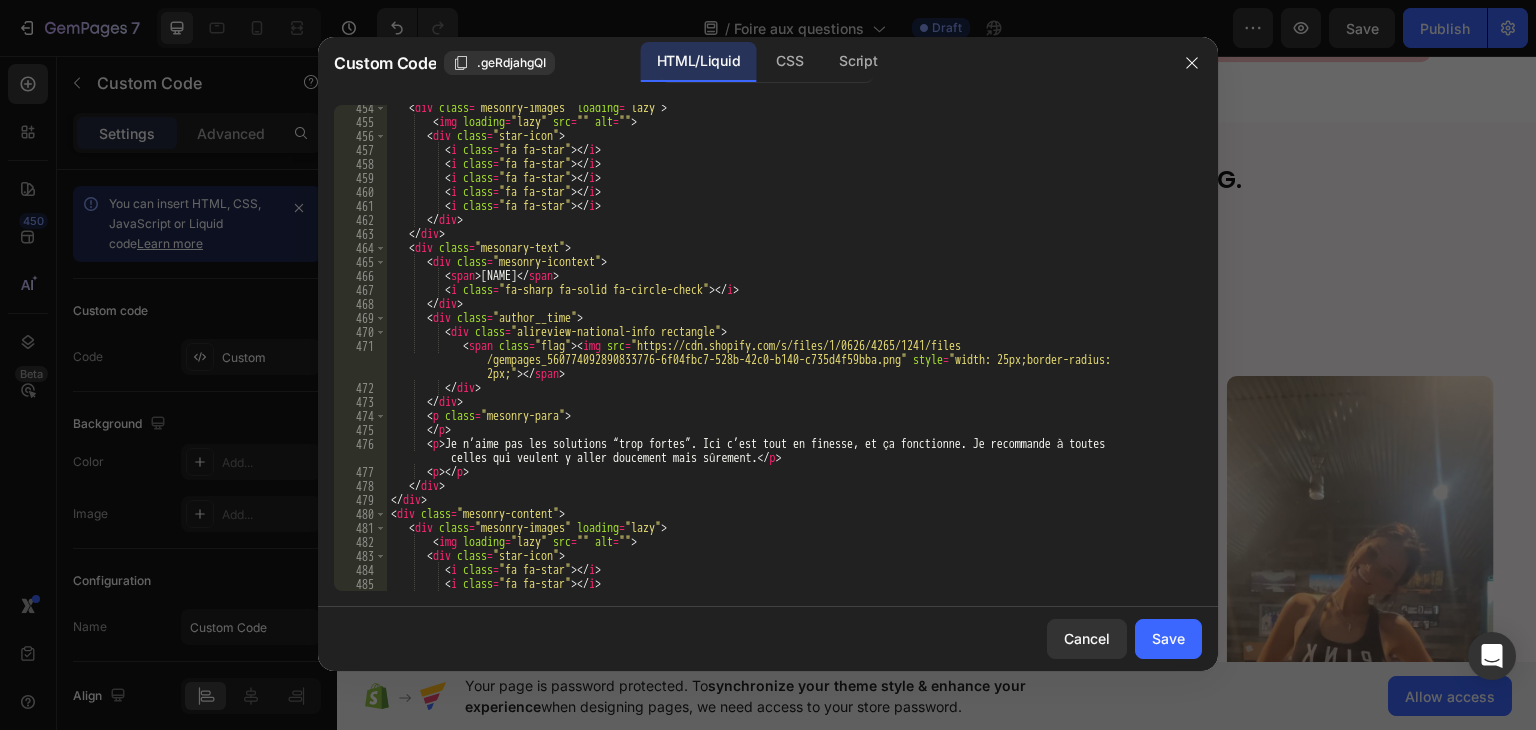 scroll, scrollTop: 7064, scrollLeft: 0, axis: vertical 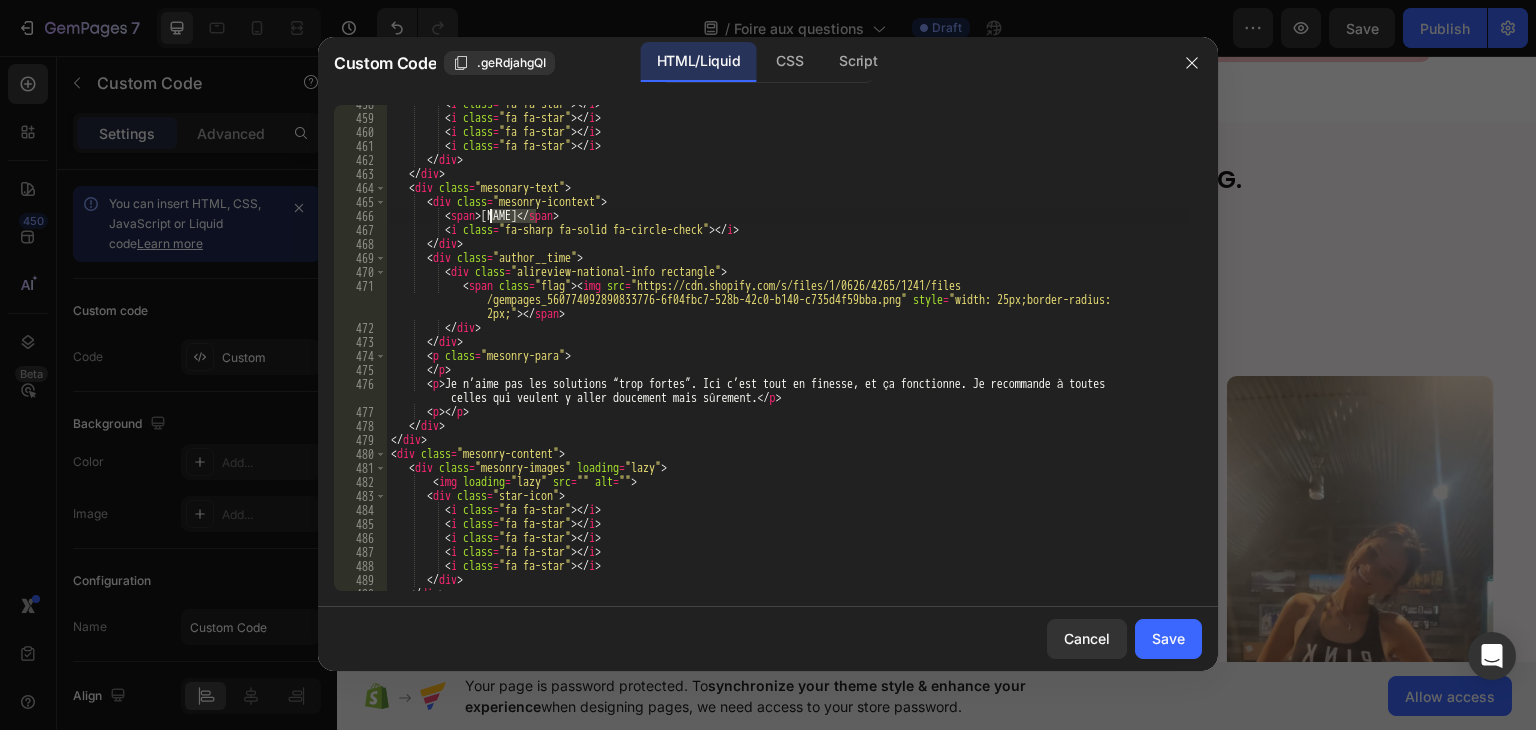 drag, startPoint x: 539, startPoint y: 212, endPoint x: 492, endPoint y: 212, distance: 47 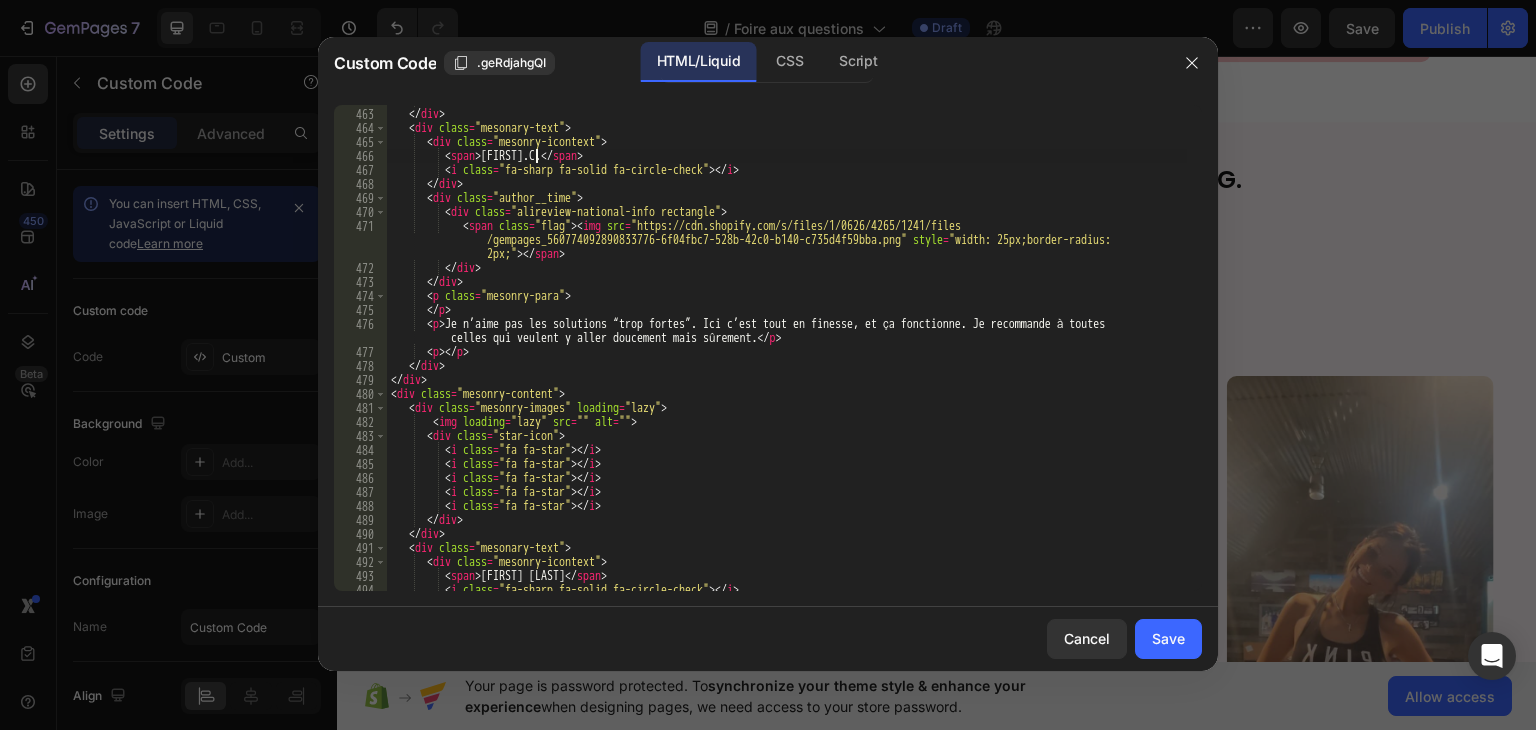 scroll, scrollTop: 7184, scrollLeft: 0, axis: vertical 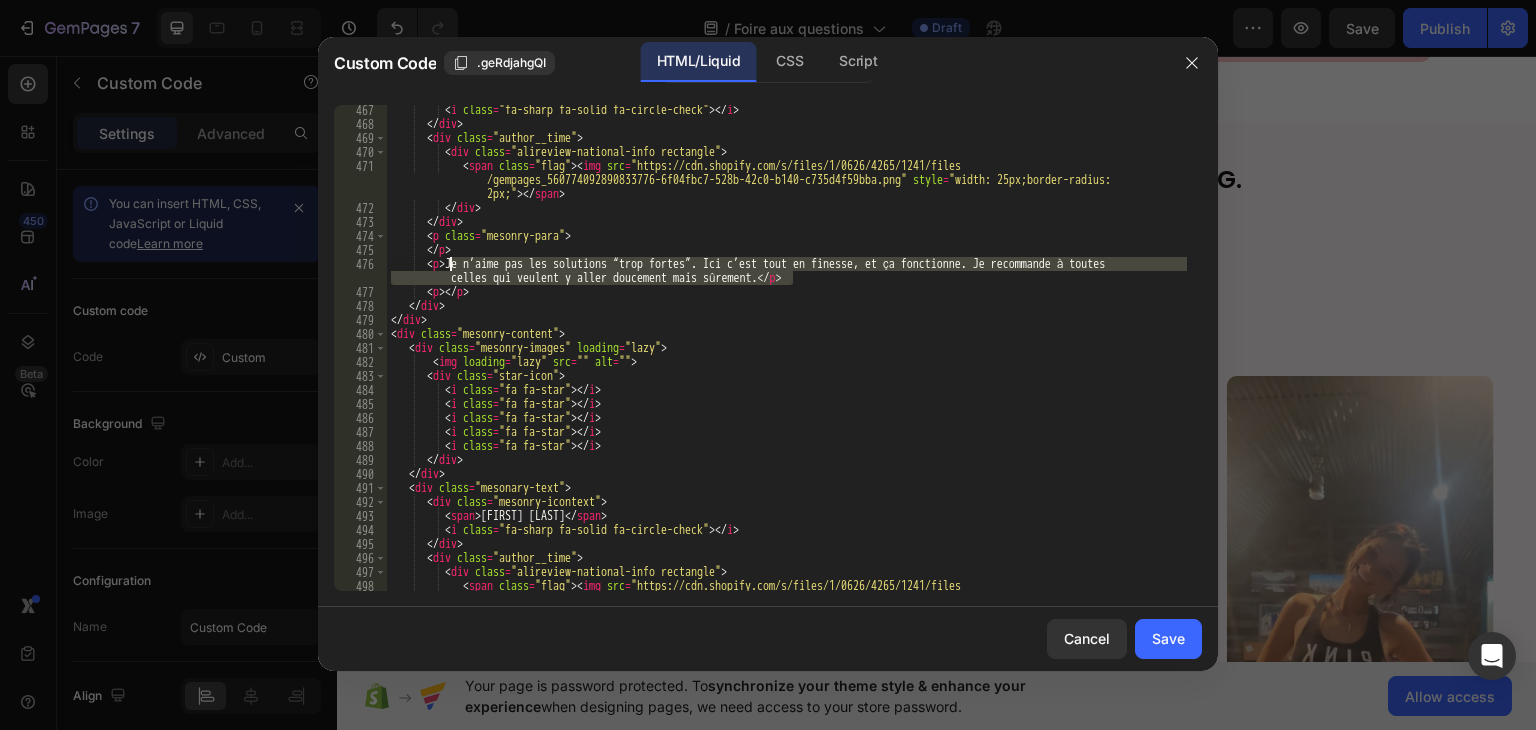 drag, startPoint x: 796, startPoint y: 276, endPoint x: 453, endPoint y: 261, distance: 343.32782 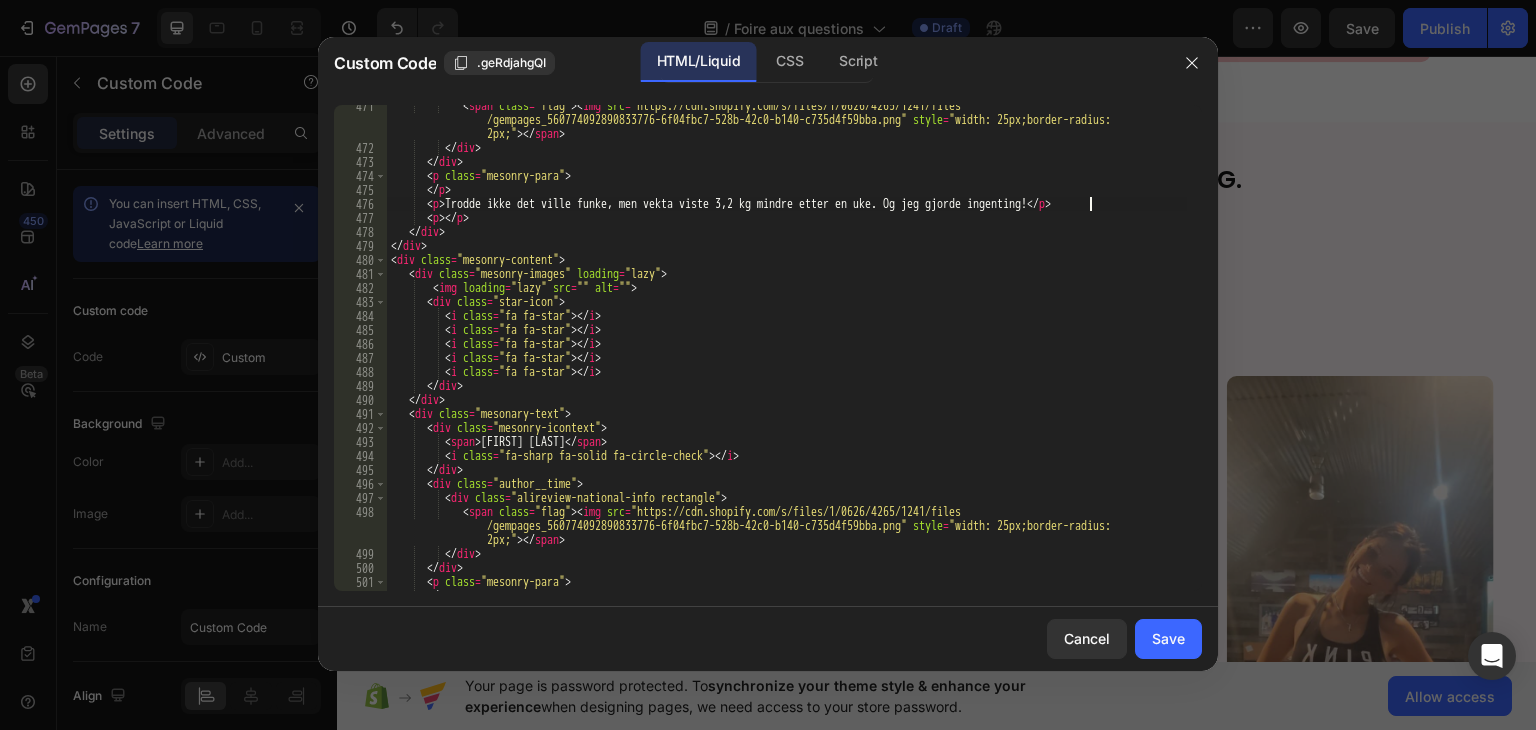 scroll, scrollTop: 7364, scrollLeft: 0, axis: vertical 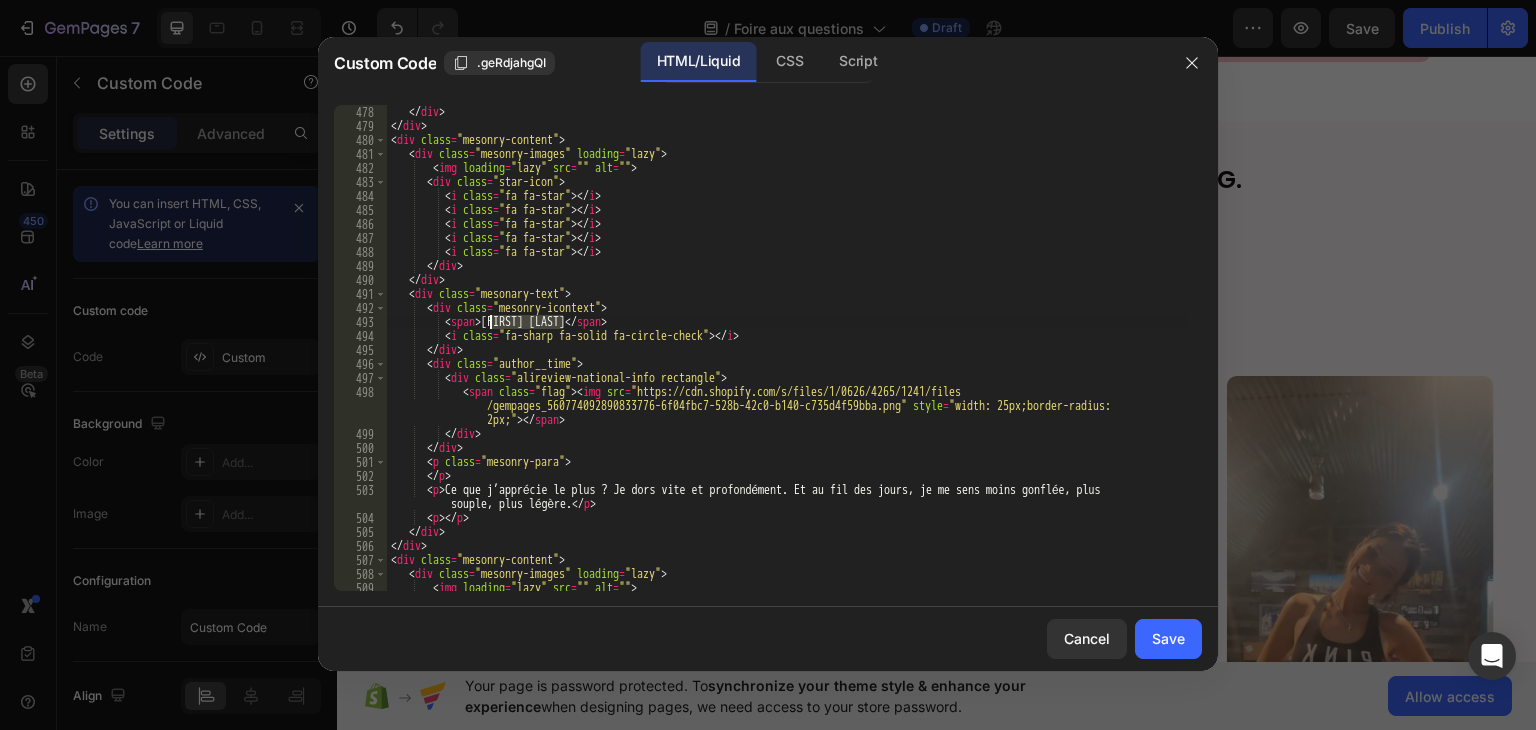 drag, startPoint x: 560, startPoint y: 324, endPoint x: 489, endPoint y: 321, distance: 71.063354 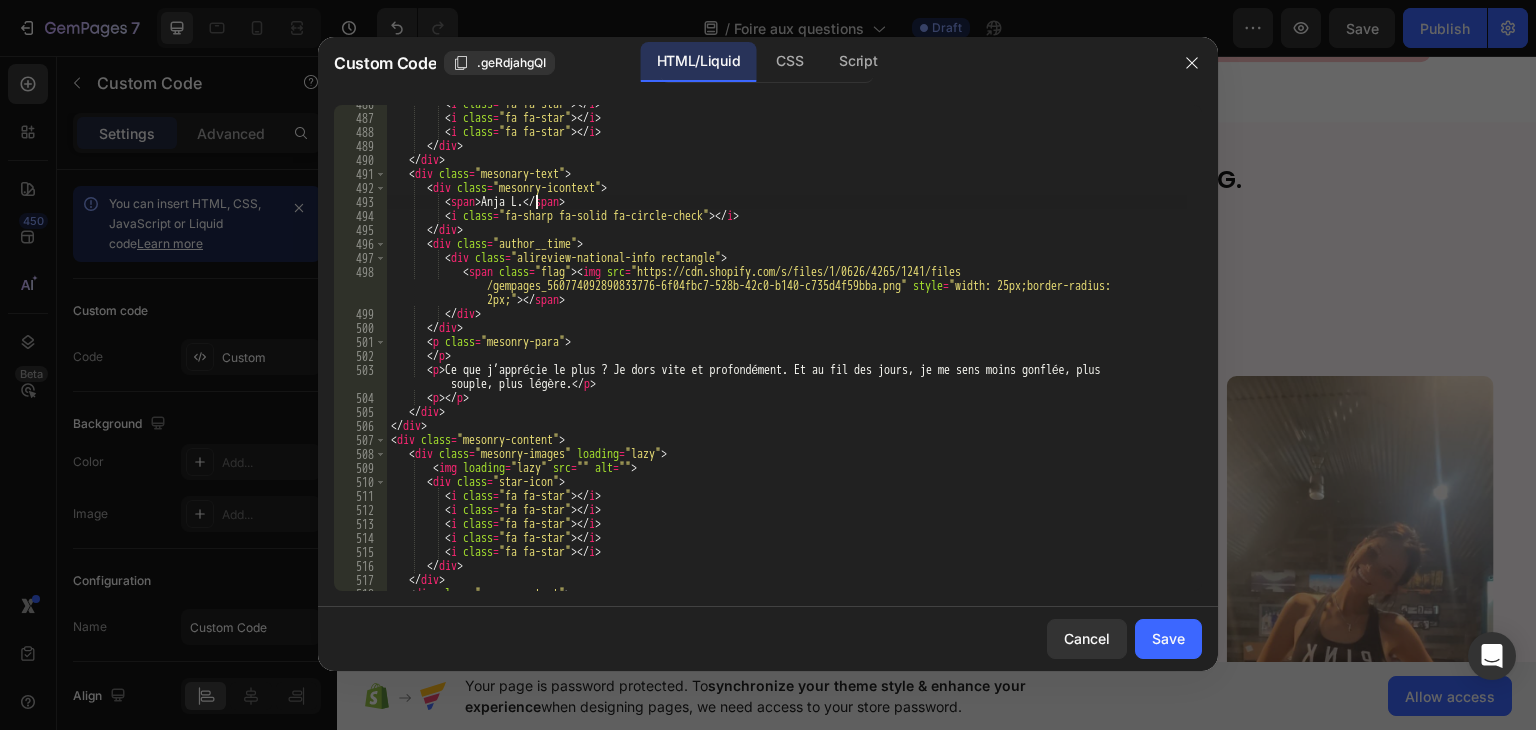 scroll, scrollTop: 7544, scrollLeft: 0, axis: vertical 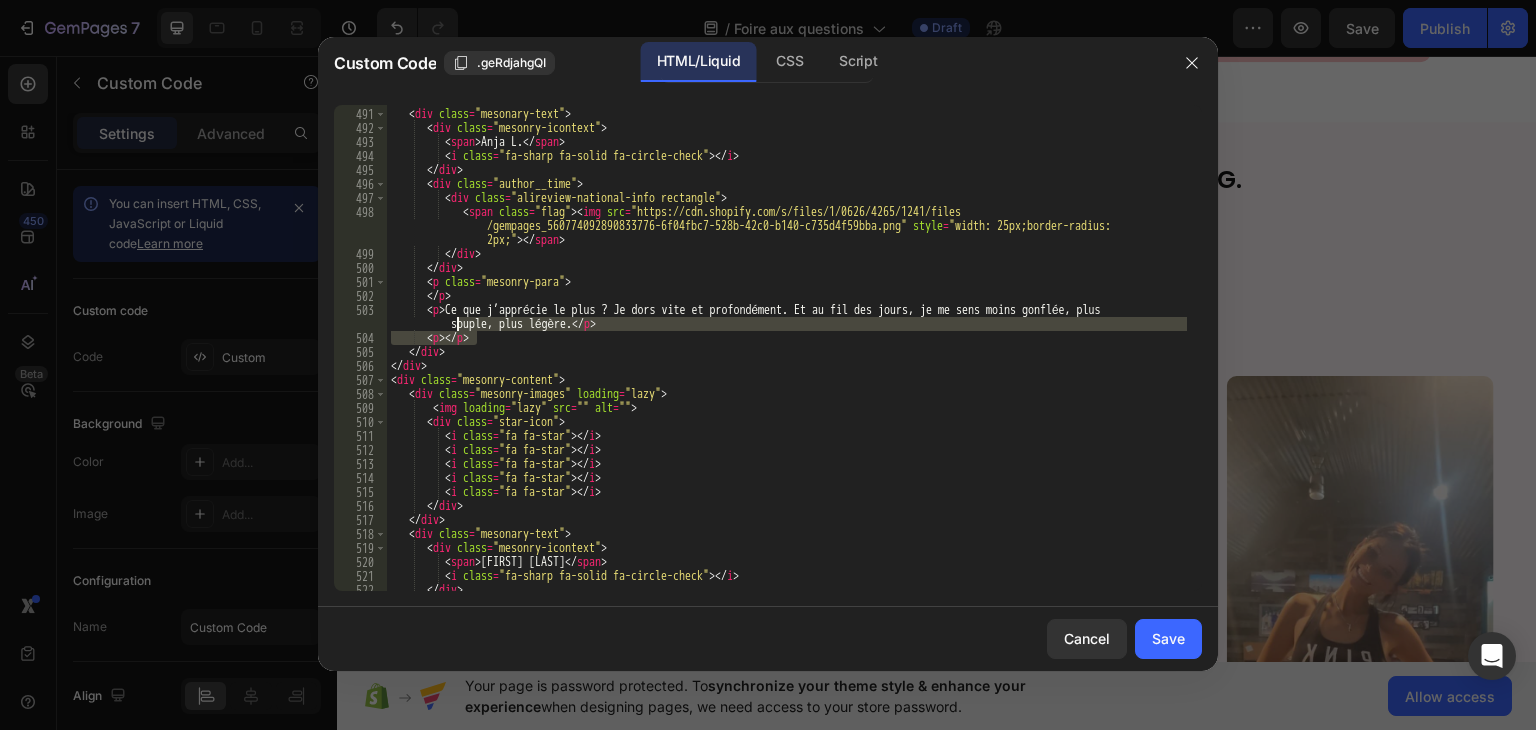 drag, startPoint x: 594, startPoint y: 331, endPoint x: 473, endPoint y: 327, distance: 121.0661 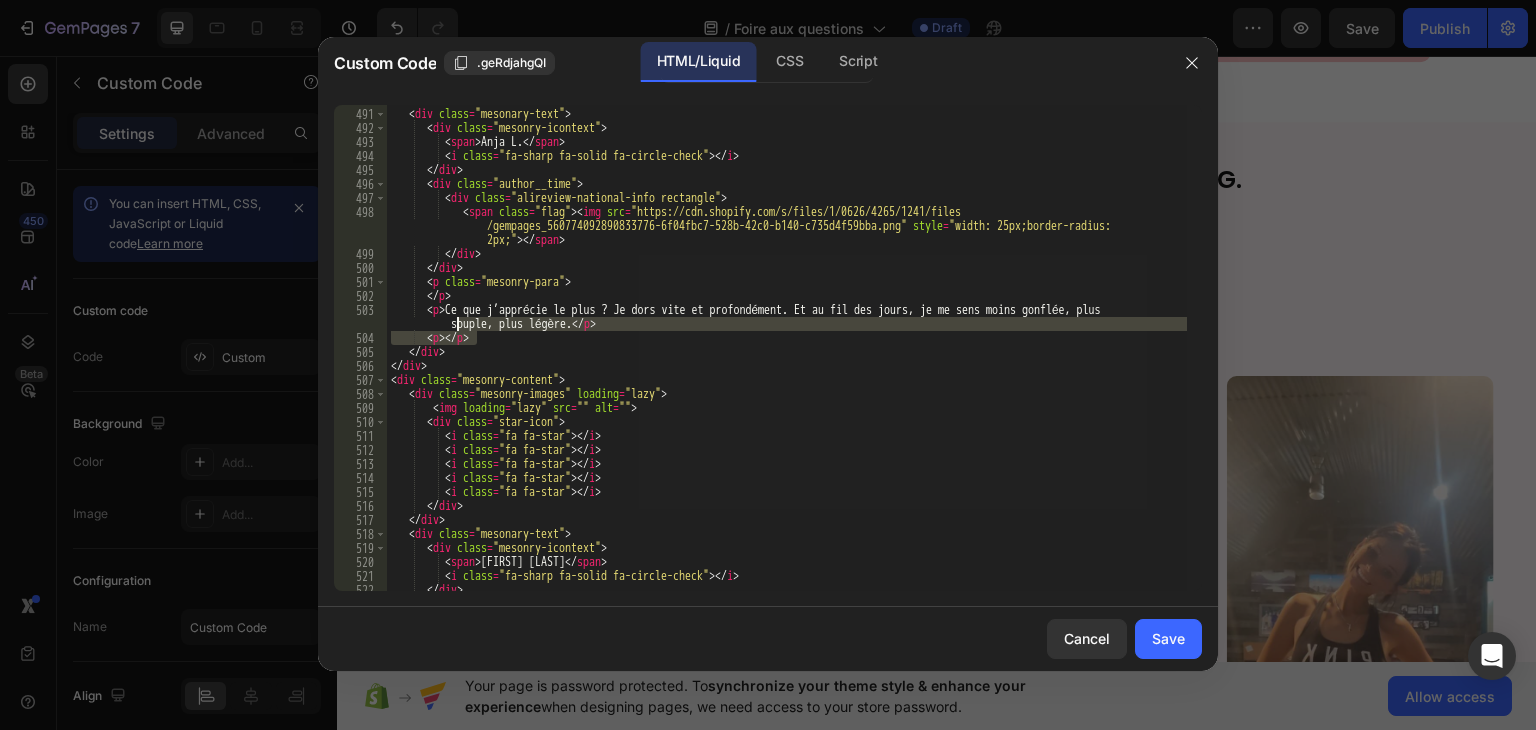 click on "</ div >     < div   class = "mesonary-text" >         < div   class = "mesonry-icontext" >             < span > [FIRST] [LAST] </ span >             < i   class = "fa-sharp fa-solid fa-circle-check" > </ i >         </ div >         < div   class = "author__time" >             < div   class = "alireview-national-info rectangle" >                < span   class = "flag" > < img   src = "https://cdn.shopify.com/s/files/1/0626/4265/1241/files                  /gempages_560774092890833776-6f04fbc7-528b-42c0-b140-c735d4f59bba.png"   style = "width: 25px;border-radius:                   2px;" > </ span >             </ div >         </ div >         < p   class = "mesonry-para" >         </ p >         < p > Ce que j’apprécie le plus ? Je dors vite et profondément. Et au fil des jours, je me sens moins gonflée, plus             souple, plus légère.   </ p >         < p > </ p >     </ div > </ div > < div   class = "mesonry-content" >     < div   class =   loading = > <" at bounding box center [787, 348] 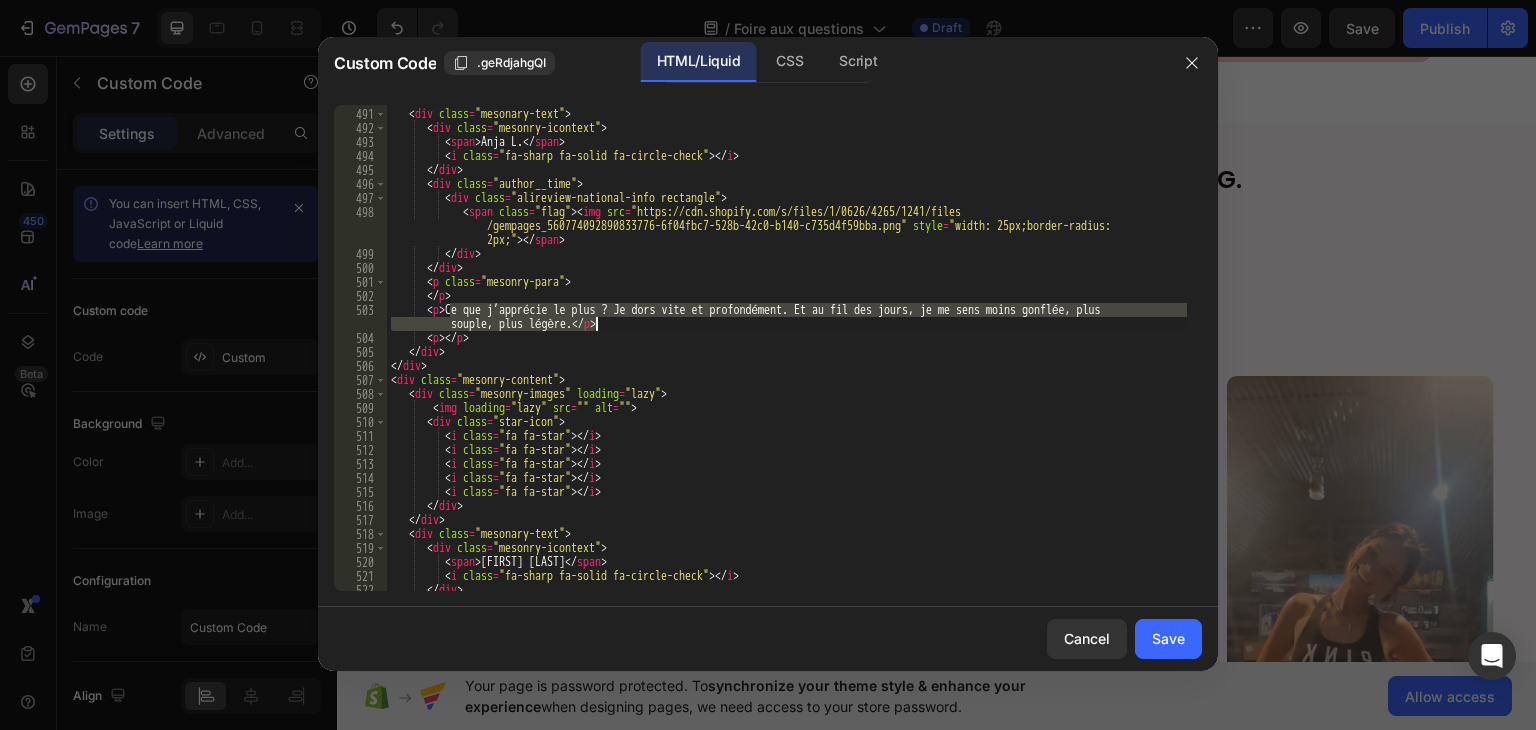 drag, startPoint x: 449, startPoint y: 309, endPoint x: 595, endPoint y: 325, distance: 146.8741 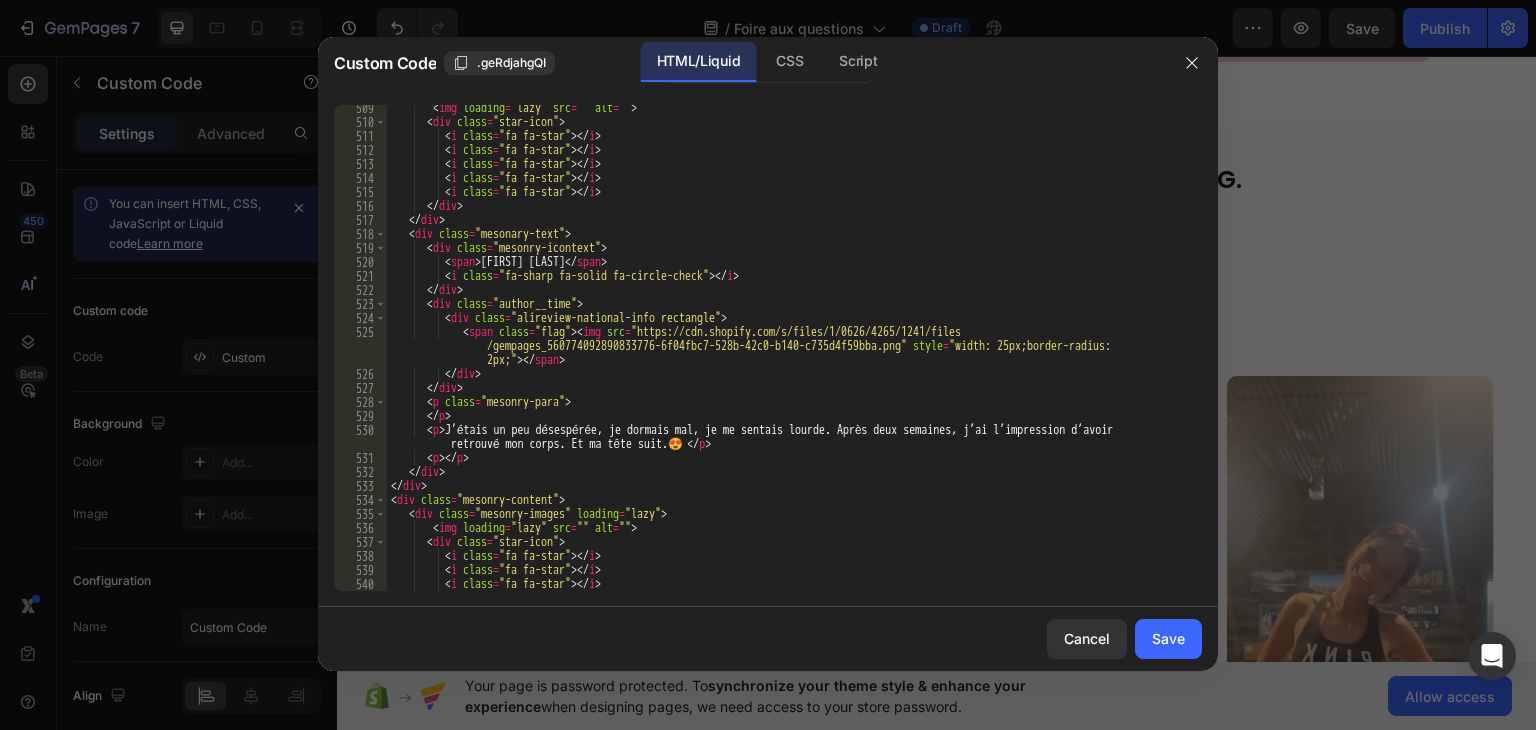 scroll, scrollTop: 7844, scrollLeft: 0, axis: vertical 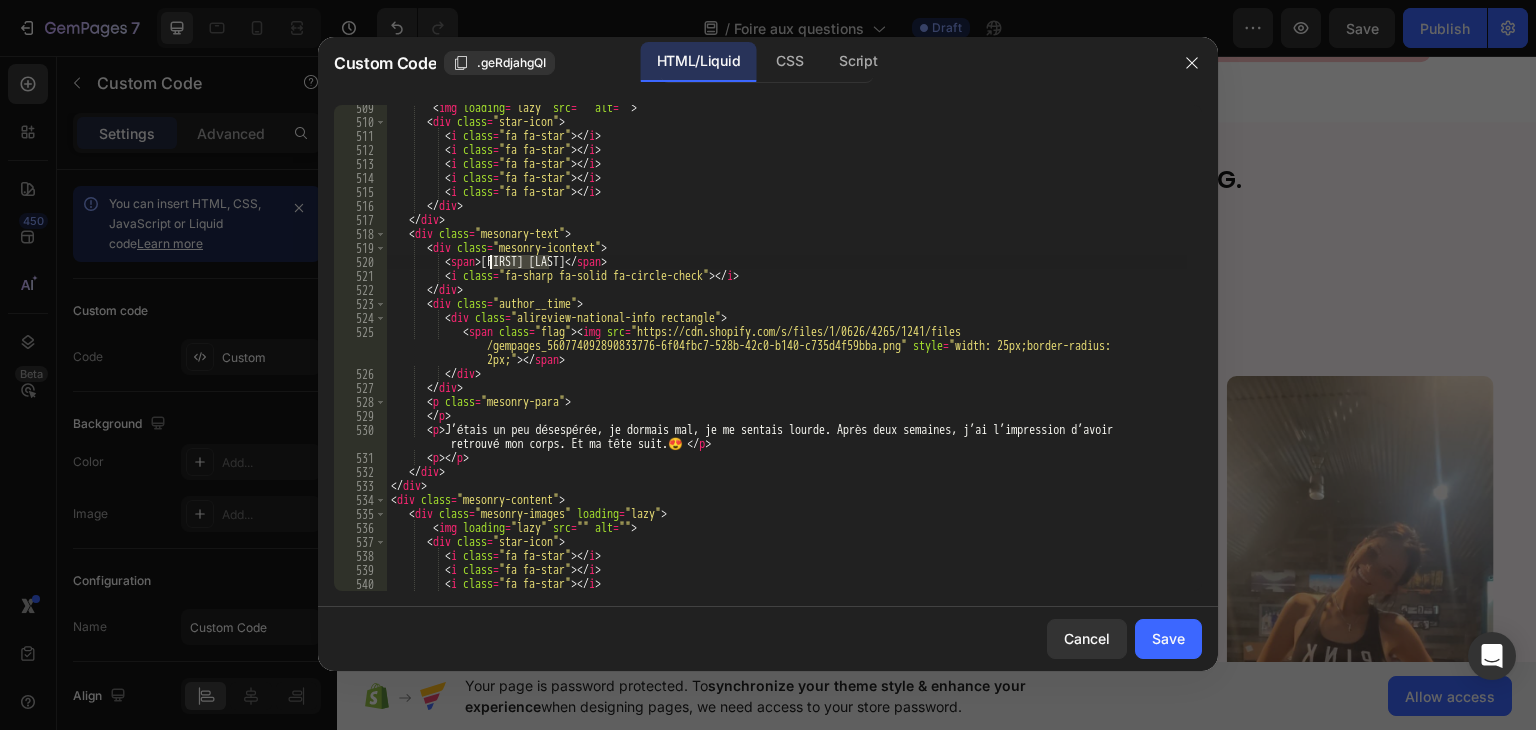 drag, startPoint x: 546, startPoint y: 261, endPoint x: 492, endPoint y: 258, distance: 54.08327 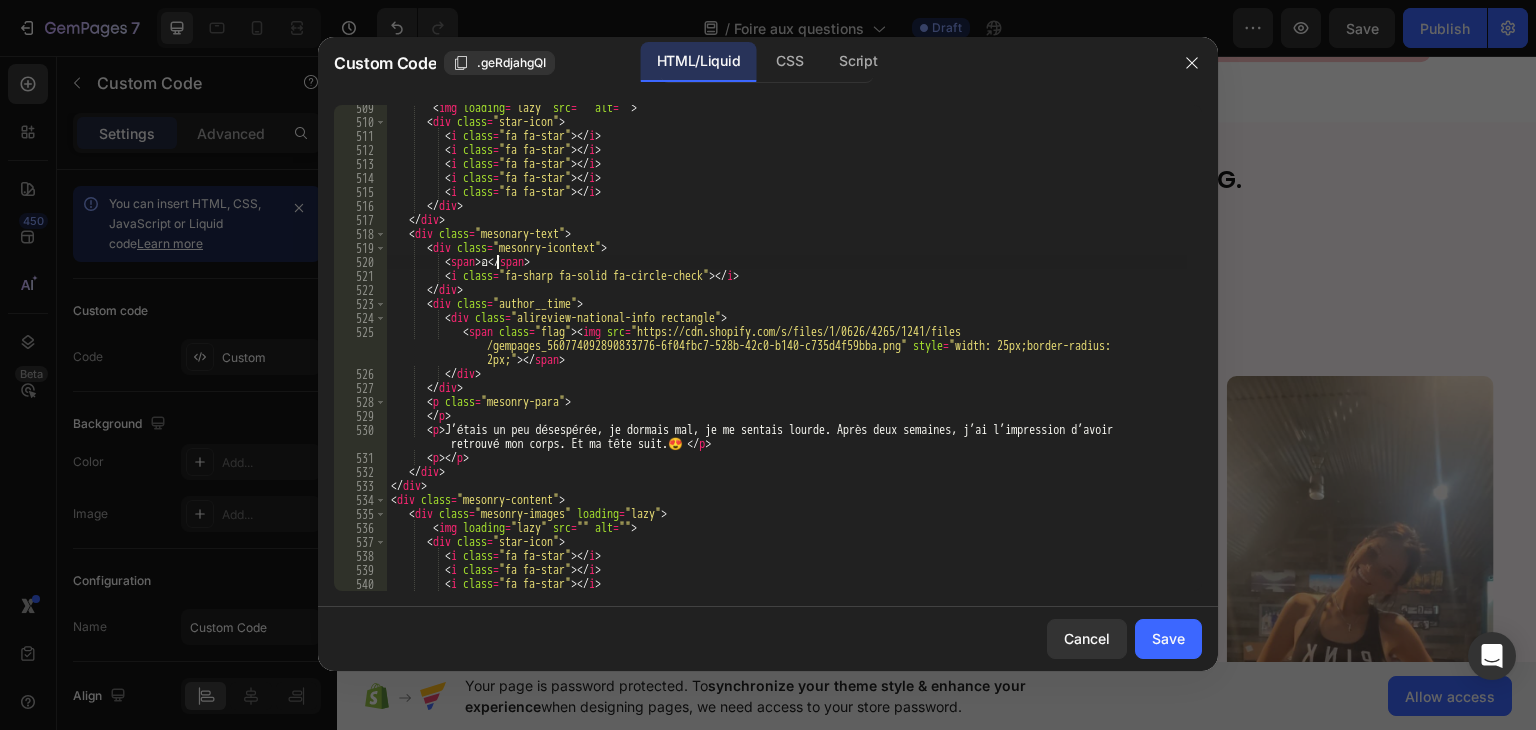 scroll, scrollTop: 0, scrollLeft: 8, axis: horizontal 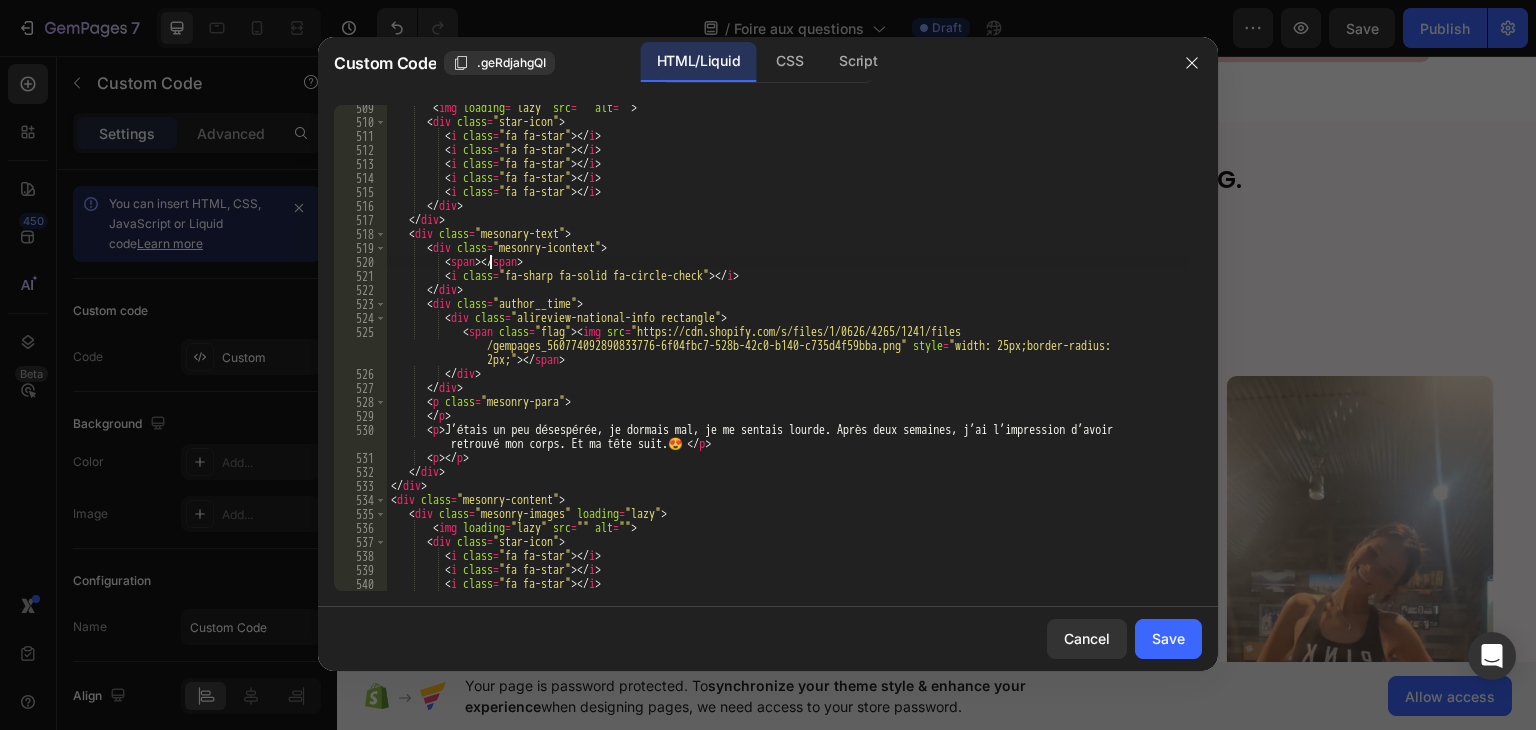 paste on "Tone" 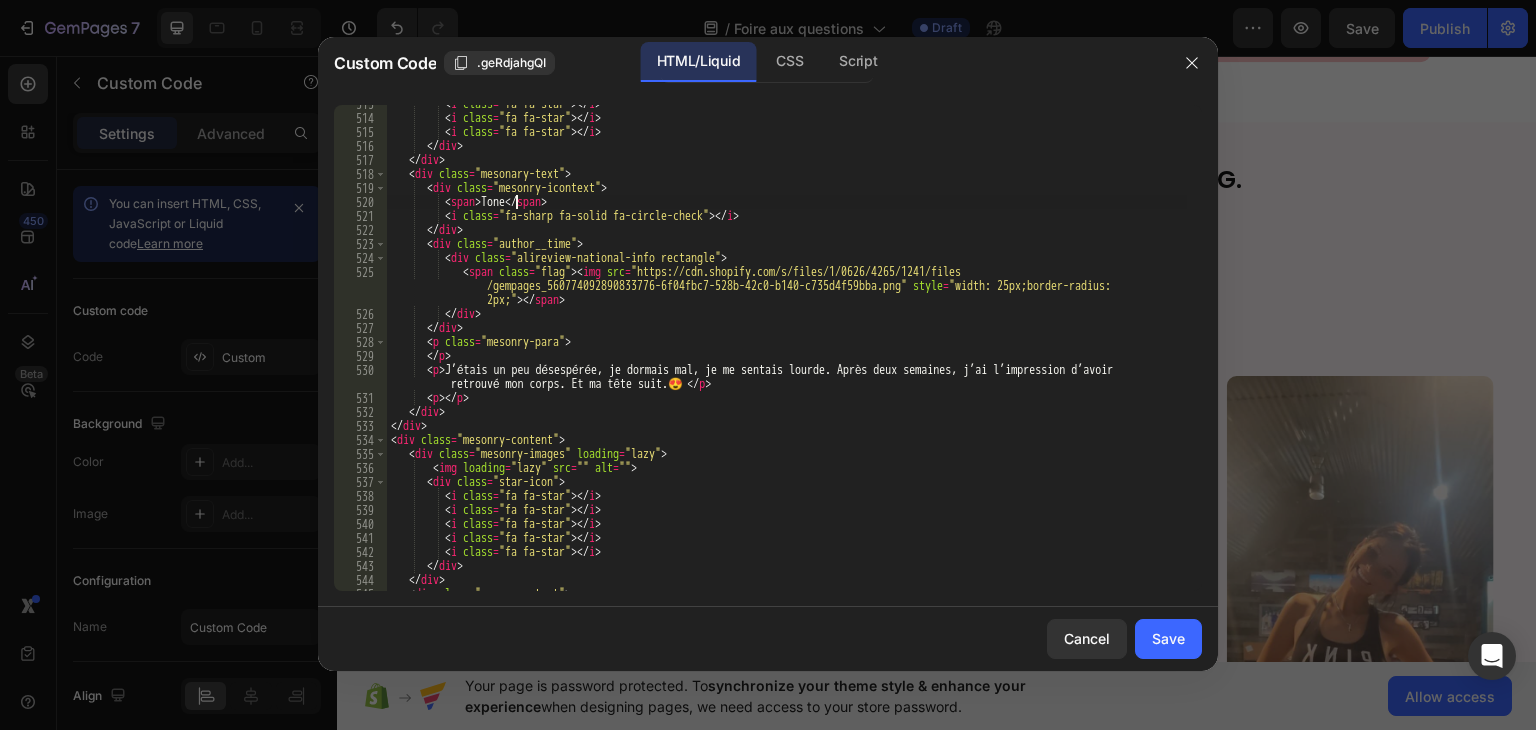 scroll, scrollTop: 7964, scrollLeft: 0, axis: vertical 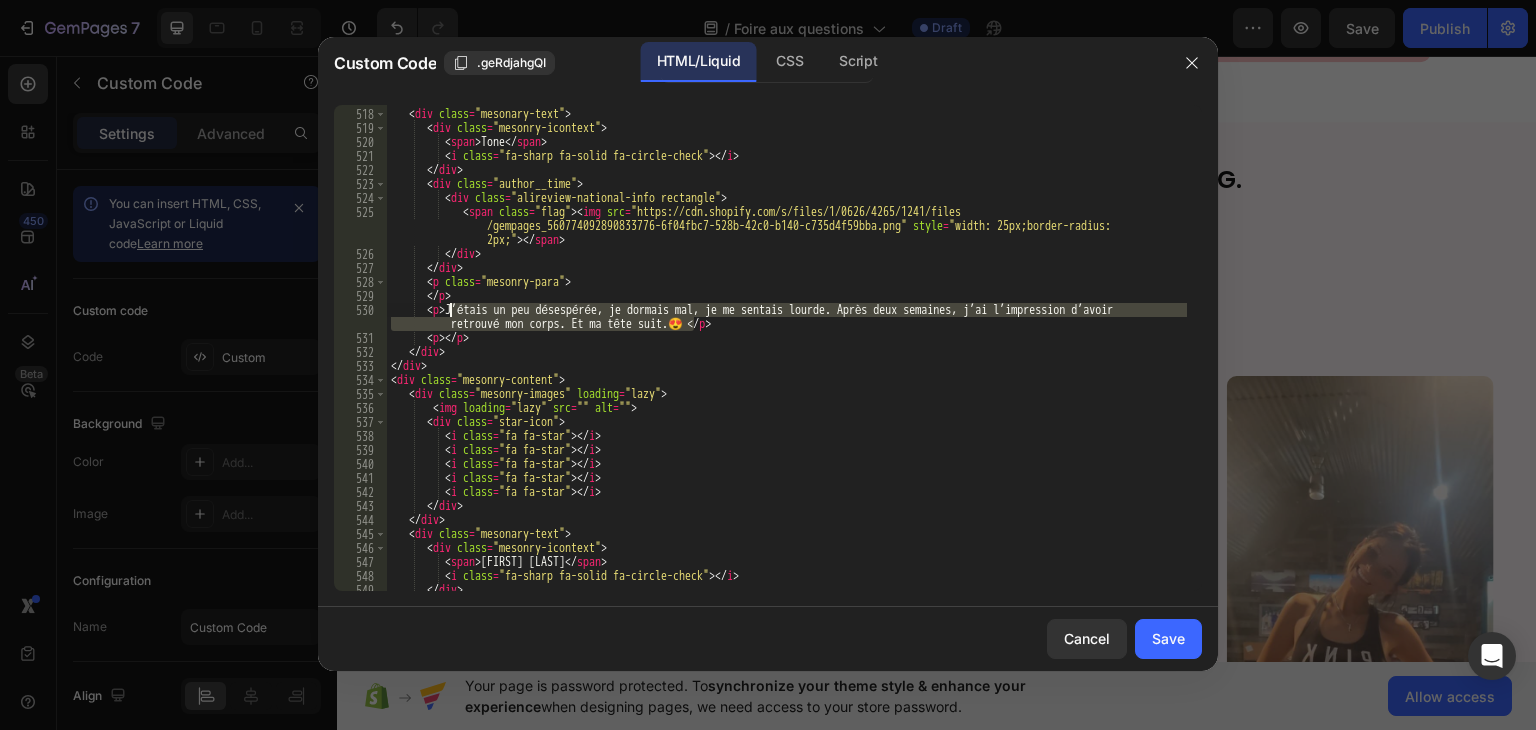 drag, startPoint x: 694, startPoint y: 327, endPoint x: 448, endPoint y: 307, distance: 246.81168 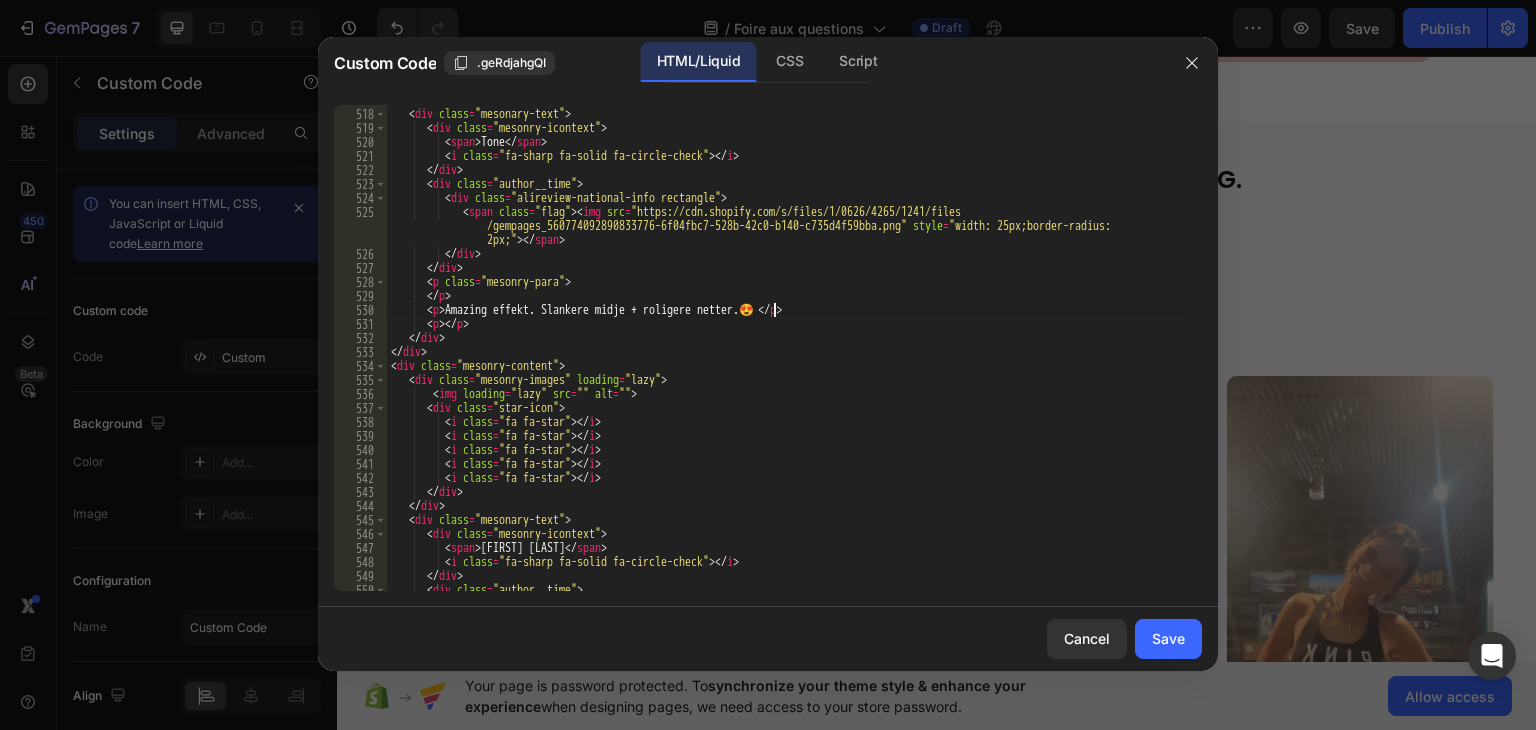scroll, scrollTop: 8084, scrollLeft: 0, axis: vertical 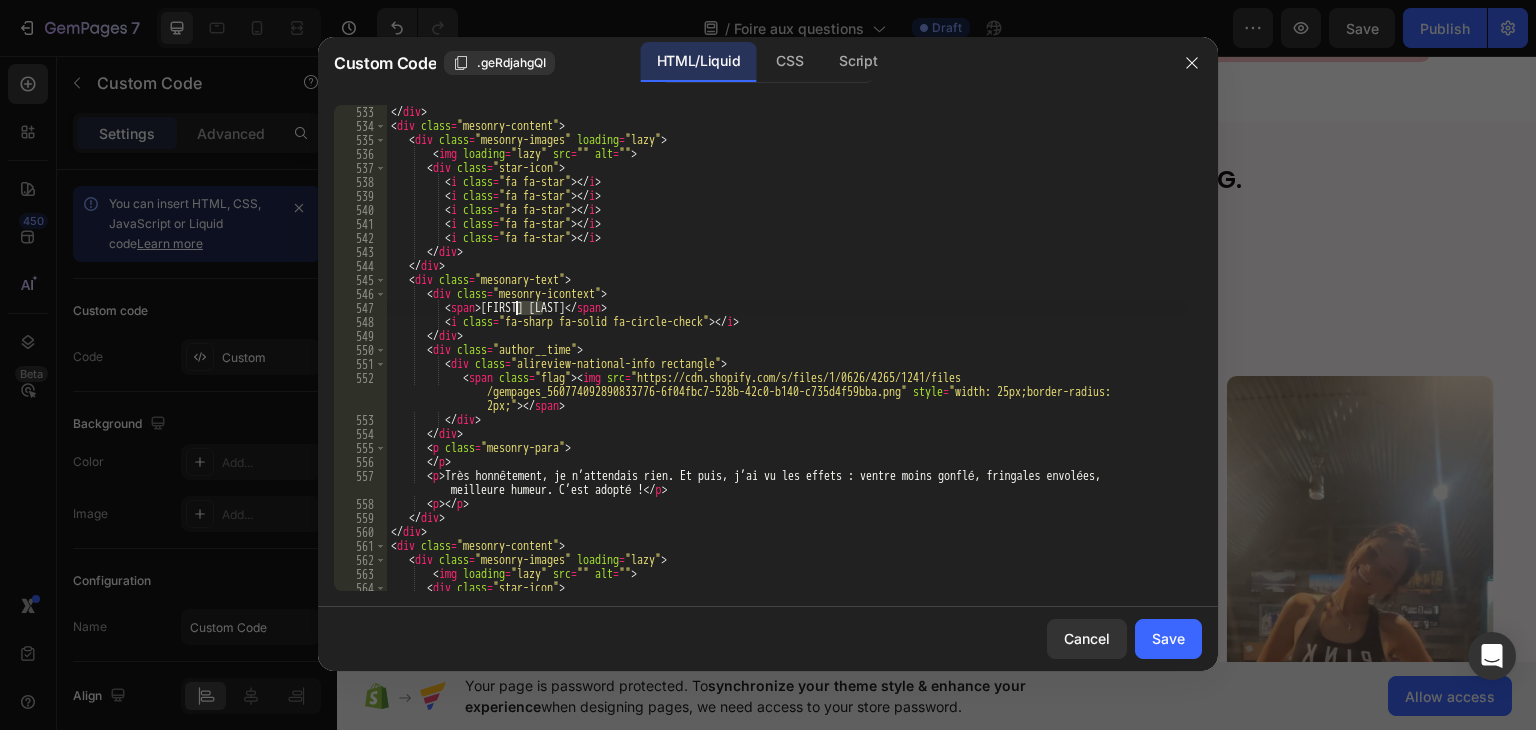 drag, startPoint x: 544, startPoint y: 309, endPoint x: 515, endPoint y: 309, distance: 29 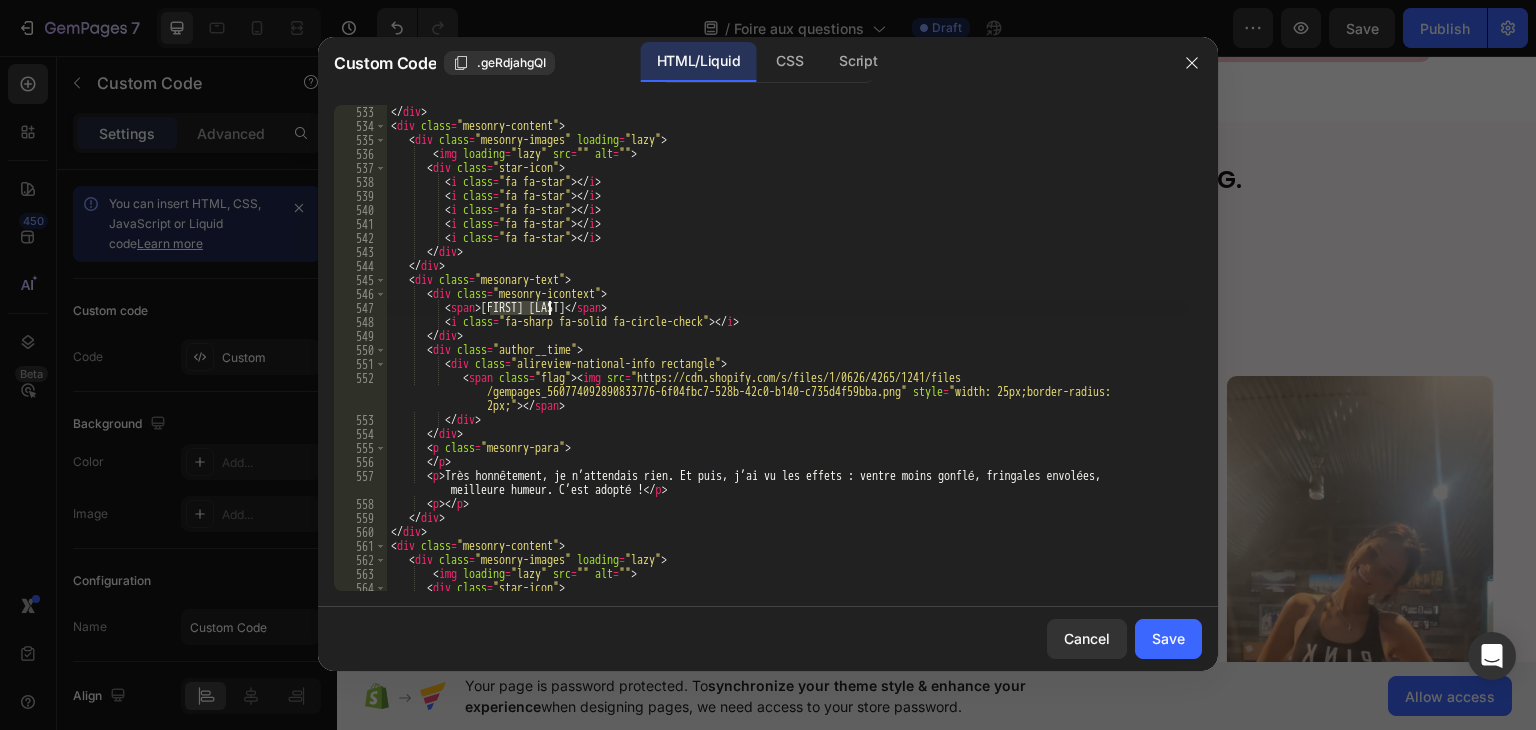 drag, startPoint x: 487, startPoint y: 307, endPoint x: 546, endPoint y: 308, distance: 59.008472 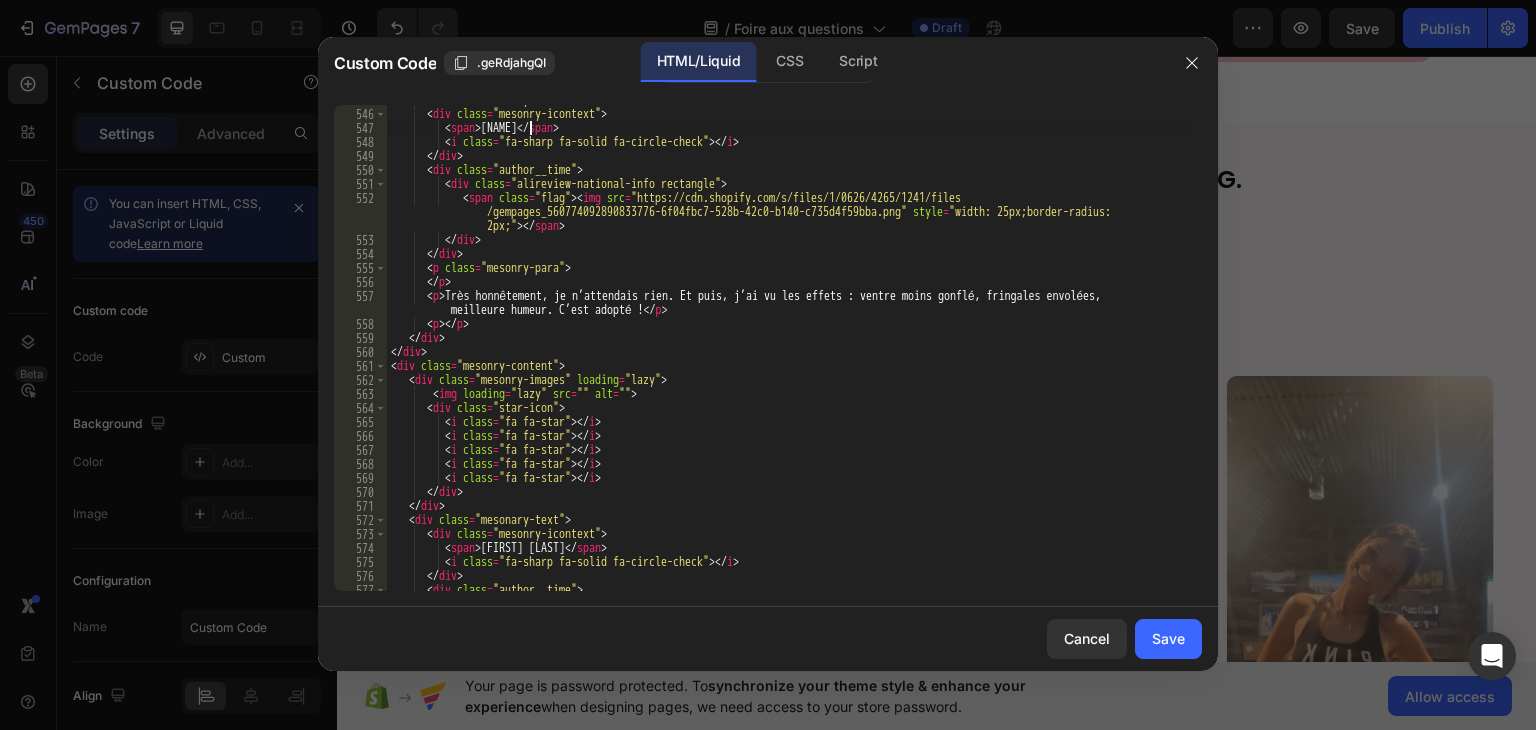 scroll, scrollTop: 8444, scrollLeft: 0, axis: vertical 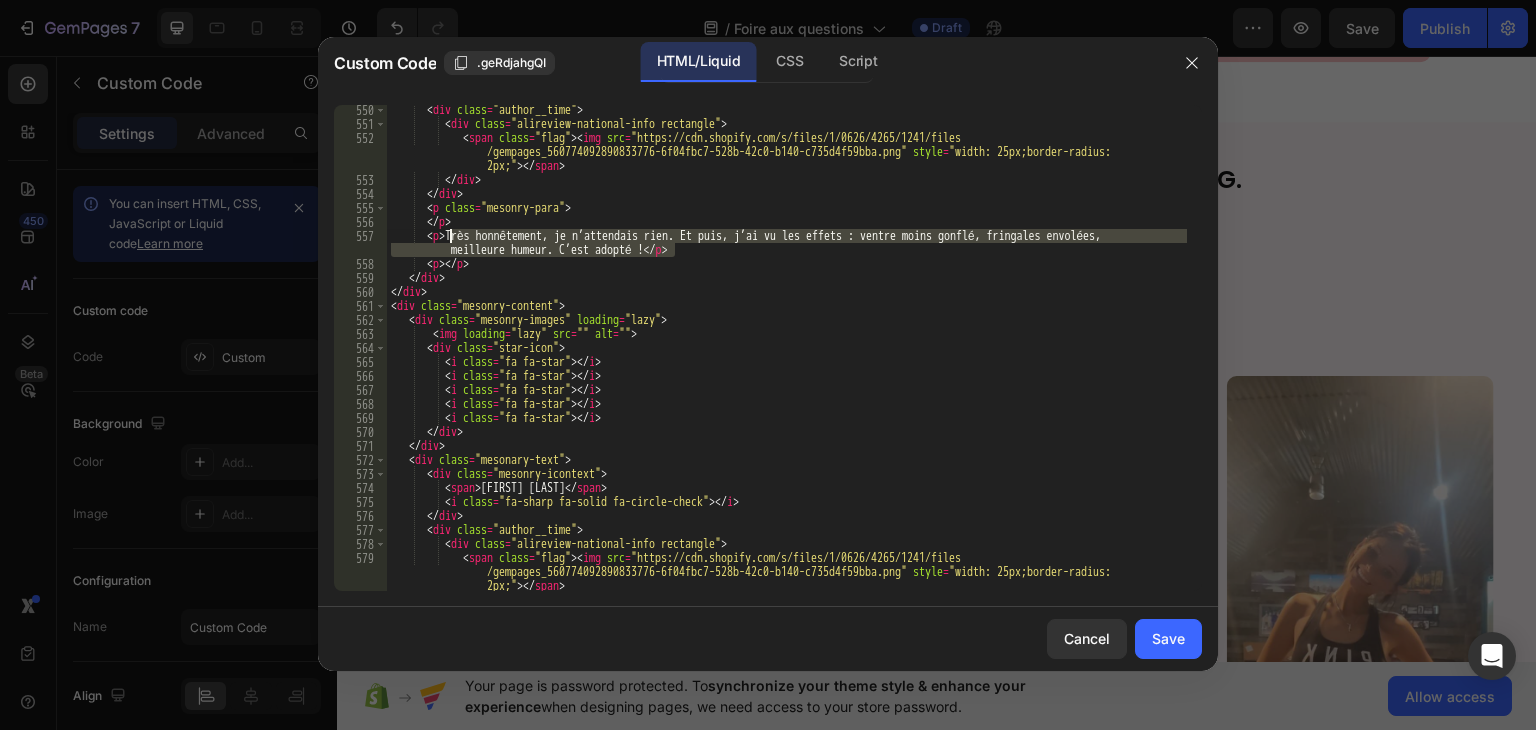 drag, startPoint x: 673, startPoint y: 254, endPoint x: 452, endPoint y: 236, distance: 221.73183 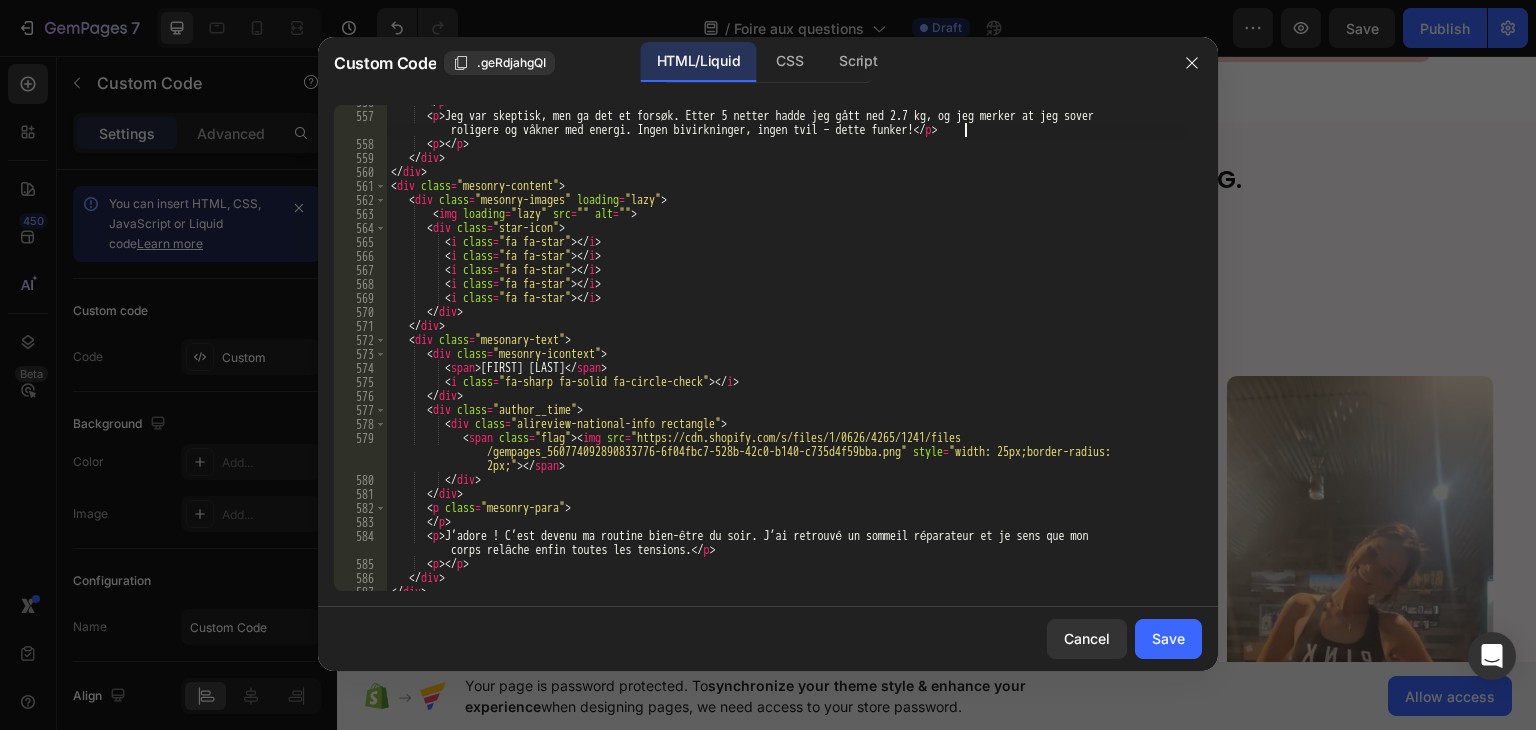 scroll, scrollTop: 8624, scrollLeft: 0, axis: vertical 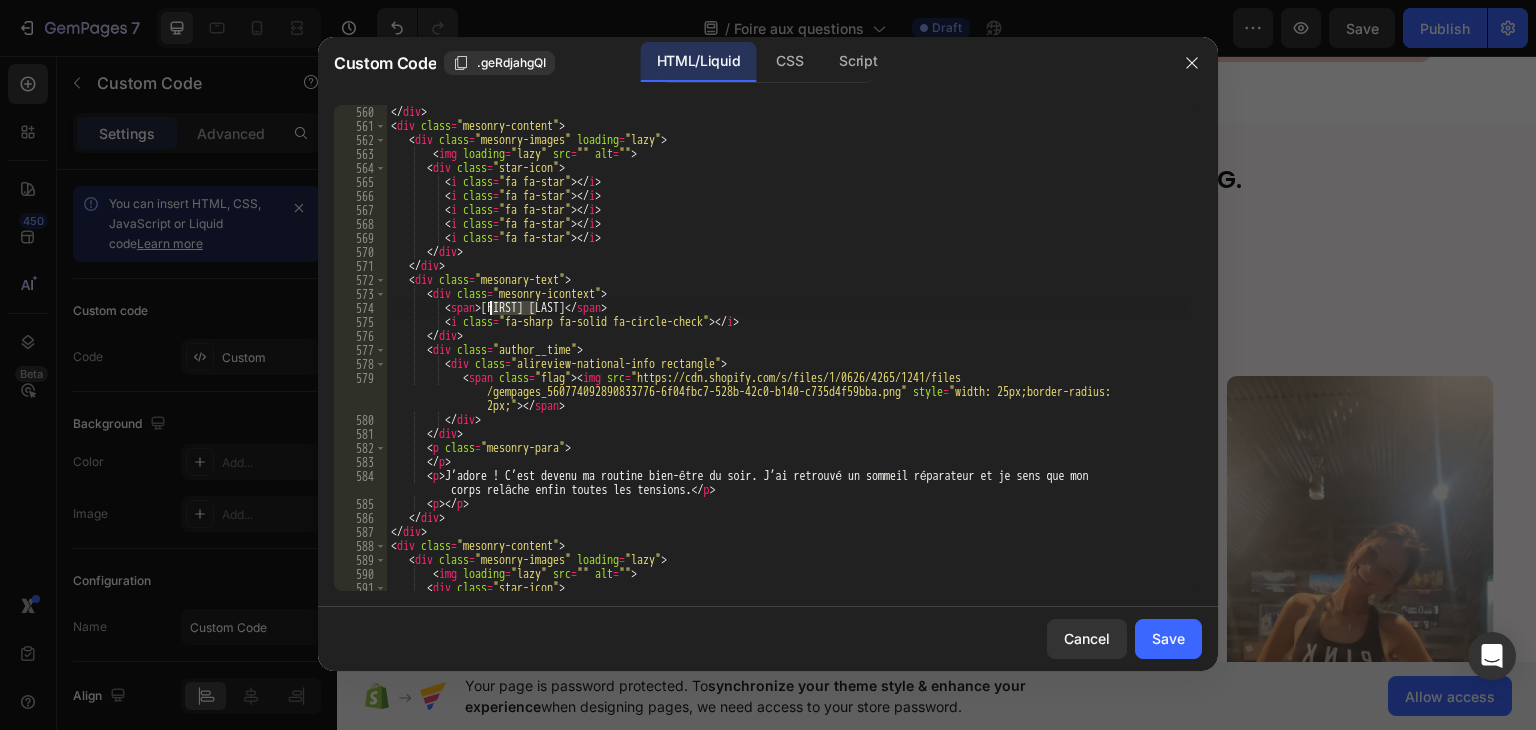 drag, startPoint x: 534, startPoint y: 308, endPoint x: 490, endPoint y: 306, distance: 44.04543 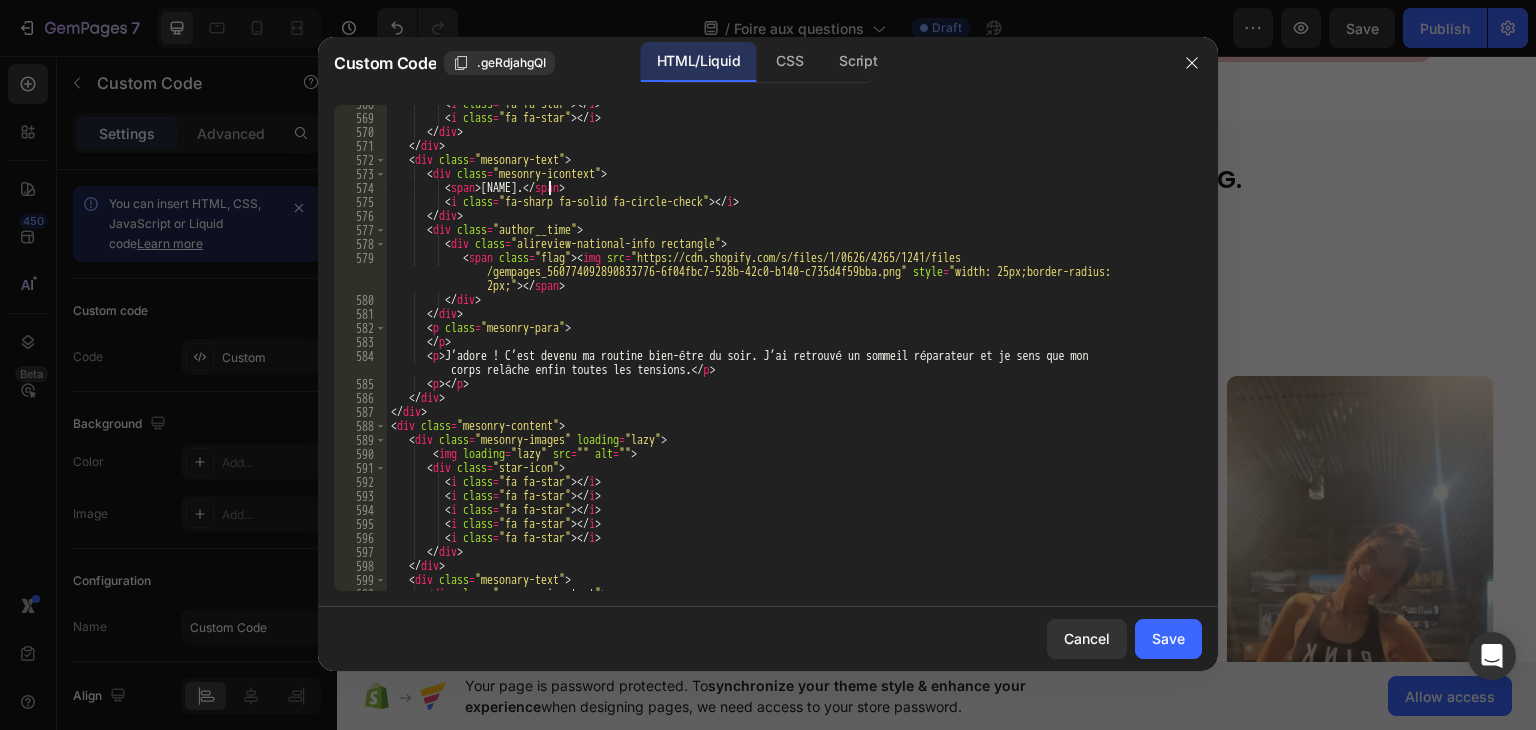 scroll, scrollTop: 8744, scrollLeft: 0, axis: vertical 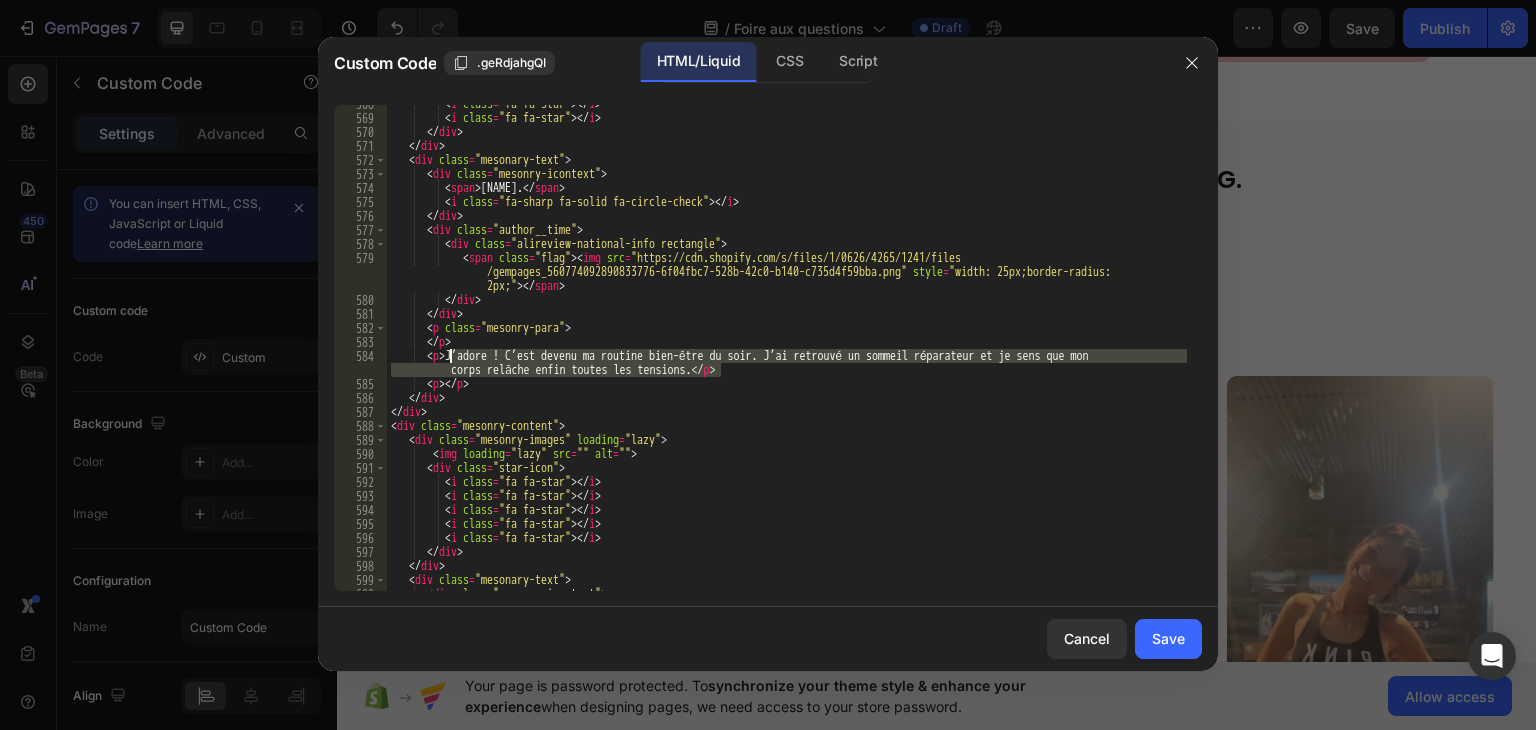 drag, startPoint x: 720, startPoint y: 371, endPoint x: 453, endPoint y: 353, distance: 267.60605 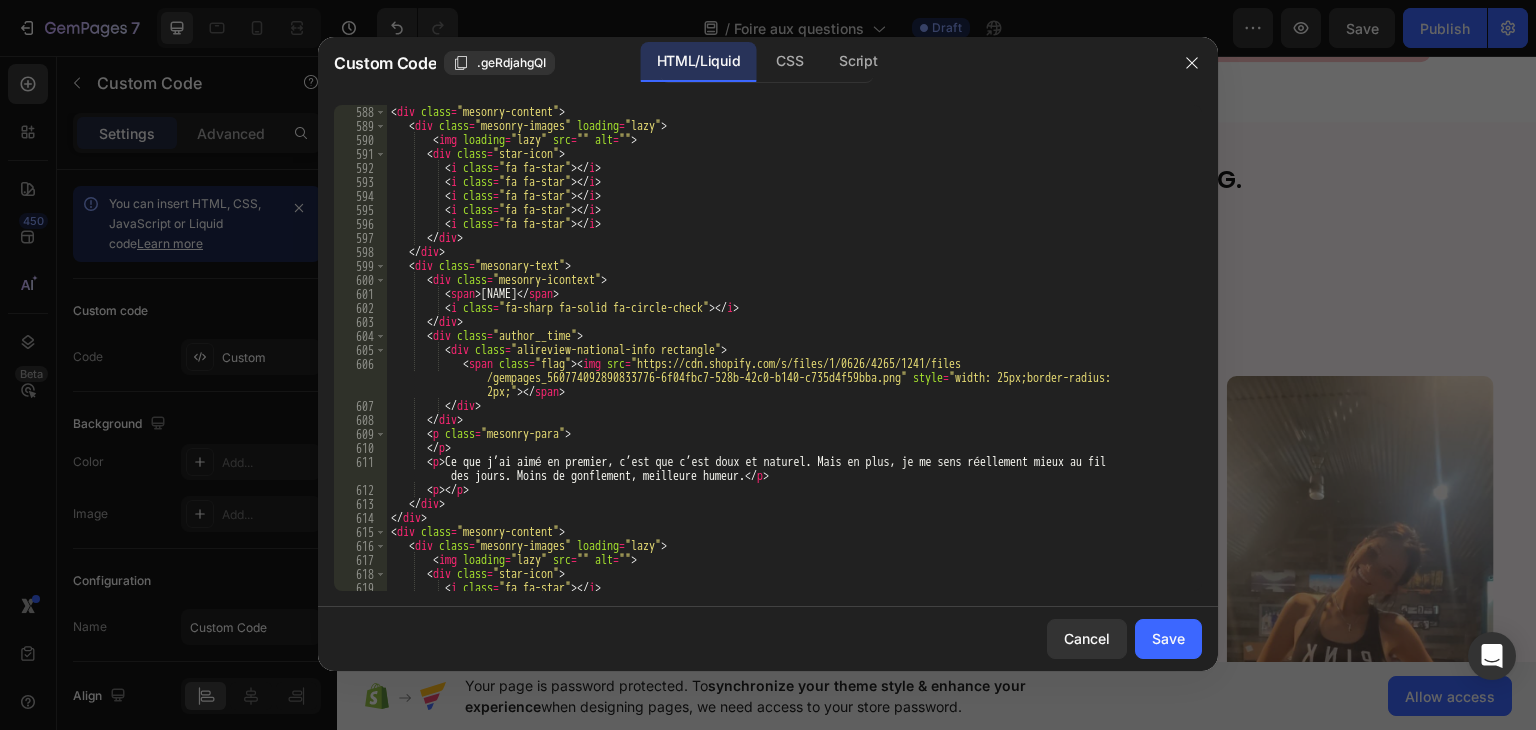 scroll, scrollTop: 9044, scrollLeft: 0, axis: vertical 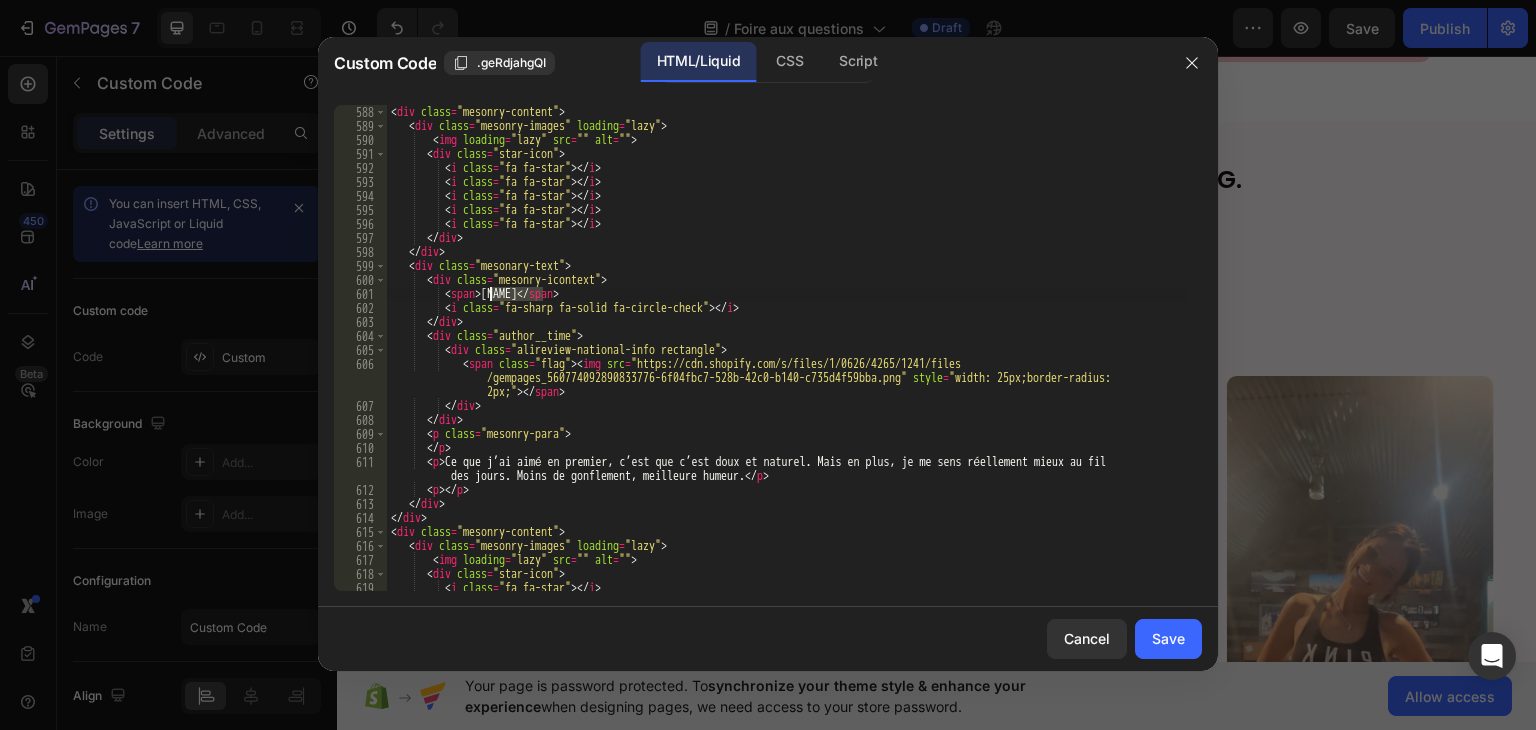 drag, startPoint x: 540, startPoint y: 292, endPoint x: 492, endPoint y: 289, distance: 48.09366 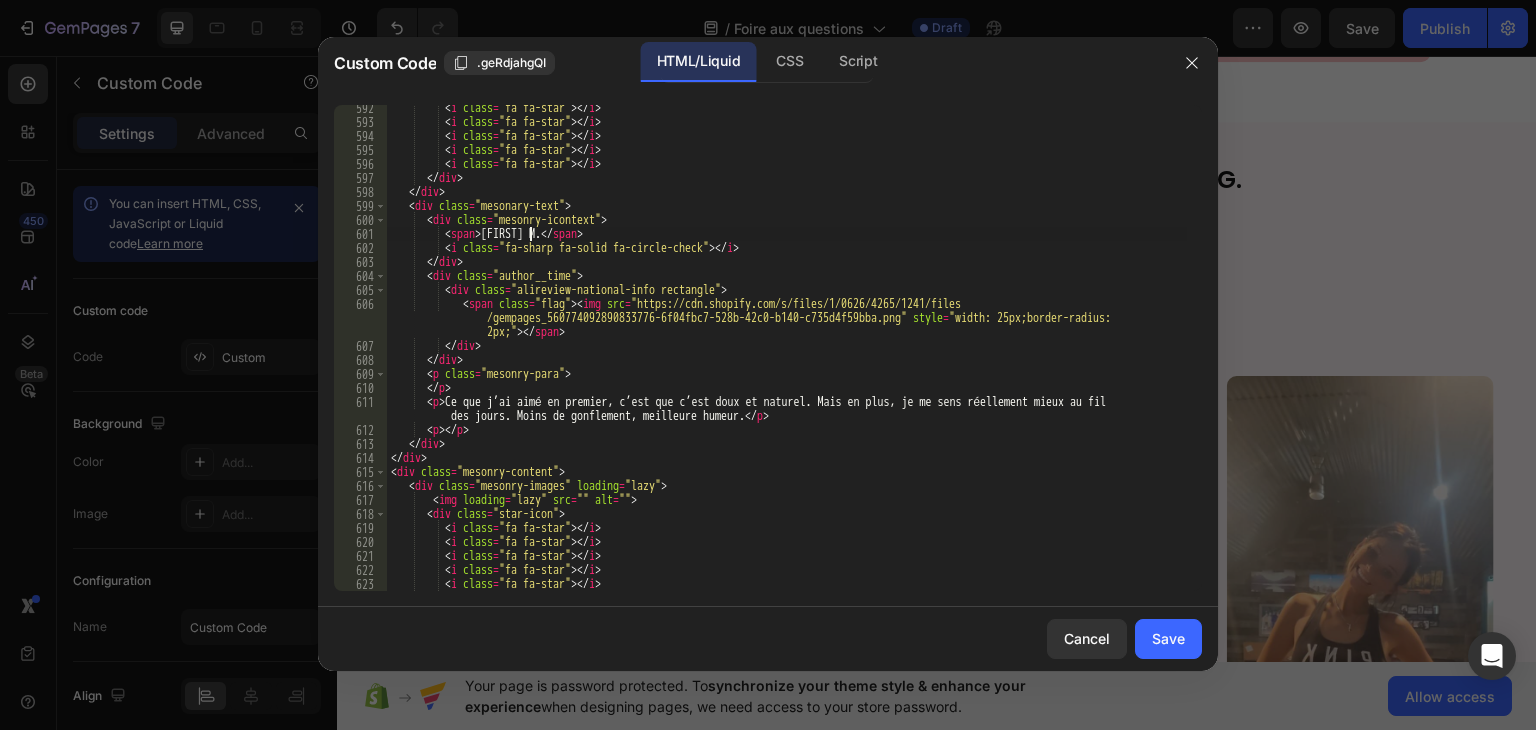 scroll, scrollTop: 9224, scrollLeft: 0, axis: vertical 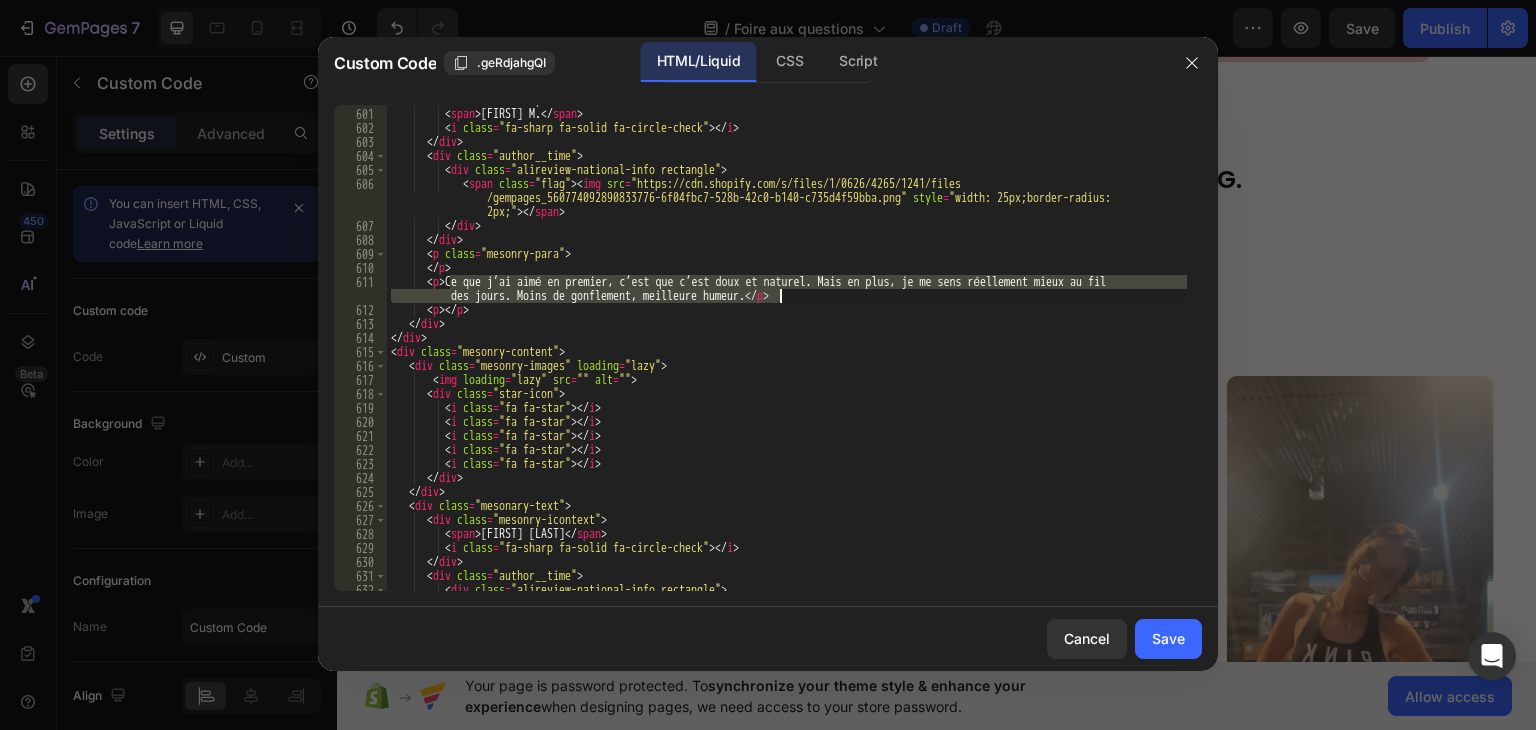drag, startPoint x: 449, startPoint y: 282, endPoint x: 781, endPoint y: 298, distance: 332.3853 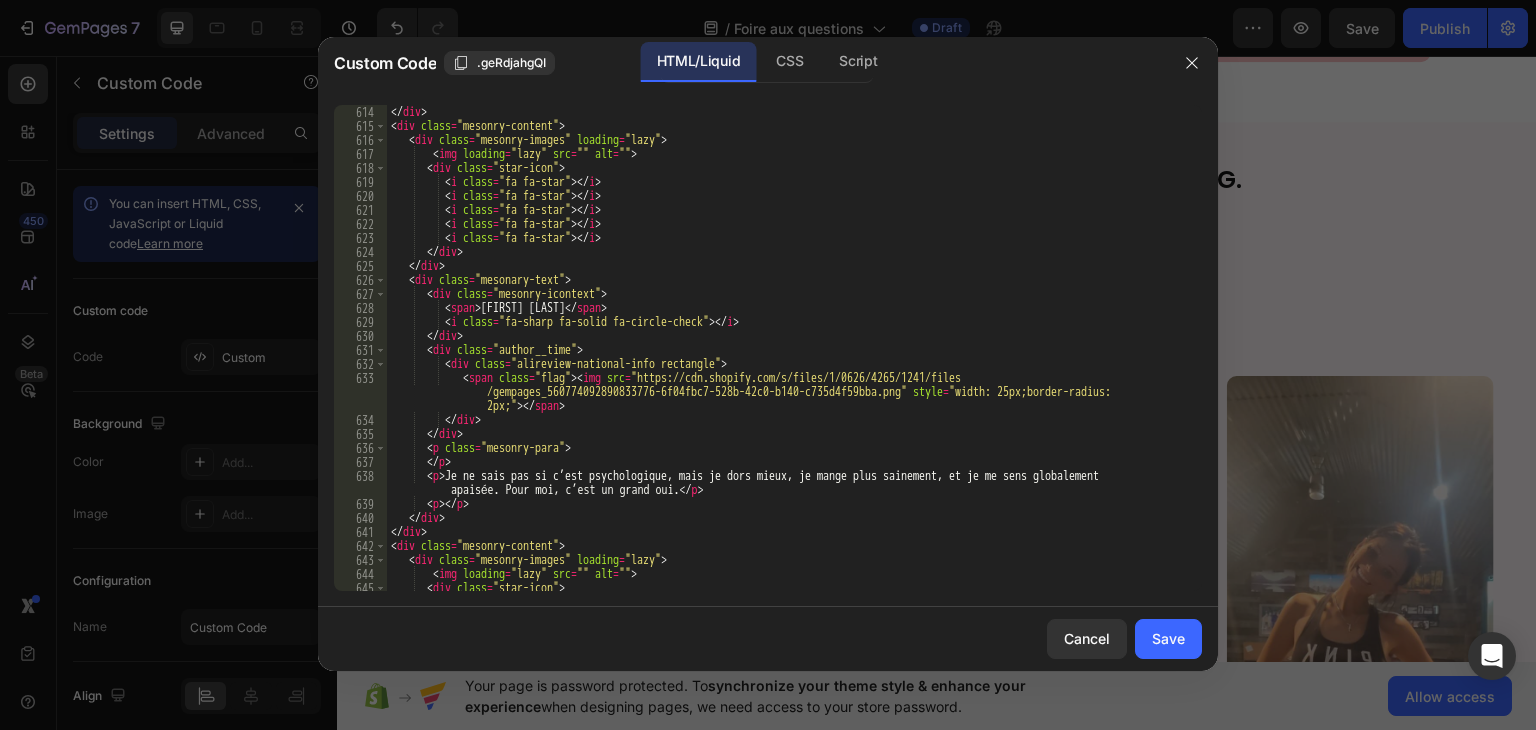 scroll, scrollTop: 9464, scrollLeft: 0, axis: vertical 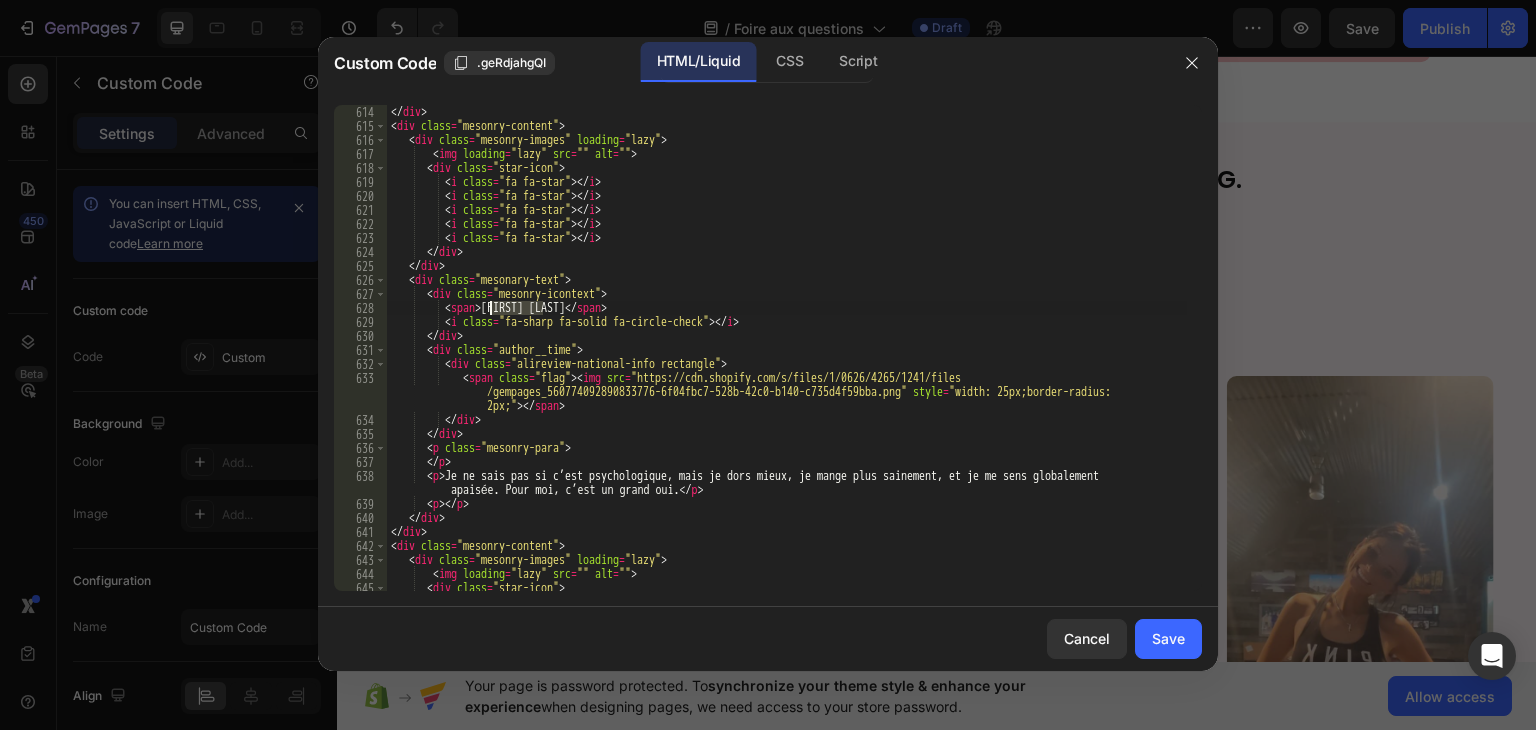 drag, startPoint x: 541, startPoint y: 310, endPoint x: 488, endPoint y: 305, distance: 53.235325 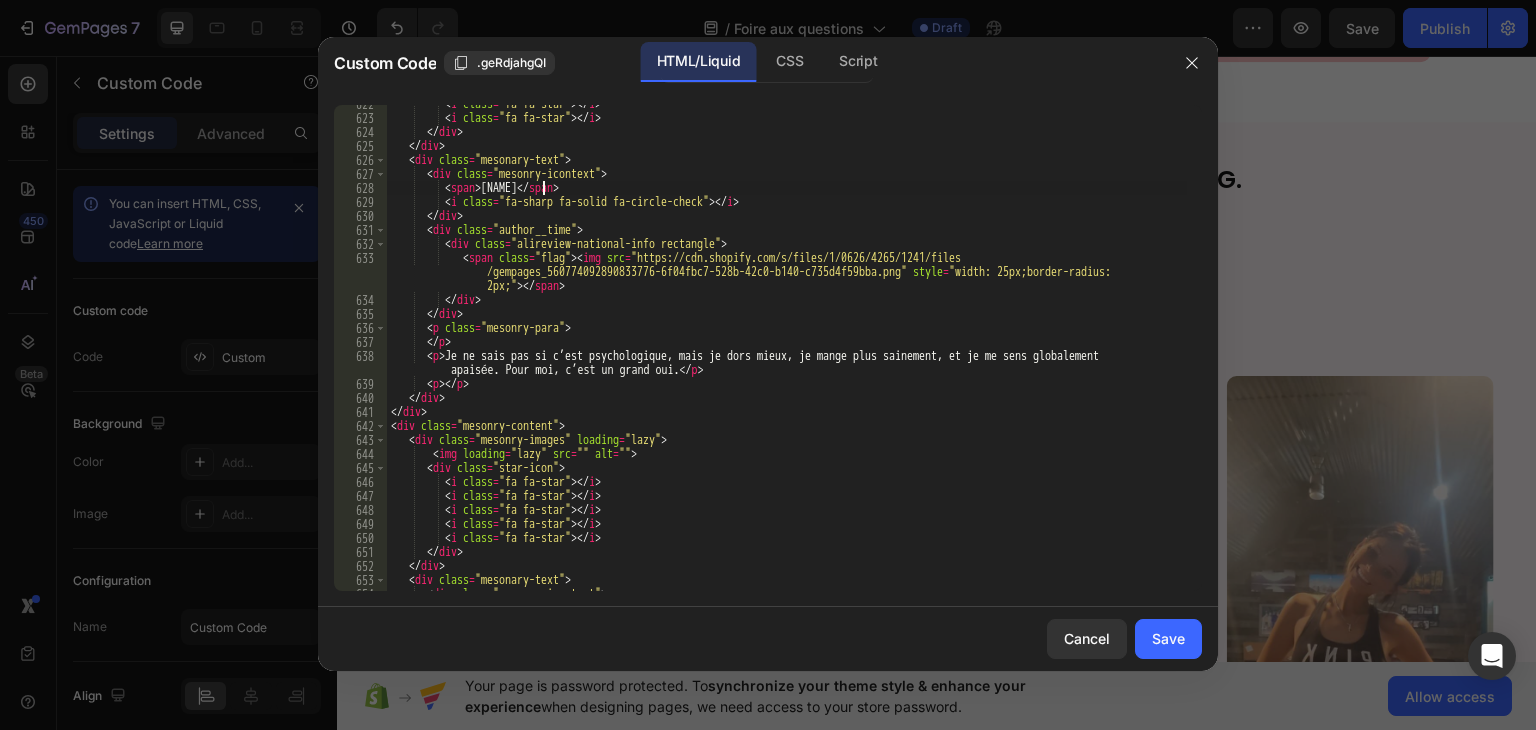 scroll, scrollTop: 9704, scrollLeft: 0, axis: vertical 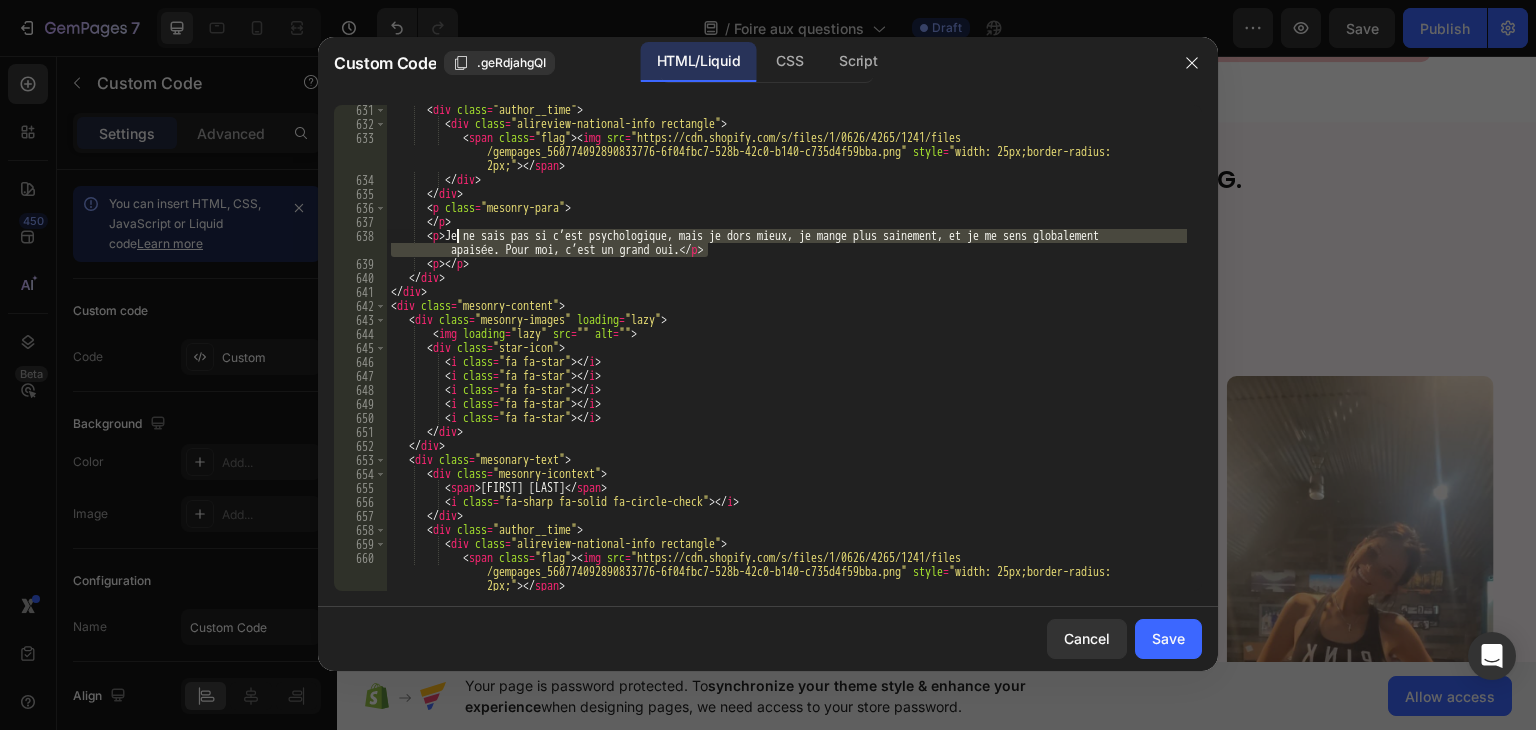 drag, startPoint x: 705, startPoint y: 249, endPoint x: 460, endPoint y: 237, distance: 245.2937 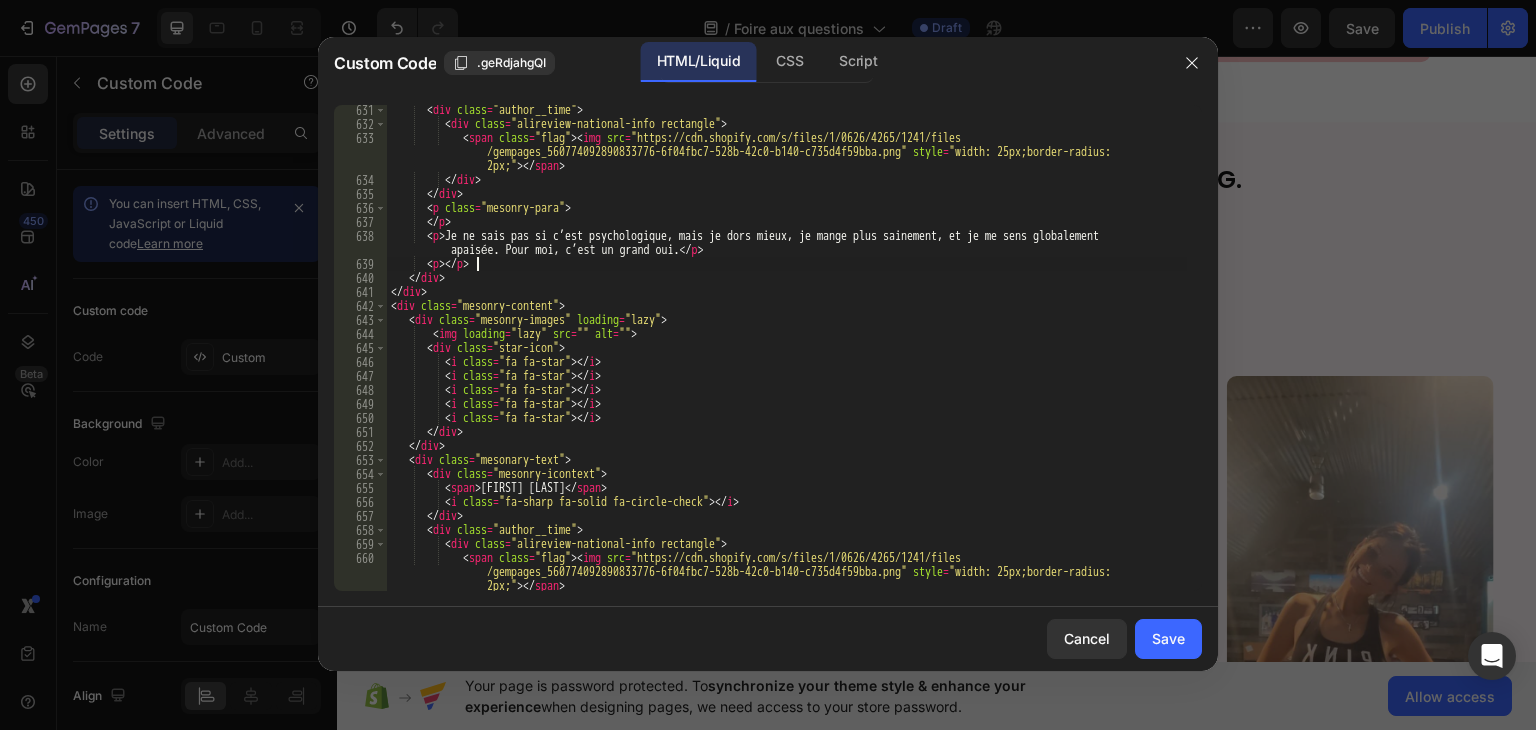 scroll, scrollTop: 0, scrollLeft: 5, axis: horizontal 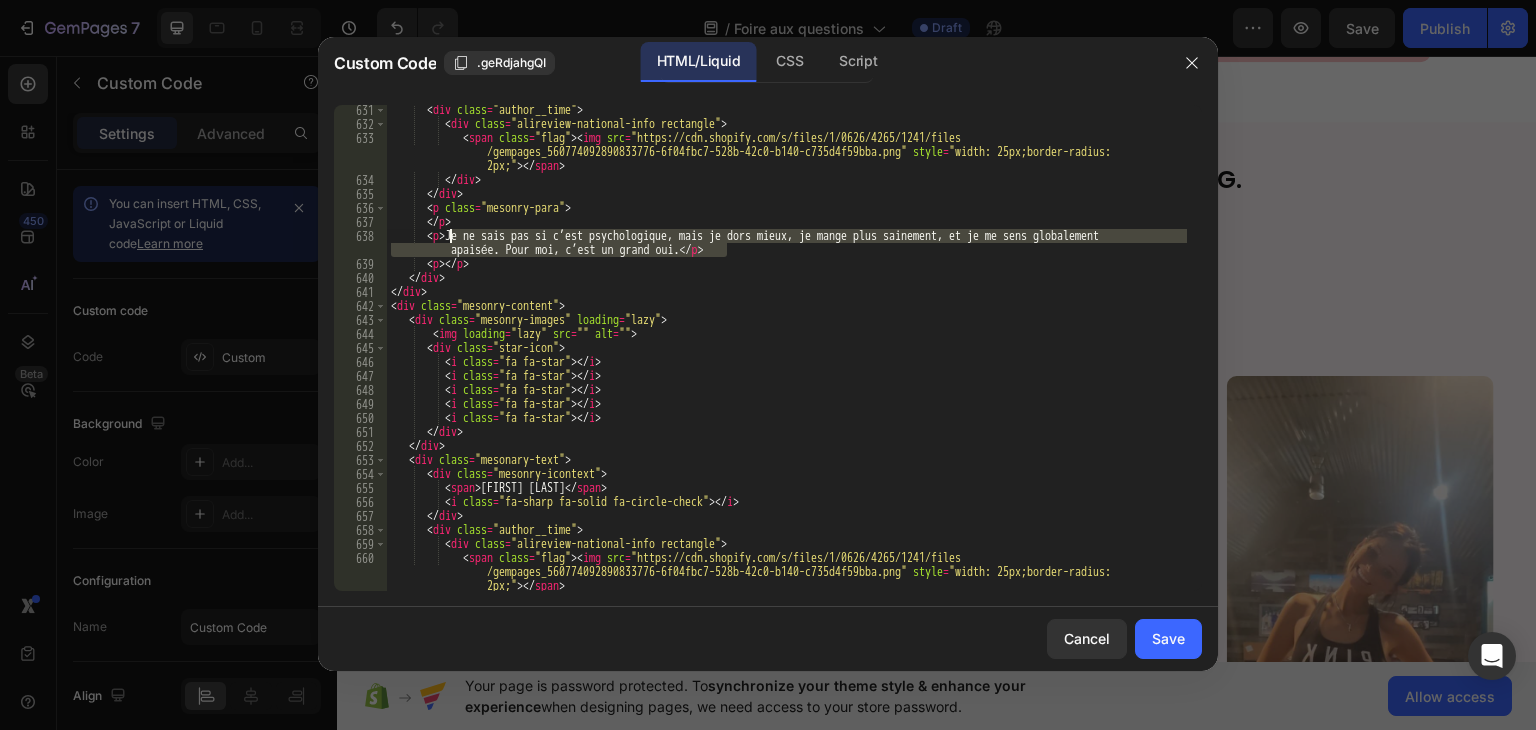 drag, startPoint x: 708, startPoint y: 255, endPoint x: 456, endPoint y: 237, distance: 252.64204 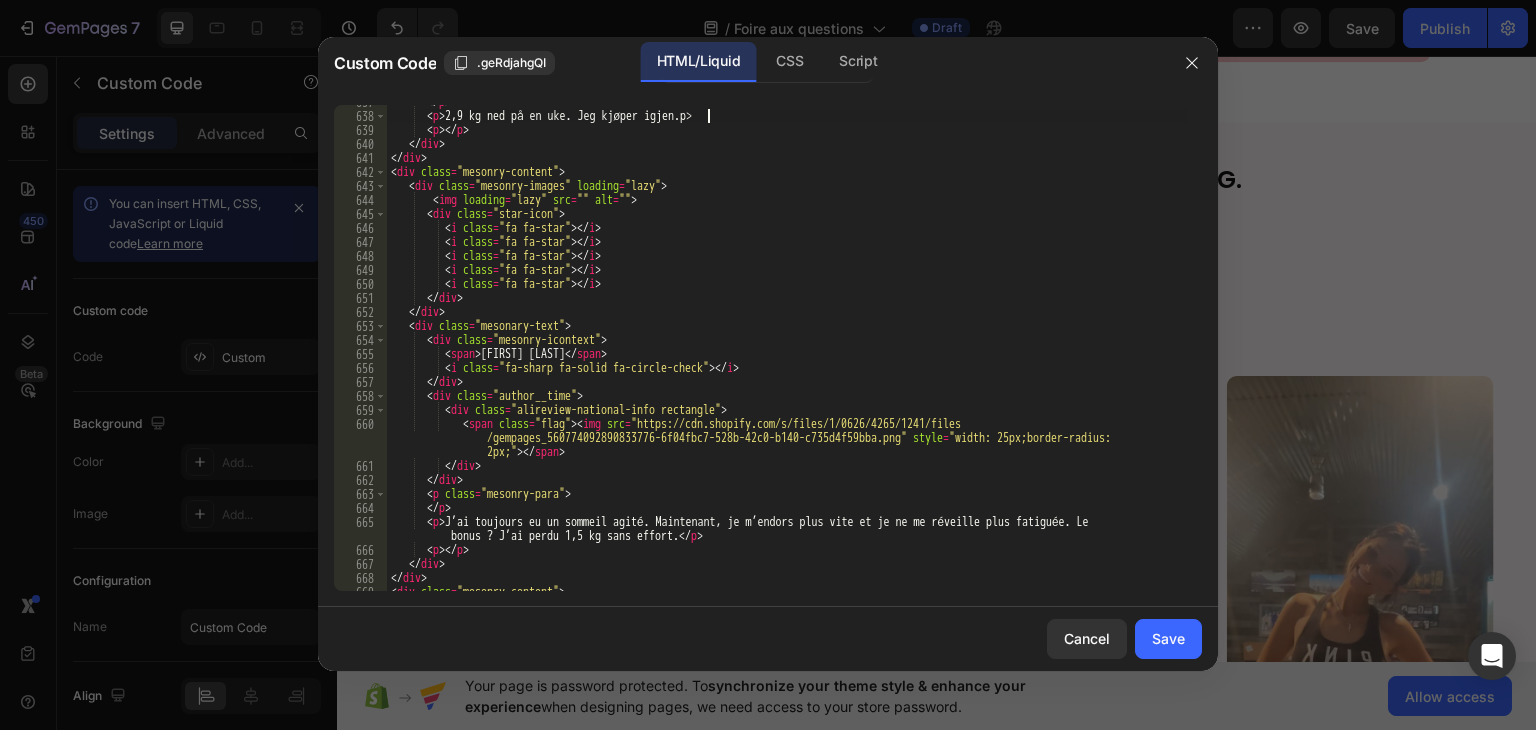 scroll, scrollTop: 9884, scrollLeft: 0, axis: vertical 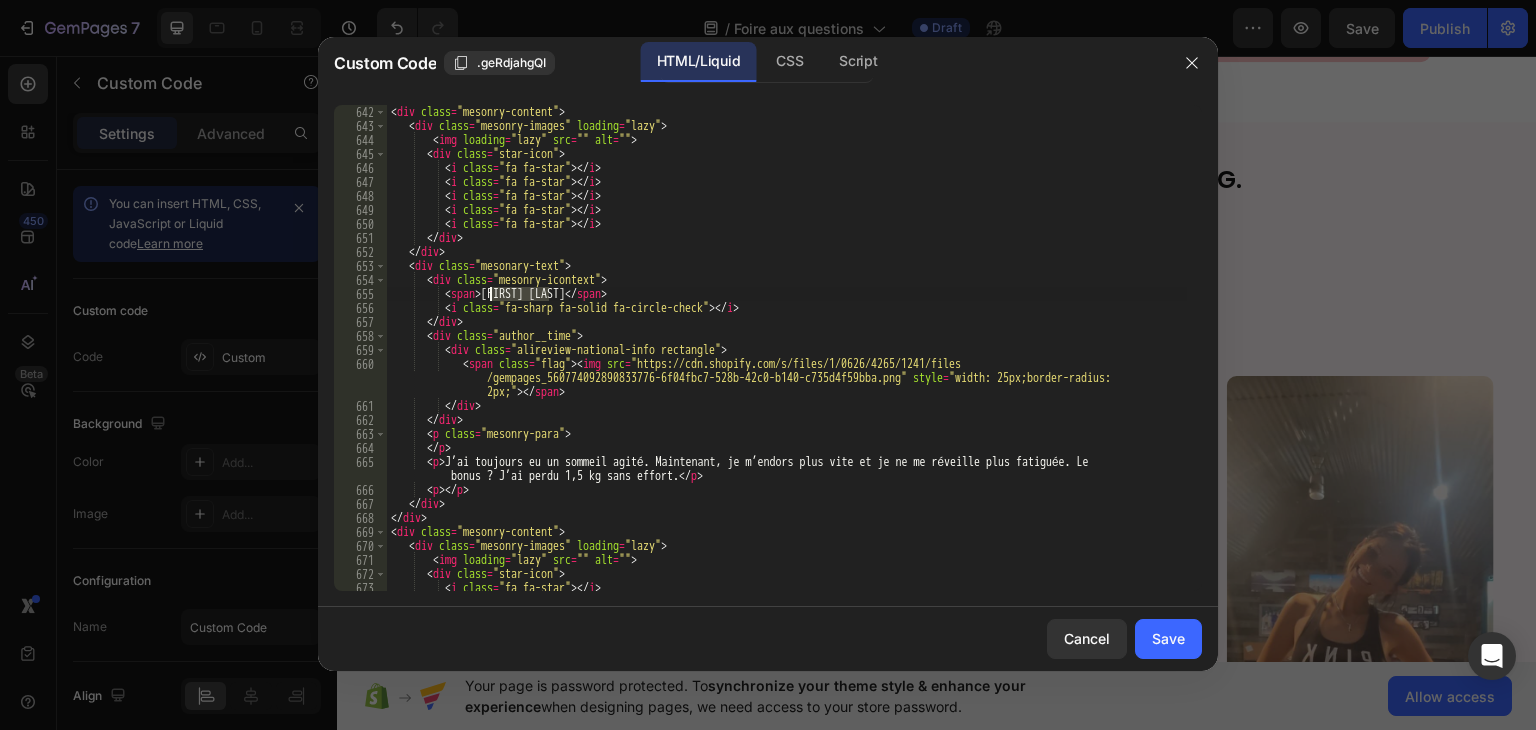drag, startPoint x: 548, startPoint y: 294, endPoint x: 492, endPoint y: 296, distance: 56.0357 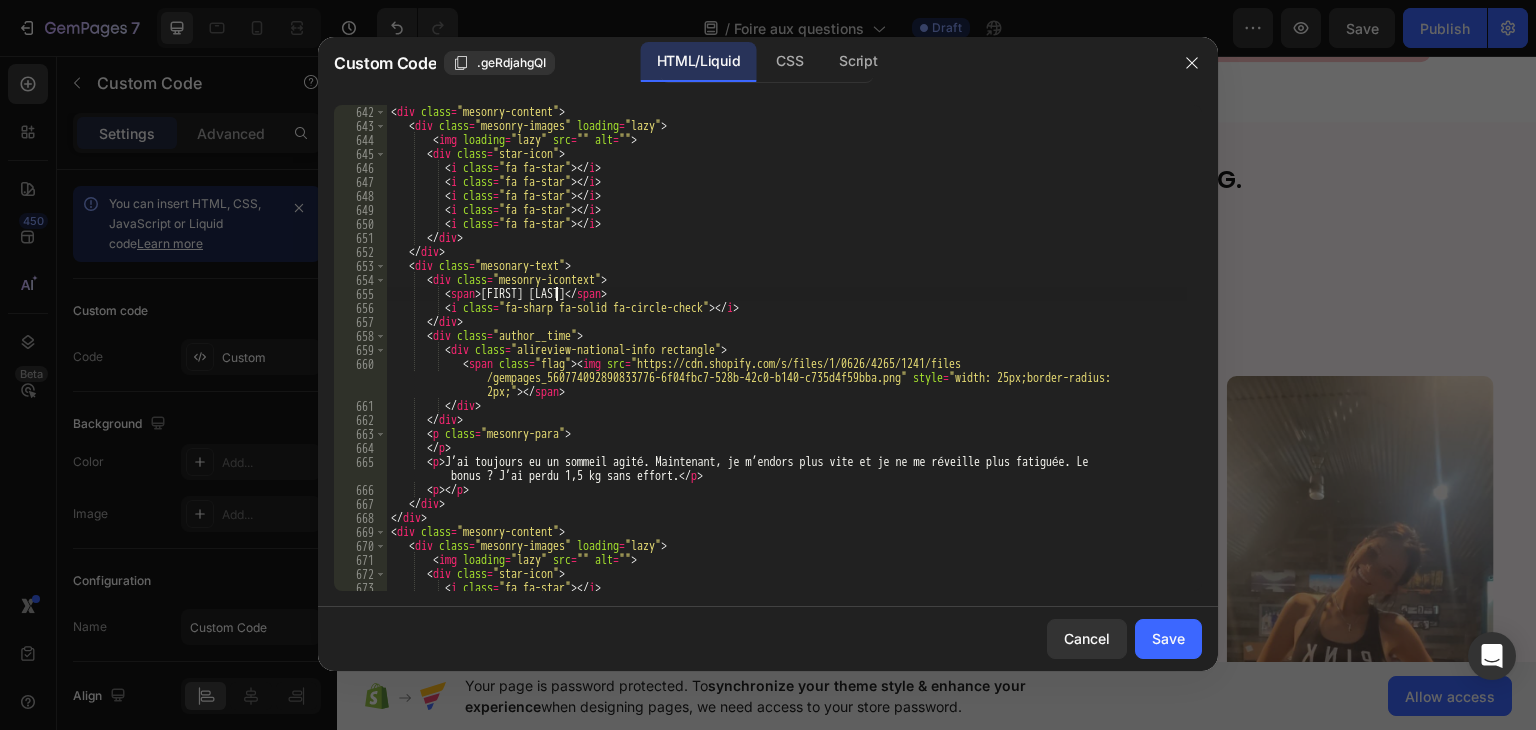 scroll, scrollTop: 10004, scrollLeft: 0, axis: vertical 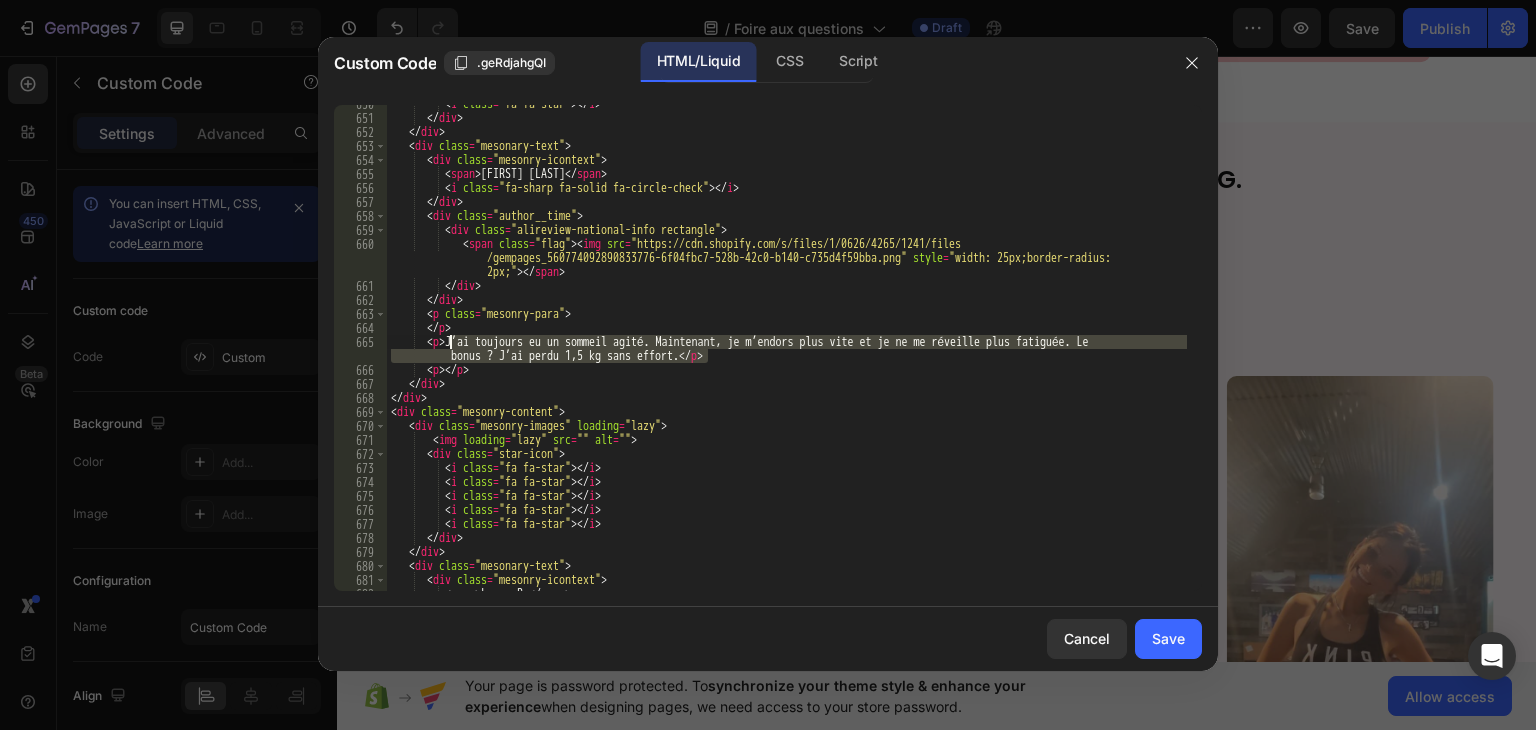 drag, startPoint x: 710, startPoint y: 354, endPoint x: 452, endPoint y: 345, distance: 258.15692 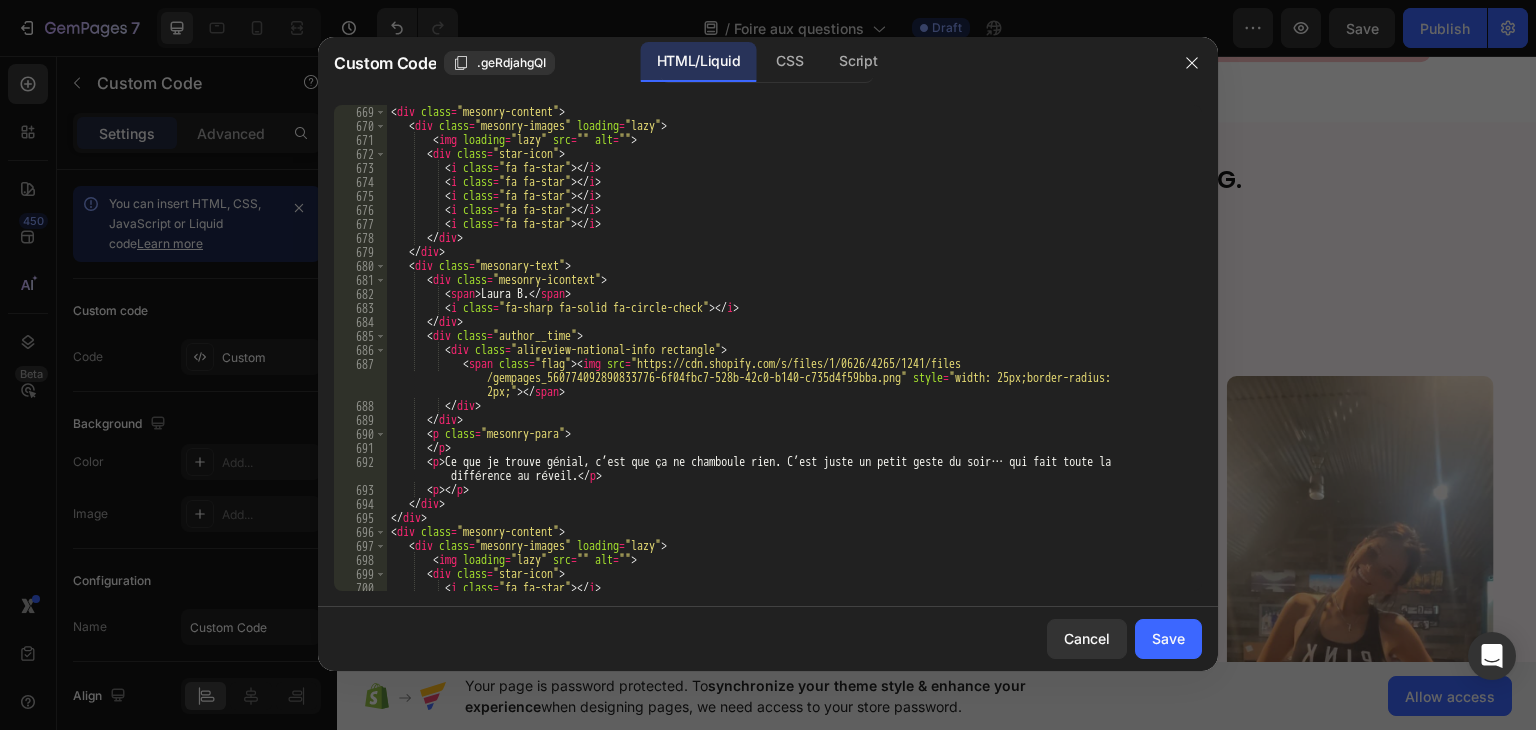 scroll, scrollTop: 10304, scrollLeft: 0, axis: vertical 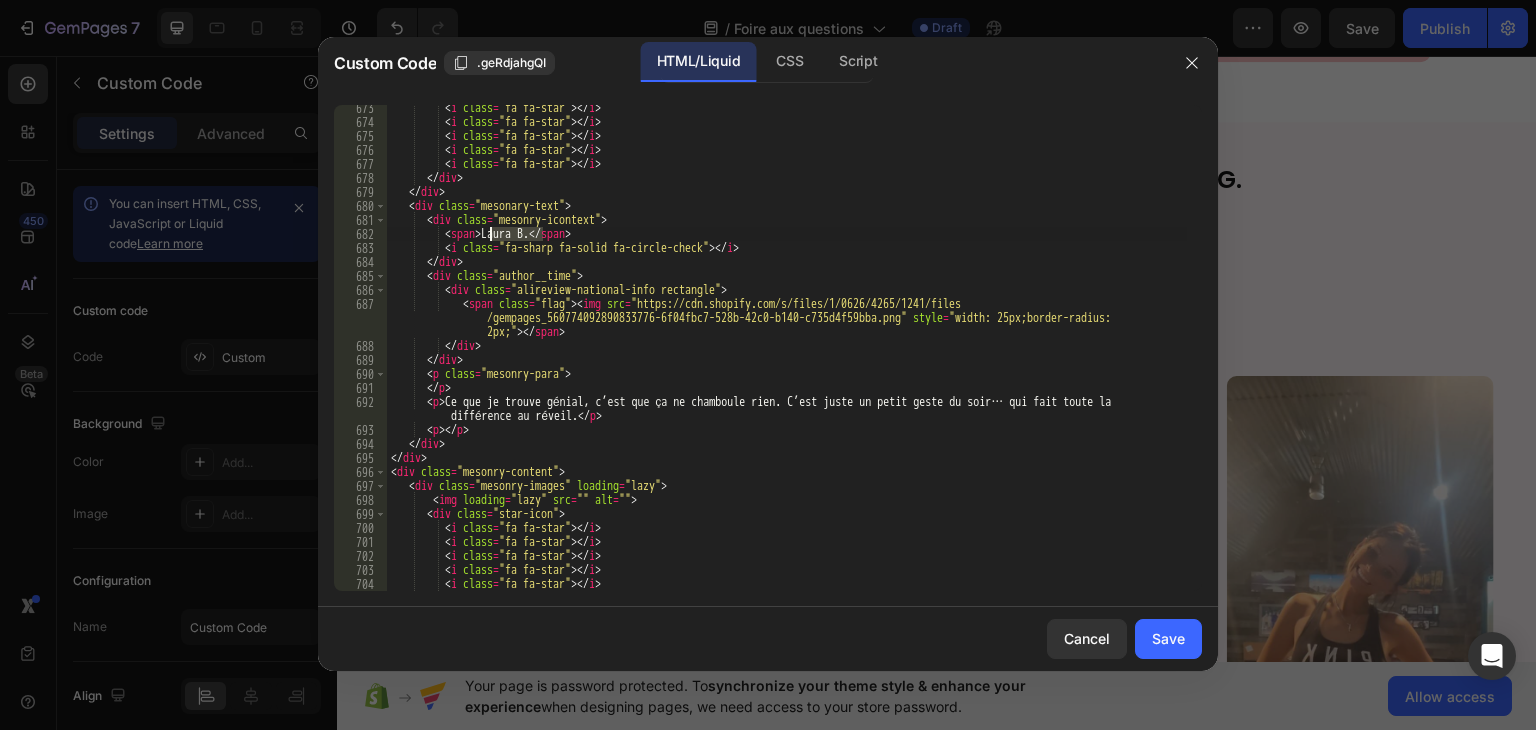 drag, startPoint x: 544, startPoint y: 230, endPoint x: 490, endPoint y: 231, distance: 54.00926 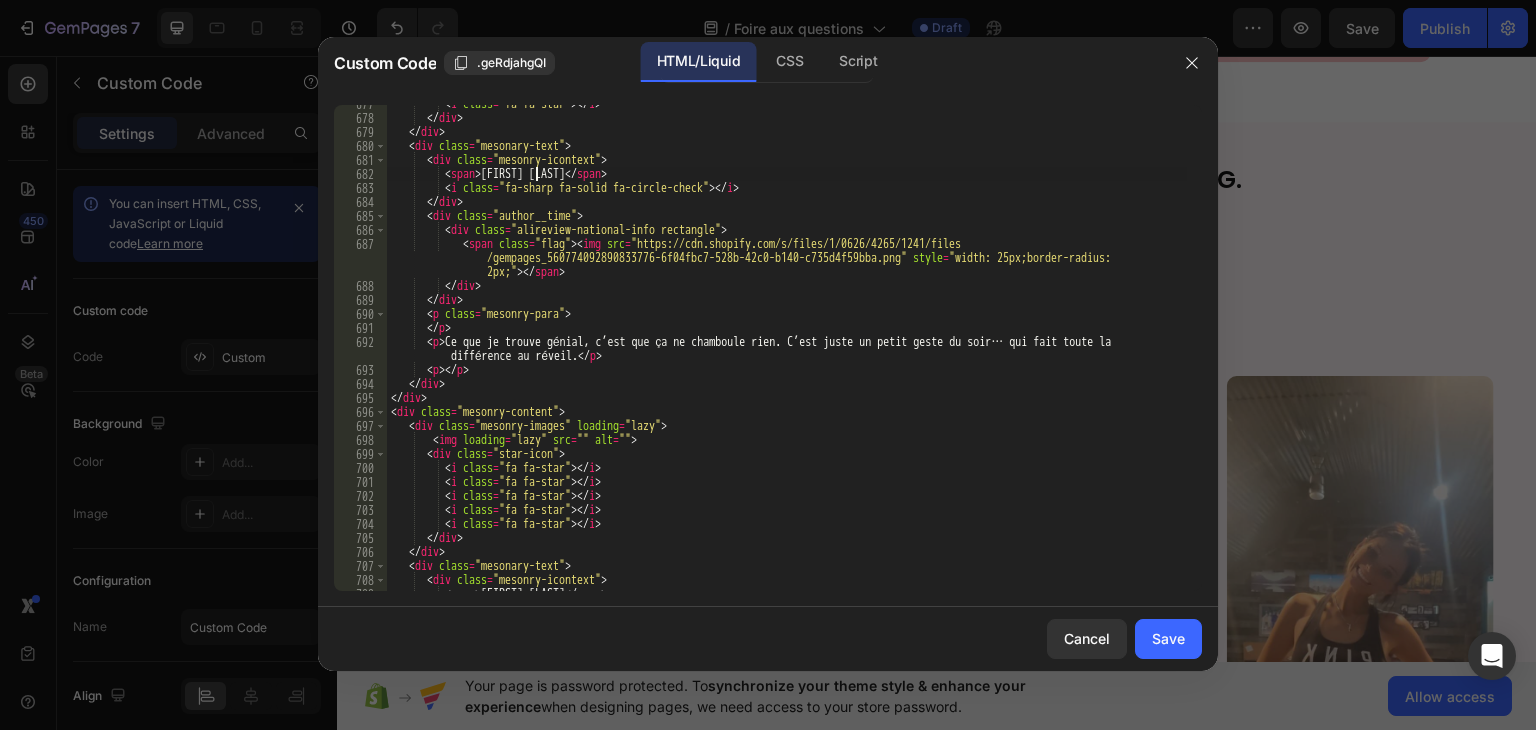 scroll, scrollTop: 10484, scrollLeft: 0, axis: vertical 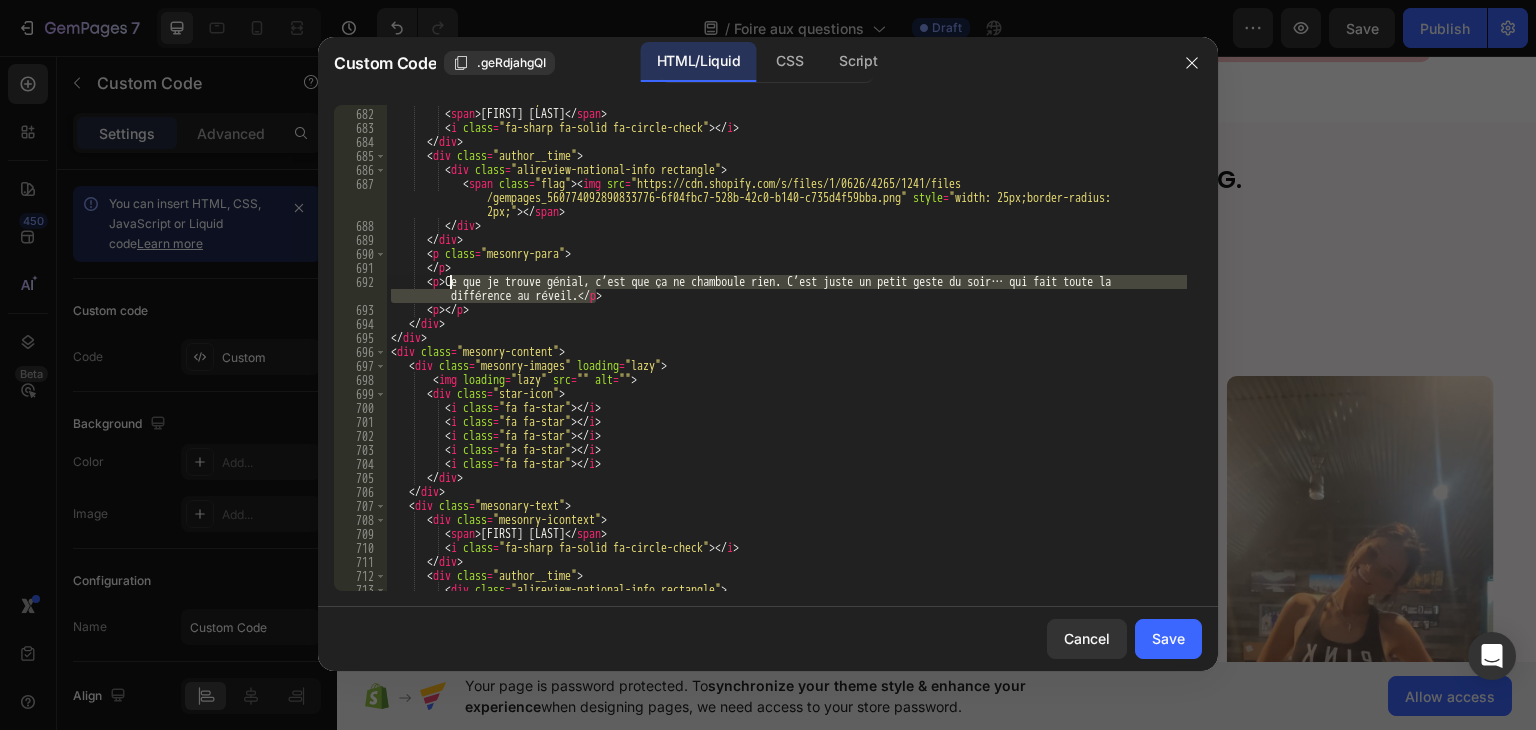 drag, startPoint x: 594, startPoint y: 301, endPoint x: 452, endPoint y: 281, distance: 143.40154 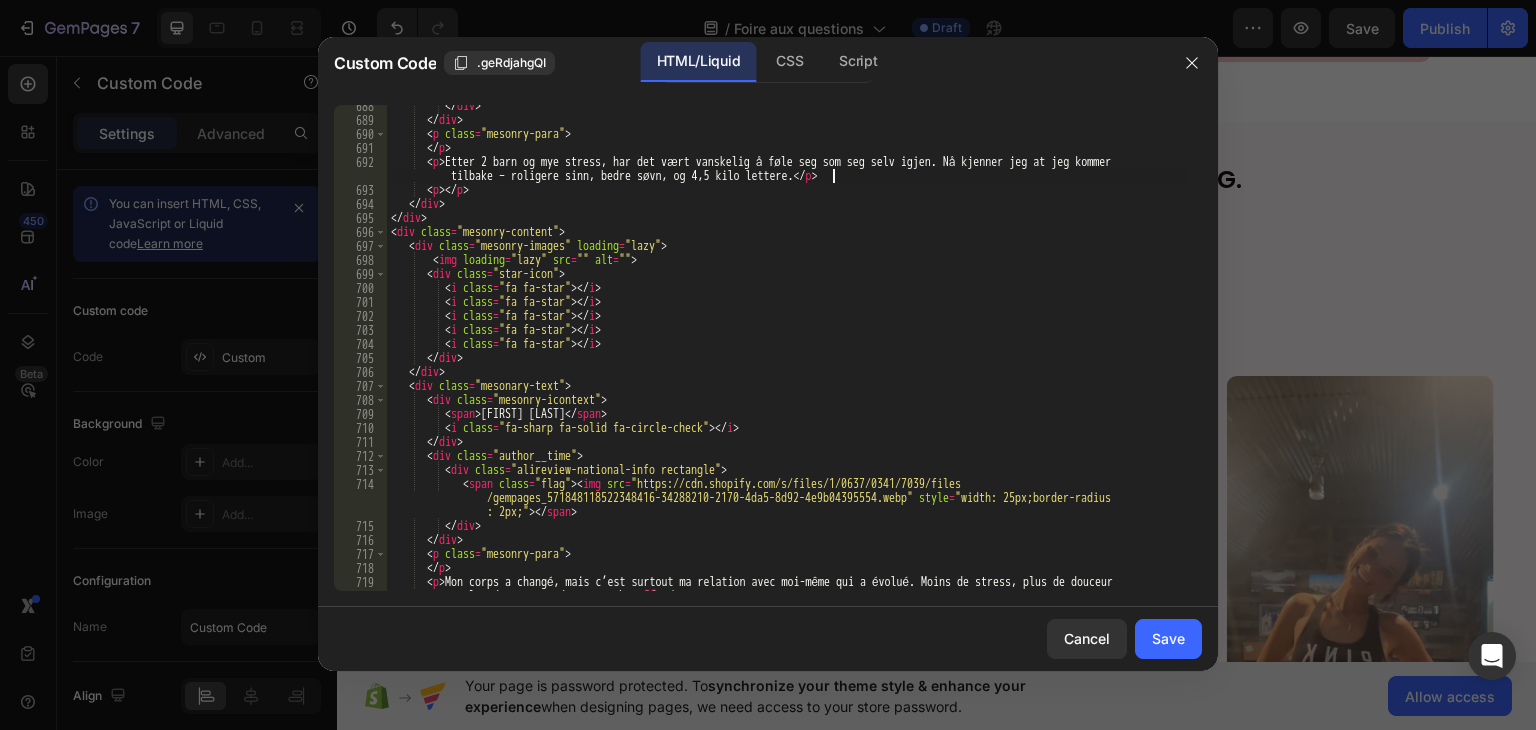 scroll, scrollTop: 10724, scrollLeft: 0, axis: vertical 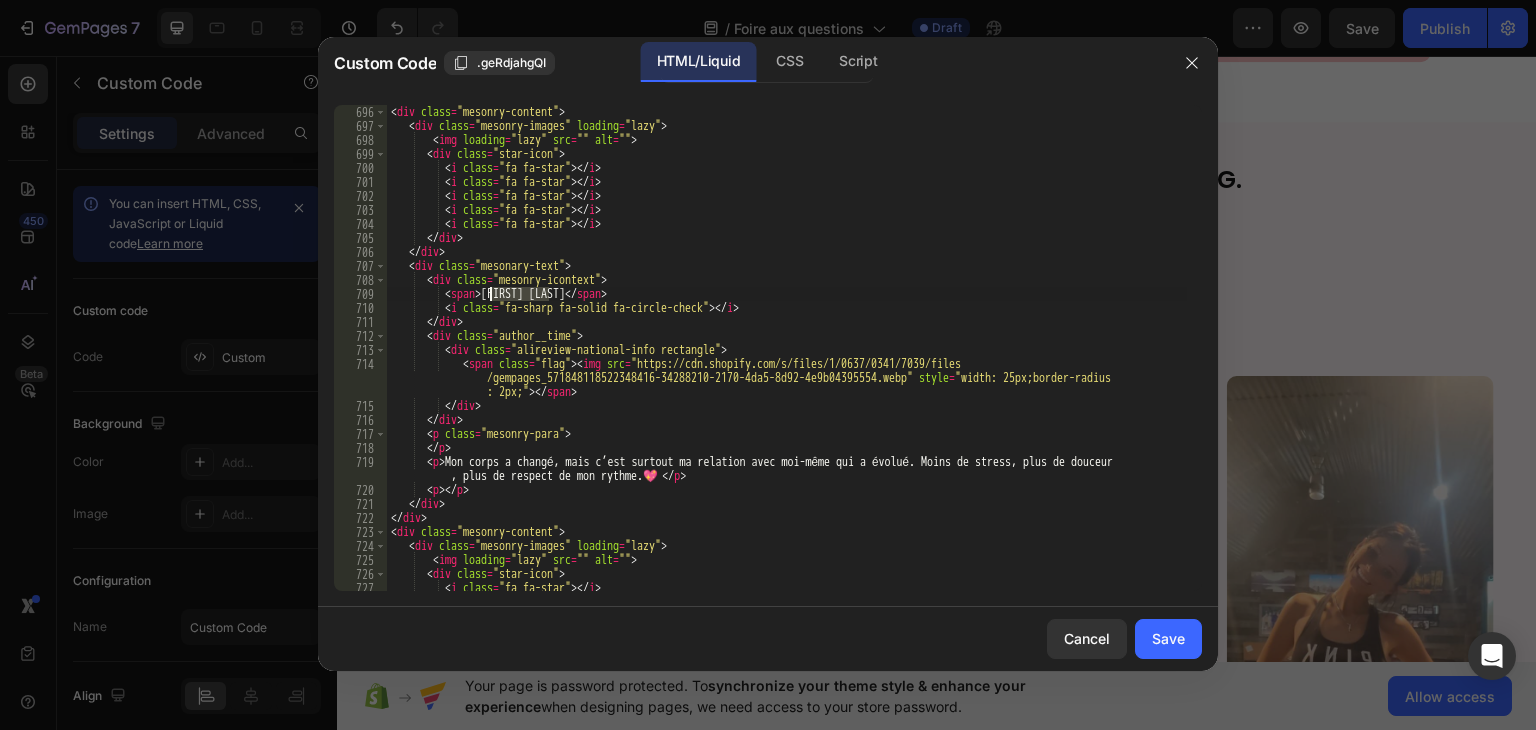 drag, startPoint x: 548, startPoint y: 293, endPoint x: 491, endPoint y: 293, distance: 57 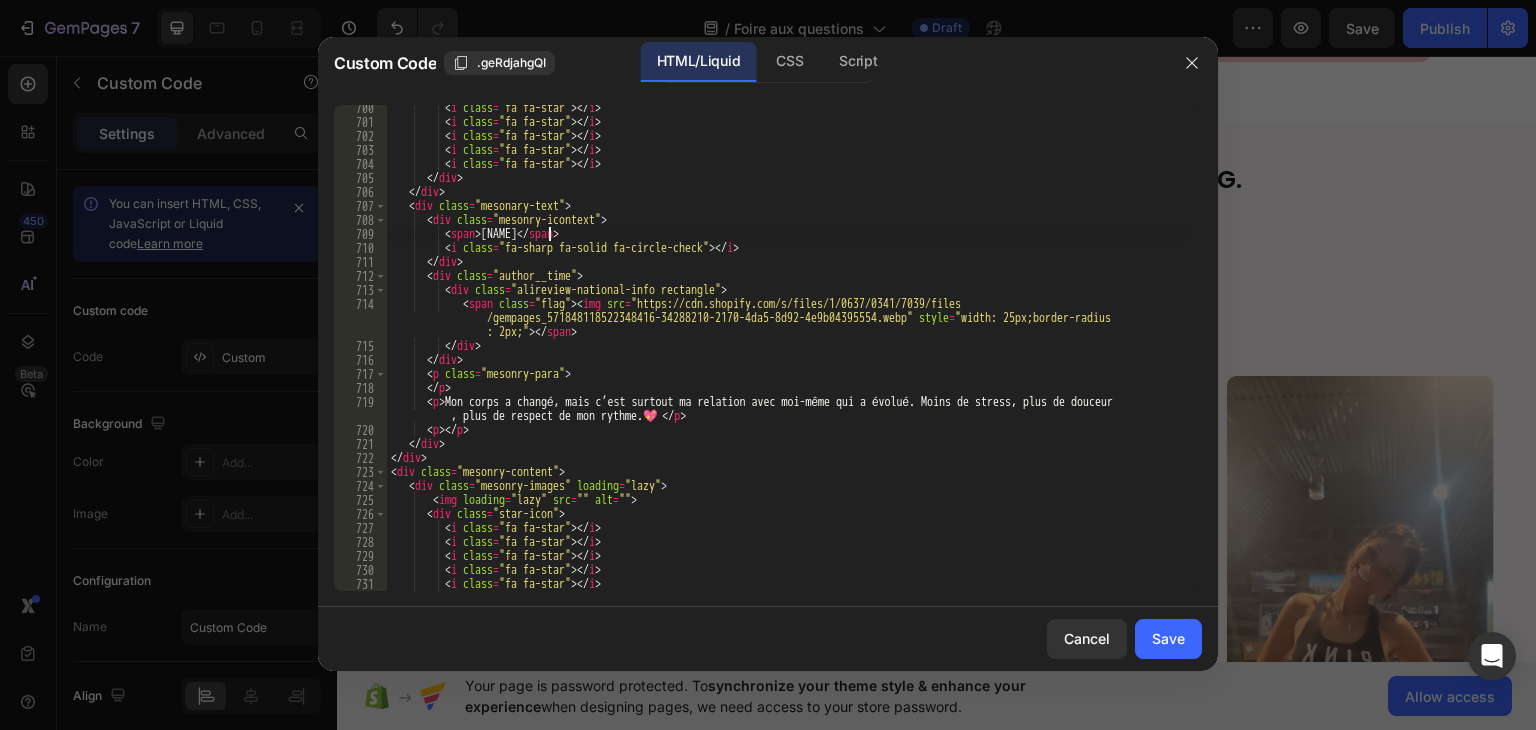 scroll, scrollTop: 10784, scrollLeft: 0, axis: vertical 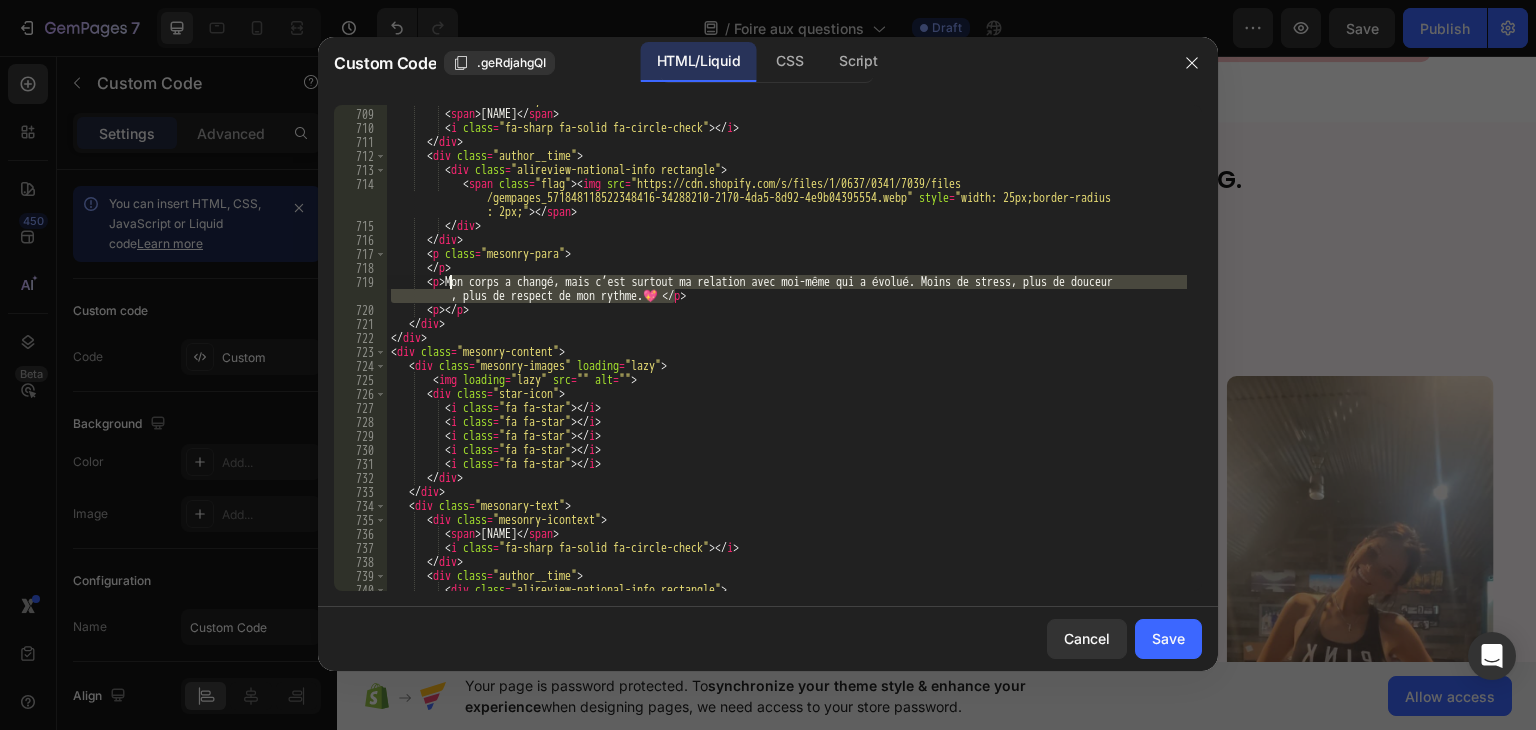 drag, startPoint x: 673, startPoint y: 295, endPoint x: 452, endPoint y: 285, distance: 221.22614 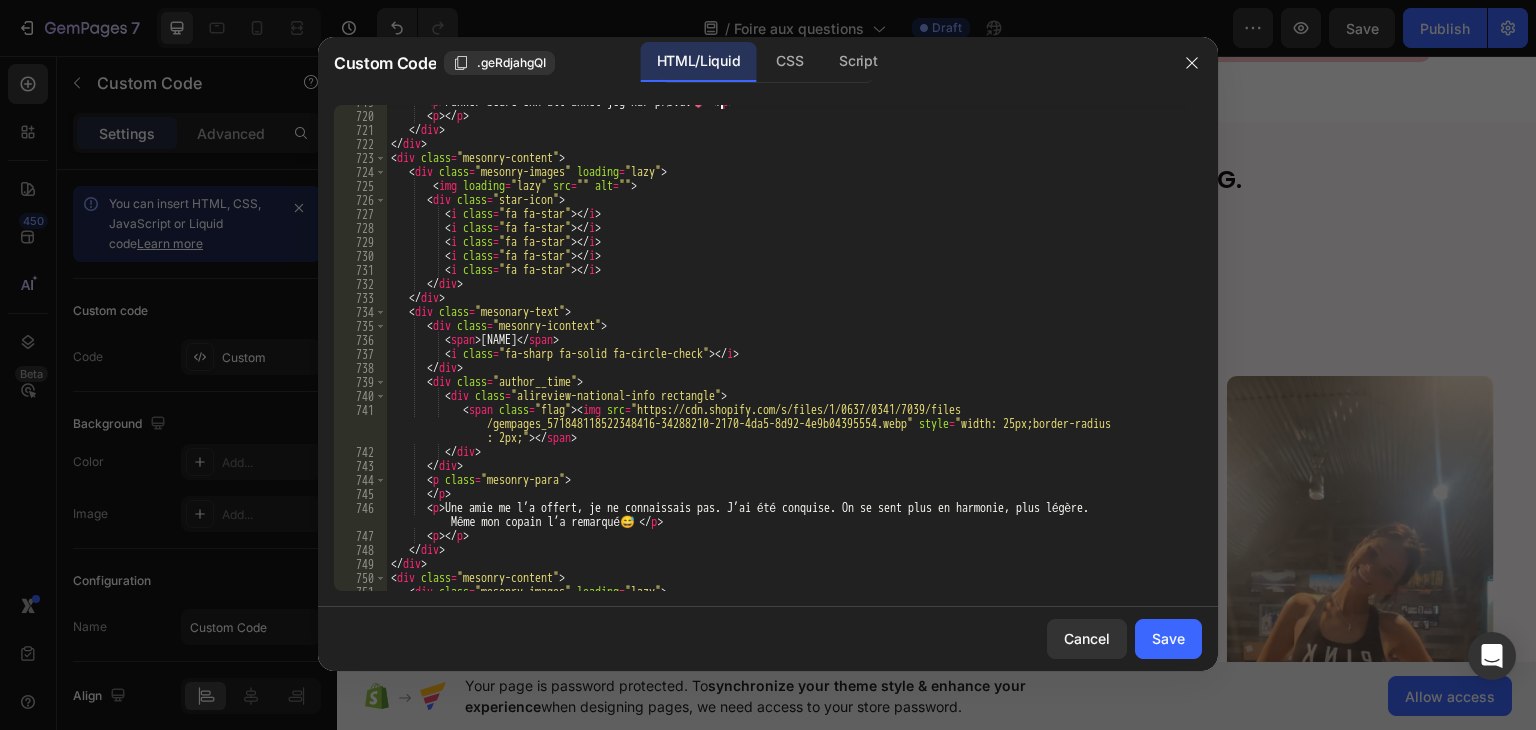 scroll, scrollTop: 11084, scrollLeft: 0, axis: vertical 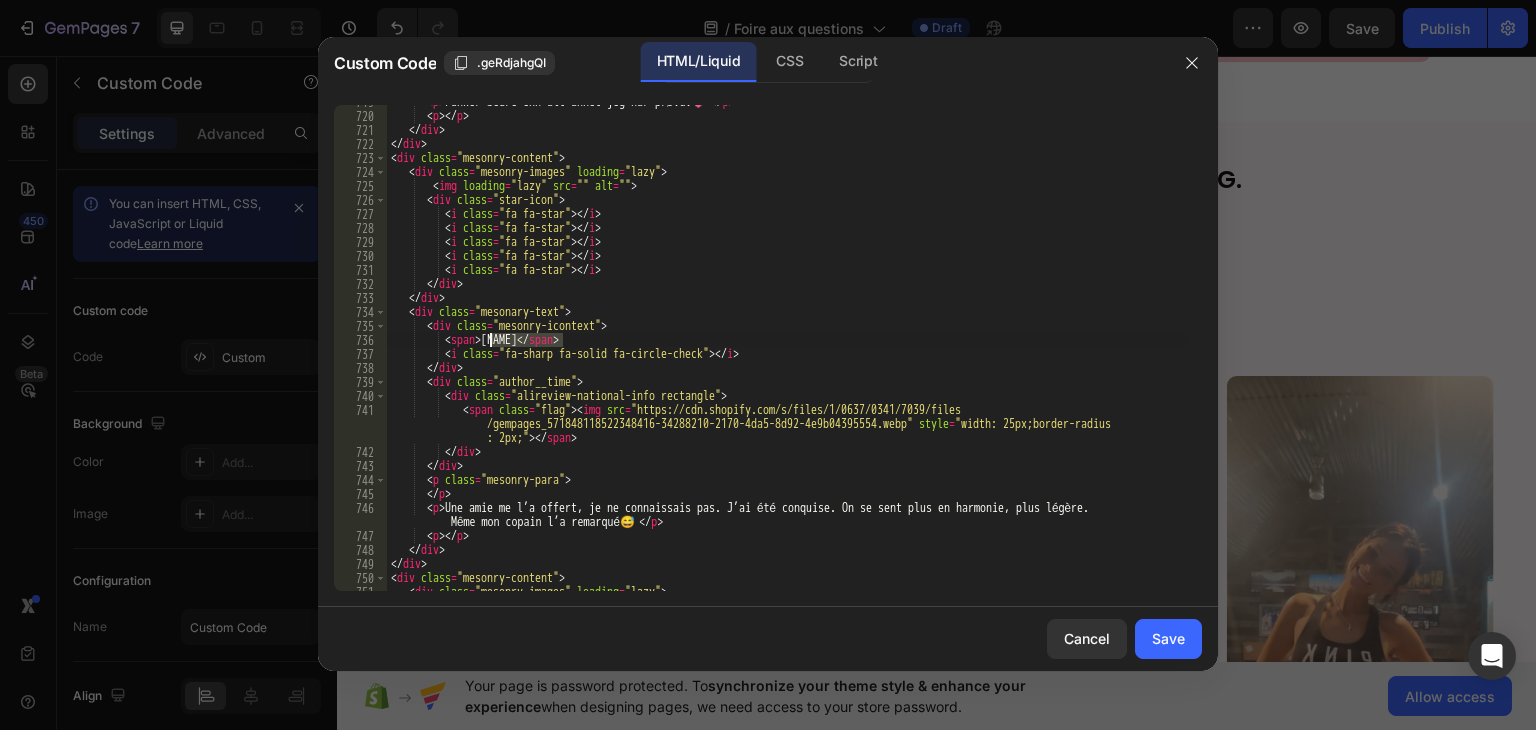 drag, startPoint x: 560, startPoint y: 341, endPoint x: 489, endPoint y: 333, distance: 71.44928 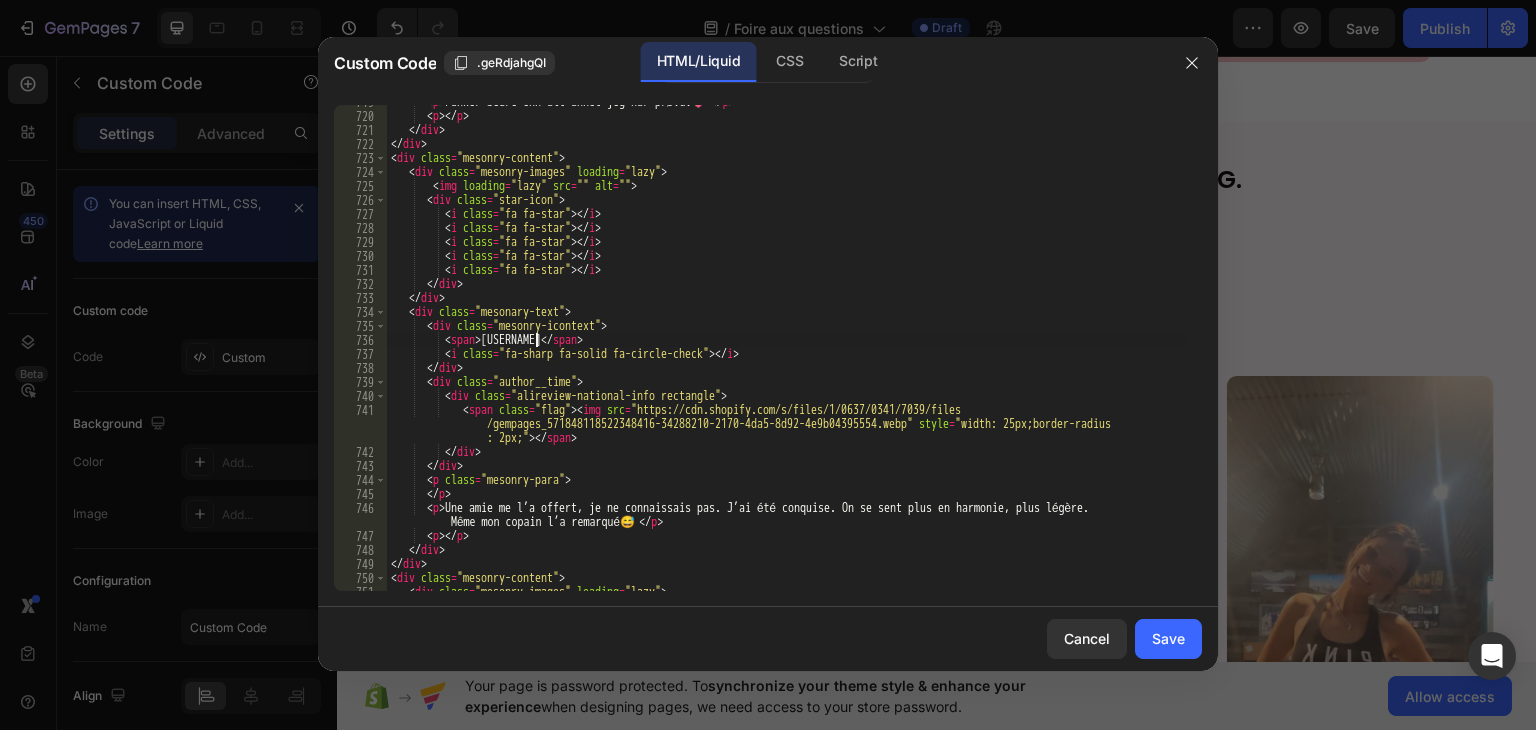 scroll, scrollTop: 11204, scrollLeft: 0, axis: vertical 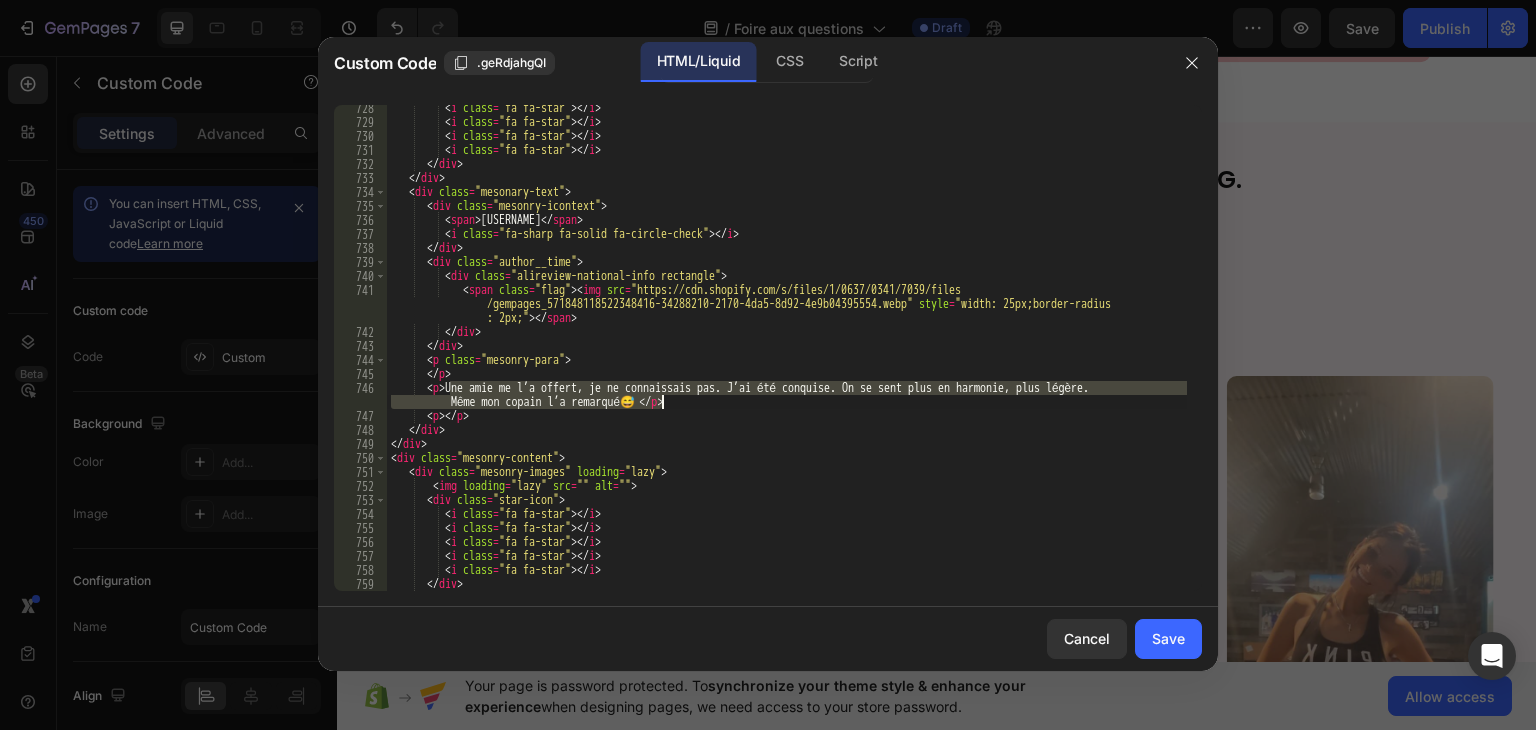 drag, startPoint x: 448, startPoint y: 389, endPoint x: 658, endPoint y: 404, distance: 210.53503 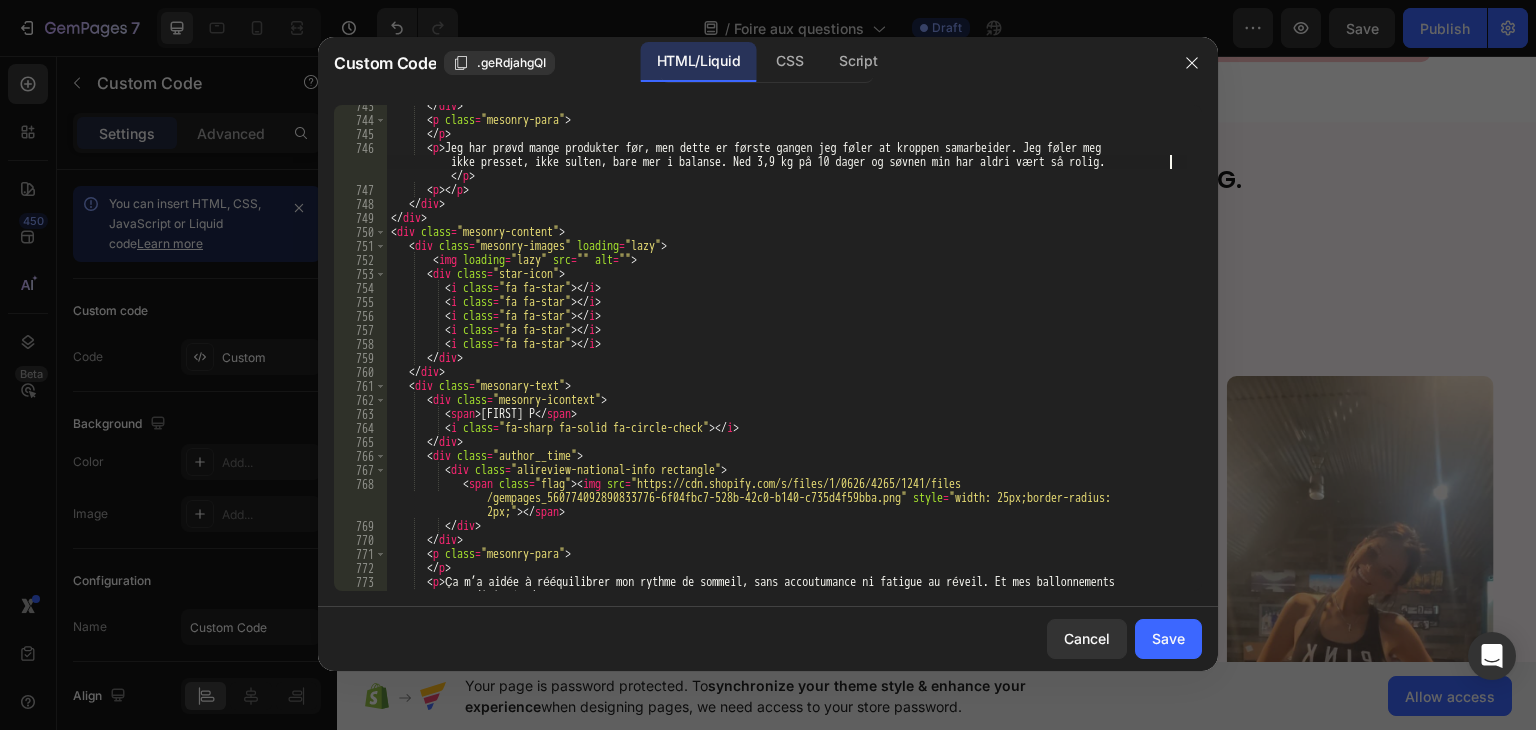scroll, scrollTop: 11504, scrollLeft: 0, axis: vertical 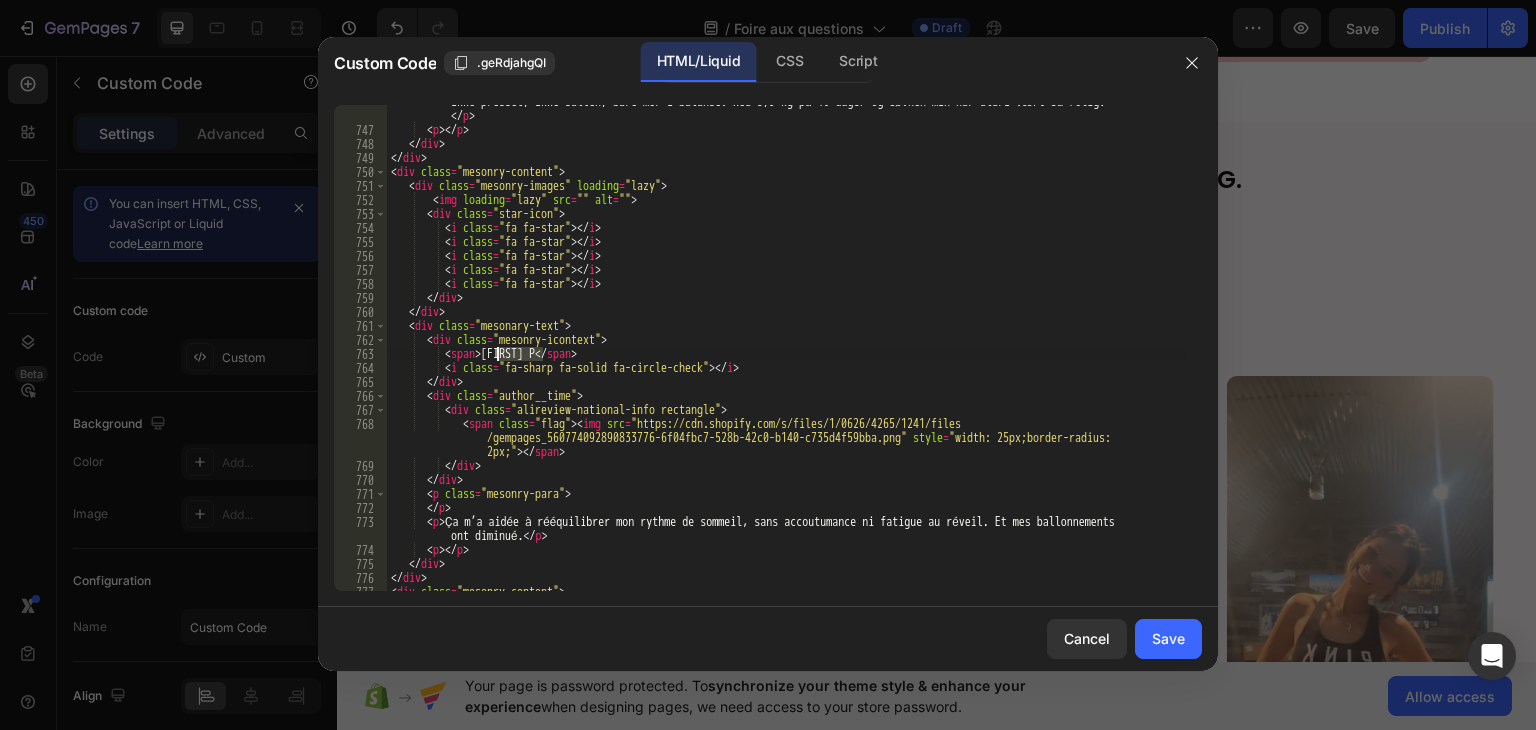 drag, startPoint x: 545, startPoint y: 353, endPoint x: 496, endPoint y: 351, distance: 49.0408 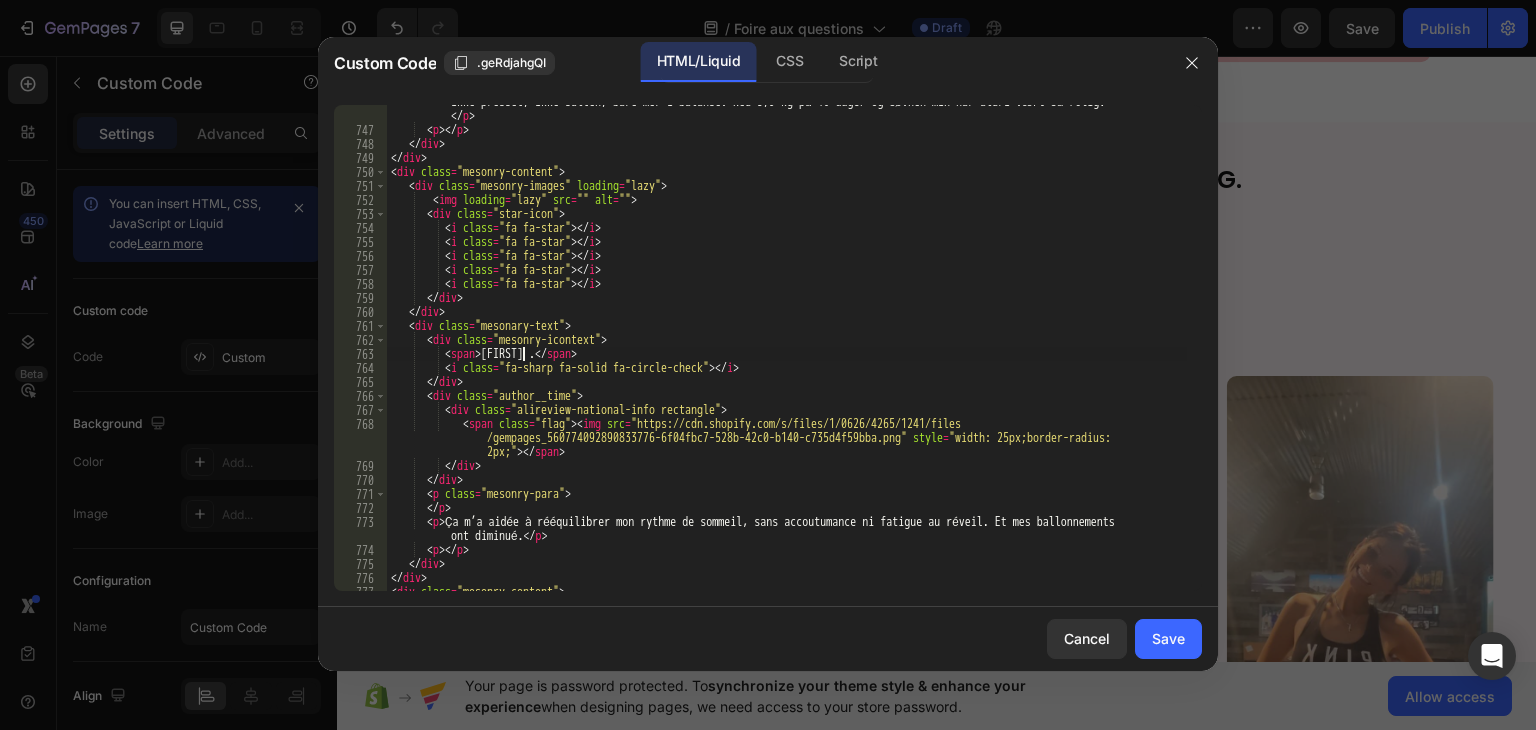 click on "<p> Jeg har prøvd mange produkter før, men dette er første gangen jeg føler at kroppen samarbeider. Jeg føler meg             ikke presset, ikke sulten, bare mer i balanse. Ned 3,9 kg på 10 dager og søvnen min har aldri vært så rolig.             </p>         <p> < / p >     </div> </div><div   class = "mesonry-content" >     <div   class = "mesonry-images"   loading = "lazy" >          <img   loading = "lazy"   src = ""   alt = "" >         <div   class = "star-icon" >             <i   class = "fa fa-star" > < / i >             <i   class = "fa fa-star" > < / i >             <i   class = "fa fa-star" > < / i >             <i   class = "fa fa-star" > < / i >             <i   class = "fa fa-star" > < / i >         </div>     </div>     <div   class = "mesonary-text" >         <div   class = "mesonry-icontext" >             <span>  [FIRST] [LAST] . < / span >             <i   class = "fa-sharp fa-solid fa-circle-check" > < / i >         </div>         <div   class = "author__time" >             <div   class = "alireview-national-info rectangle" >                <span   class = "flag" > <img   src = "https://cdn.shopify.com/s/files/1/0637/0341/7039/files                  /gempages_571848118522348416-34288210-2170-4da5-8d92-4e9b04395554.webp"   style = "width: 25px;border-radius                  : 2px;" > < / span >             </div>         </div>         <p   class = "mesonry-para" >         < / p >         <p > Ma sœur me l’a conseillé et je suis bluffée. Je ressens un bien-être général, mon transit est plus fluide, et             mon moral a suivi aussi.  🥰   < / p >         <p > < / p >     </div> </div><div   class = "mesonry-content" >     <div   class = "mesonry-images"   loading = "lazy" >          <img   loading = "lazy"   src = ""   alt = "" >         <div   class = "star-icon" >             <i   class = "fa fa-star" > < / i >             <i   class = "fa fa-star" > < / i >             <i   class = "fa fa-star" > < / i >             <i   class = "fa fa-star" > < / i >             <i   class = "fa fa-star" > < / i >         </div>     </div>     <div   class = "mesonary-text" >         <div   class = "mesonry-icontext" >             <span > [FIRST] [LAST] < / span >             <i   class = "fa-sharp fa-solid fa-circle-check" > < / i >         </div>         <div   class = "author__time" >             <div   class = "alireview-national-info rectangle" >                <span   class = "flag" > <img   src = "https://cdn.shopify.com/s/files/1/0626/4265/1241/files                  /gempages_560774092890833776-6f04fbc7-528b-42c0-b140-c735d4f59bba.png"   style = "width: 25px;border-radius:                   2px;" > < / span >             </div>         </div>         <p   class = "mesonry-para" >         < / p >         <p > Je ne sais pas si c’est psychologique, mais je dors mieux, je mange plus sainement, et je me sens globalement             apaisée. Pour moi, c’est un grand oui.  < / p >         <p > < / p >     </div> </div><div   class = "mesonry-content" >     <div   class = "mesonry-images"   loading = "lazy" >          <img   loading = "lazy"   src = ""   alt = "" >         <div   class = "star-icon" >             <i   class = "fa fa-star" > < / i >             <i   class = "fa fa-star" > < / i >             <i   class = "fa fa-star" > < / i >             <i   class = "fa fa-star" > < / i >             <i   class = "fa fa-star" > < / i >         </div>     </div>     <div   class = "mesonary-text" >         <div   class = "mesonry-icontext" >             <span > [FIRST] [LAST] < / span >             <i   class = "fa-sharp fa-solid fa-circle-check" > < / i >         </div>         <div   class = "author__time" >             <div   class = "alireview-national-info rectangle" >                <span   class = "flag" > <img   src = "https://cdn.shopify.com/s/files/1/0637/0341/7039/files                  /gempages_571848118522348416-34288210-2170-4da5-8d92-4e9b04395554.webp"   style = "width: 25px;border-radius                  : 2px;" > < / span >             </div>         </div>         <p   class = "mesonry-para" >         < / p >         <p >            Même mon copain l’a remarqué  😅   < / p >     </div> </div><div   class = "mesonry-content" >     <div   class = "mesonry-images"   loading = "lazy" >          <img   loading = "lazy"   src = ""   alt = "" >         <div   class = "star-icon" >             <i   class = "fa fa-star" > < / i >             <i   class = "fa fa-star" > < / i >             <i   class = "fa fa-star" > < / i >             <i   class = "fa fa-star" > < / i >             <i   class = "fa fa-star" > < / i >         </div>     </div>     <div   class = "mesonary-text" >         <div   class = "mesonry-icontext" >             <span > [FIRST] [LAST] < / span >             <i   class = "fa-sharp fa-solid fa-circle-check" > < / i >         </div>         <div   class = "author__time" >             <div   class = "alireview-national-info rectangle" >                <span   class = "flag" > <img   src = "https://cdn.shopify.com/s/files/1/0626/4265/1241/files                  /gempages_560774092890833776-6f04fbc7-528b-42c0-b140-c735d4f59bba.png"   style = "width: 25px;border-radius:                   2px;" > < / span >             </div>         </div>         <p   class = "mesonry-para" >         < / p >         <p > Je ne sais pas si c’est psychologique, mais je dors mieux, je mange plus sainement, et je me sens globalement             apaisée. Pour moi, c’est un grand oui.  < / p >         <p > < / p >     </div> </div><div   class = "mesonry-content" >     <div   class = "mesonry-images"   loading = "lazy" >          <img   loading = "lazy"   src = ""   alt = "" >         <div   class = "star-icon" >             <i   class = "fa fa-star" > < / i >             <i   class = "fa fa-star" > < / i >             <i   class = "fa fa-star" > < / i >             <i   class = "fa fa-star" > < / i >             <i   class = "fa fa-star" > < / i >         </div>     </div>     <div   class = "mesonary-text" >         <div   class = "mesonry-icontext" >             <span > [FIRST] [LAST] < / span >             <i   class = "fa-sharp fa-solid fa-circle-check" > < / i >         </div>         <div   class = "author__time" >             <div   class = "alireview-national-info rectangle" >                <span   class = "flag" > <img   src = "https://cdn.shopify.com/s/files/1/0637/0341/7039/files                  /gempages_571848118522348416-34288210-2170-4da5-8d92-4e9b04395554.webp"   style = "width: 25px;border-radius                  : 2px;" > < / span >             </div>         </div>         <p   class = "mesonry-para" >         < / p >         <p >            Même mon copain l’a remarqué  😅   < / p >     </div> </div><div   class = "mesonry-content" >     <div   class = "mesonry-images"   loading = "lazy" >          <img   loading = "lazy"   src = ""   alt = "" >         <div   class = "star-icon" >             <i   class = "fa fa-star" > < / i >             <i   class = "fa fa-star" > < / i >             <i   class = "fa fa-star" > < / i >             <i   class = "fa fa-star" > < / i >             <i   class = "fa fa-star" > < / i >         </div>     </div>     <div   class = "mesonary-text" >         <div   class = "mesonry-icontext" >             <span > [FIRST] [LAST] < / span >             <i   class = "fa-sharp fa-solid fa-circle-check" > < / i >         </div>         <div   class = "author__time" >             <div   class = "alireview-national-info rectangle" >                <span   class = "flag" > <img   src = "https://cdn.shopify.com/s/files/1/0626/4265/1241/files                  /gempages_560774092890833776-6f04fbc7-528b-42c0-b140-c735d4f59bba.png"   style = "width: 25px;border-radius:                   2px;" > < / span >             </div>         </div>         <p   class = "mesonry-para" >         < / p >         <p > Je ne sais pas si c’est psychologique, mais je dors mieux, je mange plus sainement, et je me sens globalement             apaisée. Pour moi, c’est un grand oui.  < / p >         <p > < / p >     </div> </div><div   class = "mesonry-content" >     <div   class = "mesonry-images"   loading = "lazy" >          <img   loading = "lazy"   src = ""   alt = "" >         <div   class = "star-icon" >             <i   class = "fa fa-star" > < / i >             <i   class = "fa fa-star" > < / i >             <i   class = "fa fa-star" > < / i >             <i   class = "fa fa-star" > < / i >             <i   class = "fa fa-star" > < / i >         </div>     </div>     <div   class = "mesonary-text" >         <div   class = "mesonry-icontext" >             <span > [FIRST] [LAST] < / span >             <i   class = "fa-sharp fa-solid fa-circle-check" > < / i >         </div>         <div   class = "author__time" >             <div   class = "alireview-national-info rectangle" >                <span   class = "flag" > <img   src = "https://cdn.shopify.com/s/files/1/0637/0341/7039/files                  /gempages_571848118522348416-34288210-2170-4da5-8d92-4e9b04395554.webp"   style = "width: 25px;border-radius                  : 2px;" > < / span >             </div>         </div>         <p   class = "mesonry-para" >         < / p >         <p >            Ma digestion était chaotique, et ça influait sur mon sommeil. Là, je sens que tout est plus fluide. Je me sens            ... normale. Et c’est énorme.  < / p >         <p > < / p >     </div> </div><div   class = "mesonry-content" >     <div   class = "mesonry-images"   loading = "lazy" >          <img   loading = "lazy"   src = ""   alt = "" >         <div   class = "star-icon" >             <i   class = "fa fa-star" > < / i >             <i   class = "fa fa-star" > < / i >             <i   class = "fa fa-star" > < / i >             <i   class = "fa fa-star" > < / i >             <i   class = "fa fa-star" > < / i >         </div>     </div>     <div   class = "mesonary-text" >         <div   class = "mesonry-icontext" >             <span > [FIRST] [LAST] < / span >             <i   class = "fa-sharp fa-solid fa-circle-check" > < / i >         </div>         <div   class = "author__time" >             <div   class = "alireview-national-info rectangle" >                <span   class = "flag" > <img   src = "https://cdn.shopify.com/s/files/1/0626/4265/1241/files                    style = "width: 25px;border-radius:  2px;" > < / span >             </div>         </div>         <p   class = "mesonry-para" >         < / p >         <p >Highly recommend. Føler meg finere i klær igjen.  < / p >     </div> </div><div   class = "mesonry-content" >     <div   class = "mesonry-images"   loading = "lazy" >          <img   loading = "lazy"   src = ""   alt = "" >         <div   class = "star-icon" >             <i   class = "fa fa-star" > < / i >             <i   class = "fa fa-star" > < / i >             <i   class = "fa fa-star" > < / i >             <i   class = "fa fa-star" > < / i >             <i   class = "fa fa-star" > < / i >         </div>     </div>     <div   class = "mesonary-text" >         <div   class = "mesonry-icontext" >             <span > [FIRST] [LAST] < / span >             <i   class = "fa-sharp fa-solid fa-circle-check" > < / i >         </div>         <div   class = "author__time" >             <div   class = "alireview-national-info rectangle" >                <span   class = "flag" > <img   src = "https://cdn.shopify.com/s/files/1/0626/4265/1241/files                  /gempages_560774092890833776-6f04fbc7-528b-42c0-b140-c735d4f59bba.png"   style = "width: 25px;border-radius:                   2px;" > < / span >             </div>         </div>         <p   class = "mesonry-para" >         < / p >         <p >Jeg var ute etter noe som kunne passe inn i rutinen min uten å være komplisert. Denne lille tingen jeg tar før jeg legger meg har gjort underverker. Mindre søtsug, mer ro i kroppen, og jeg har mistet 3,6 kg på 8 dager.  < / p >     </div> </div><div   class = "mesonry-content" >     <div   class = "mesonry-images"   loading = "lazy" >          <img   loading = "lazy"   src = ""   alt = "" >         <div   class = "star-icon" >             <i   class = "fa fa-star" > < / i >             <i   class = "fa fa-star" > < / i >             <i   class = "fa fa-star" > < / i >             <i   class = "fa fa-star" > < / i >             <i   class = "fa fa-star" > < / i >         </div>     </div>     <div   class = "mesonary-text" >         <div   class = "mesonry-icontext" >             <span > [USERNAME] < / span >             <i   class = "fa-sharp fa-solid fa-circle-check" > < / i >         </div>         <div   class = "author__time" >             <div   class = "alireview-national-info rectangle" >                <span   class = "flag" > <img   src = "https://cdn.shopify.com/s/files/1/0637/0341/7039/files                  /gempages_571848118522348416-34288210-2170-4da5-8d92-4e9b04395554.webp"   style = "width: 25px;border-radius                  : 2px;" > < / span >             </div>         </div>         <p   class = "mesonry-para" >         < / p >         <p >            Même mon copain l’a remarqué  😅   < / p >     </div> </div><div   class = "mesonry-content" >     <div   class = "mesonry-images"   loading = "lazy" >          <img   loading = "lazy"   src = ""   alt = "" >         <div   class = "star-icon" >             <i   class = "fa fa-star" > < / i >             <i   class = "fa fa-star" > < / i >             <i   class = "fa fa-star" > < / i >             <i   class = "fa fa-star" > < / i >             <i   class = "fa fa-star" > < / i >         </div>     </div>     <div   class = "mesonary-text" >         <div   class = "mesonry-icontext" >             <span > [FIRST] [LAST] < / span >             <i   class = "fa-sharp fa-solid fa-circle-check" > < / i >         </div>         <div   class = "author__time" >             <div   class = "alireview-national-info rectangle" >                <span   class = "flag" > <img   src = "https://cdn.shopify.com/s/files/1/0626/4265/1241/files                  /gempages_560774092890833776-6f04fbc7-528b-42c0-b140-c735d4f59bba.png"   style = "width: 25px;border-radius:                   2px;" > < / span >             </div>         </div>         <p   class = "mesonry-para" >         < / p >         <p >Funker bedre enn alt annet jeg har prøvd.💖 < / p >     </div> </div>" at bounding box center [787, 352] 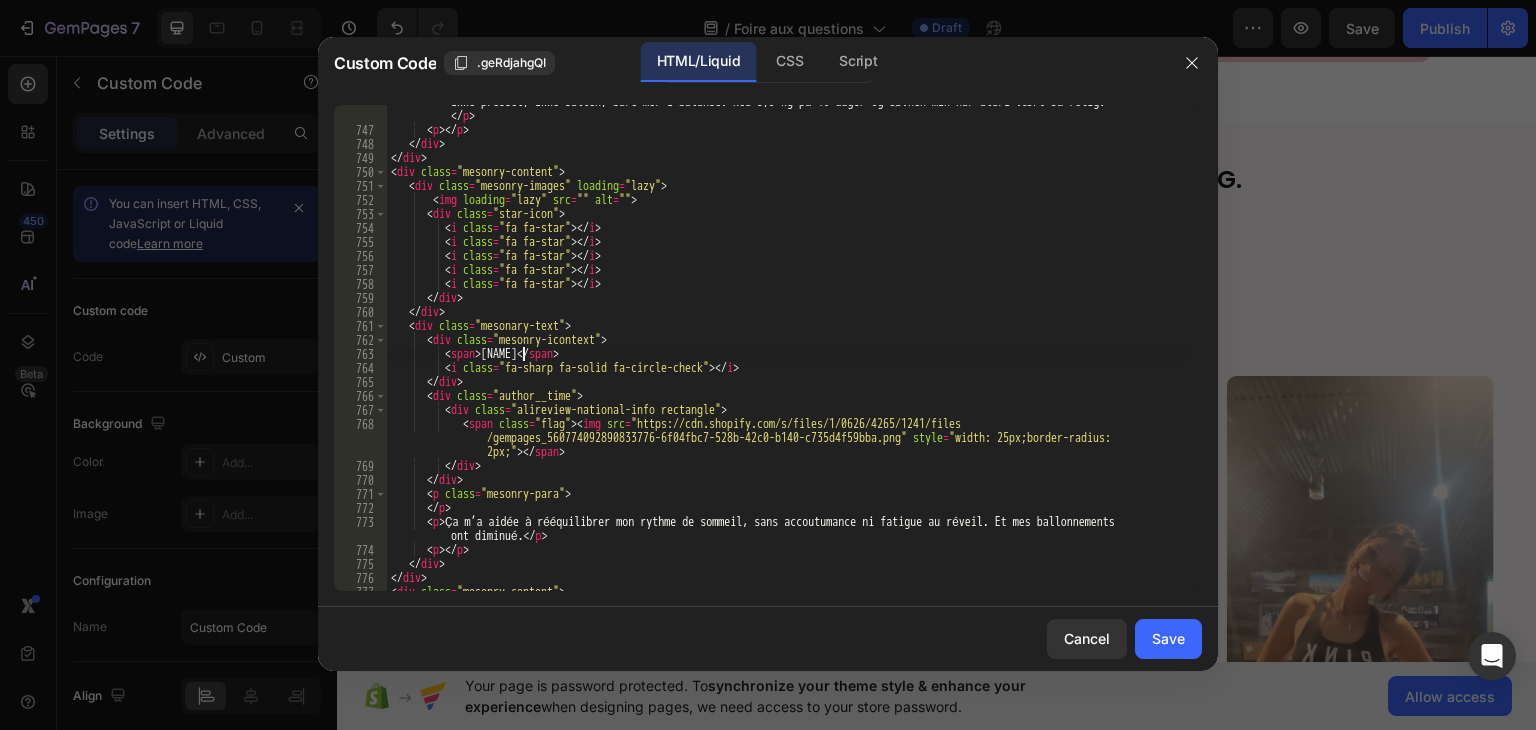 scroll, scrollTop: 0, scrollLeft: 11, axis: horizontal 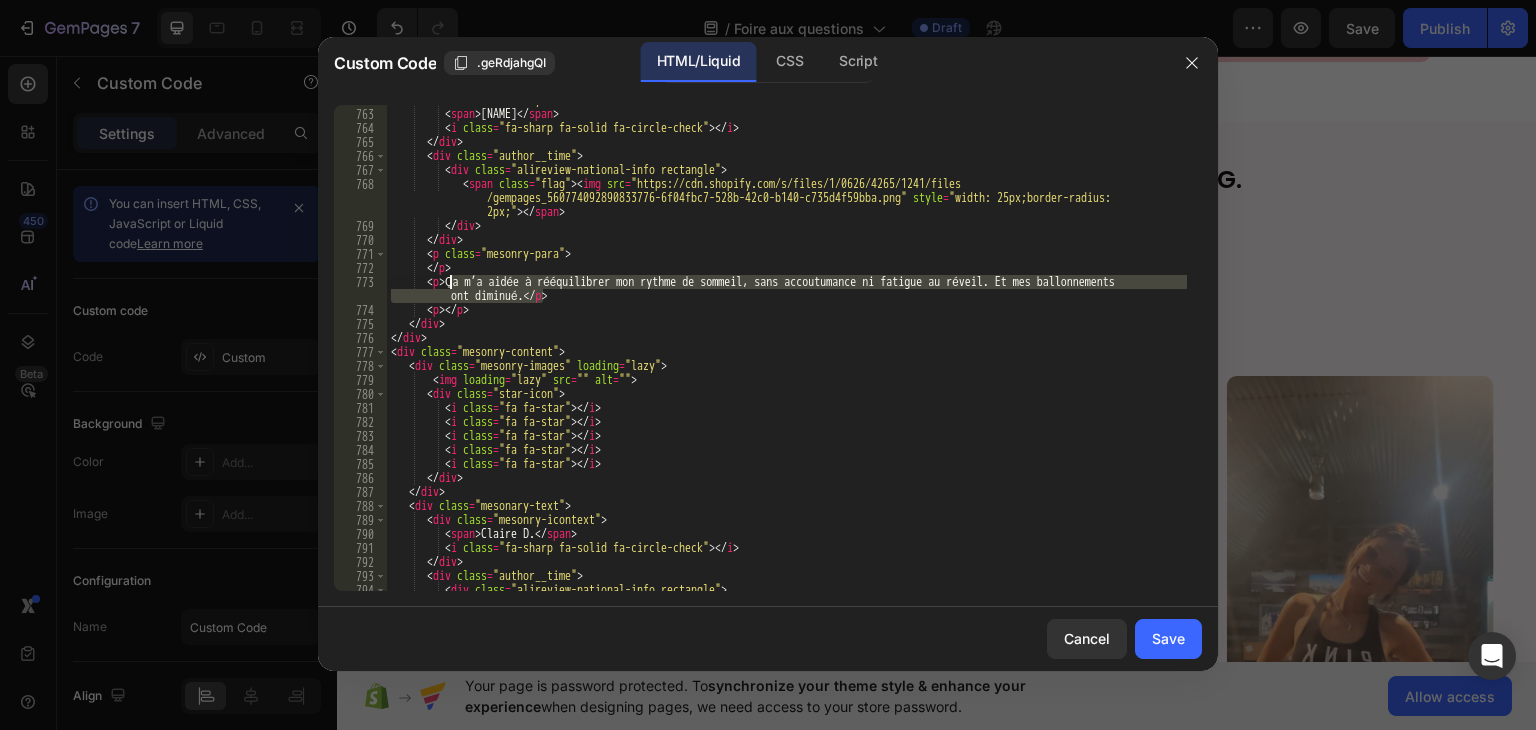 drag, startPoint x: 541, startPoint y: 298, endPoint x: 452, endPoint y: 281, distance: 90.60905 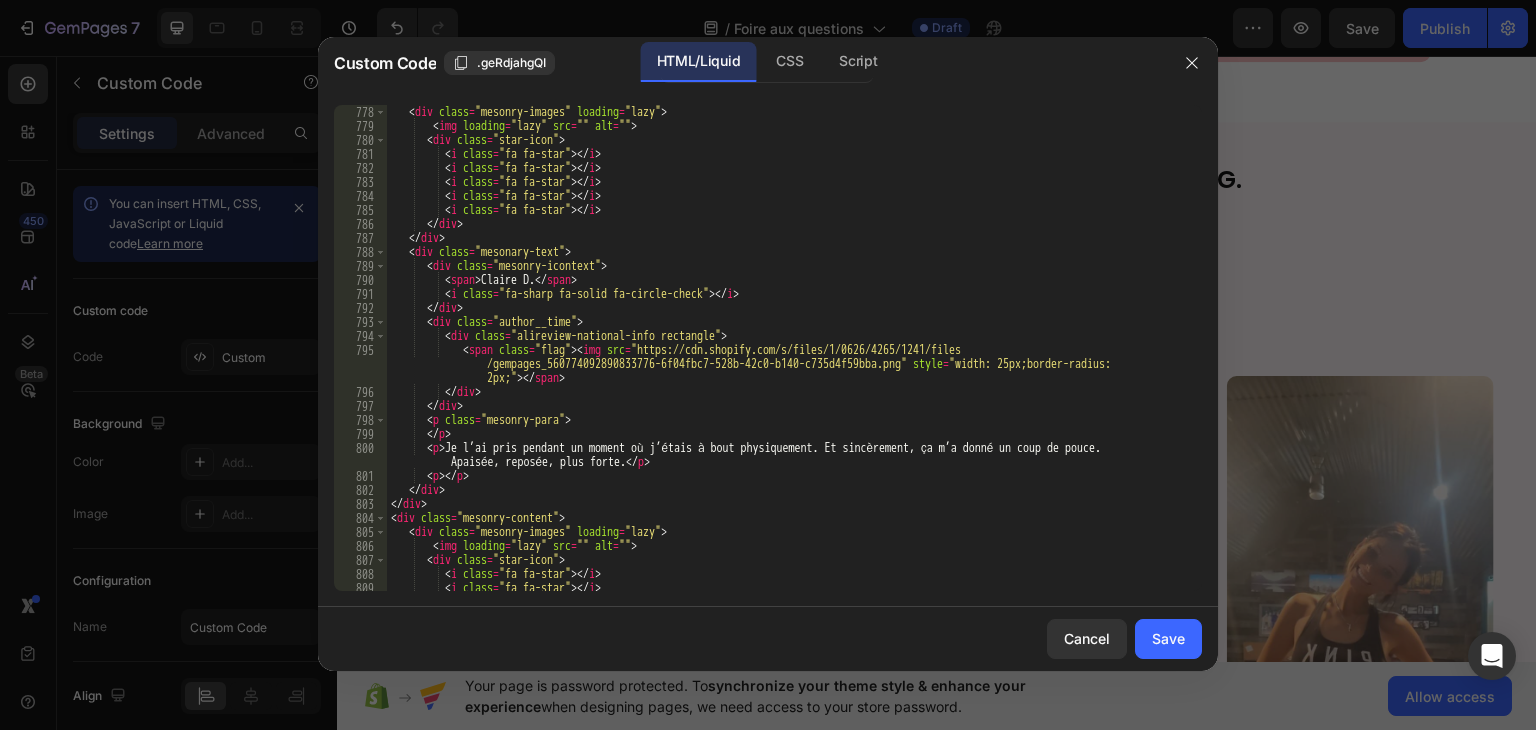 scroll, scrollTop: 12044, scrollLeft: 0, axis: vertical 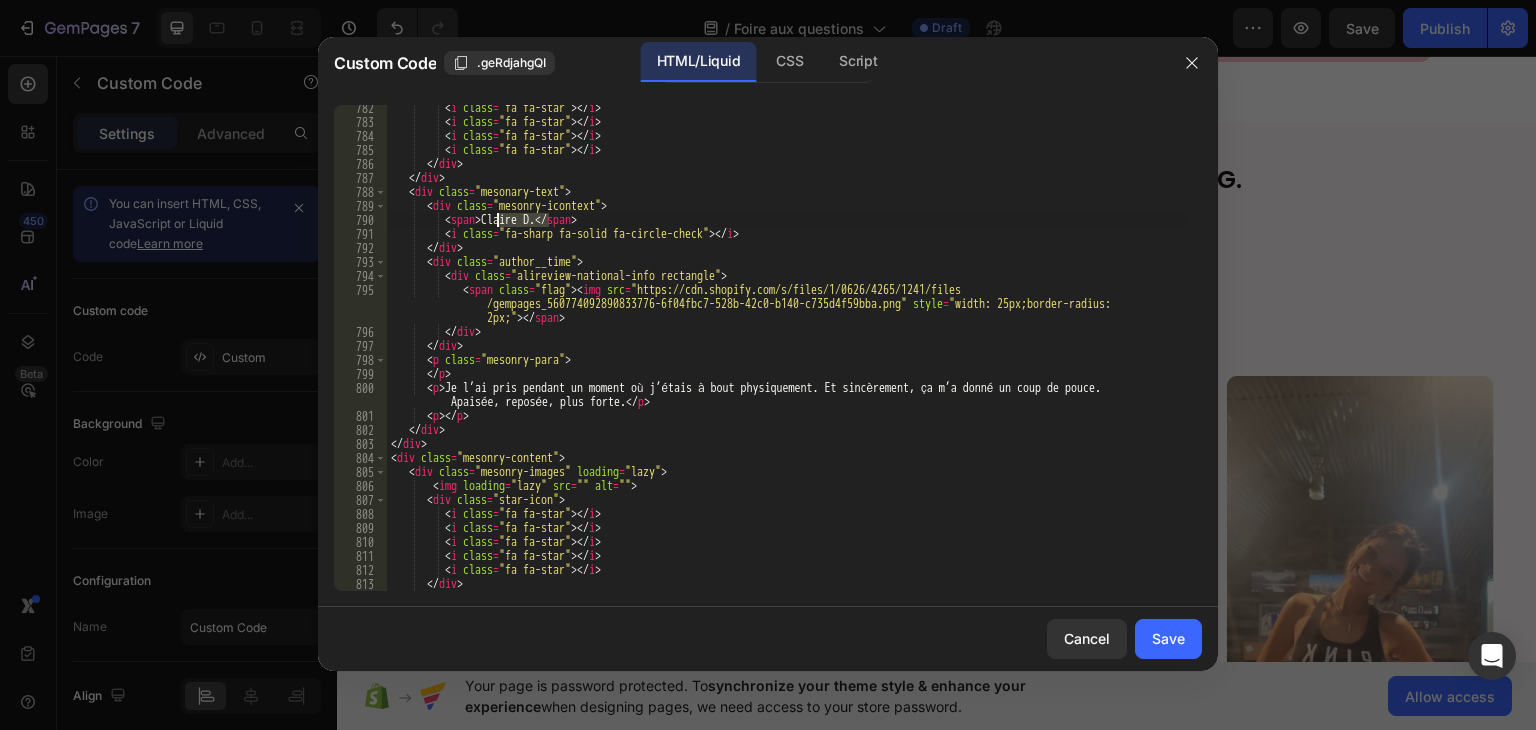 drag, startPoint x: 552, startPoint y: 218, endPoint x: 497, endPoint y: 214, distance: 55.145264 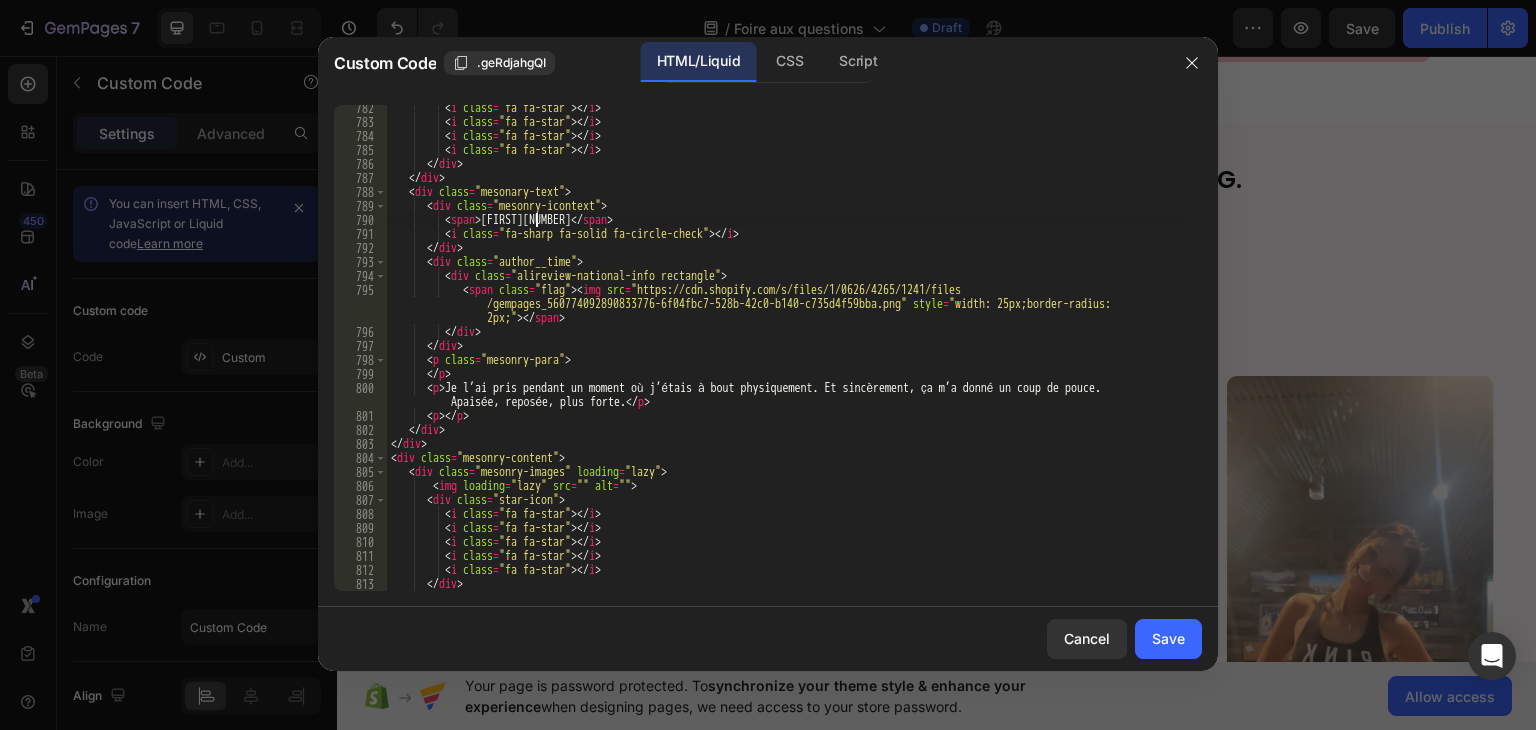scroll, scrollTop: 12104, scrollLeft: 0, axis: vertical 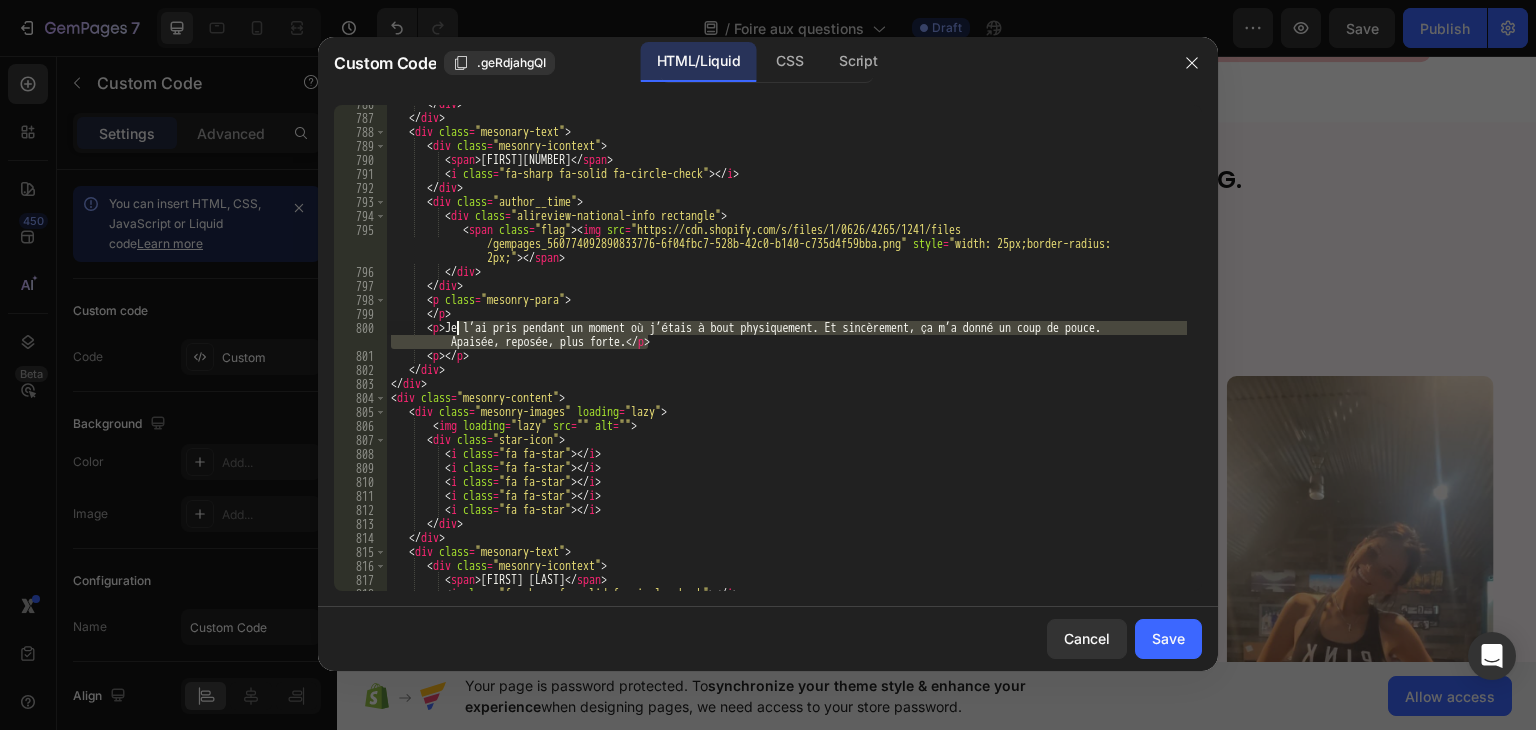 drag, startPoint x: 648, startPoint y: 343, endPoint x: 456, endPoint y: 333, distance: 192.26024 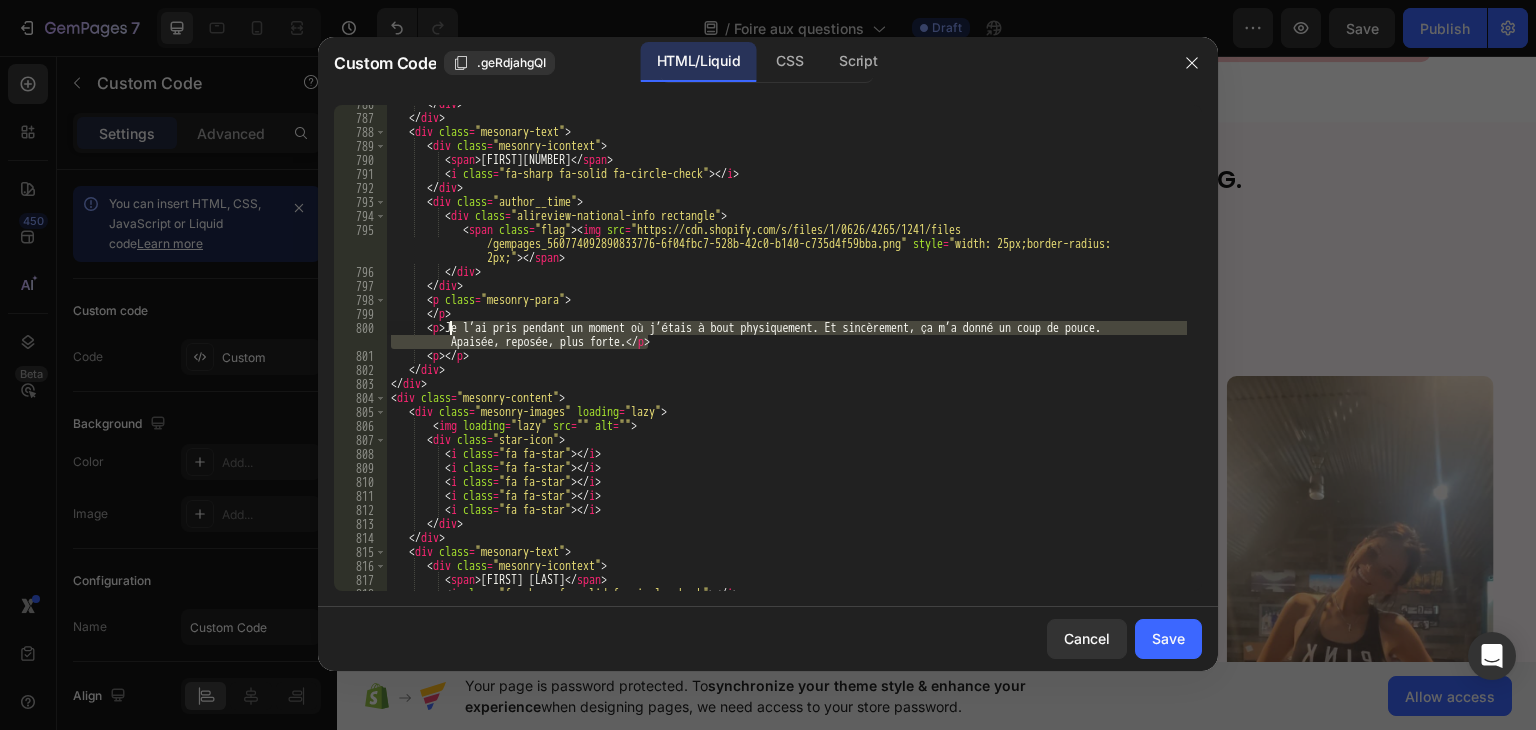 drag, startPoint x: 647, startPoint y: 341, endPoint x: 452, endPoint y: 331, distance: 195.25624 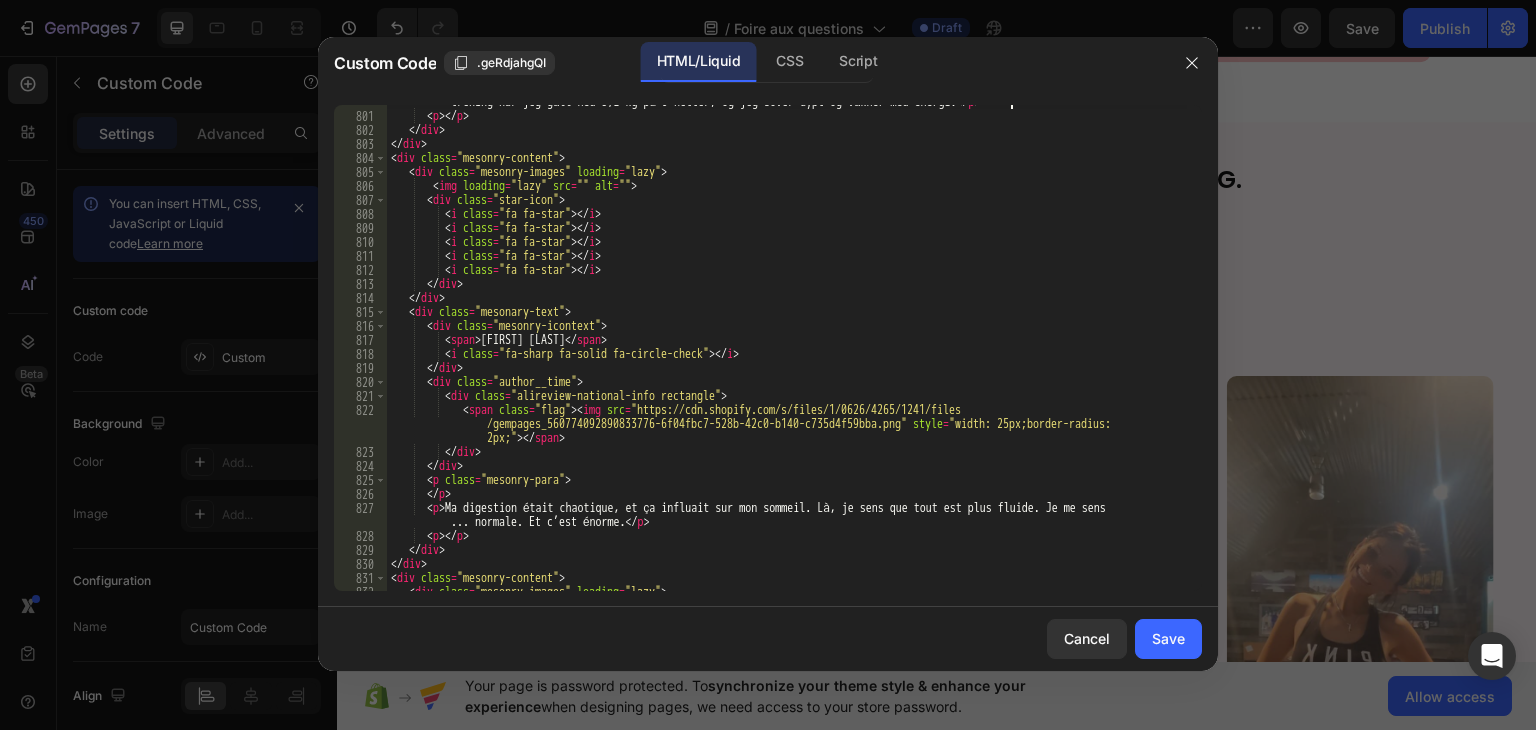 scroll, scrollTop: 12404, scrollLeft: 0, axis: vertical 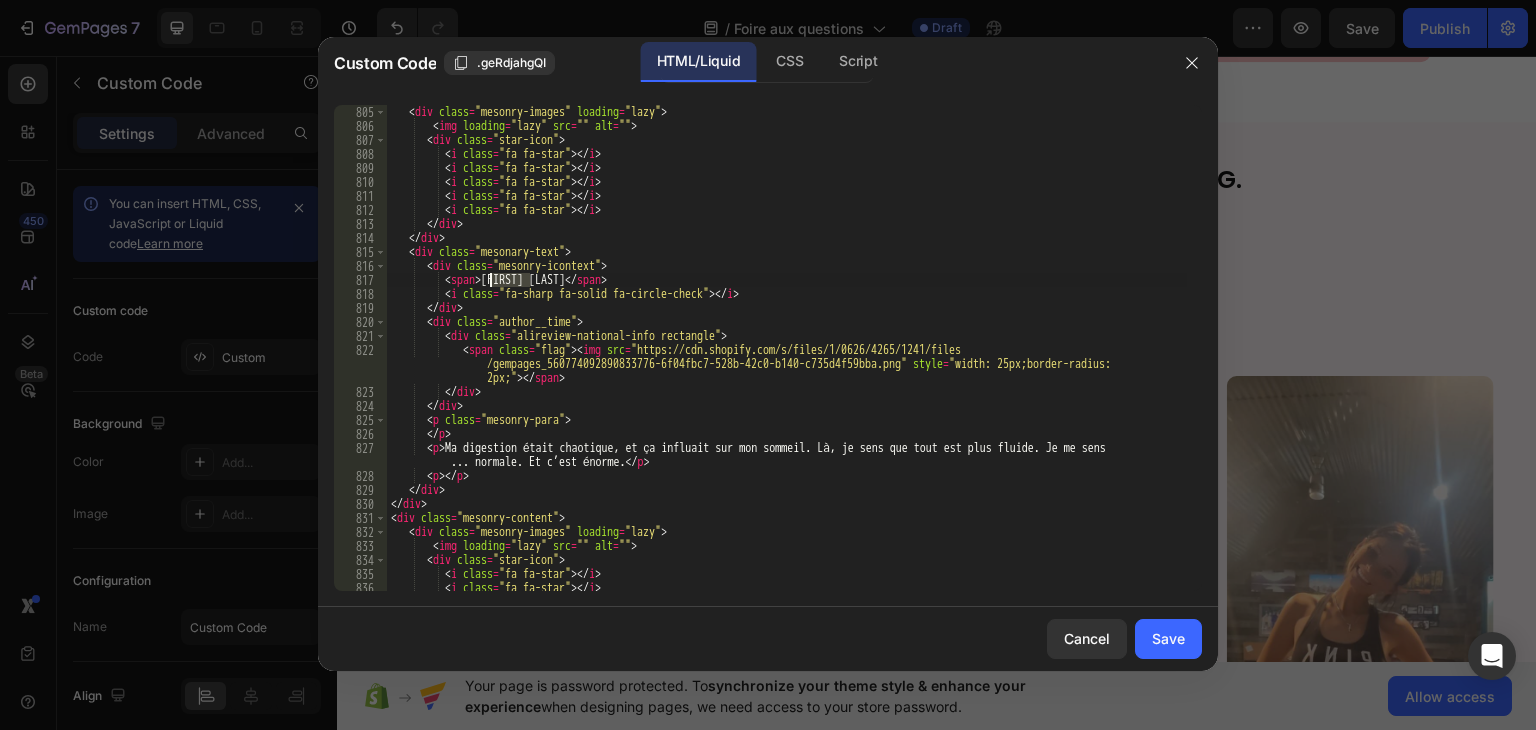 drag, startPoint x: 528, startPoint y: 280, endPoint x: 488, endPoint y: 277, distance: 40.112343 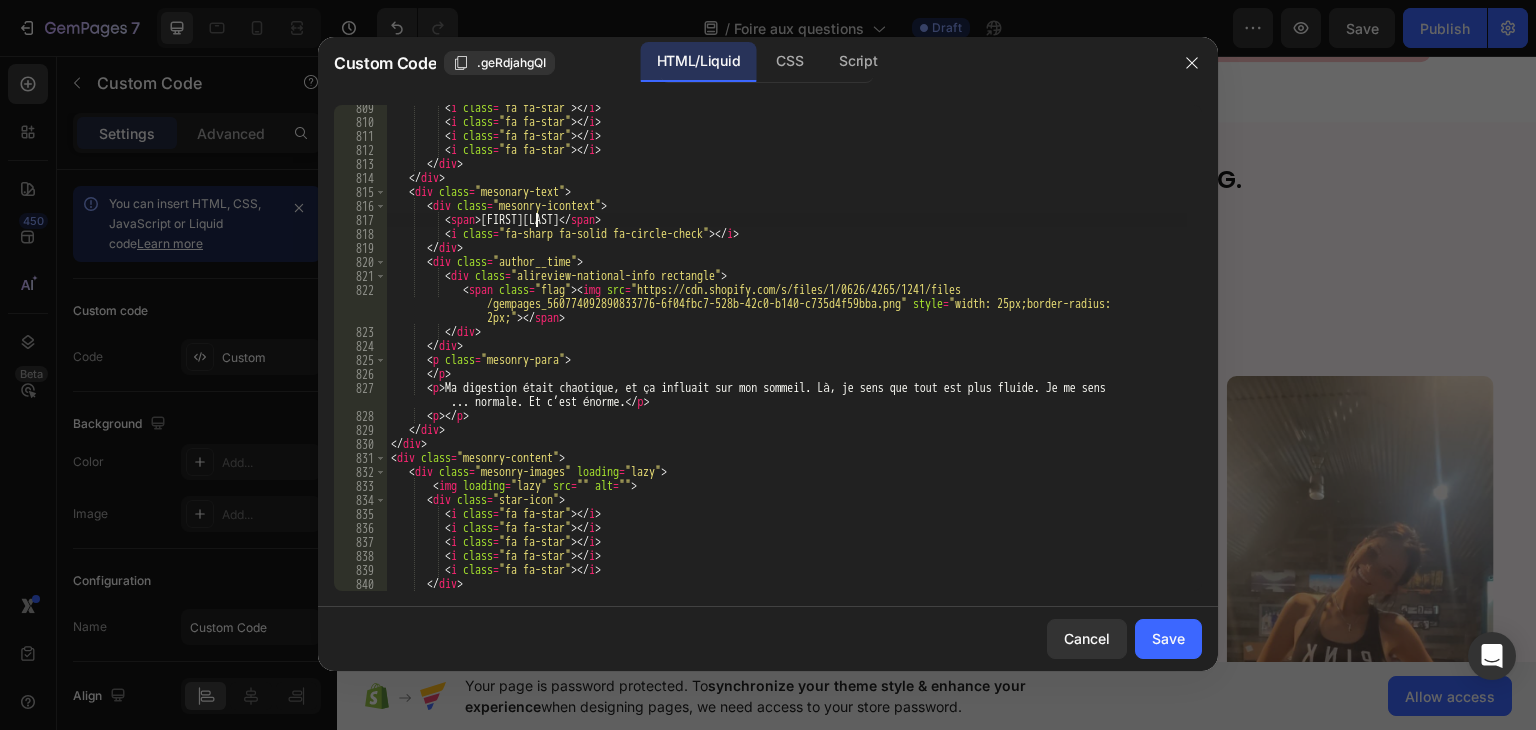 scroll, scrollTop: 12524, scrollLeft: 0, axis: vertical 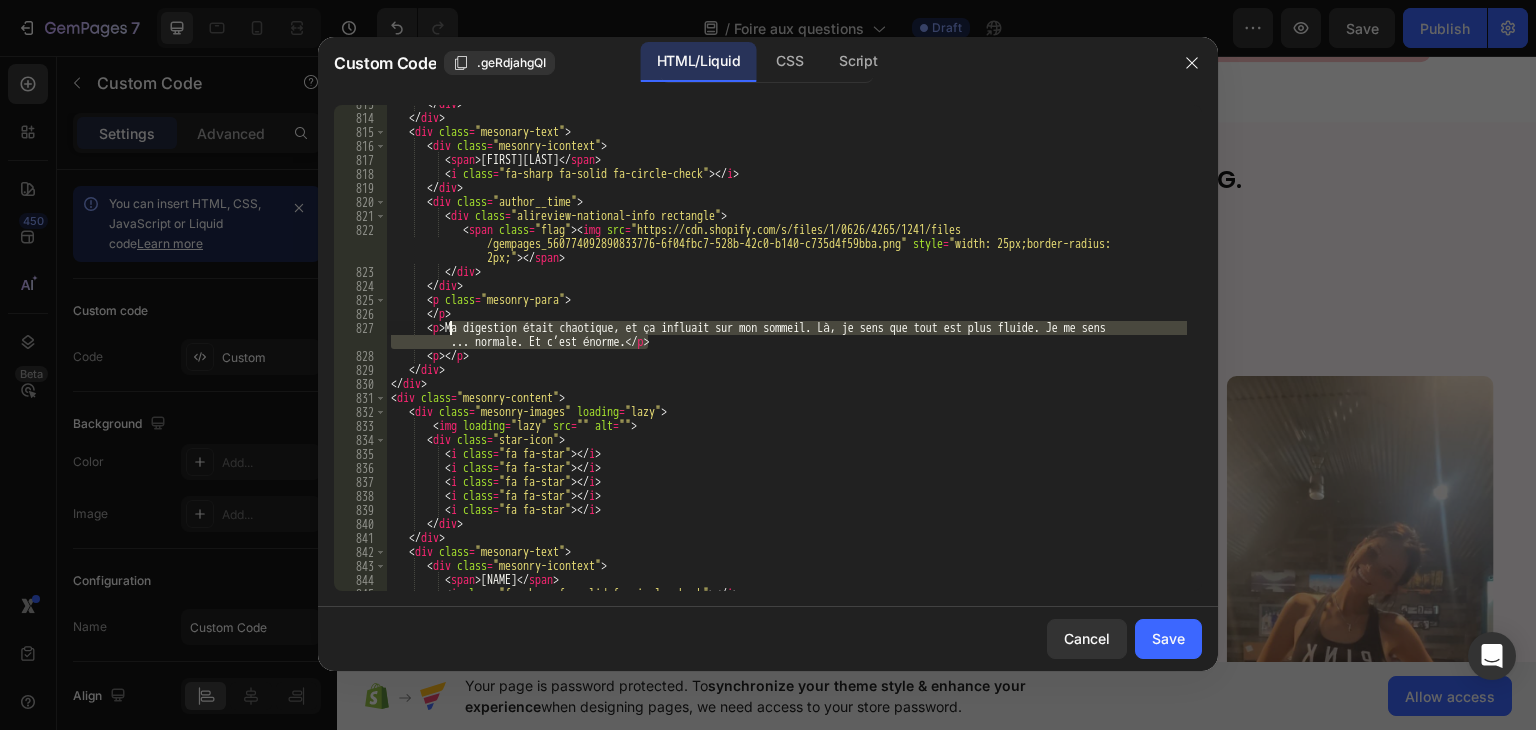 drag, startPoint x: 649, startPoint y: 348, endPoint x: 450, endPoint y: 327, distance: 200.10497 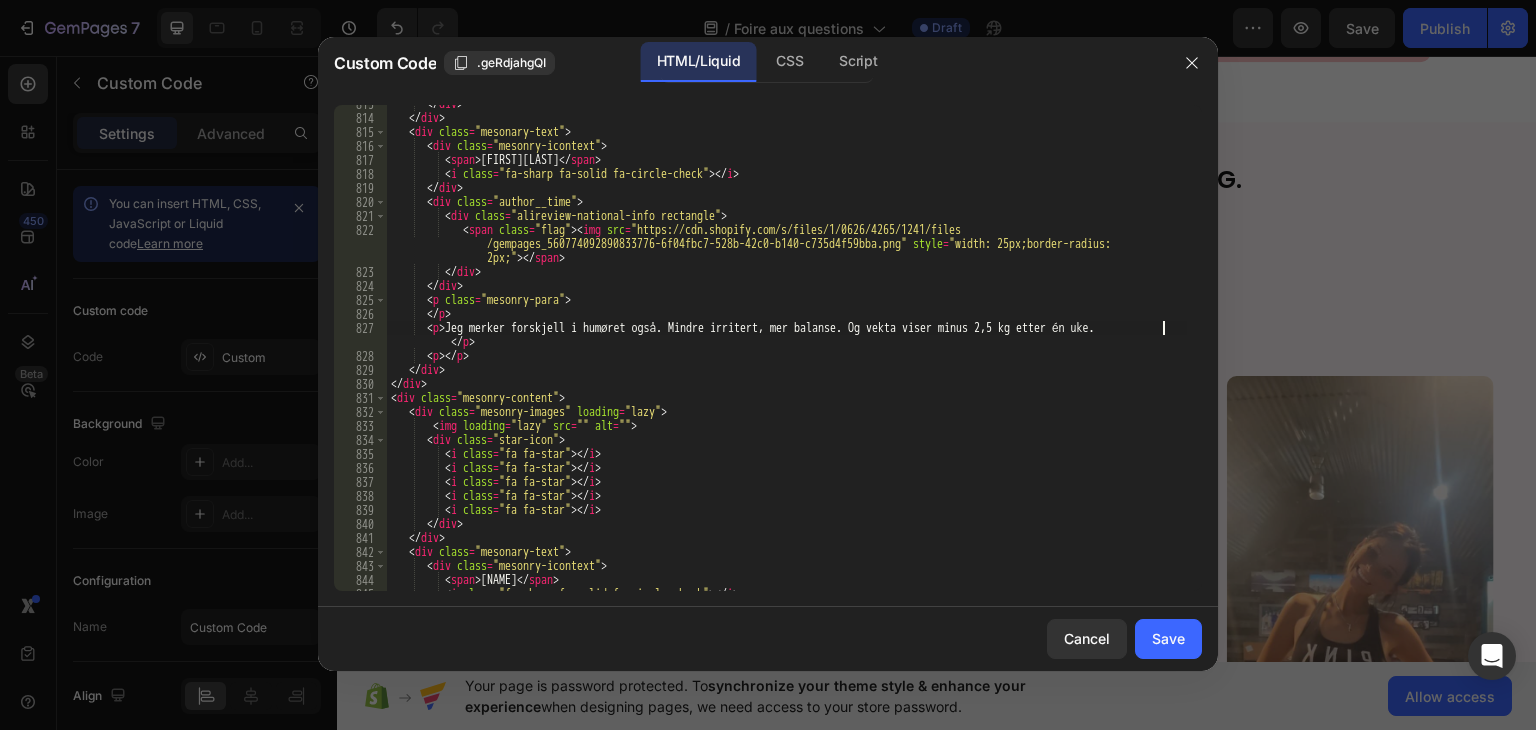 scroll, scrollTop: 12644, scrollLeft: 0, axis: vertical 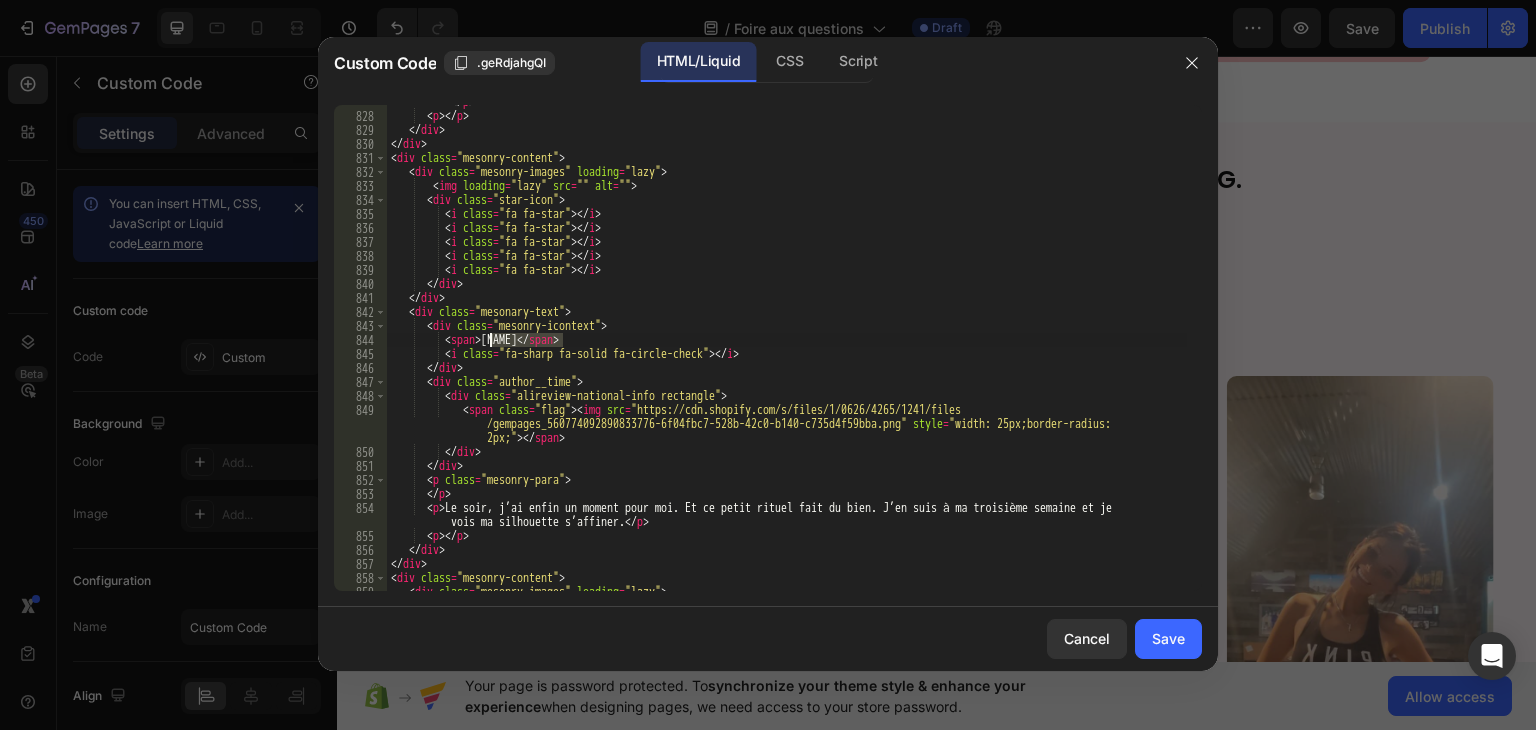 drag, startPoint x: 562, startPoint y: 341, endPoint x: 492, endPoint y: 338, distance: 70.064255 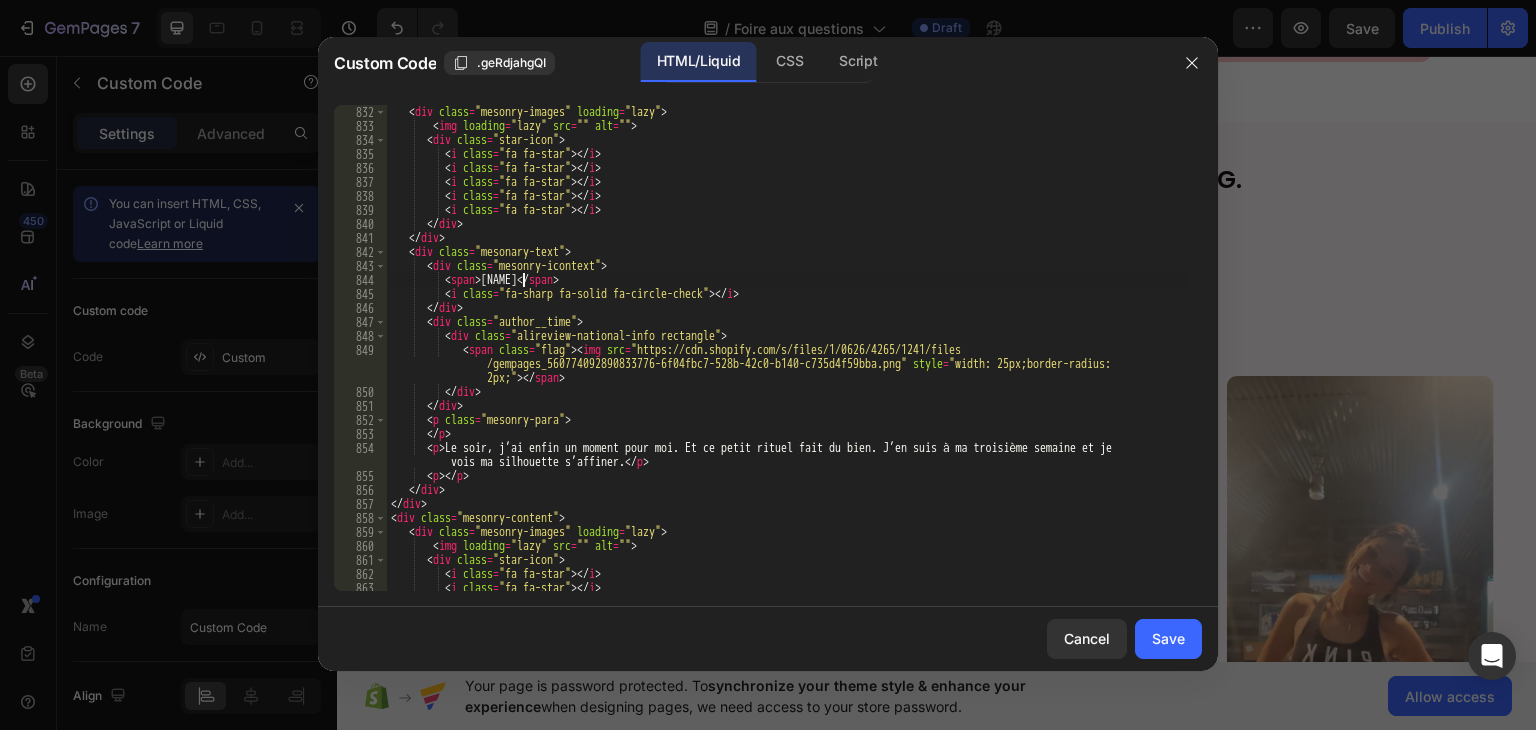 scroll, scrollTop: 12884, scrollLeft: 0, axis: vertical 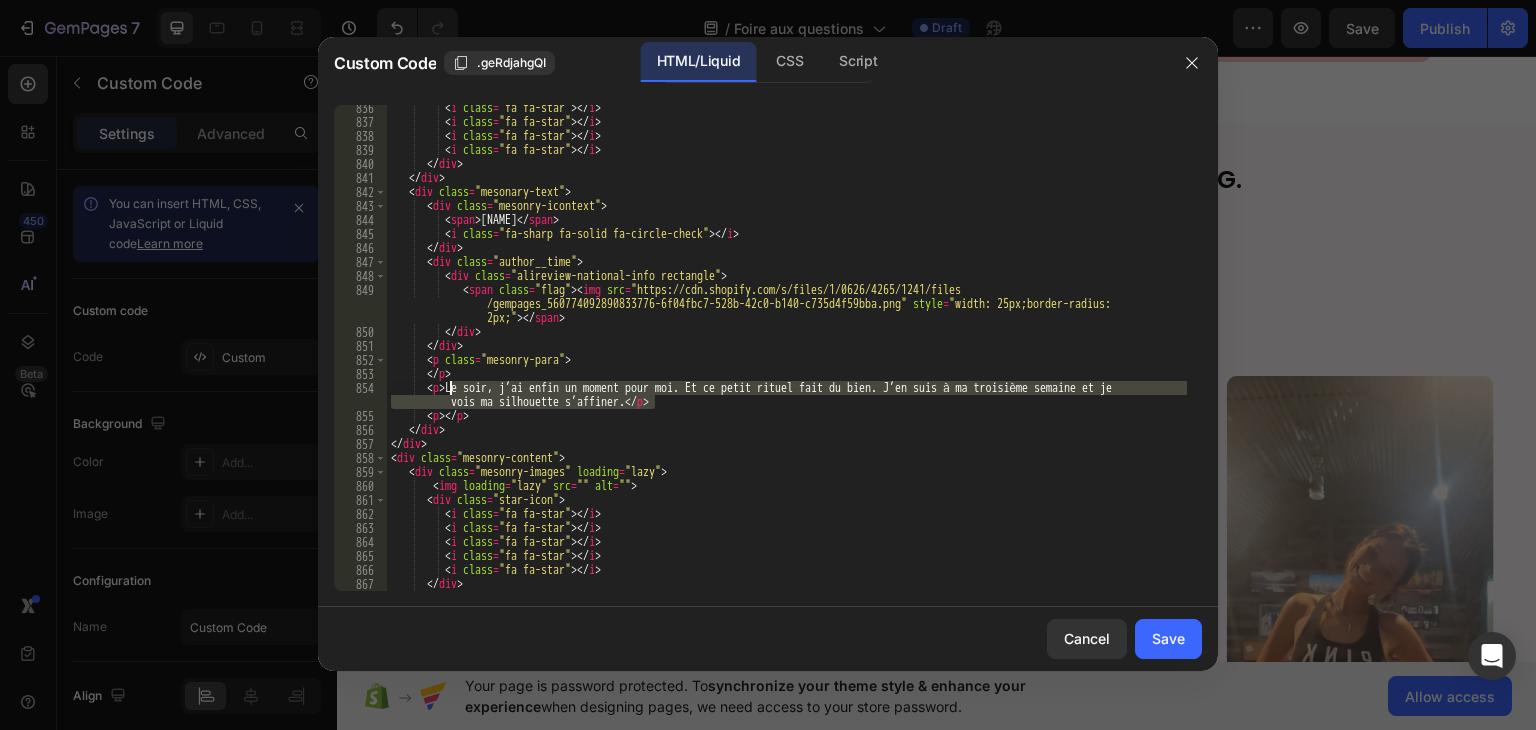 drag, startPoint x: 654, startPoint y: 401, endPoint x: 449, endPoint y: 391, distance: 205.24376 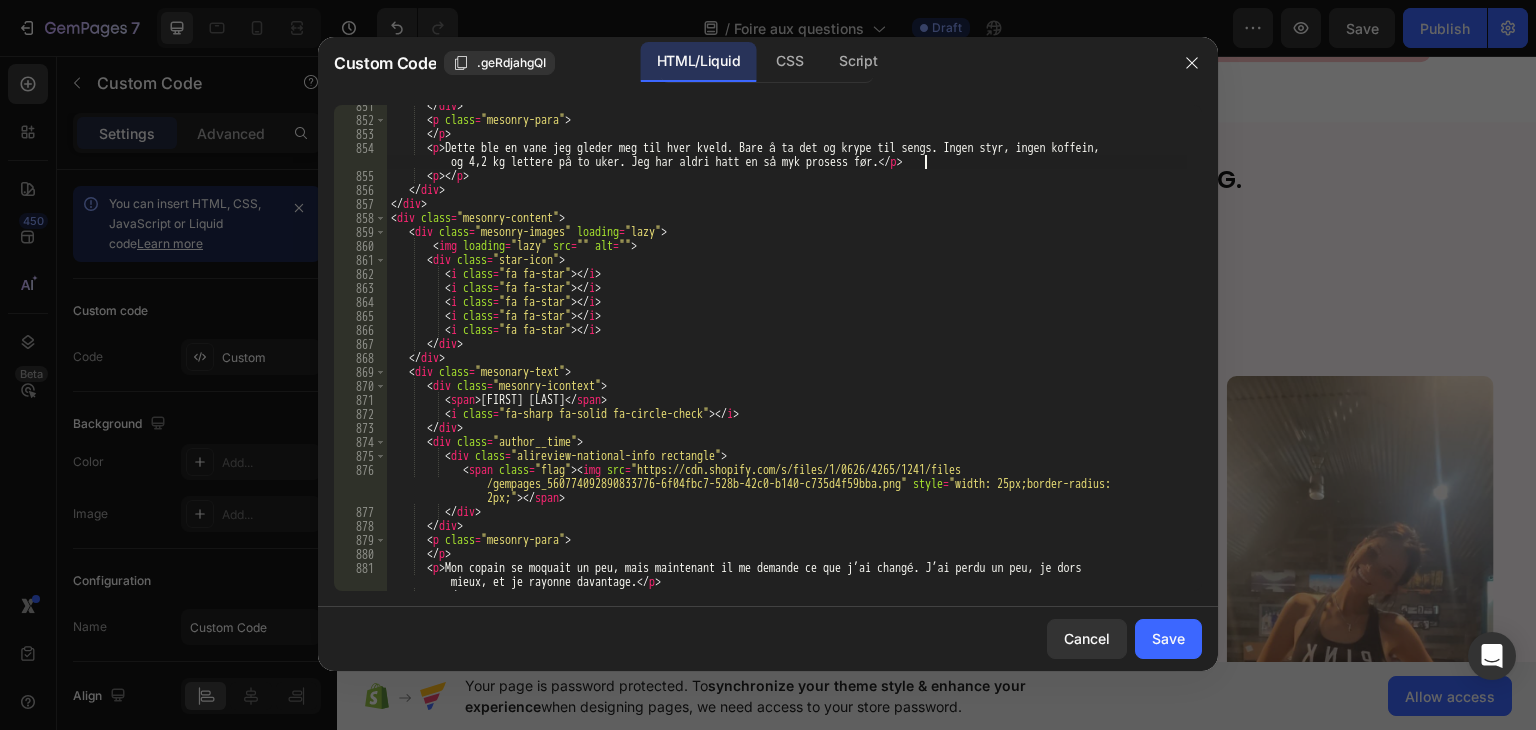 scroll, scrollTop: 13184, scrollLeft: 0, axis: vertical 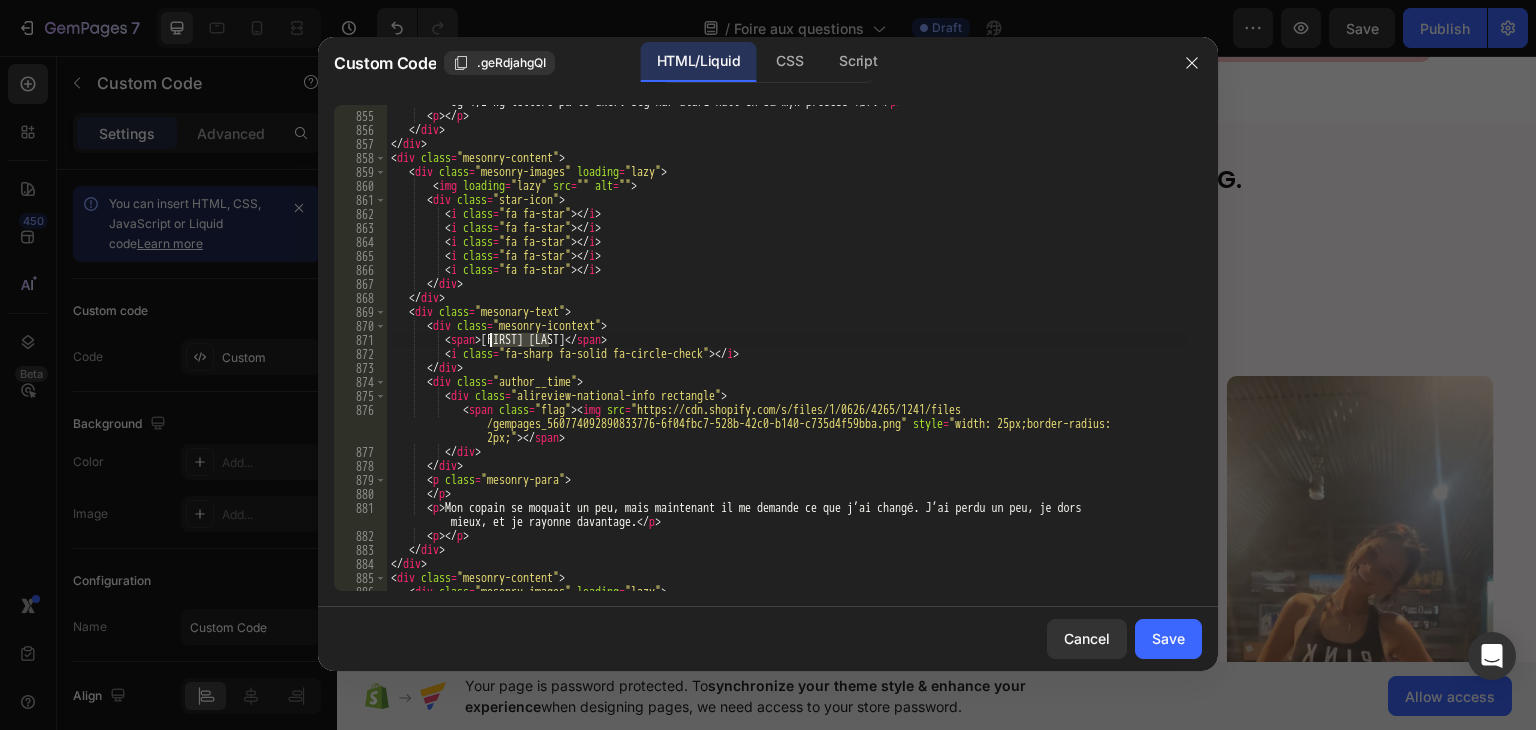 drag, startPoint x: 552, startPoint y: 337, endPoint x: 488, endPoint y: 335, distance: 64.03124 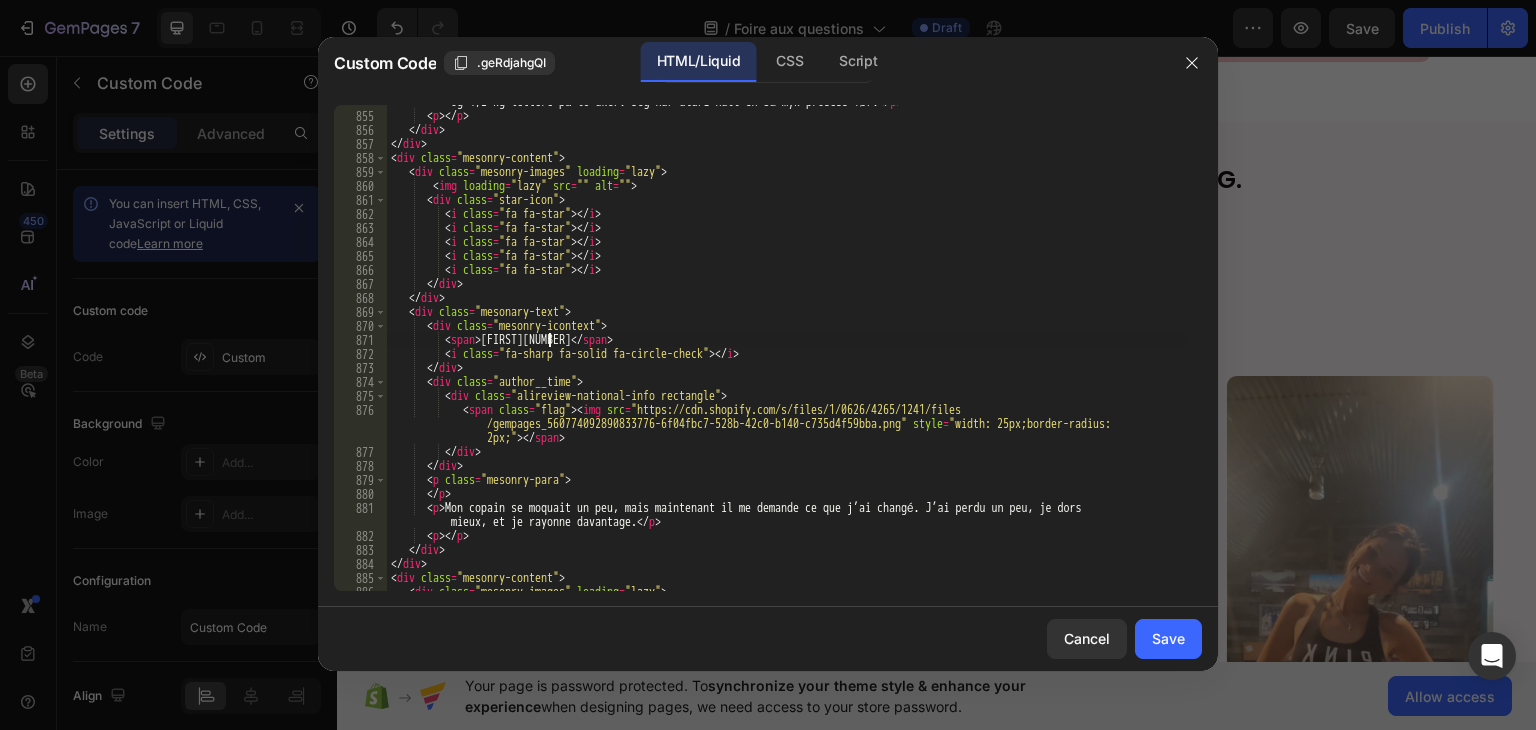 click on "< p > Dette ble en vane jeg gleder meg til hver kveld. Bare å ta det og krype til sengs. Ingen styr, ingen koffein,             og 4,2 kg lettere på to uker. Jeg har aldri hatt en så myk prosess før.  </ p >         < p > </ p >     </ div > </ div > < div   class = "mesonry-content" >     < div   class = "mesonry-images"   loading = "lazy" >          < img   loading = "lazy"   src = ""   alt = "" >         < div   class = "star-icon" >             < i   class = "fa fa-star" > </ i >             < i   class = "fa fa-star" > </ i >             < i   class = "fa fa-star" > </ i >             < i   class = "fa fa-star" > </ i >             < i   class = "fa fa-star" > </ i >         </ div >     </ div >     < div   class = "mesonary-text" >         < div   class = "mesonry-icontext" >             < span > [USERNAME]  </ span >             < i   class = "fa-sharp fa-solid fa-circle-check" > </ i >         </ div >         < div   class = "author__time" >             < div   class = >      <" at bounding box center [787, 345] 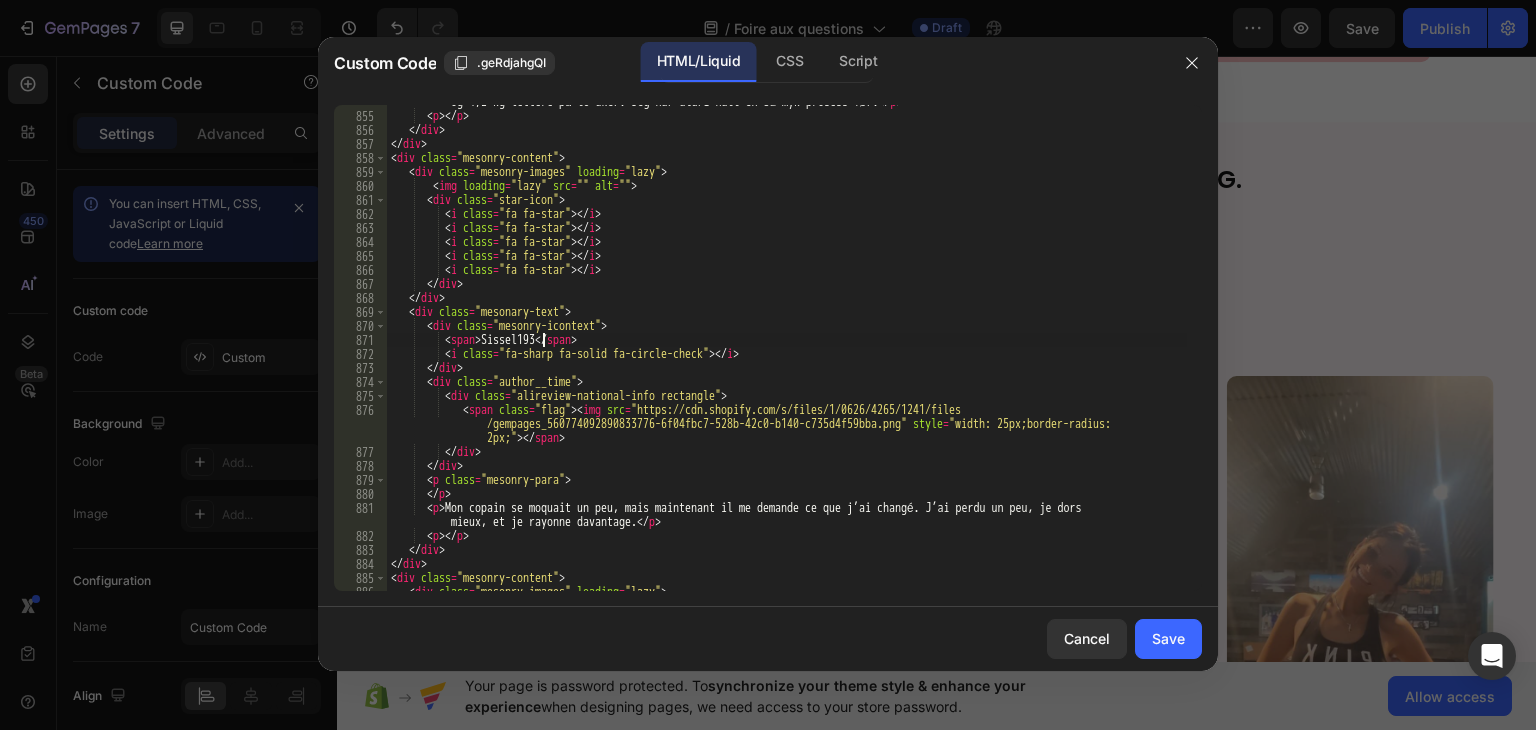 scroll, scrollTop: 0, scrollLeft: 12, axis: horizontal 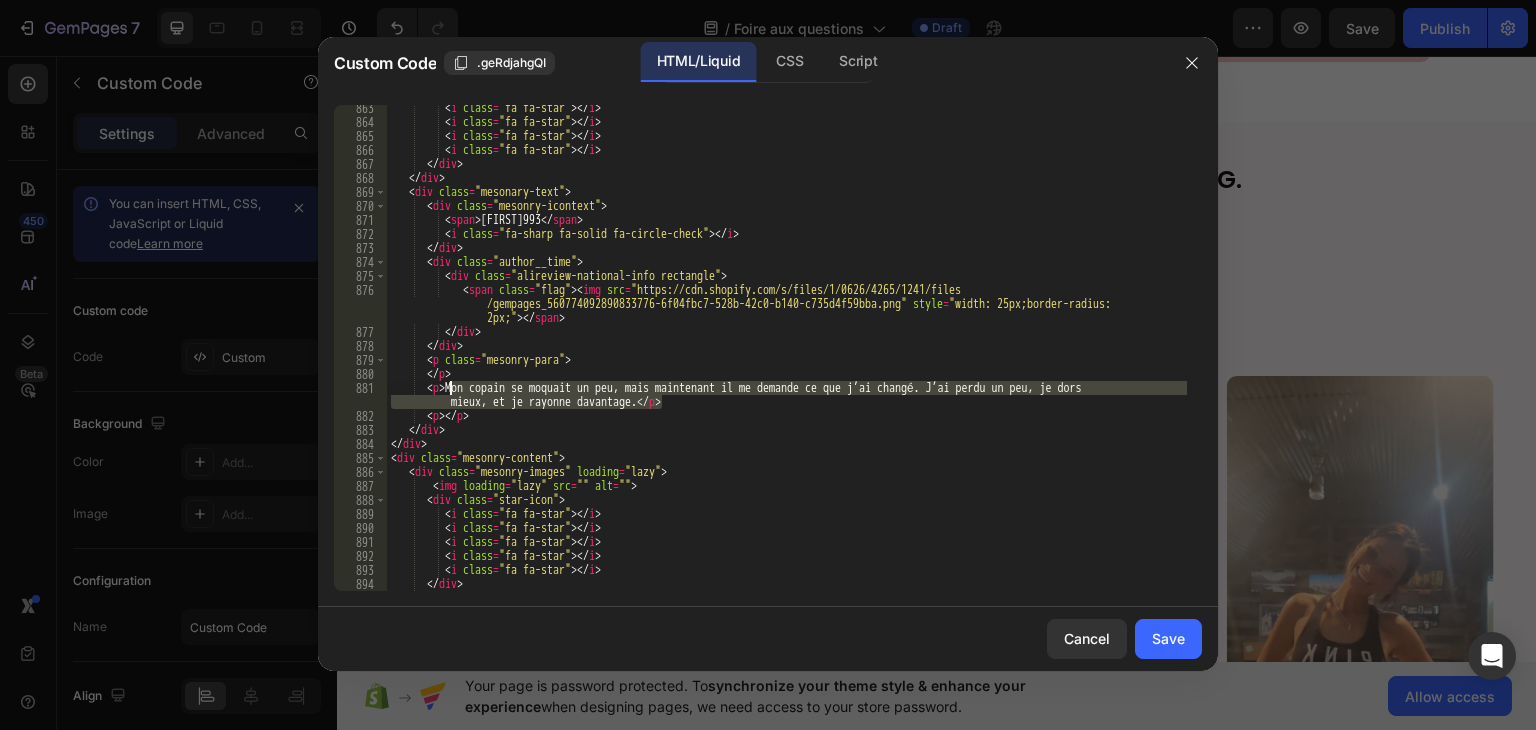 drag, startPoint x: 664, startPoint y: 405, endPoint x: 451, endPoint y: 393, distance: 213.33775 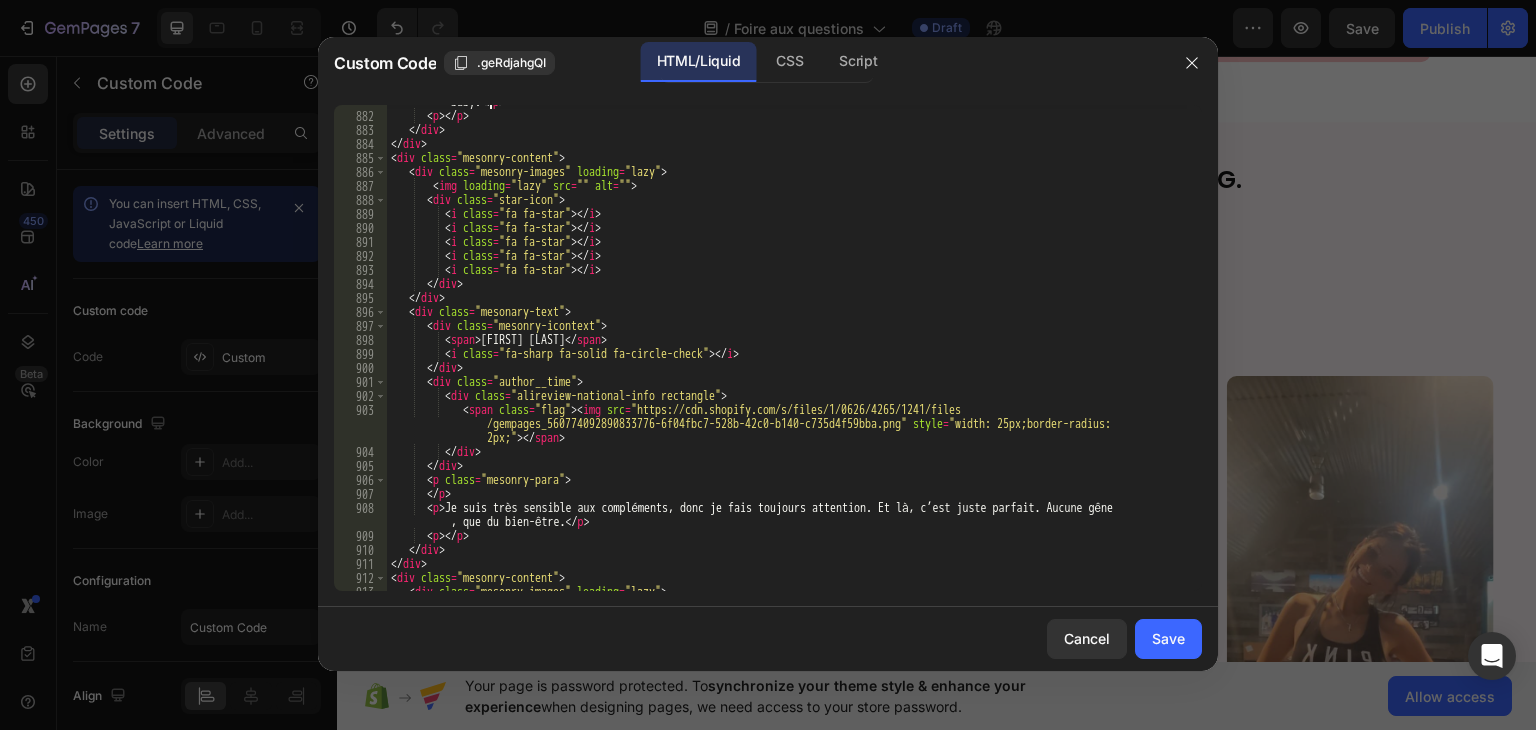 scroll, scrollTop: 13664, scrollLeft: 0, axis: vertical 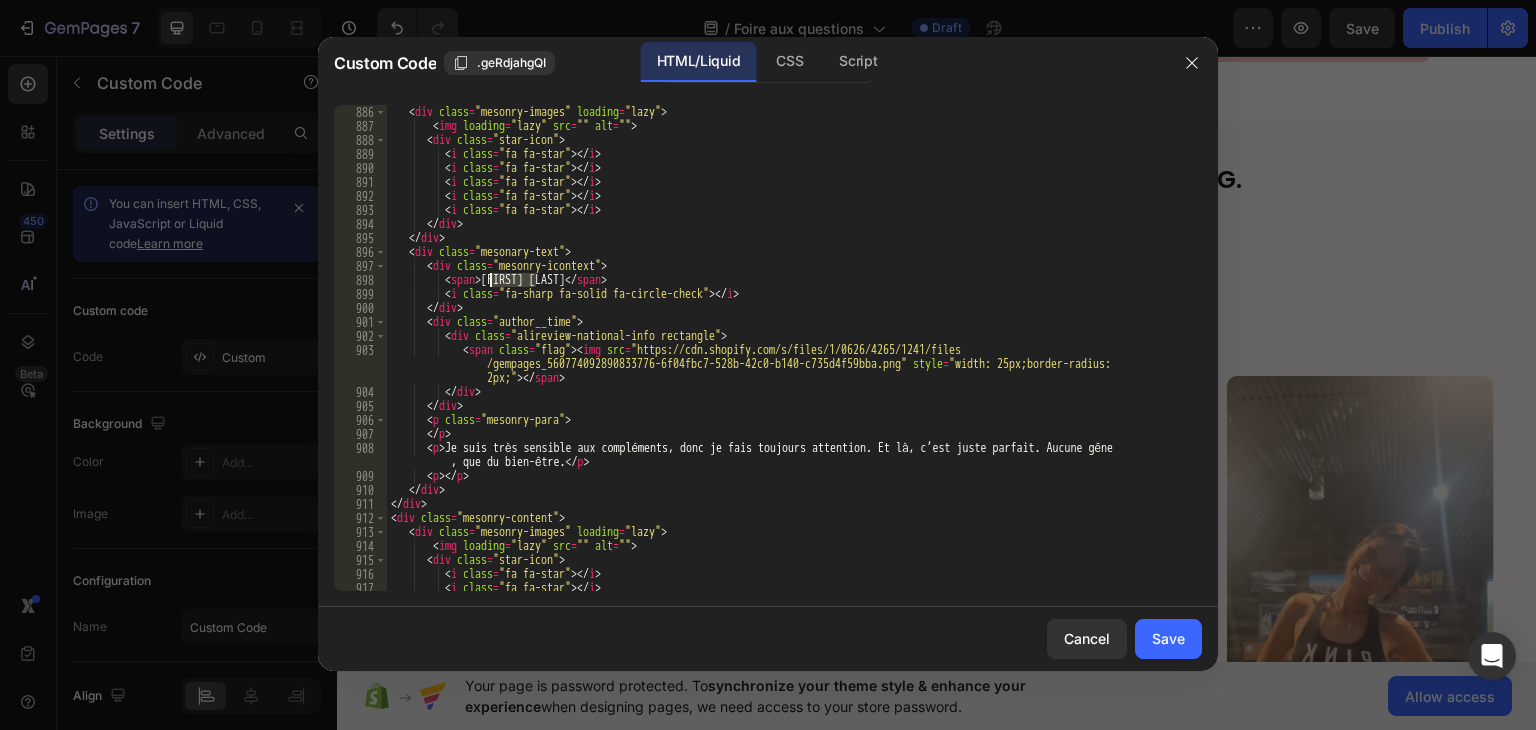 drag, startPoint x: 537, startPoint y: 280, endPoint x: 489, endPoint y: 277, distance: 48.09366 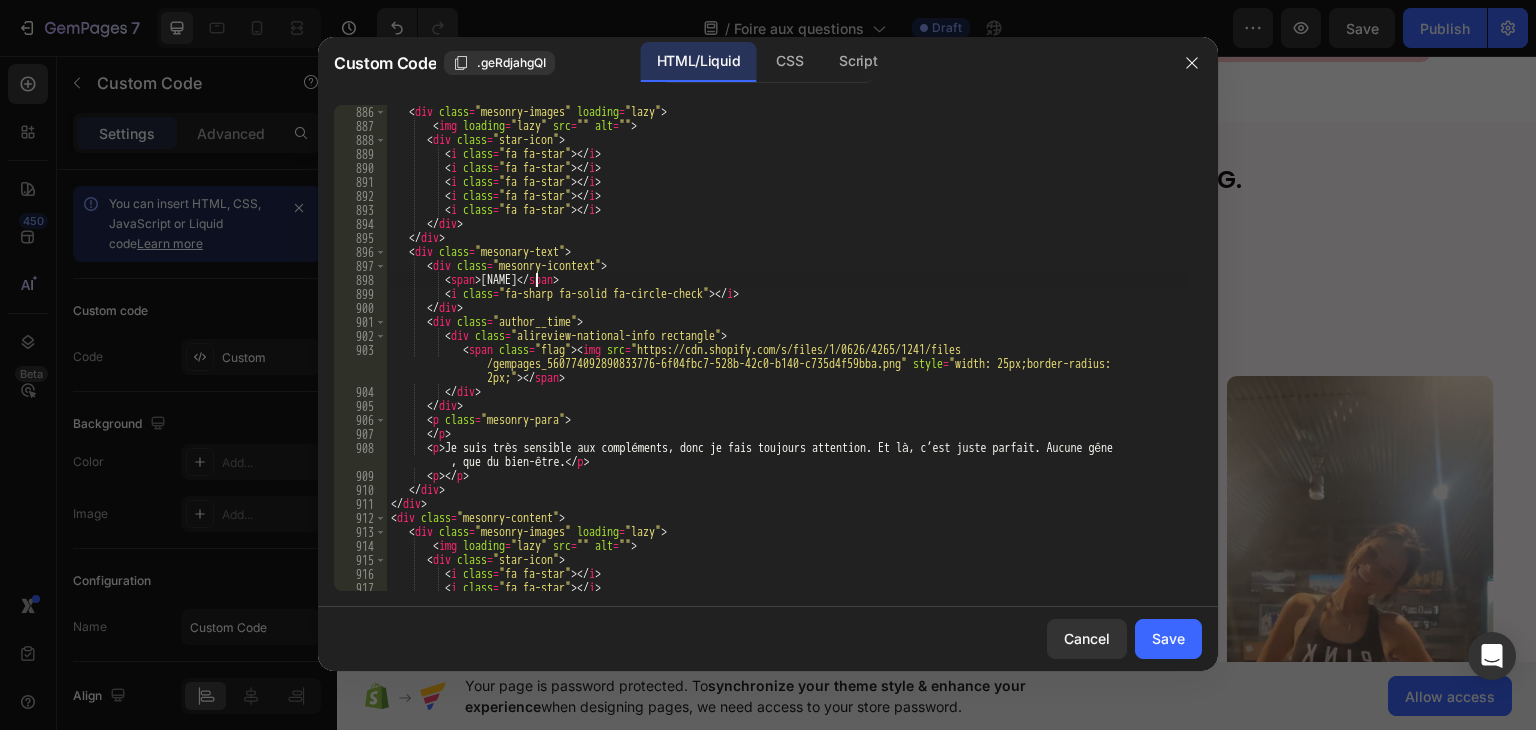 scroll, scrollTop: 13784, scrollLeft: 0, axis: vertical 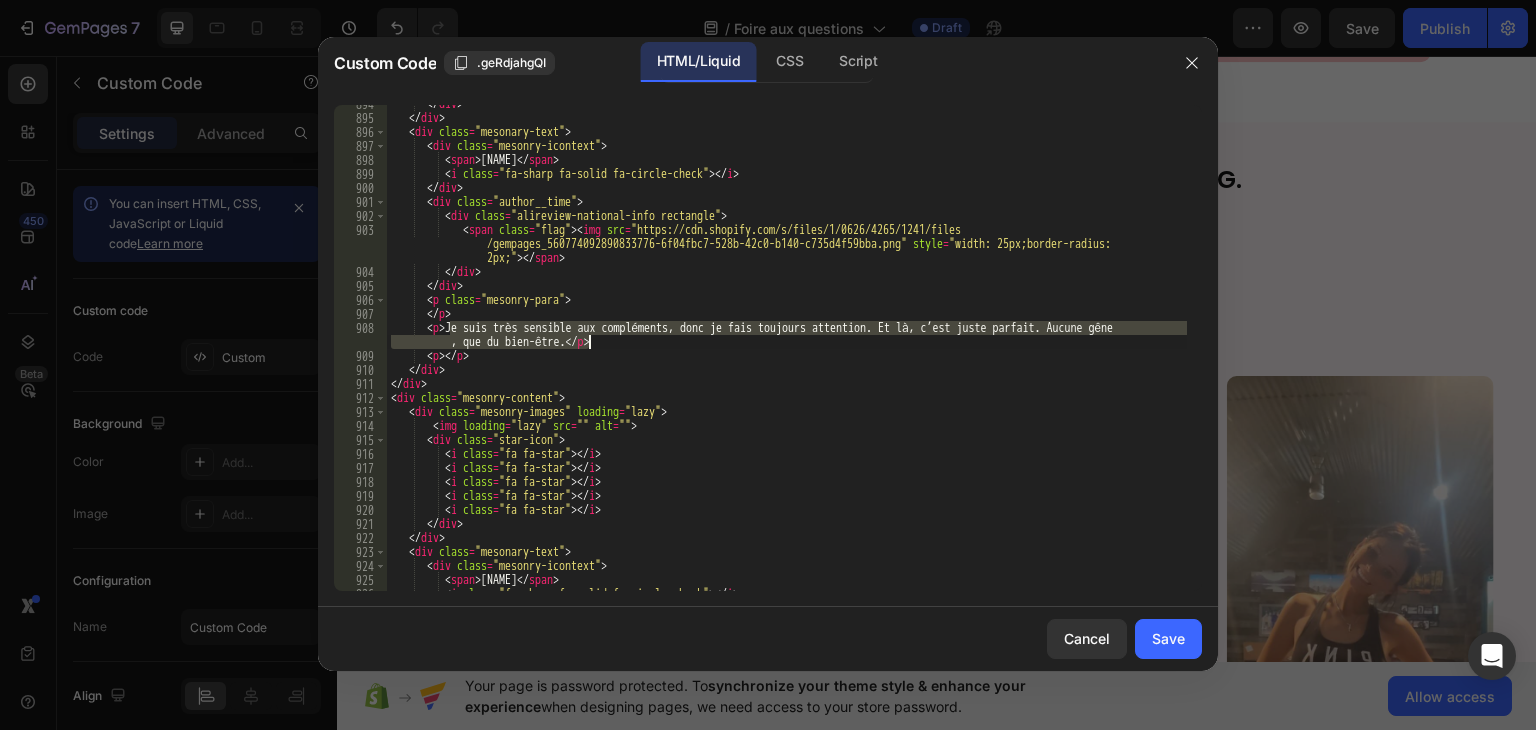 drag, startPoint x: 450, startPoint y: 331, endPoint x: 588, endPoint y: 343, distance: 138.52075 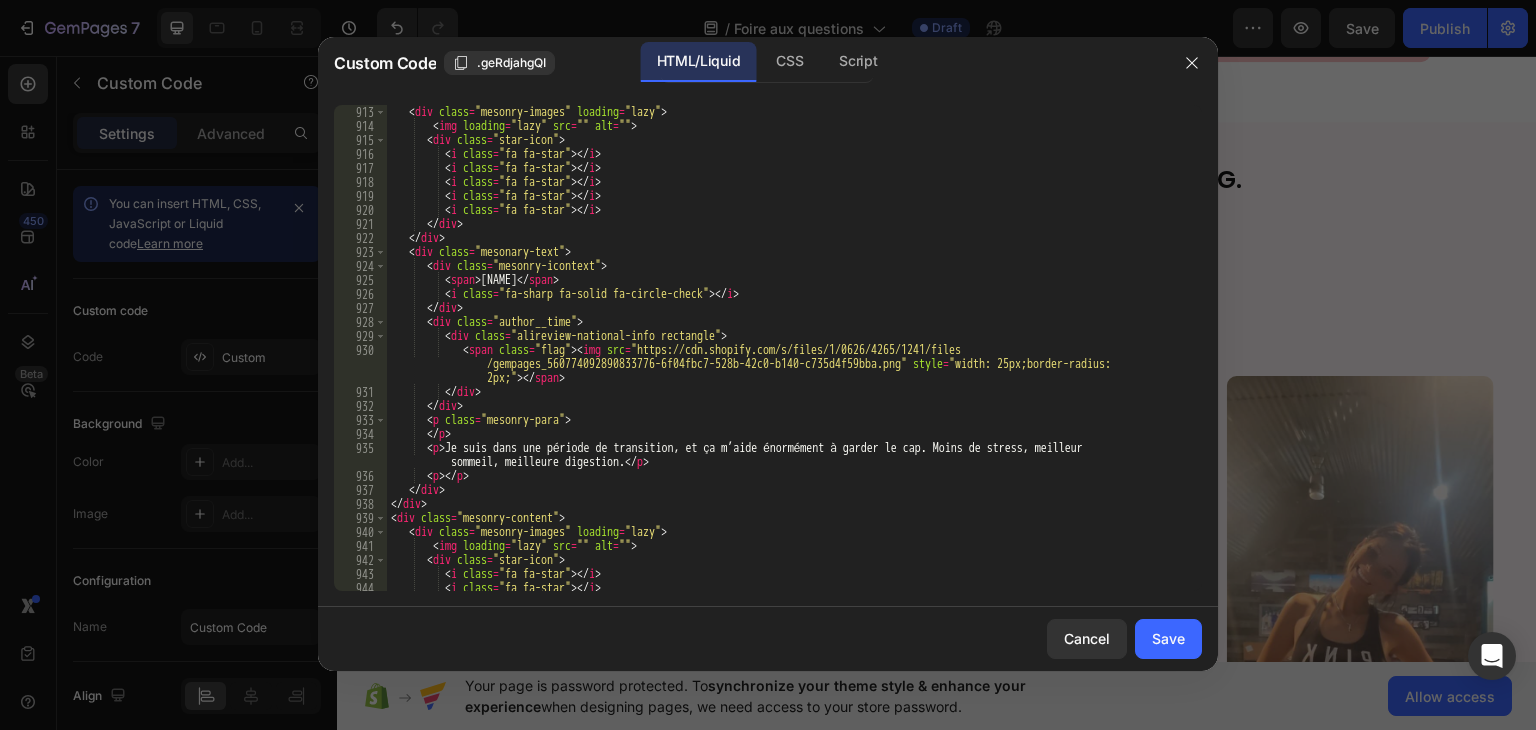 scroll, scrollTop: 14084, scrollLeft: 0, axis: vertical 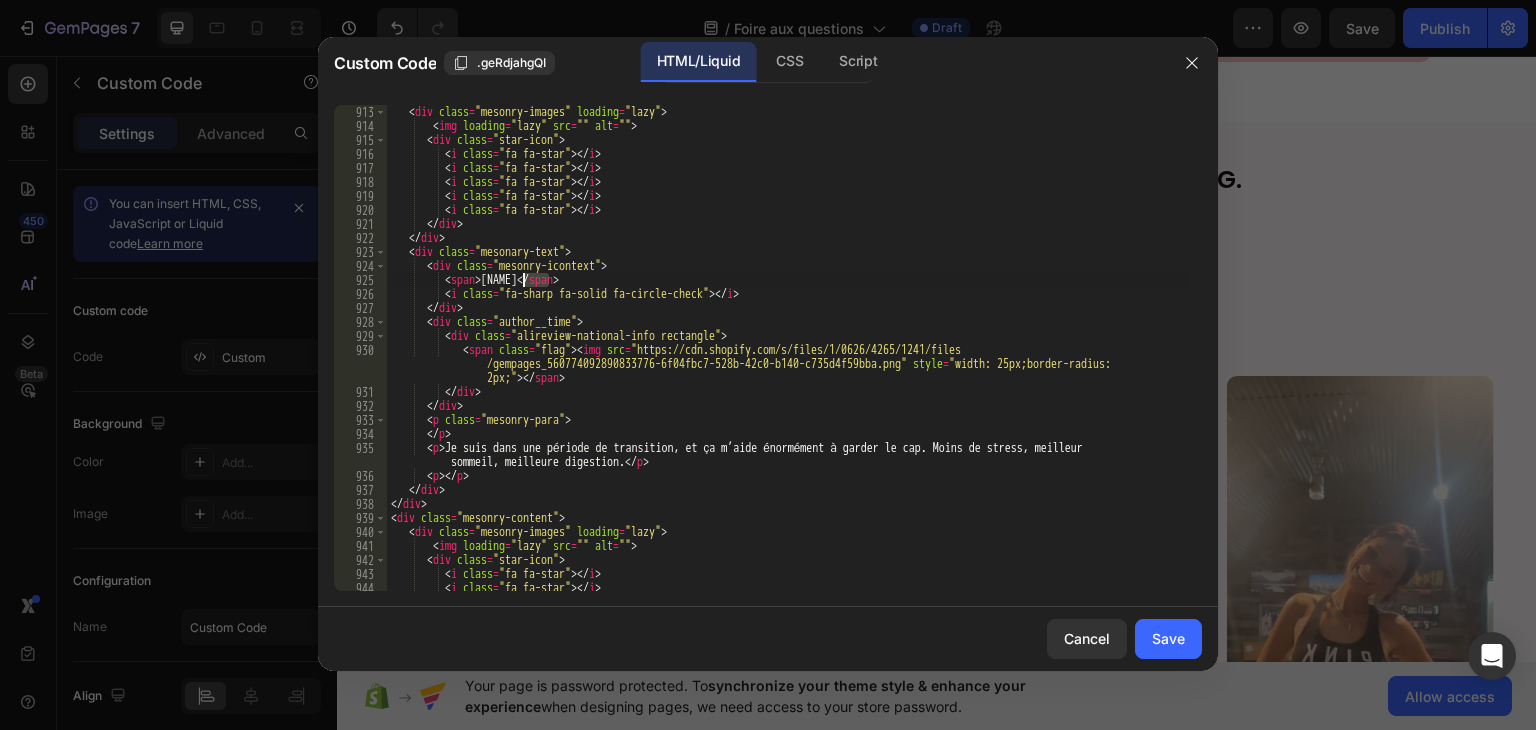 drag, startPoint x: 552, startPoint y: 280, endPoint x: 526, endPoint y: 281, distance: 26.019224 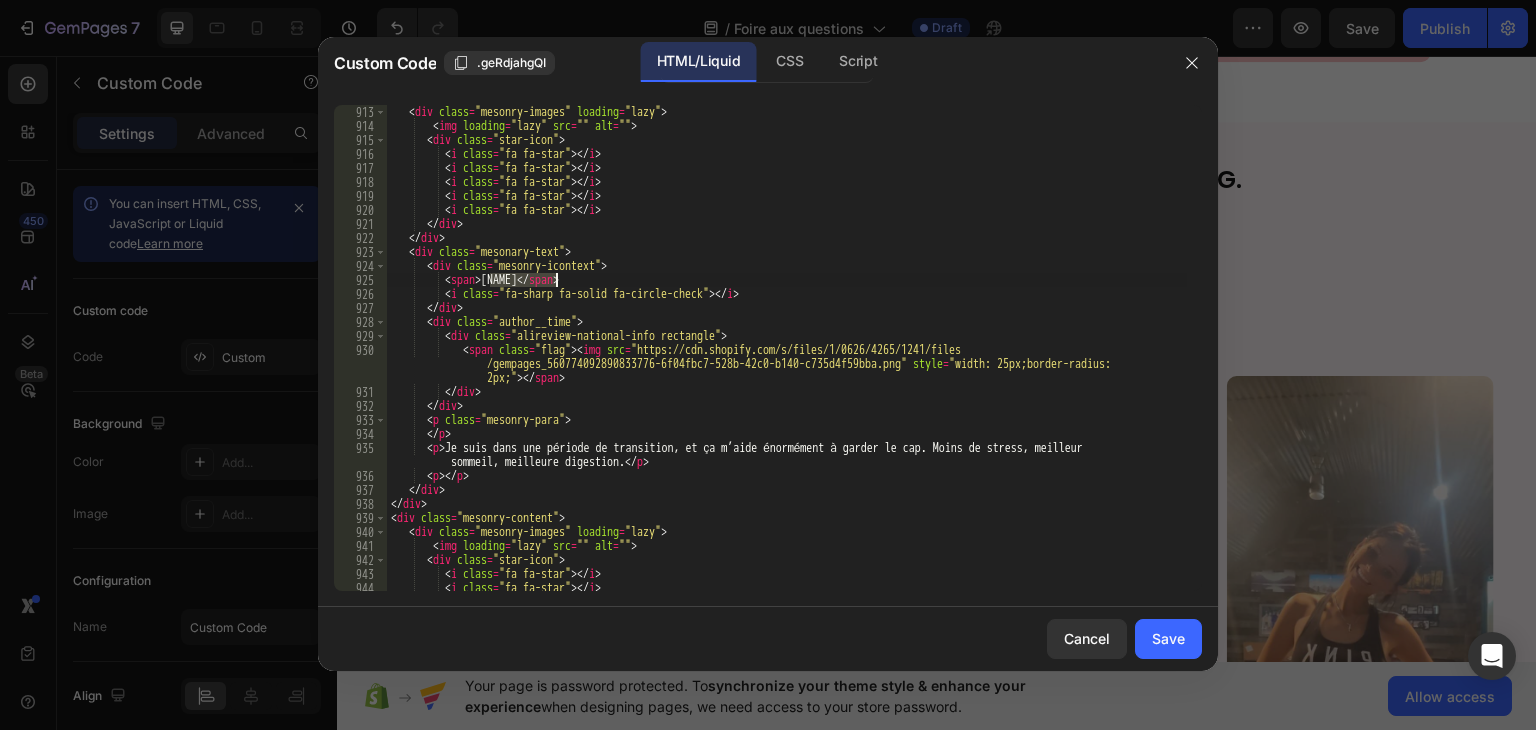 drag, startPoint x: 487, startPoint y: 277, endPoint x: 557, endPoint y: 279, distance: 70.028564 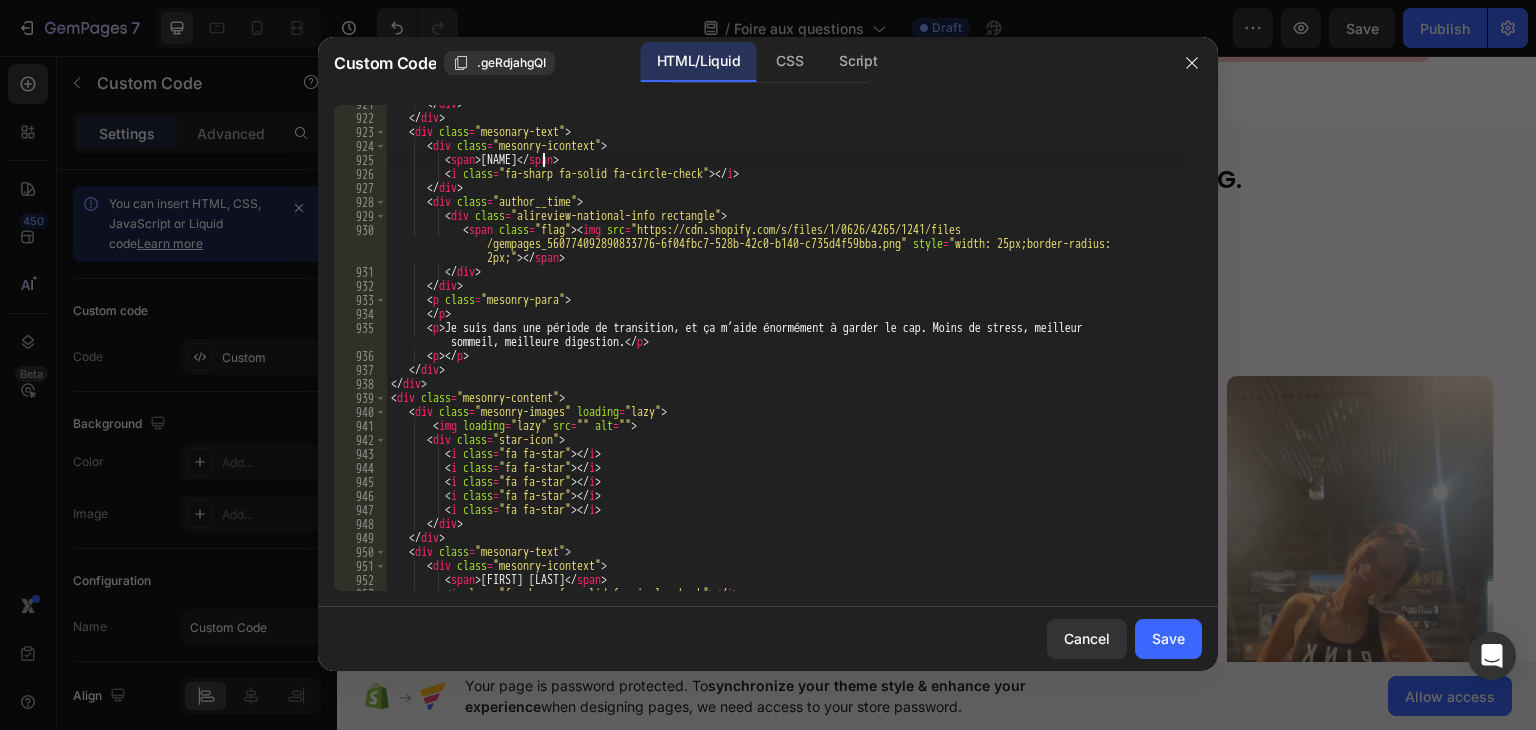 scroll, scrollTop: 14204, scrollLeft: 0, axis: vertical 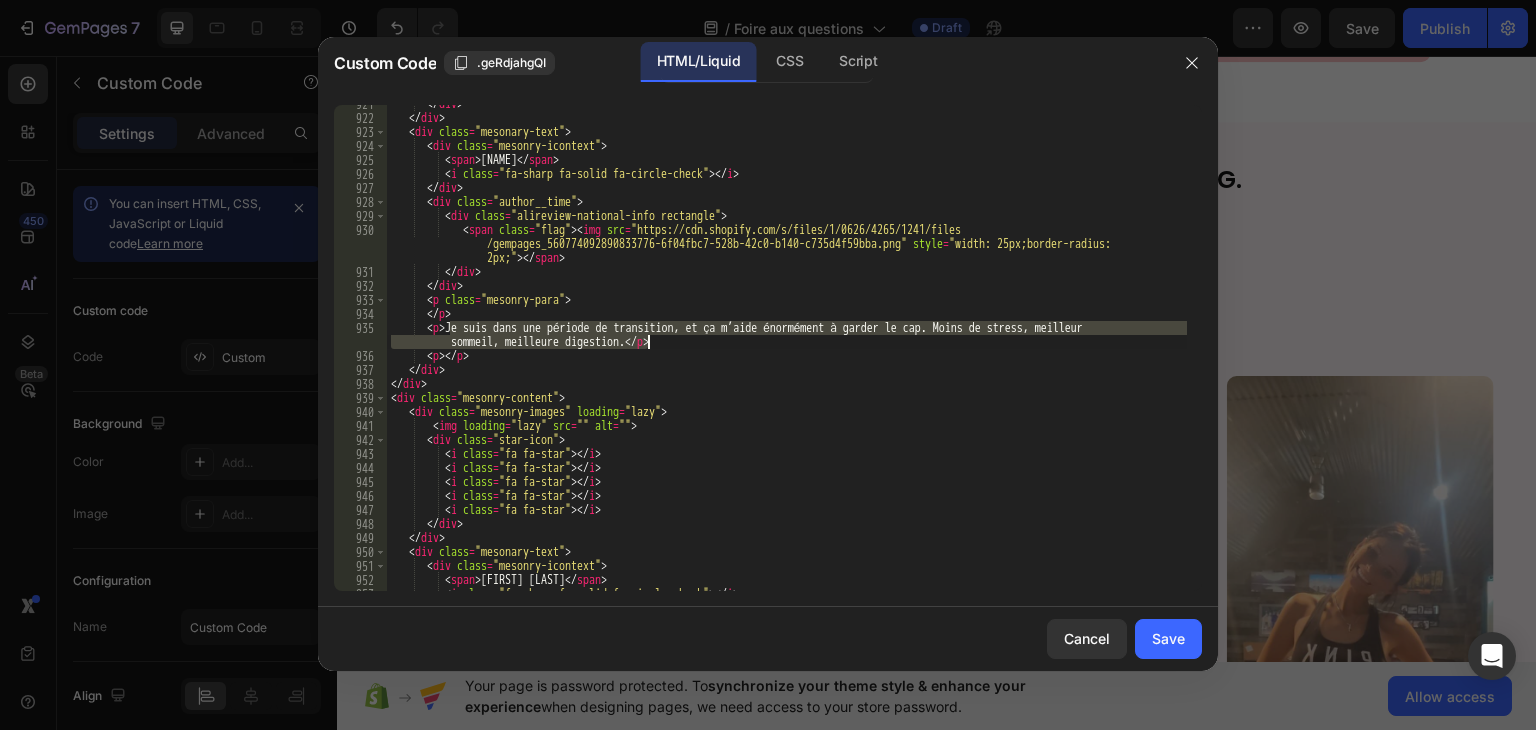 drag, startPoint x: 448, startPoint y: 331, endPoint x: 651, endPoint y: 343, distance: 203.35437 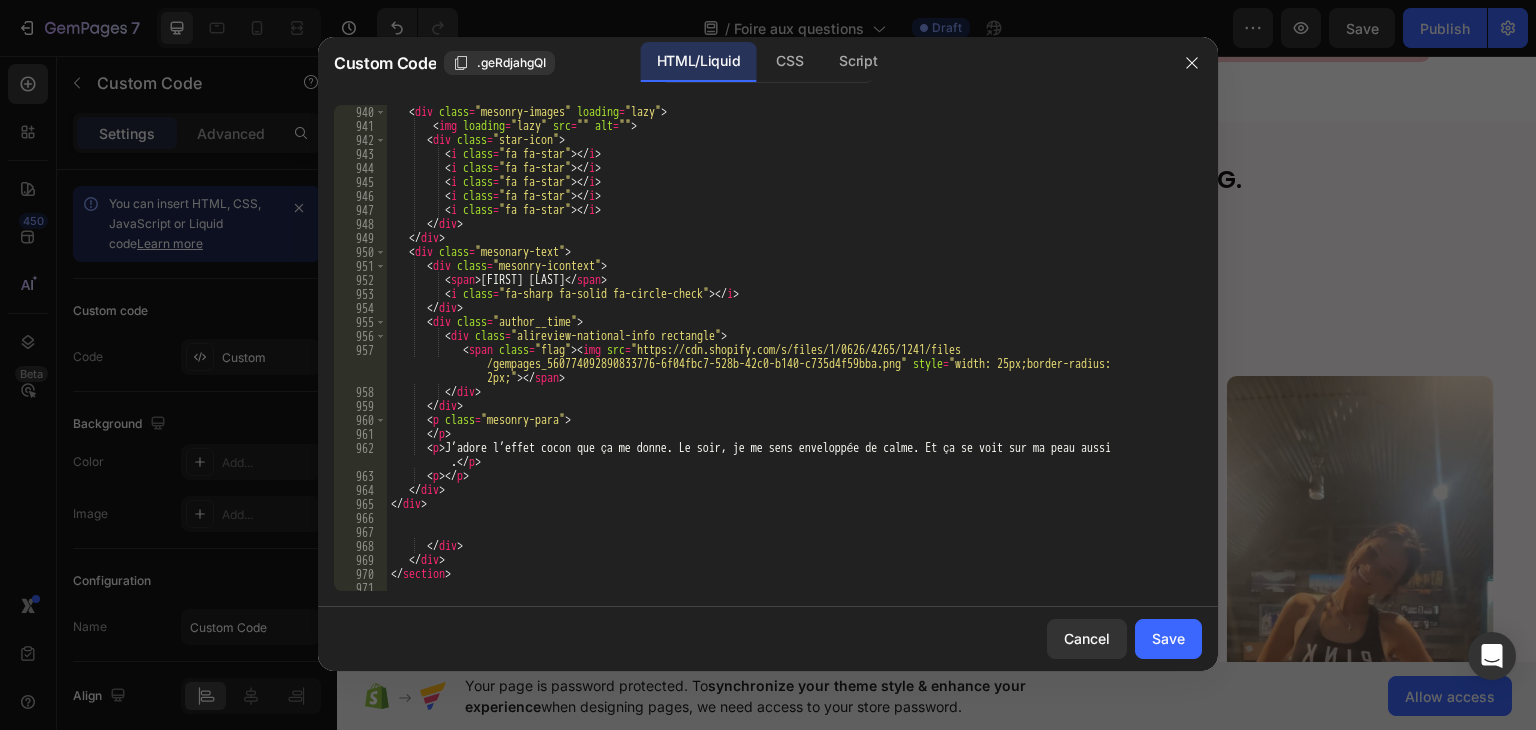 scroll, scrollTop: 14508, scrollLeft: 0, axis: vertical 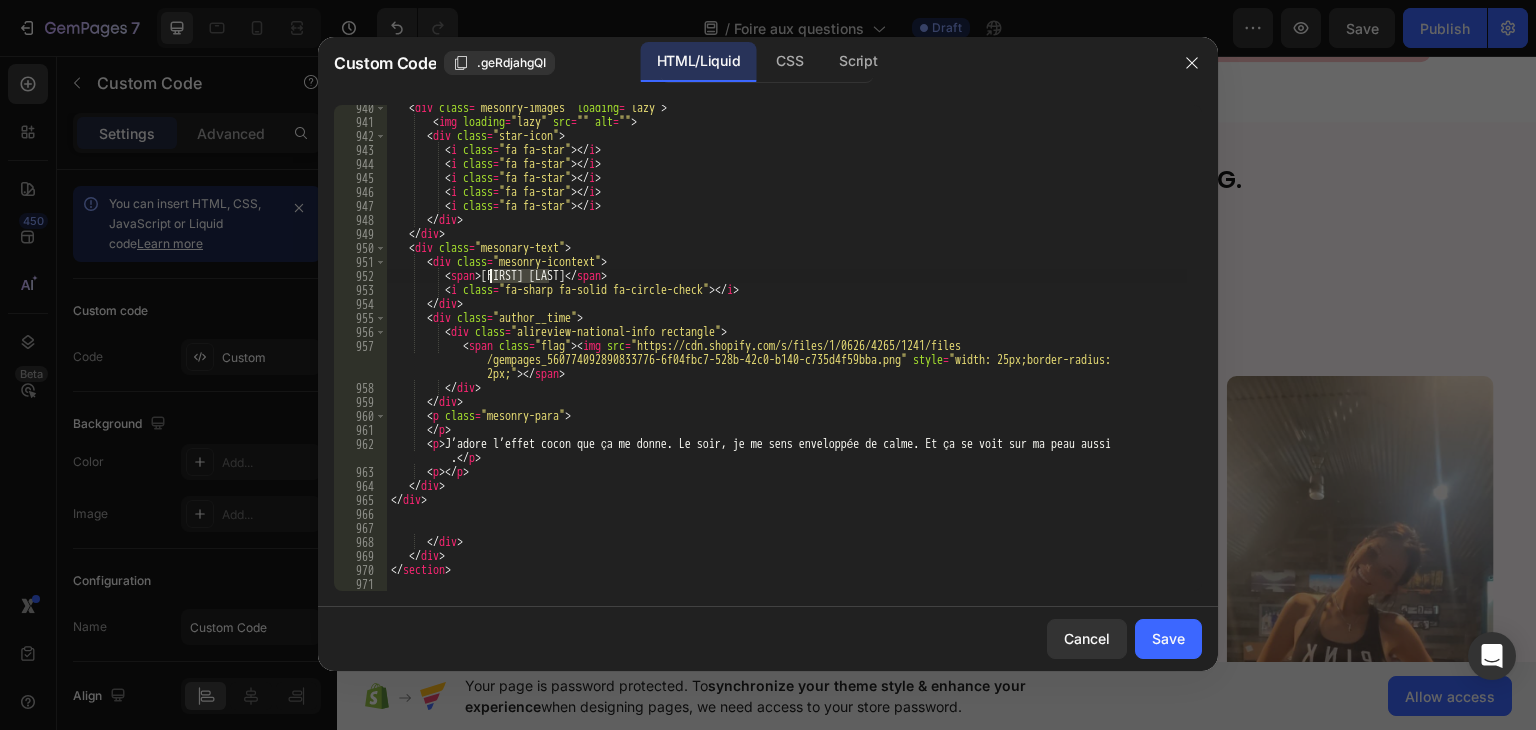 drag, startPoint x: 547, startPoint y: 277, endPoint x: 490, endPoint y: 276, distance: 57.00877 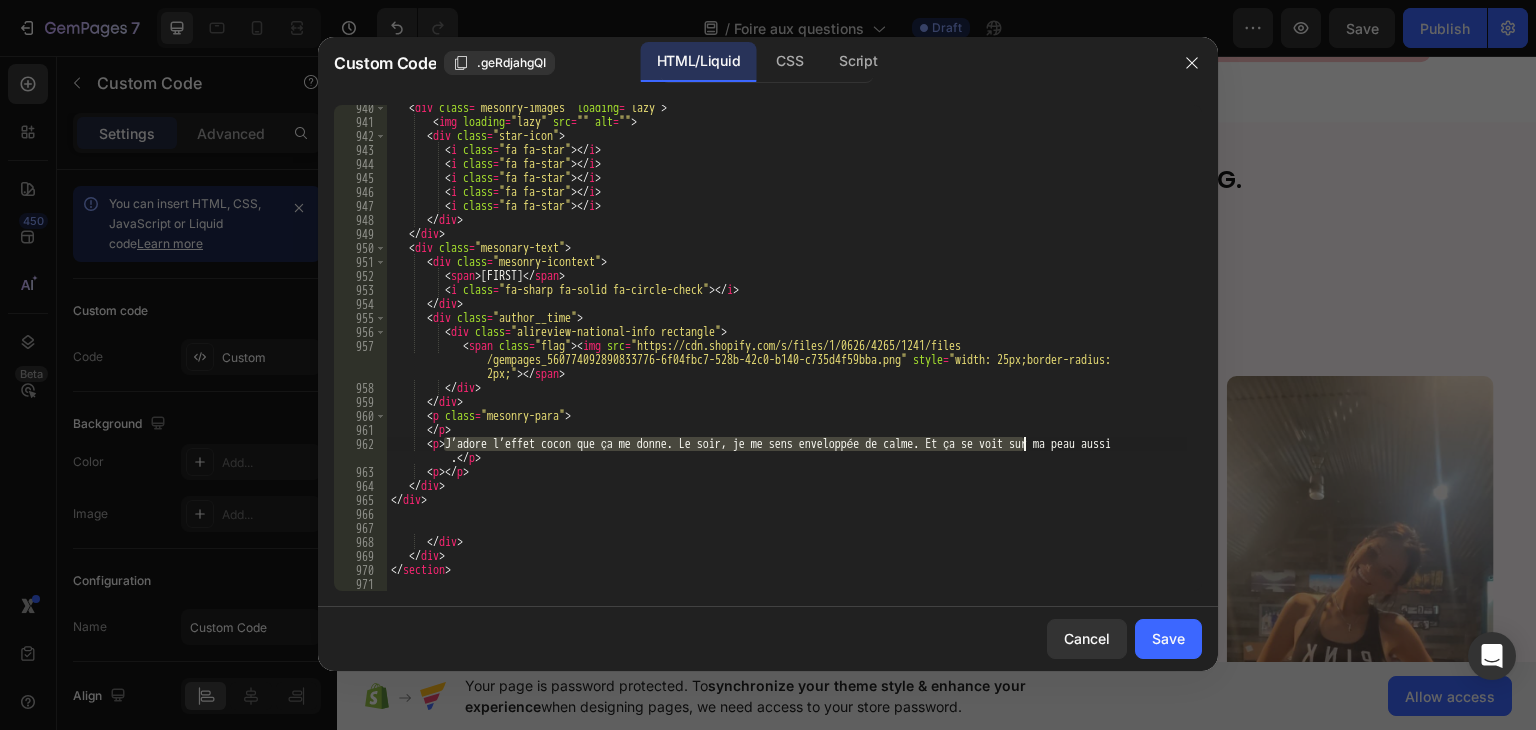 drag, startPoint x: 445, startPoint y: 440, endPoint x: 1027, endPoint y: 445, distance: 582.0215 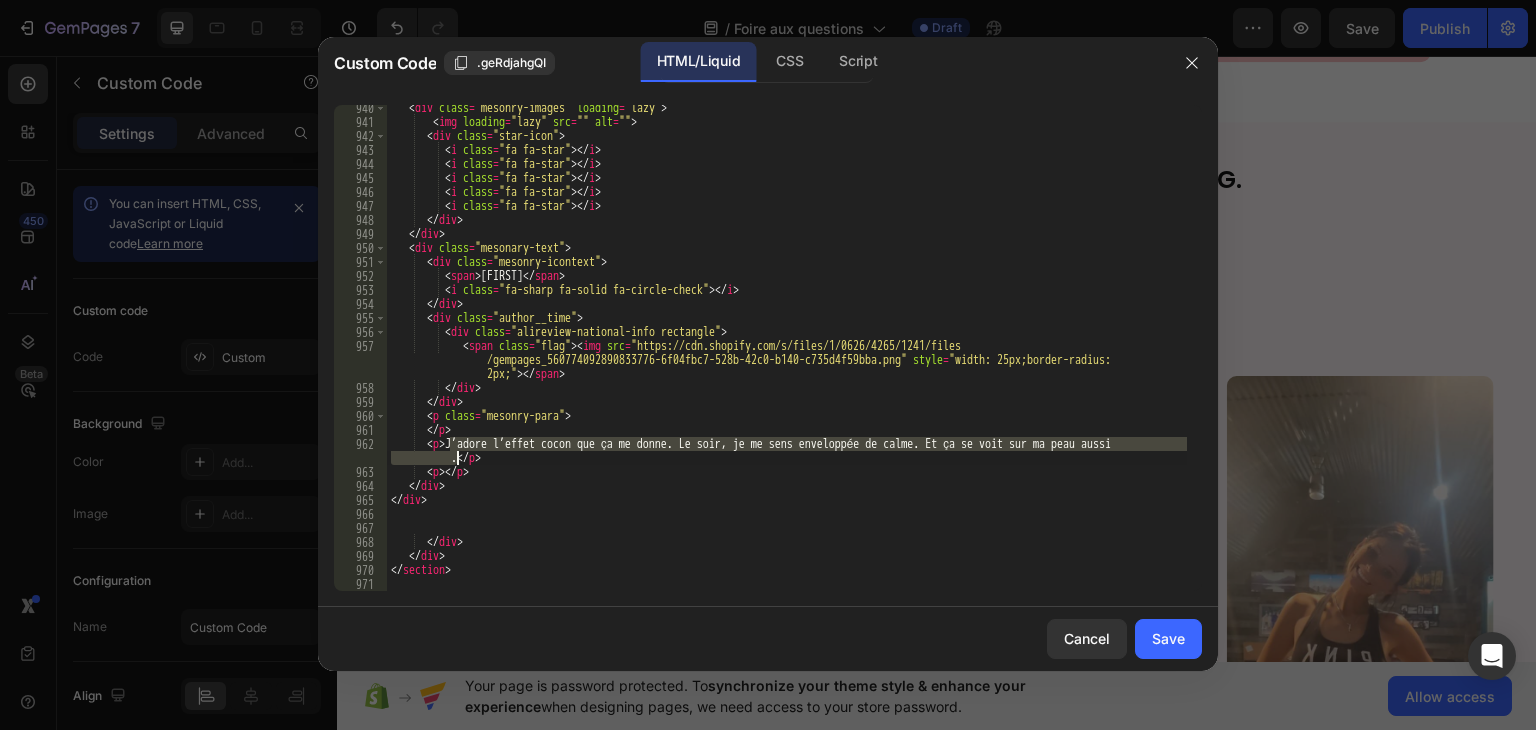 drag, startPoint x: 448, startPoint y: 441, endPoint x: 444, endPoint y: 455, distance: 14.56022 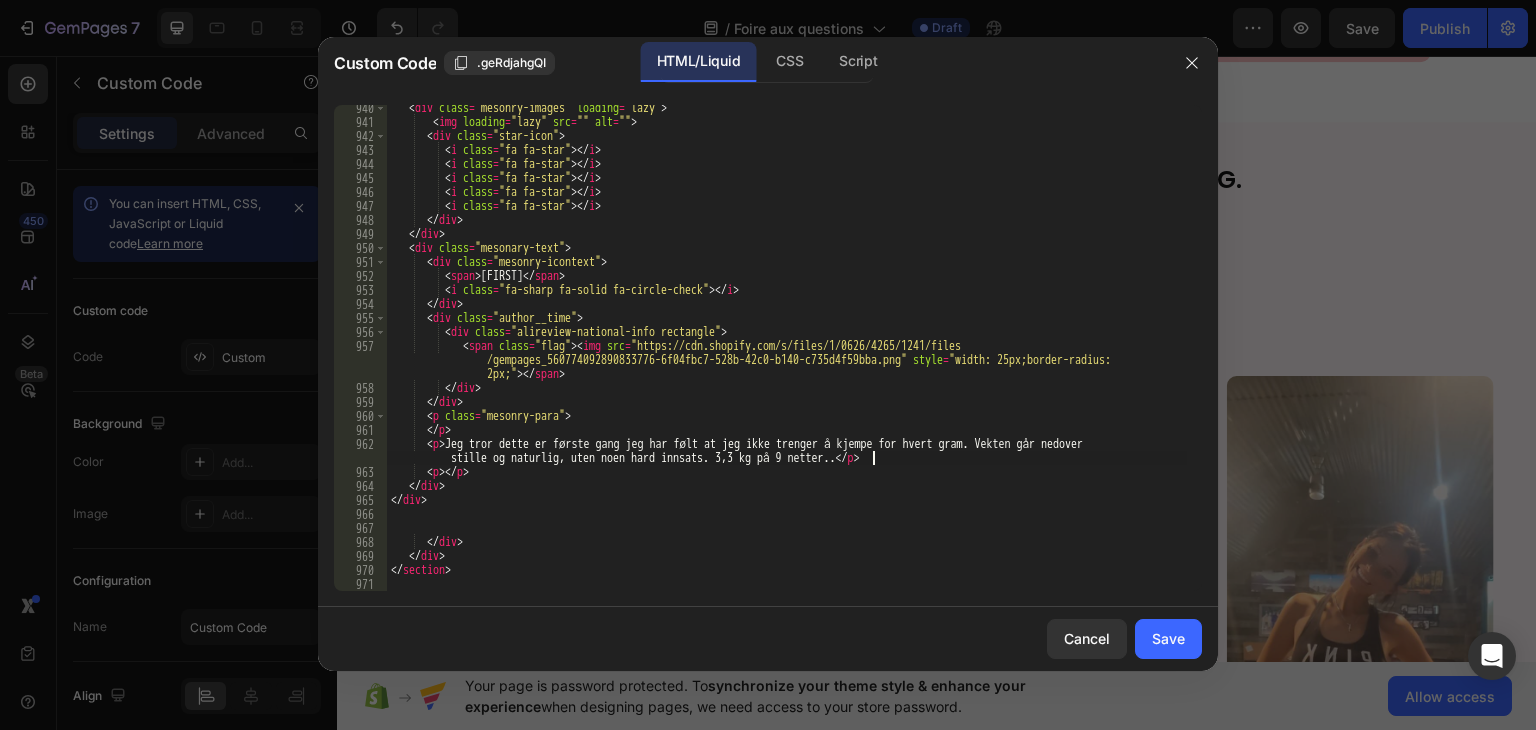 type on "<p>Jeg tror dette er første gang jeg har følt at jeg ikke trenger å kjempe for hvert gram. Vekten går nedover stille og naturlig, uten noen hard innsats. 3,3 kg på 9 netter.</p>" 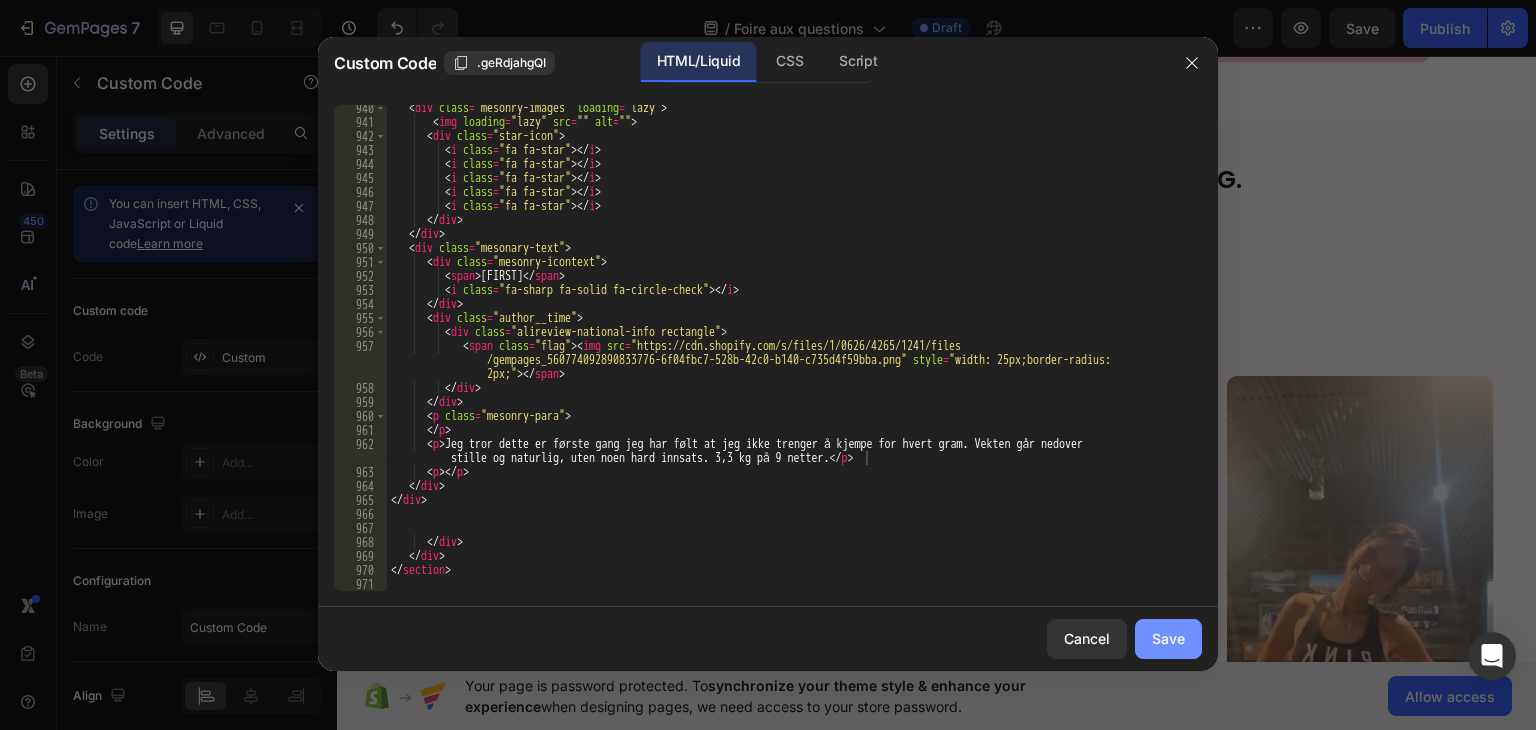 click on "Save" at bounding box center [1168, 638] 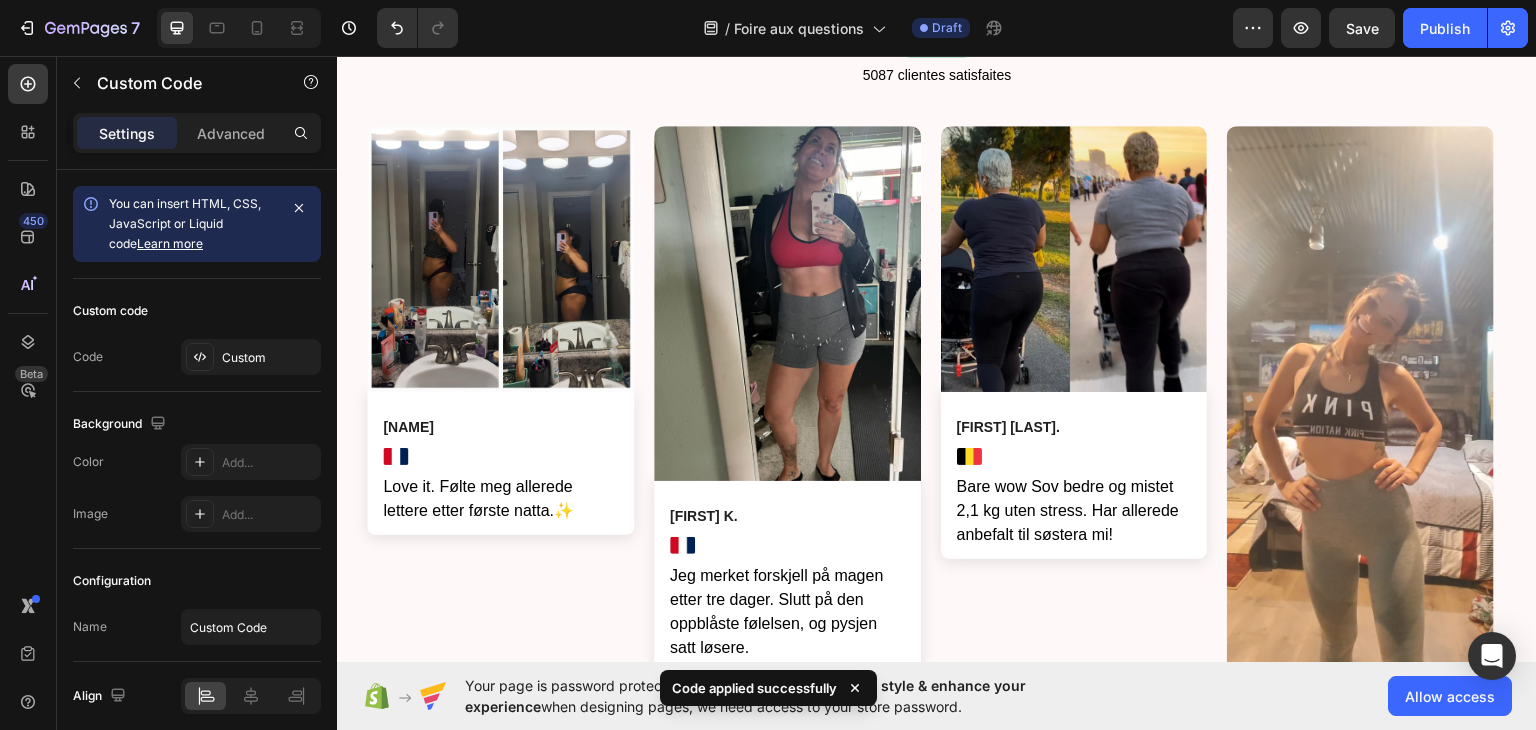 scroll, scrollTop: 880, scrollLeft: 0, axis: vertical 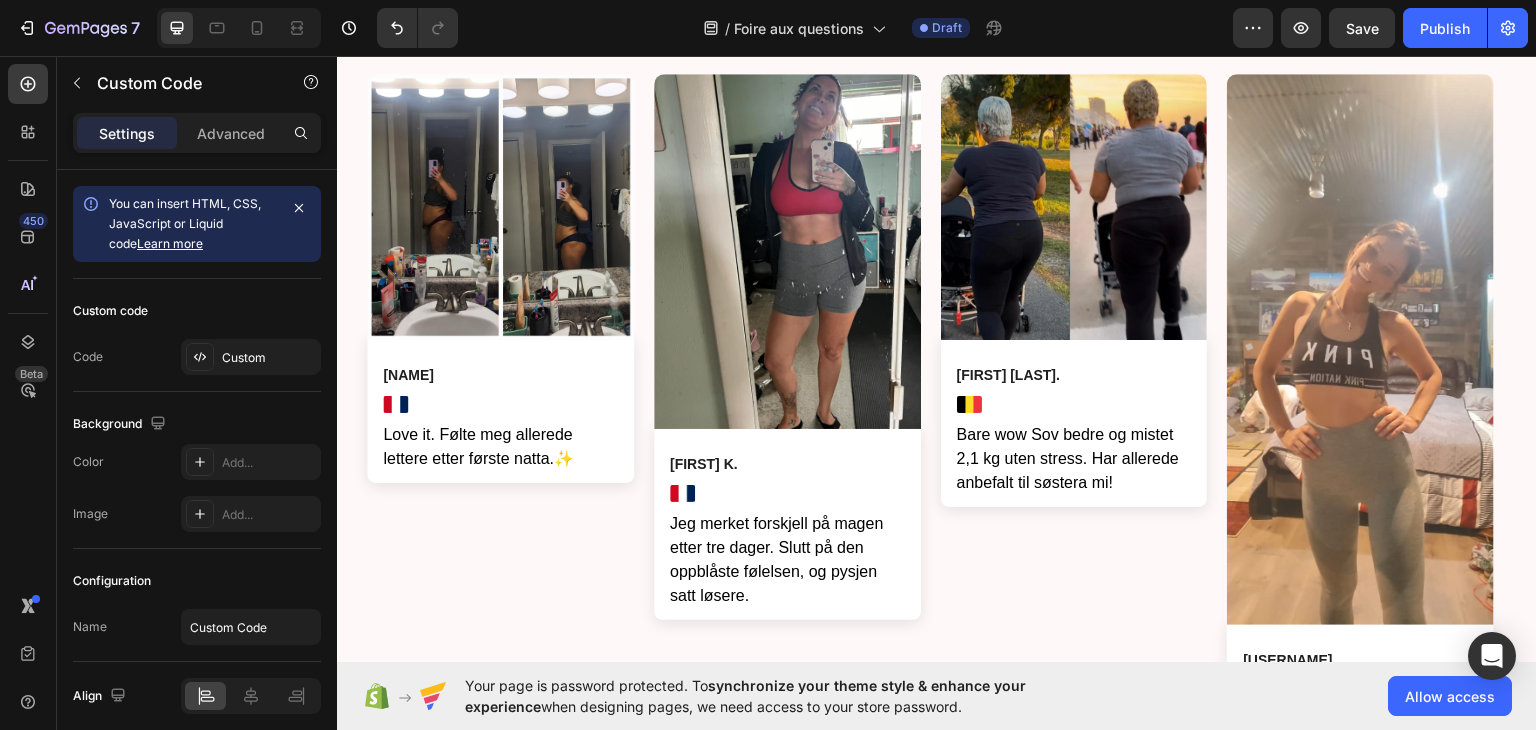 click at bounding box center [969, 403] 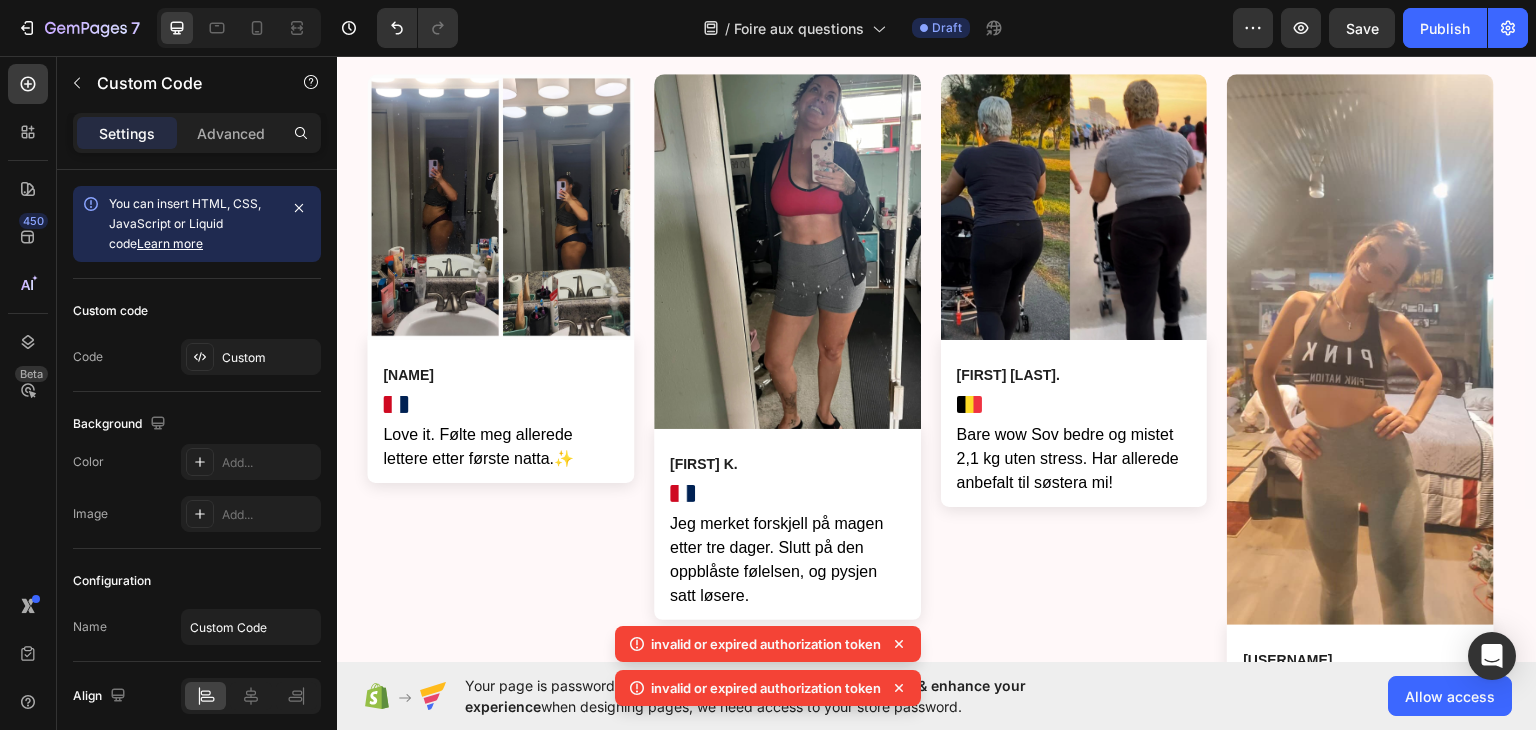 click at bounding box center [1074, 403] 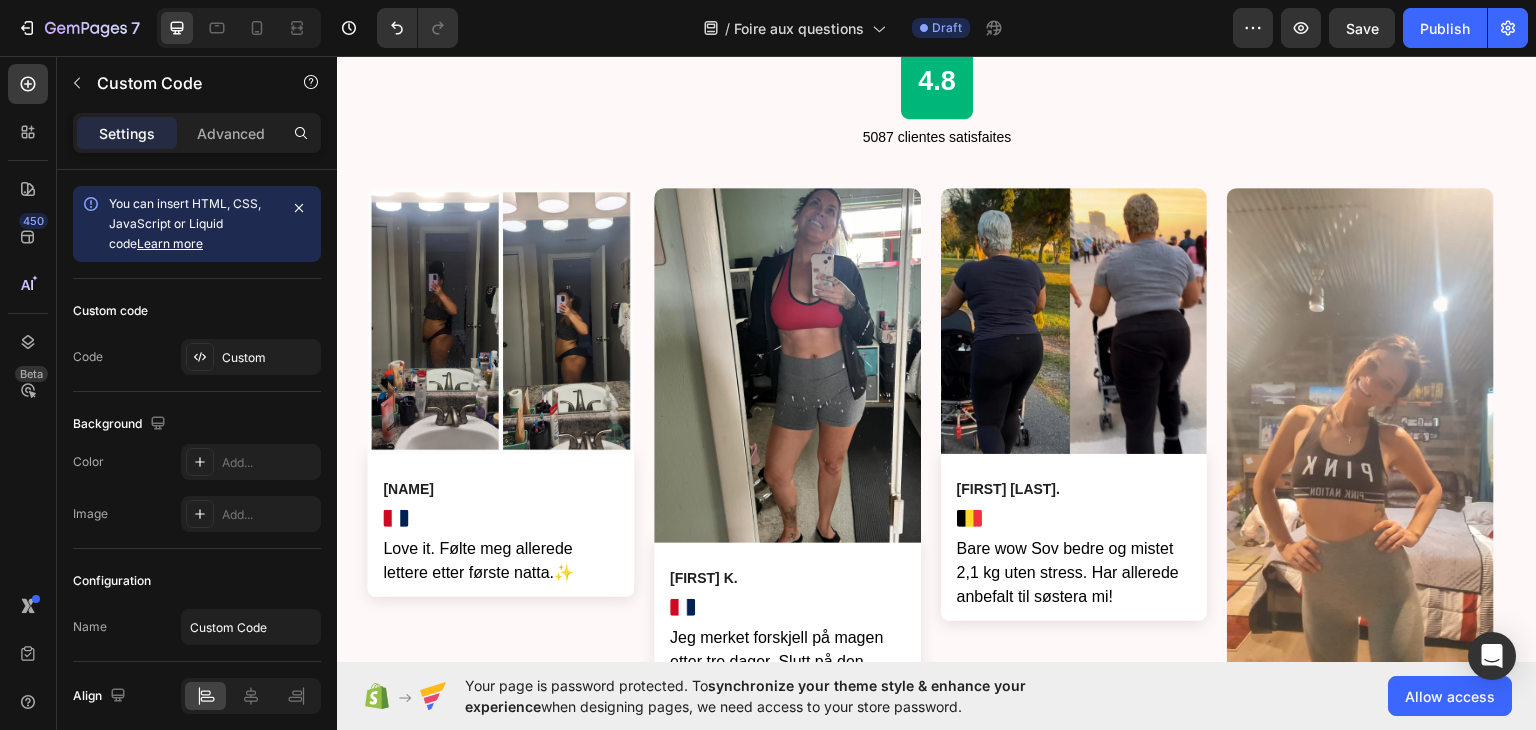 scroll, scrollTop: 980, scrollLeft: 0, axis: vertical 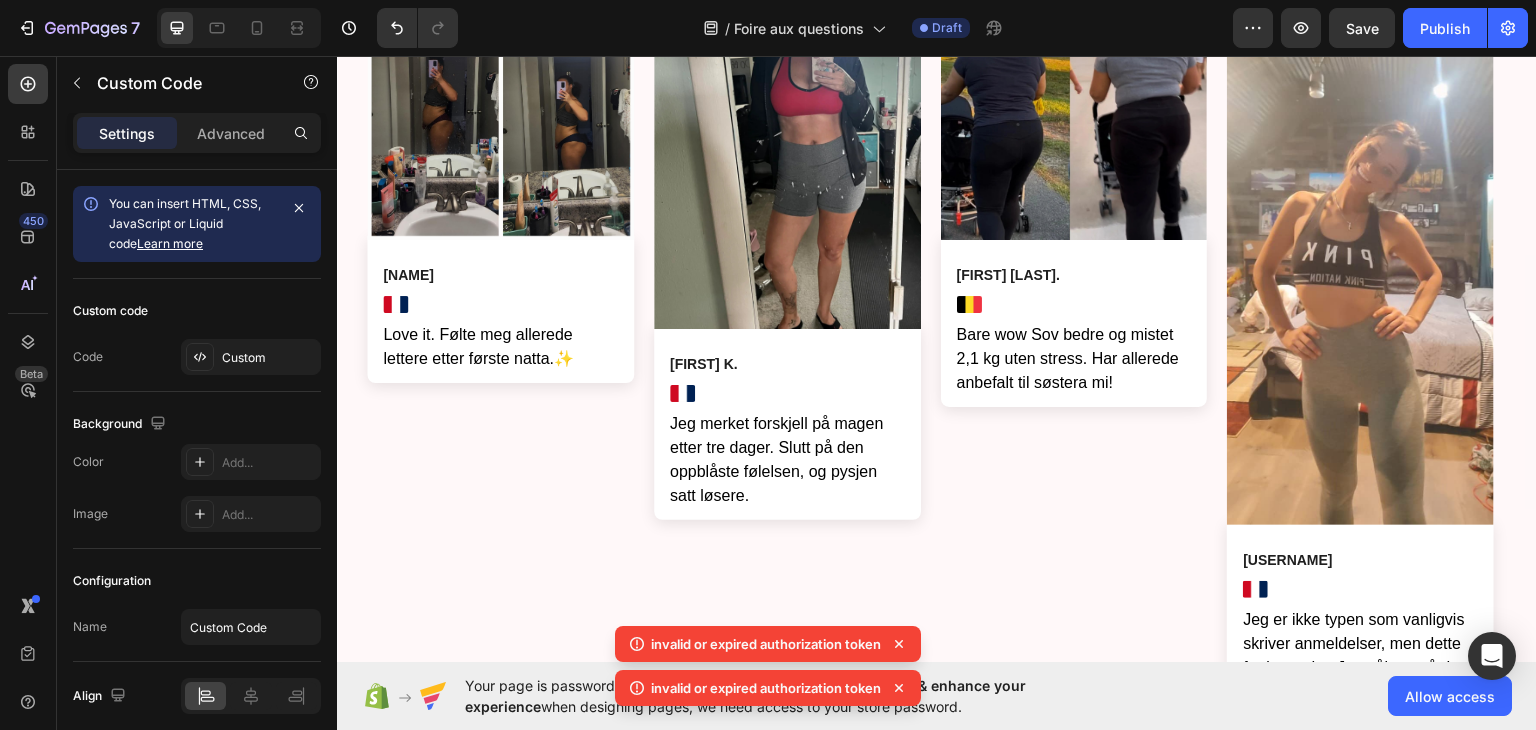 click on "Bare wow Sov bedre og mistet 2,1 kg uten stress. Har allerede anbefalt til søstera mi!" at bounding box center (1074, 358) 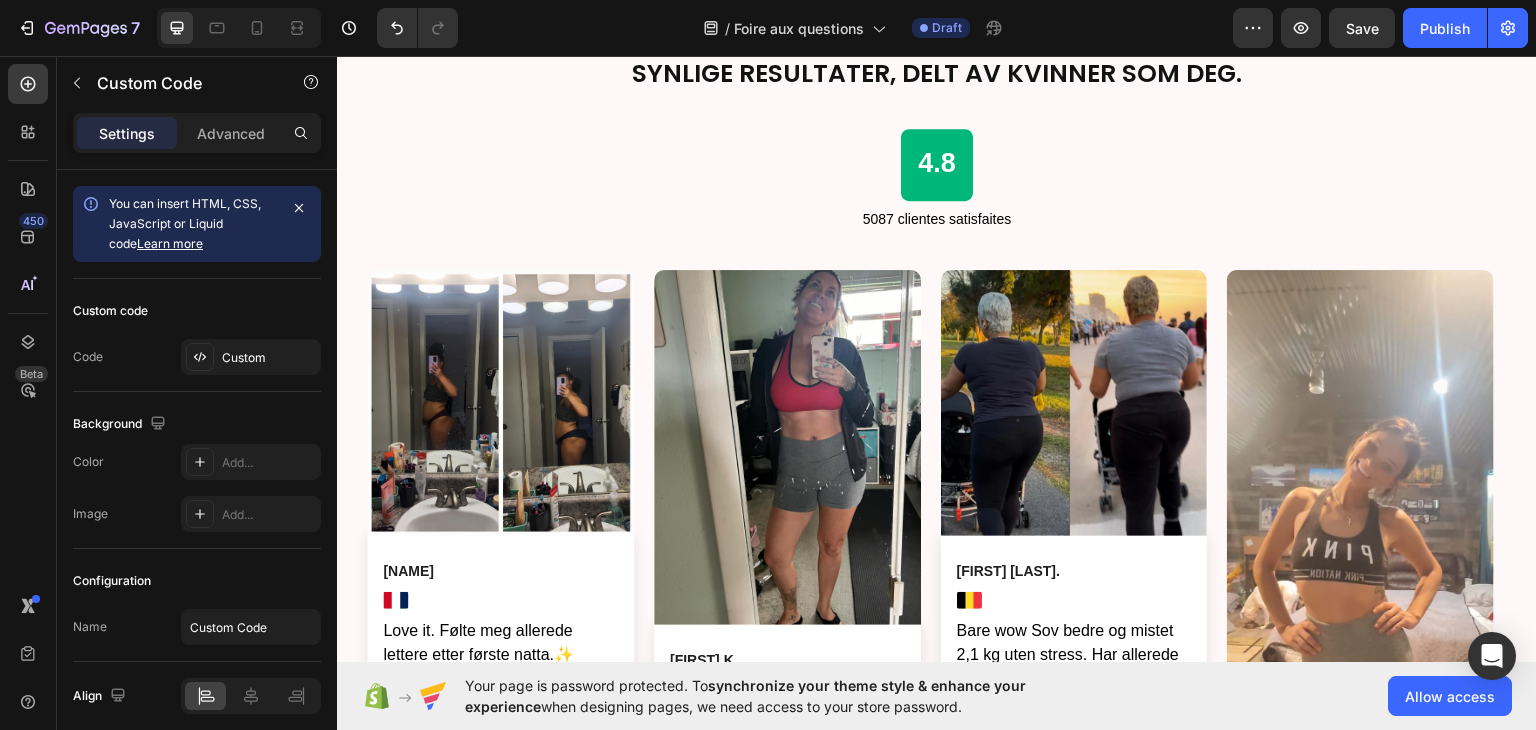 scroll, scrollTop: 680, scrollLeft: 0, axis: vertical 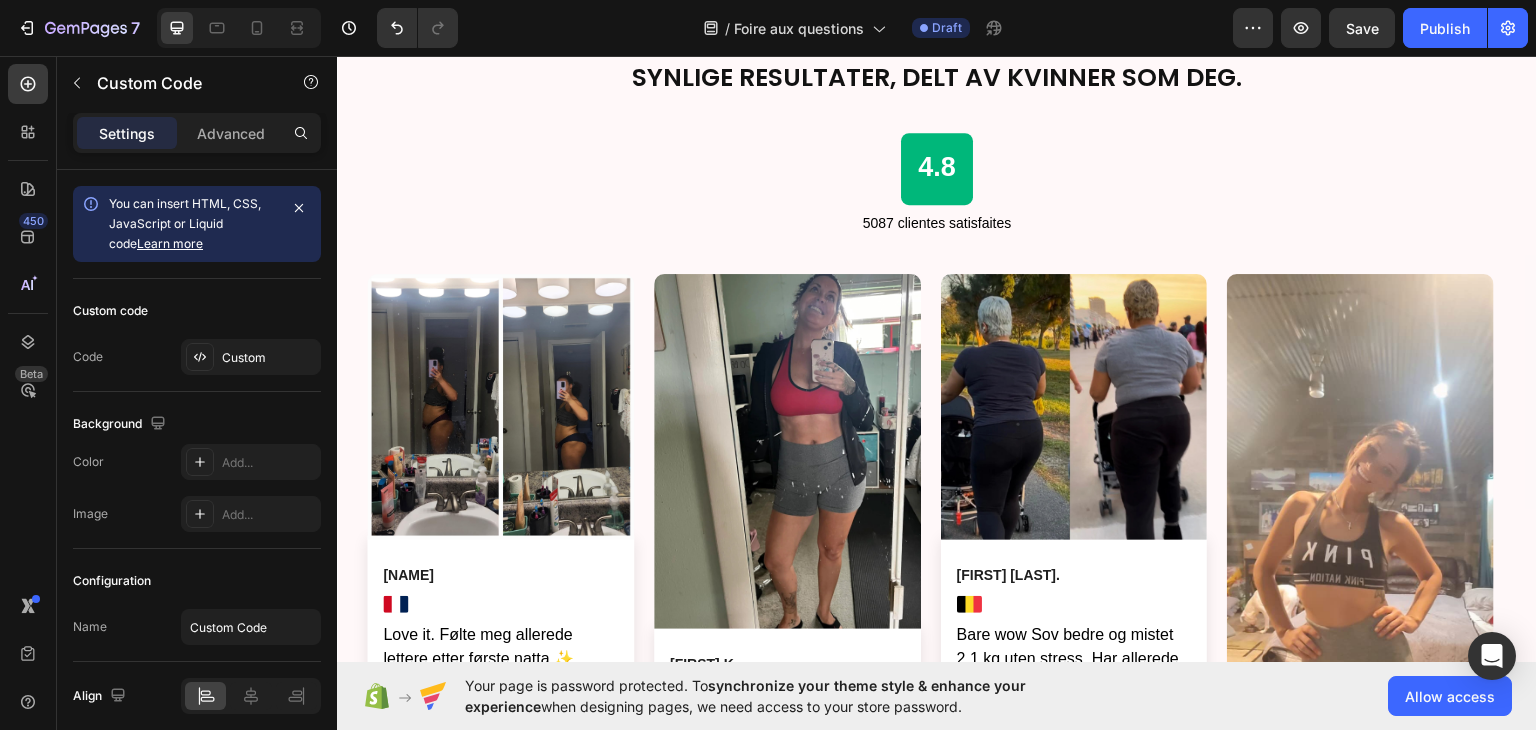 click at bounding box center (787, 451) 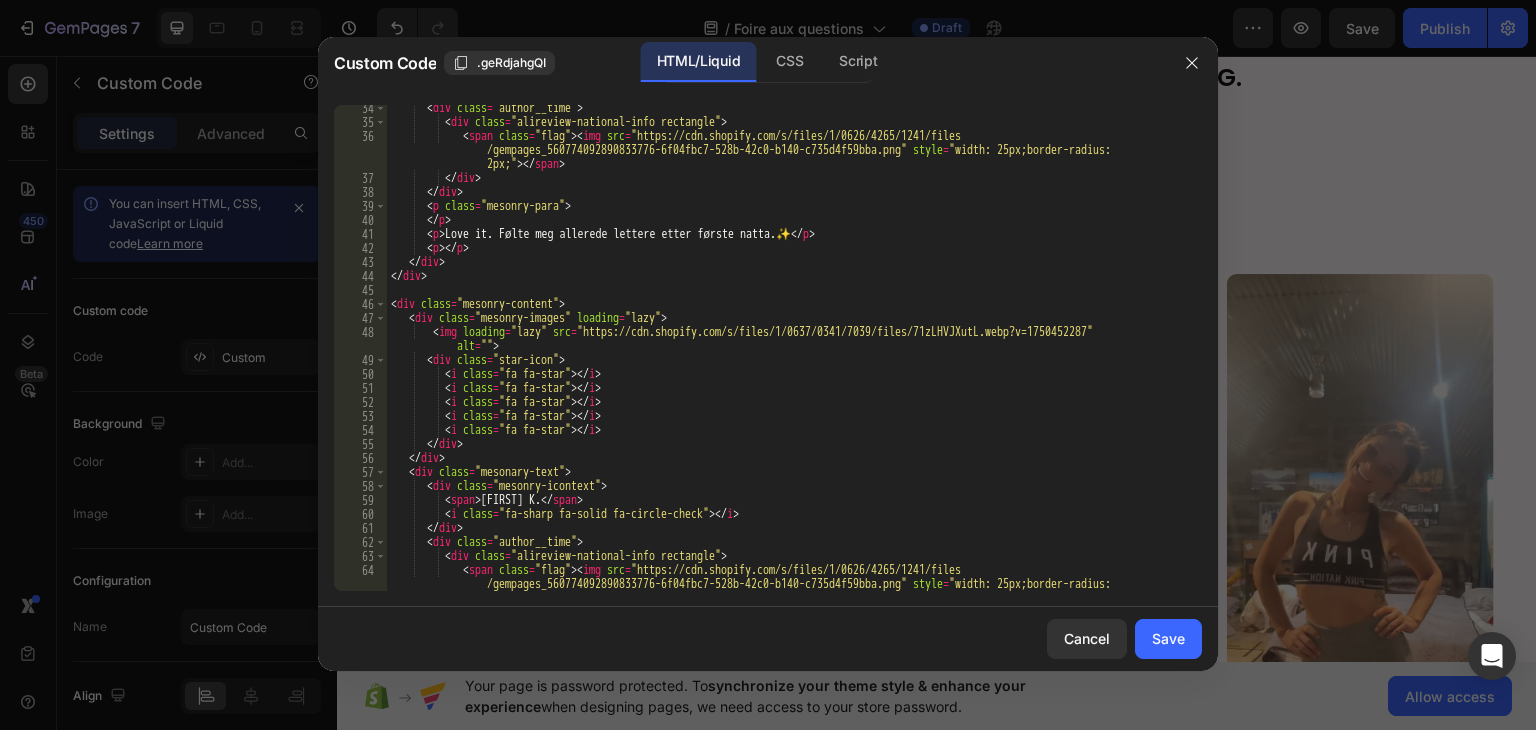 scroll, scrollTop: 480, scrollLeft: 0, axis: vertical 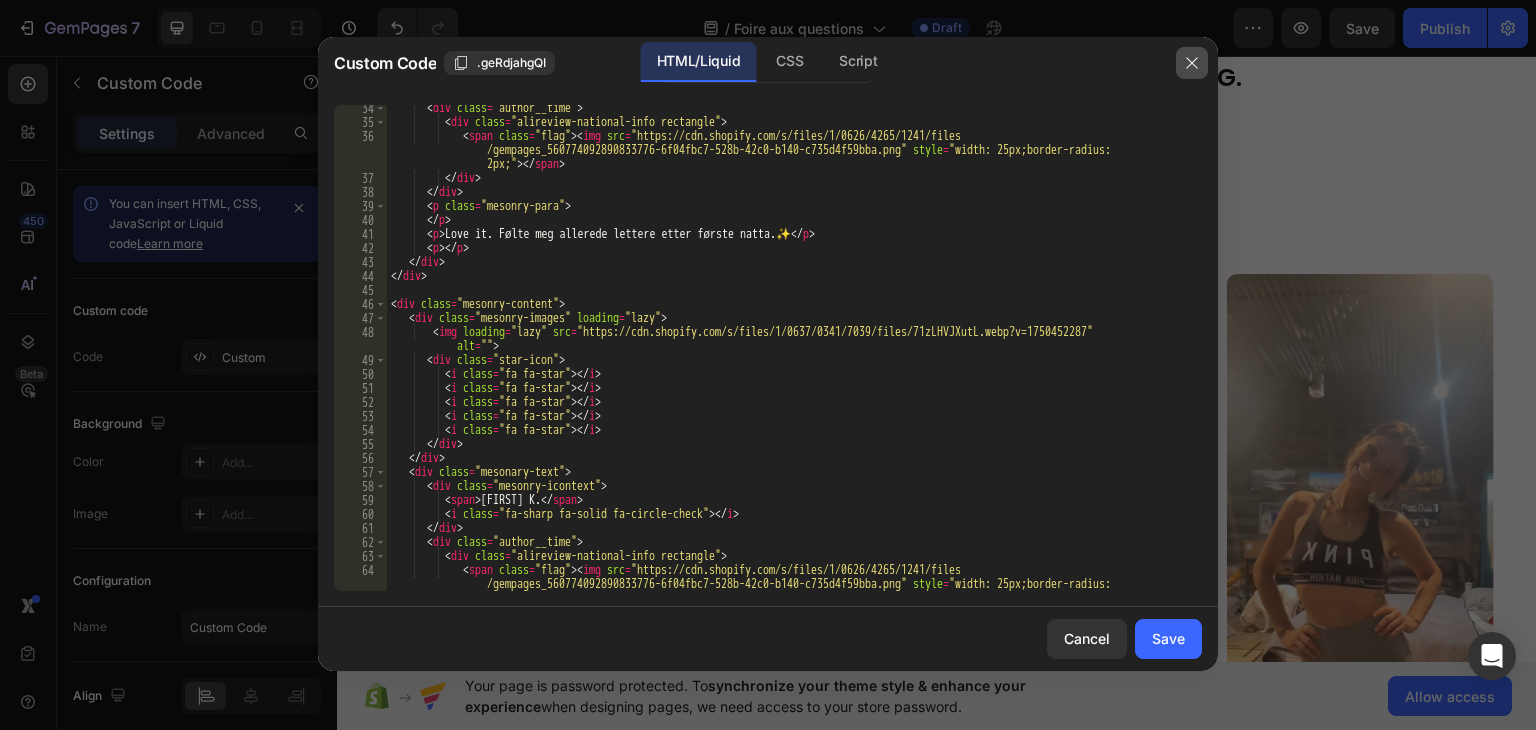 click 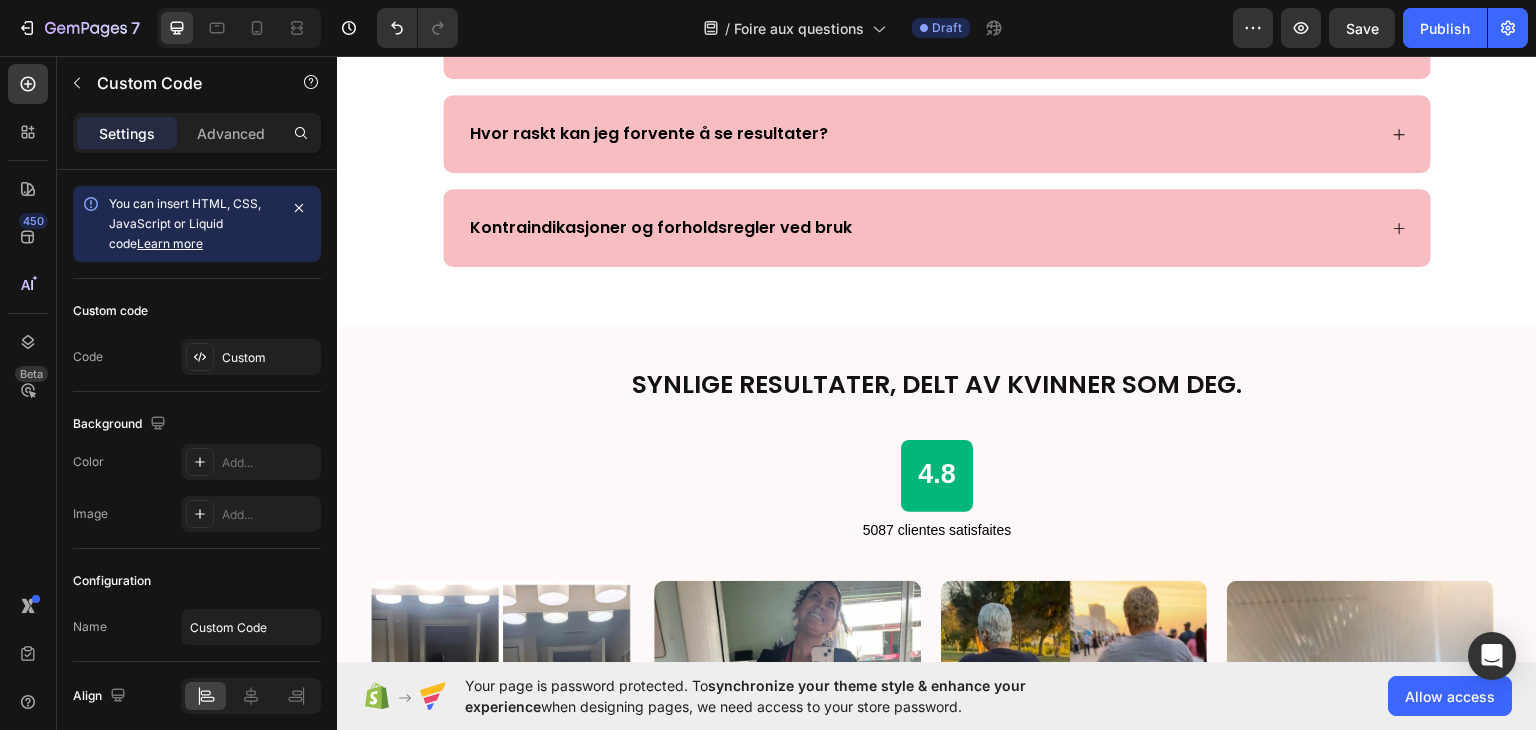 scroll, scrollTop: 280, scrollLeft: 0, axis: vertical 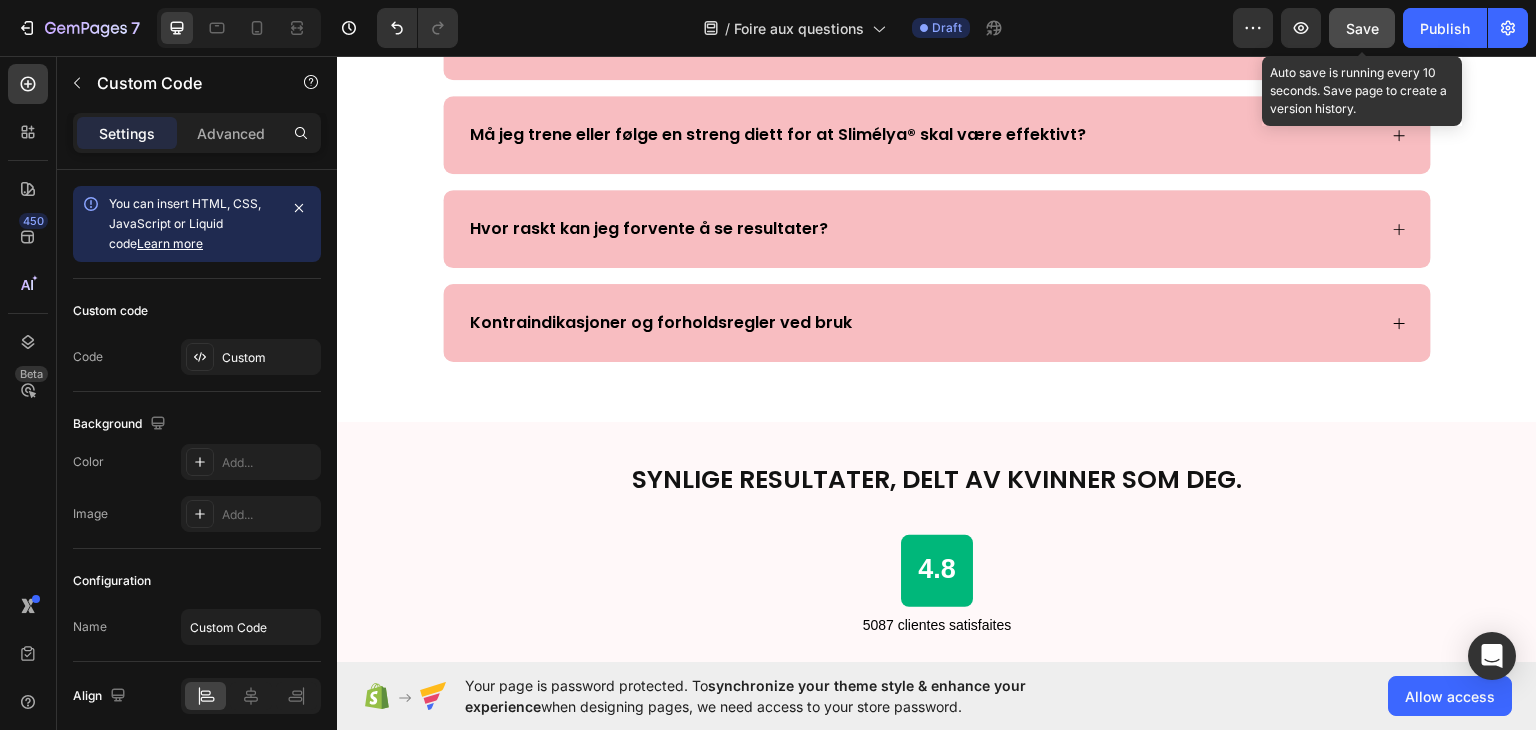 click on "Save" at bounding box center [1362, 28] 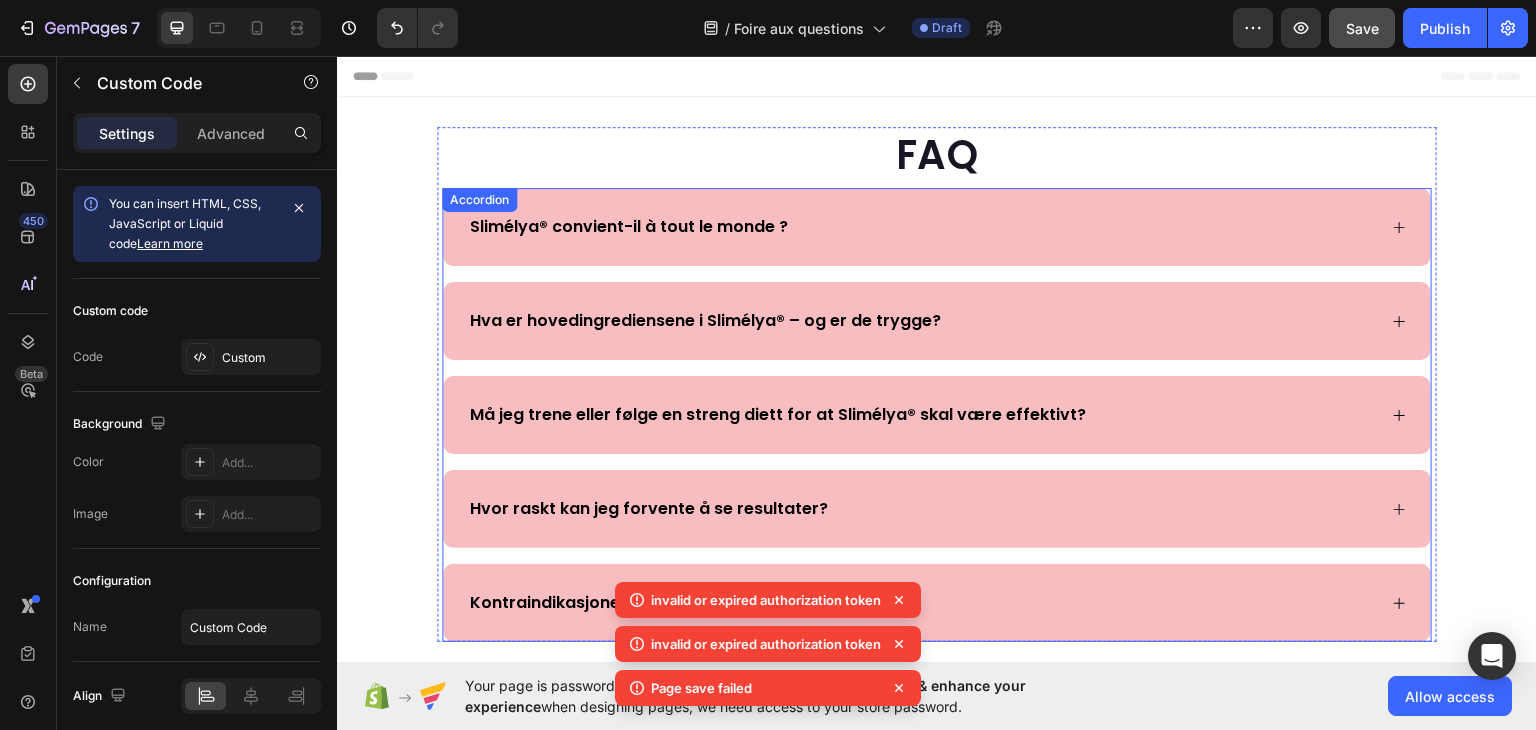 scroll, scrollTop: 1100, scrollLeft: 0, axis: vertical 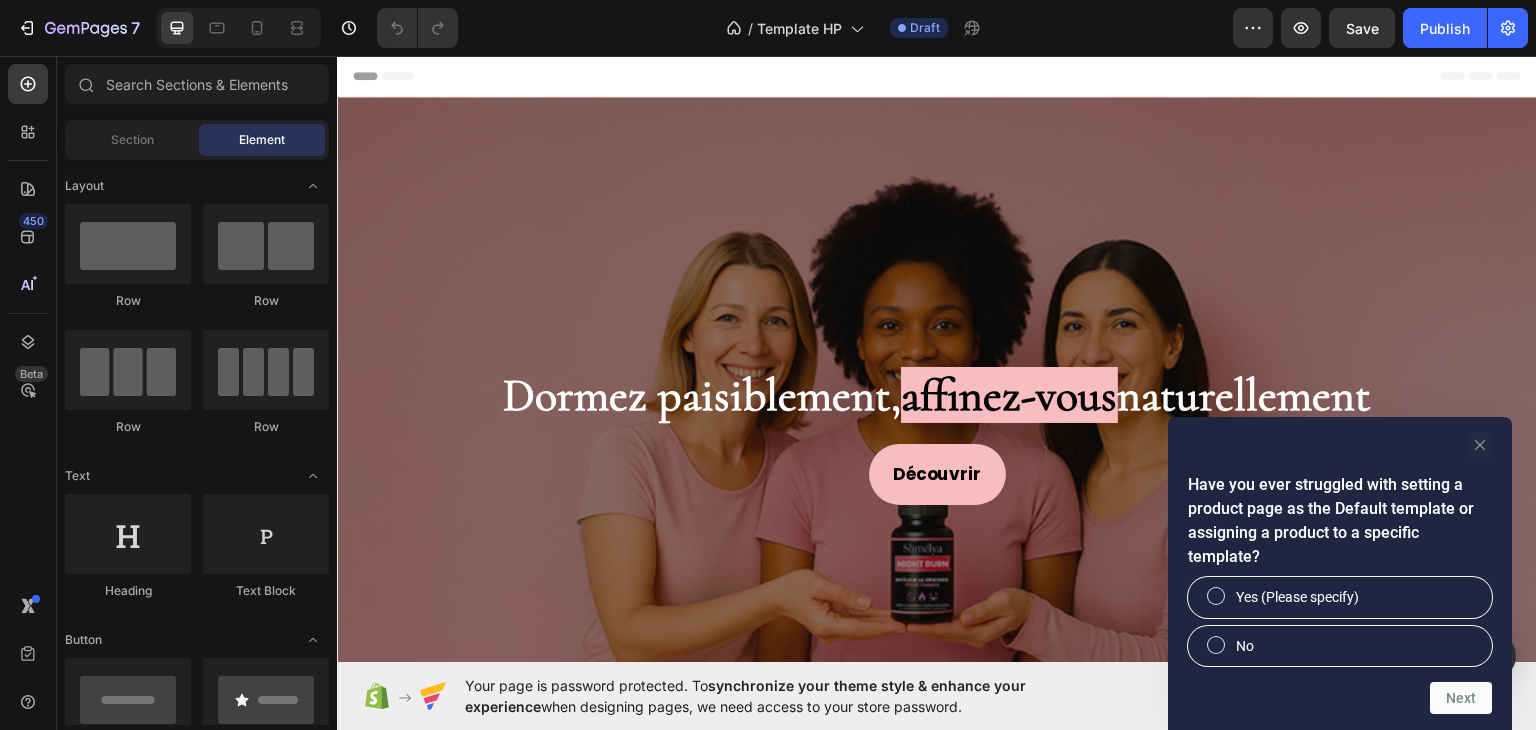 click 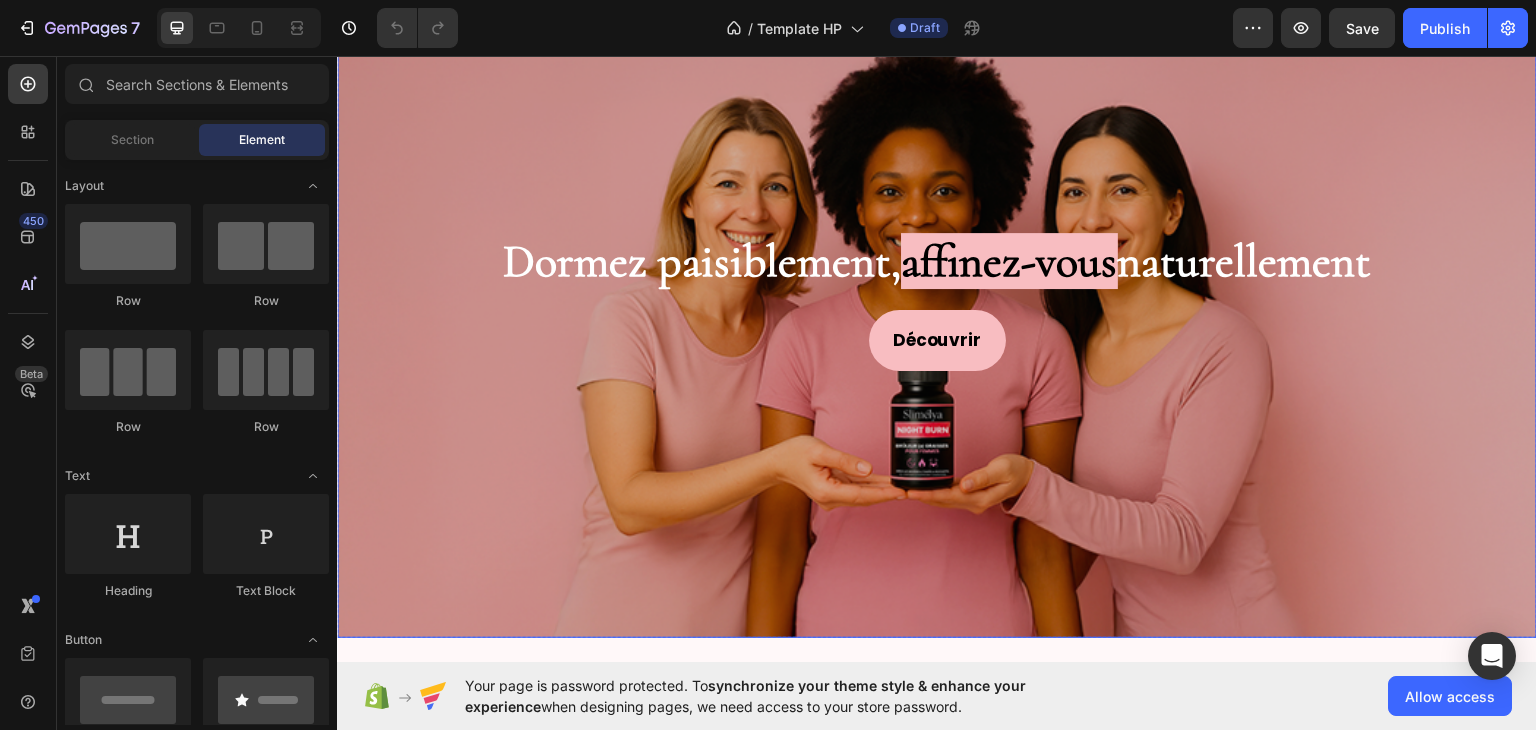 scroll, scrollTop: 100, scrollLeft: 0, axis: vertical 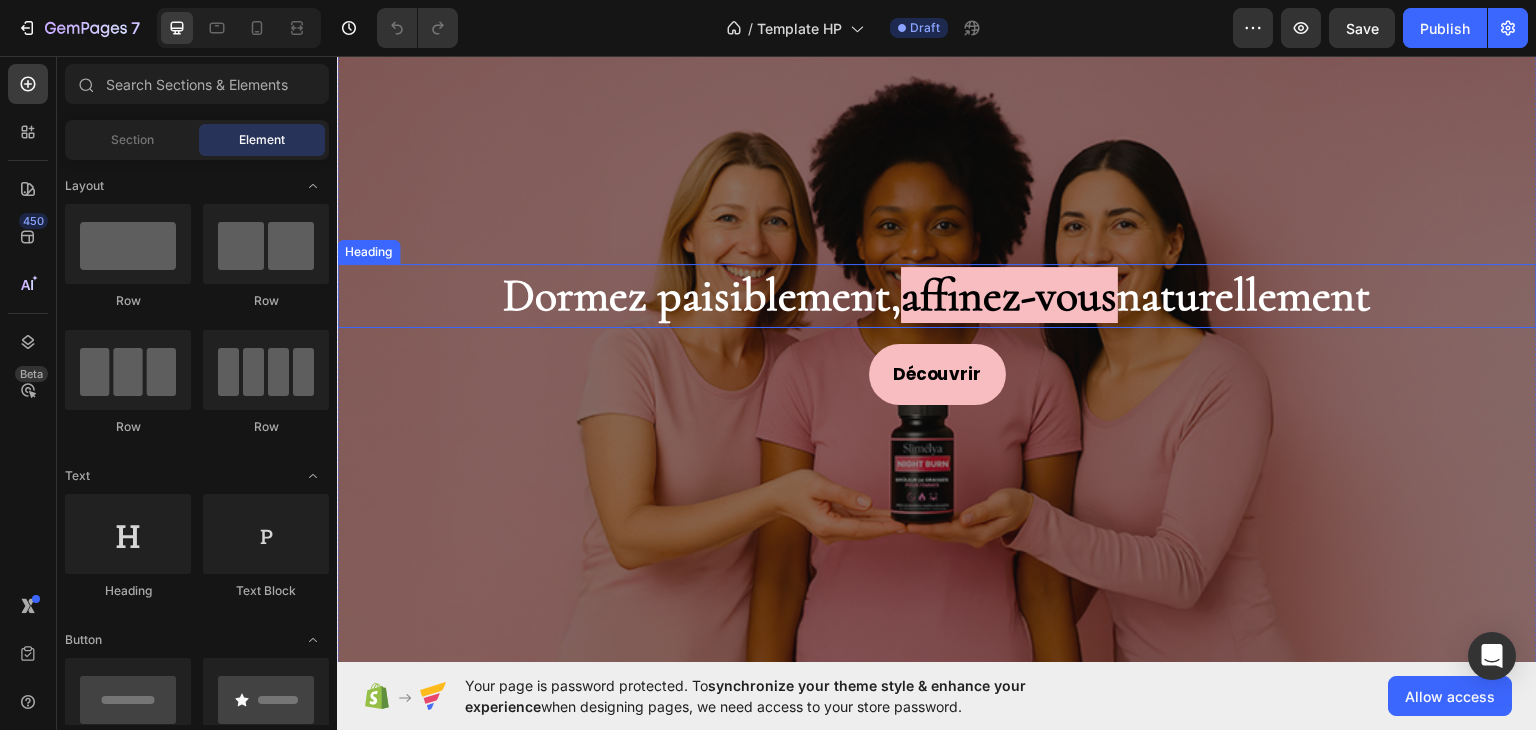 click on "Dormez paisiblement, affinez-vous naturellement" at bounding box center (937, 295) 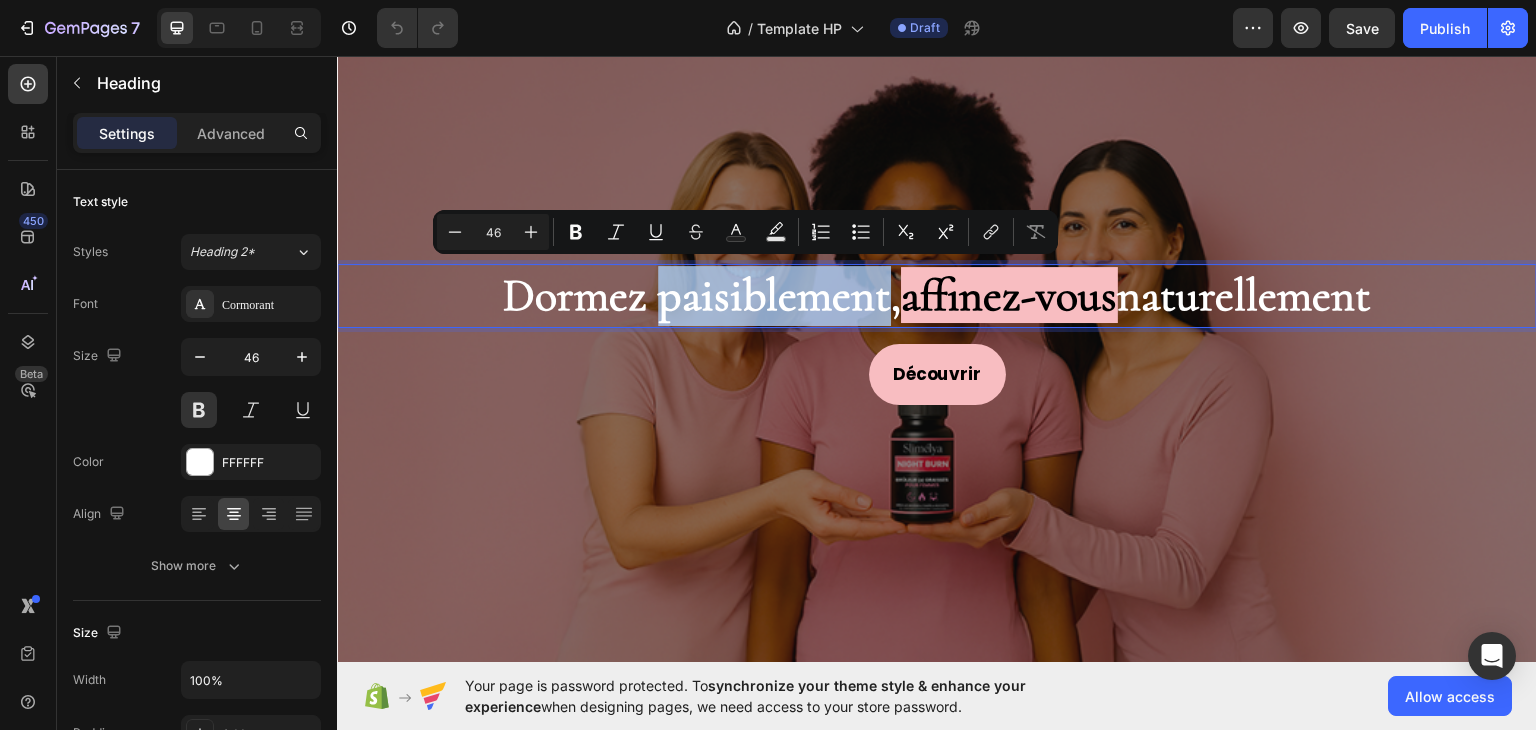 click on "Dormez paisiblement, affinez-vous naturellement" at bounding box center (937, 295) 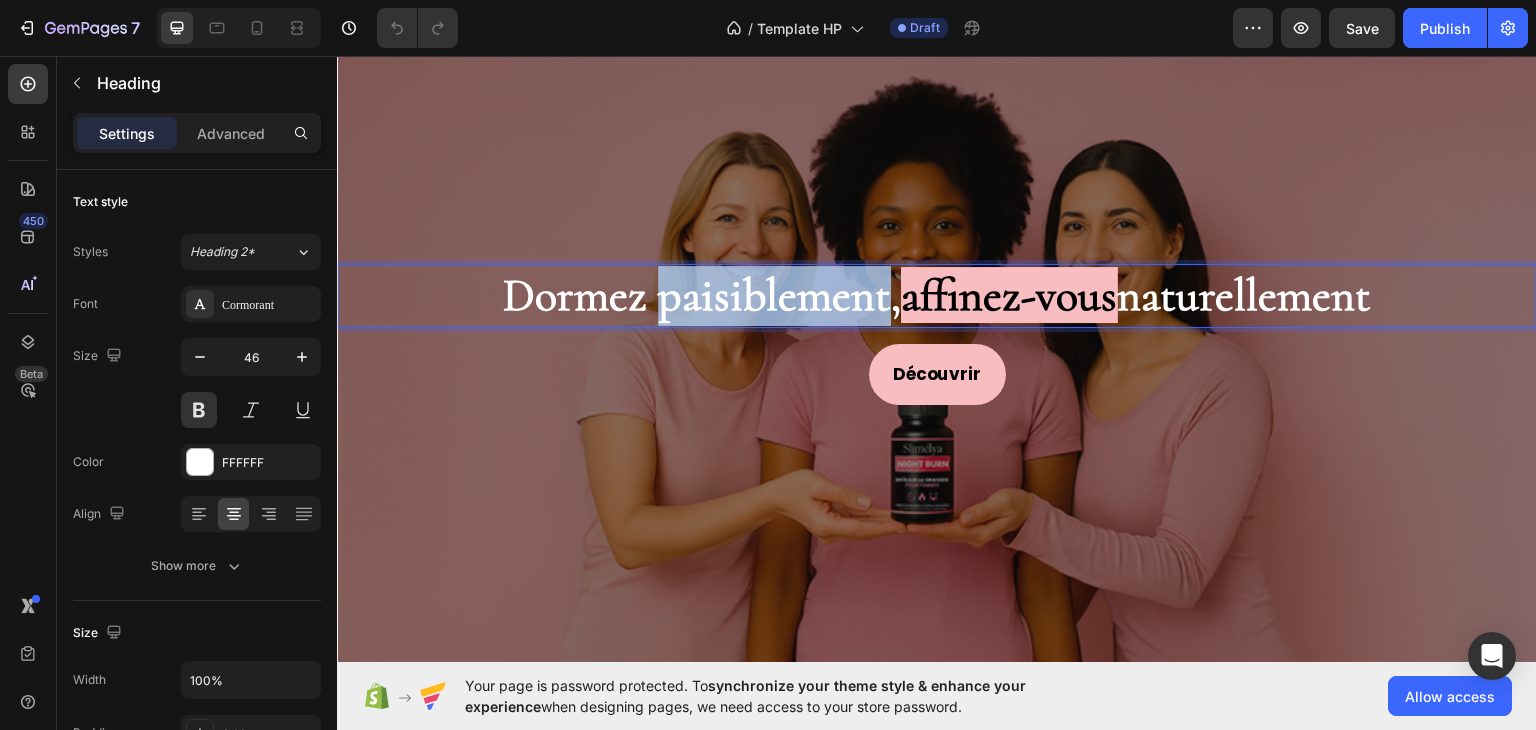 click on "Dormez paisiblement, affinez-vous naturellement" at bounding box center [937, 295] 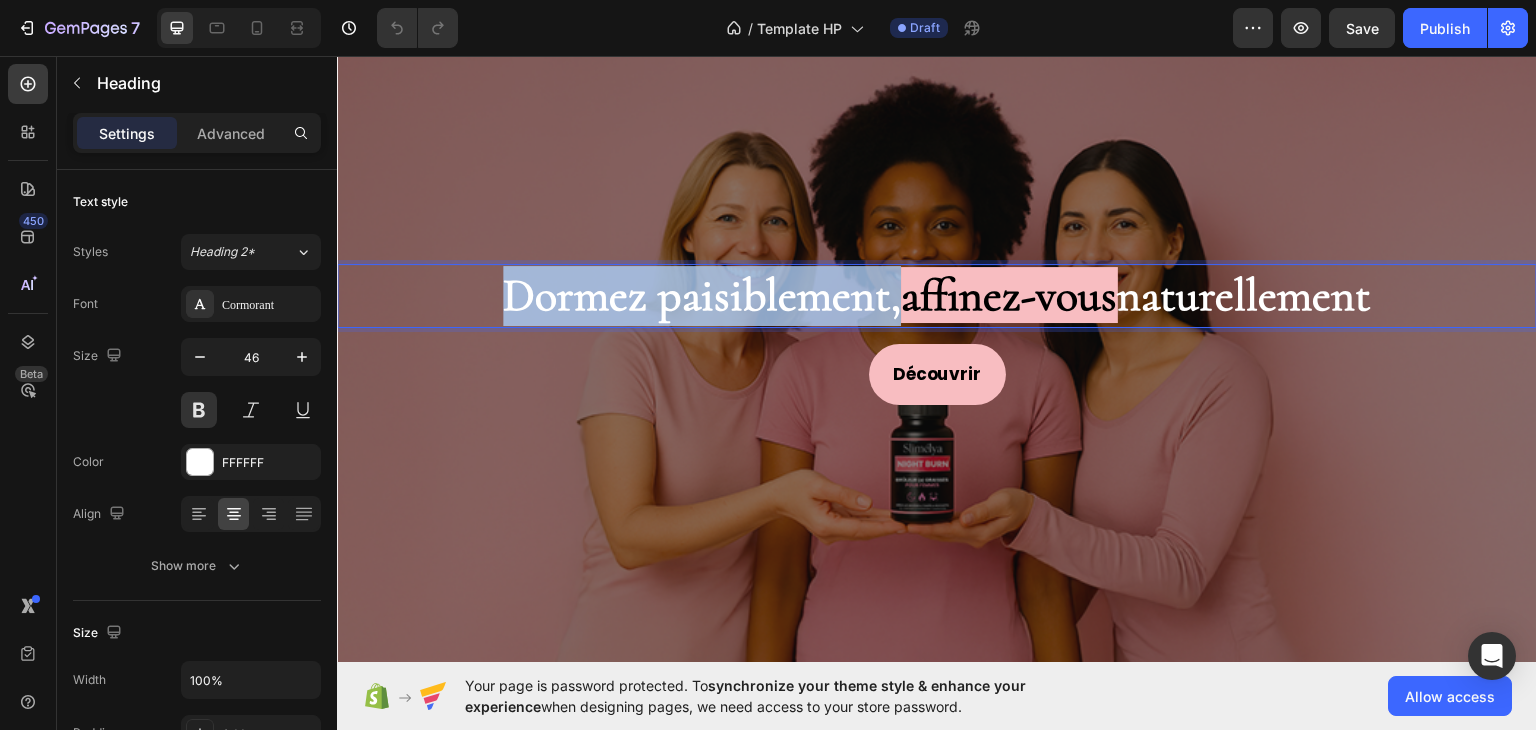 drag, startPoint x: 477, startPoint y: 279, endPoint x: 872, endPoint y: 304, distance: 395.79034 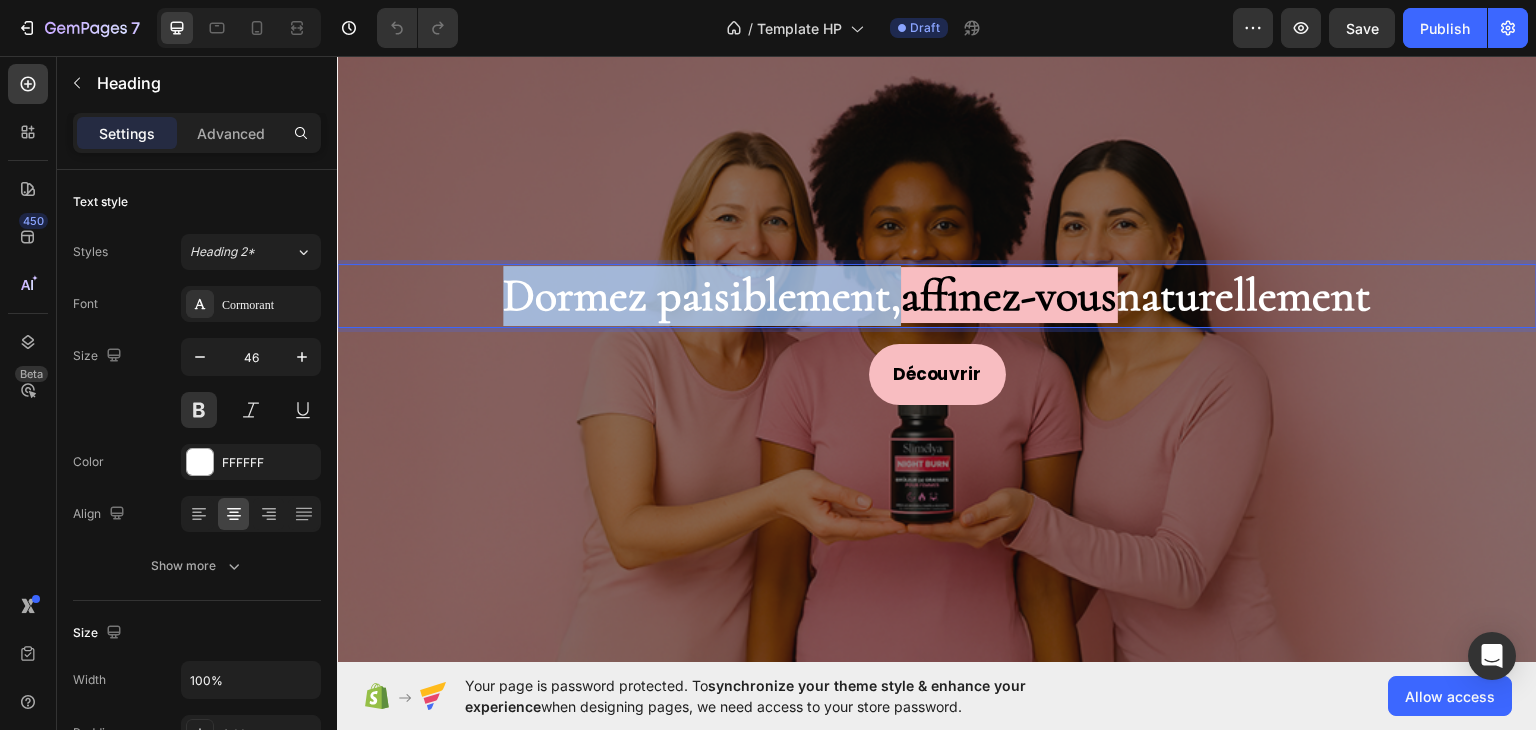 click on "Dormez paisiblement, affinez-vous naturellement" at bounding box center (937, 295) 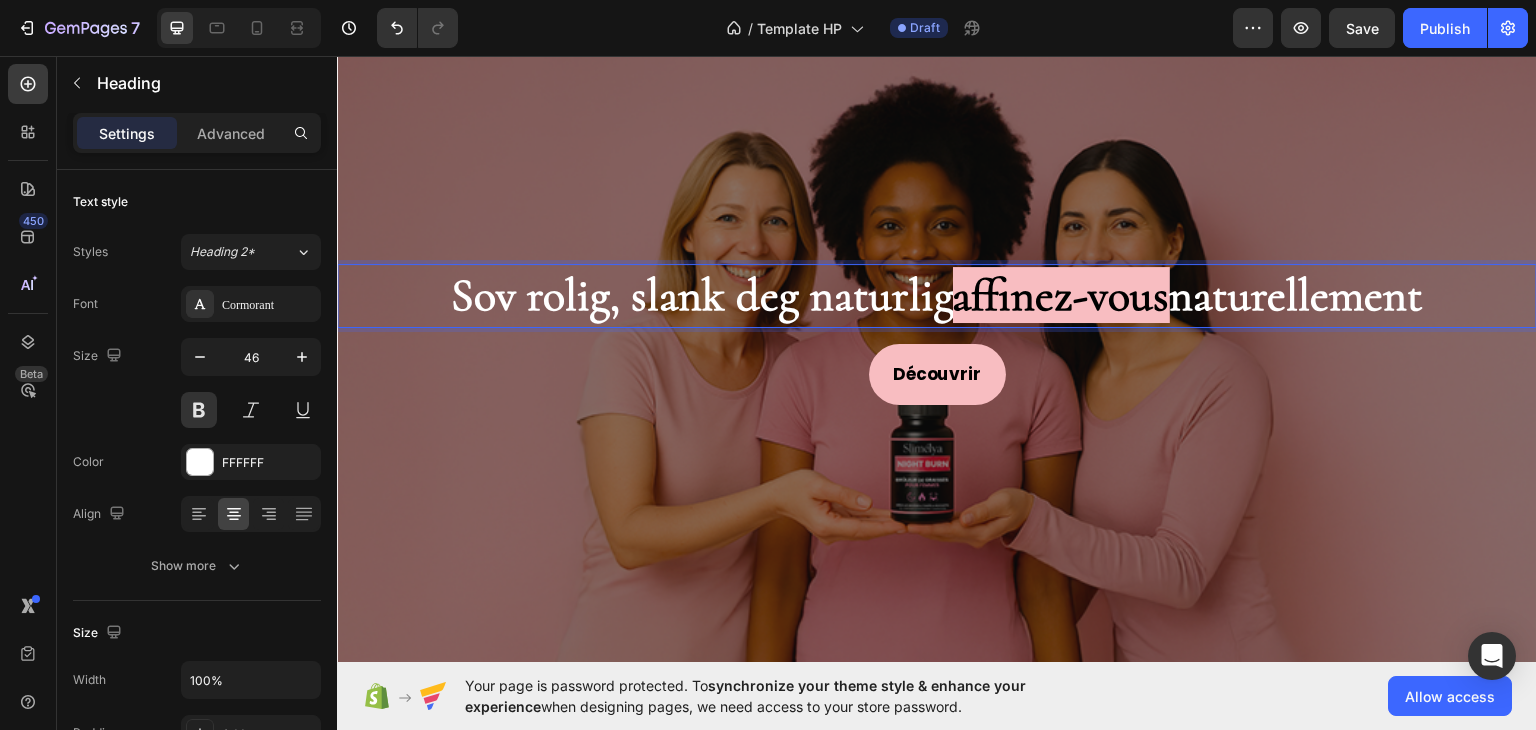 click on "Sov rolig, slank deg naturlig affinez-vous naturellement" at bounding box center (937, 295) 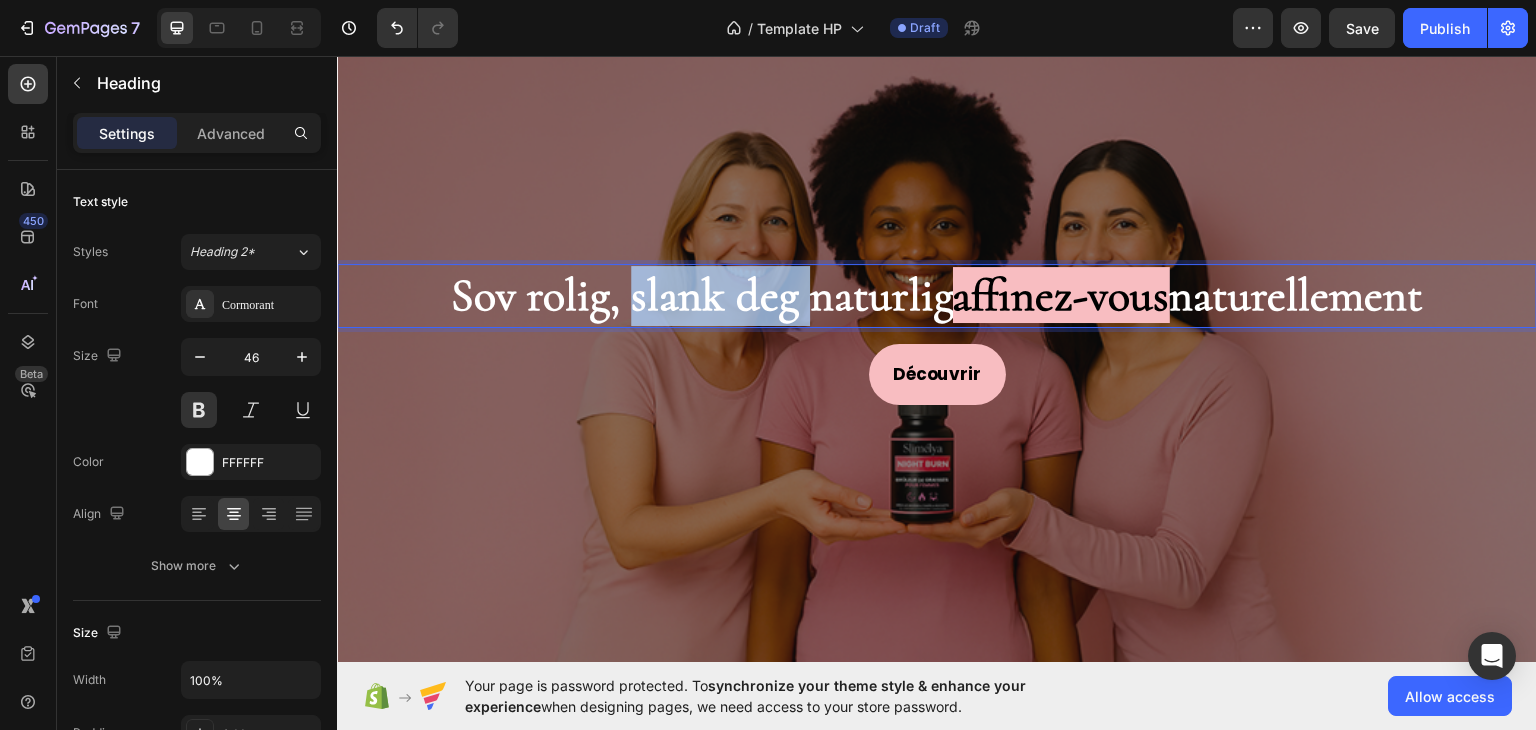 drag, startPoint x: 777, startPoint y: 289, endPoint x: 609, endPoint y: 285, distance: 168.0476 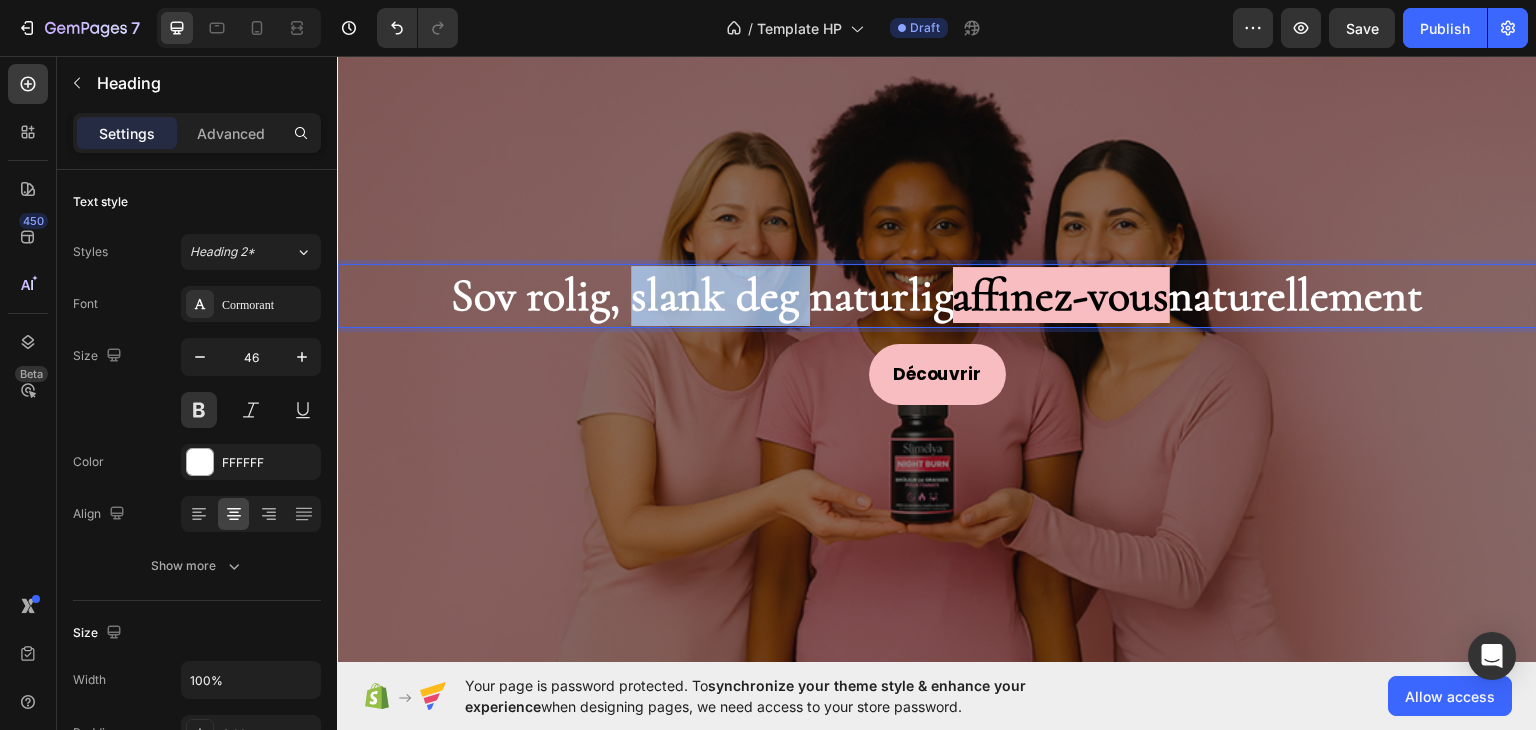 click on "Sov rolig, slank deg naturlig affinez-vous naturellement" at bounding box center [937, 295] 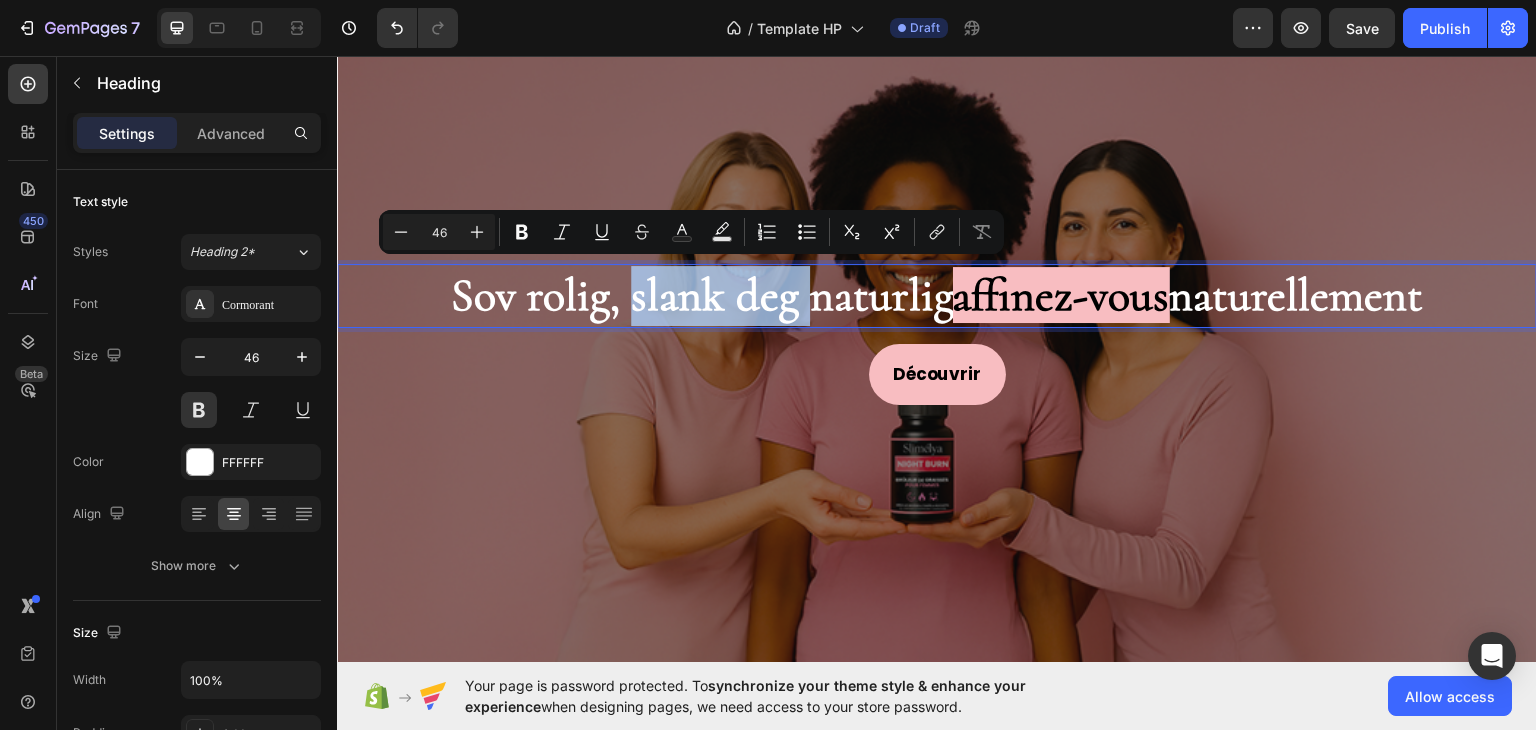 copy on "slank deg" 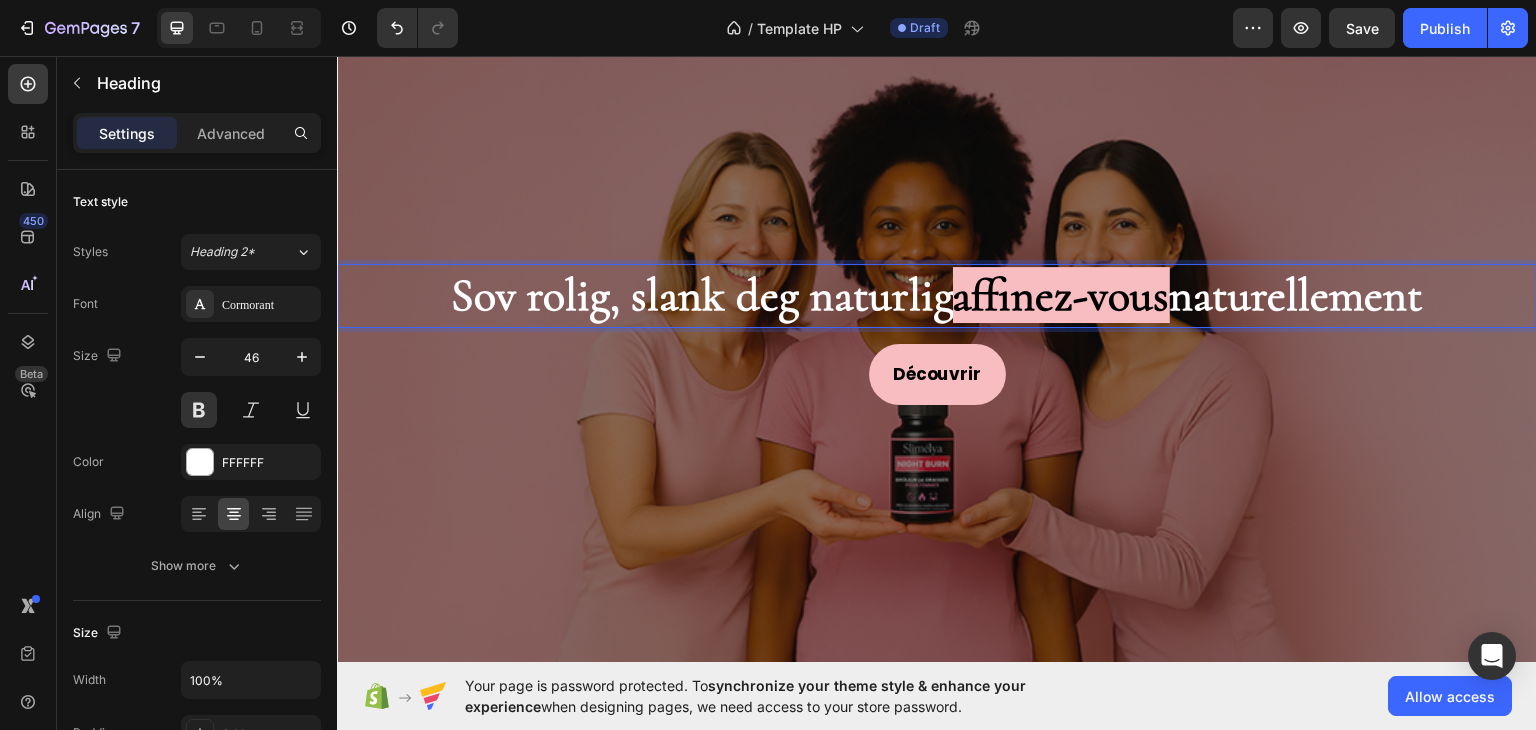 click on "affinez-vous" at bounding box center [1061, 294] 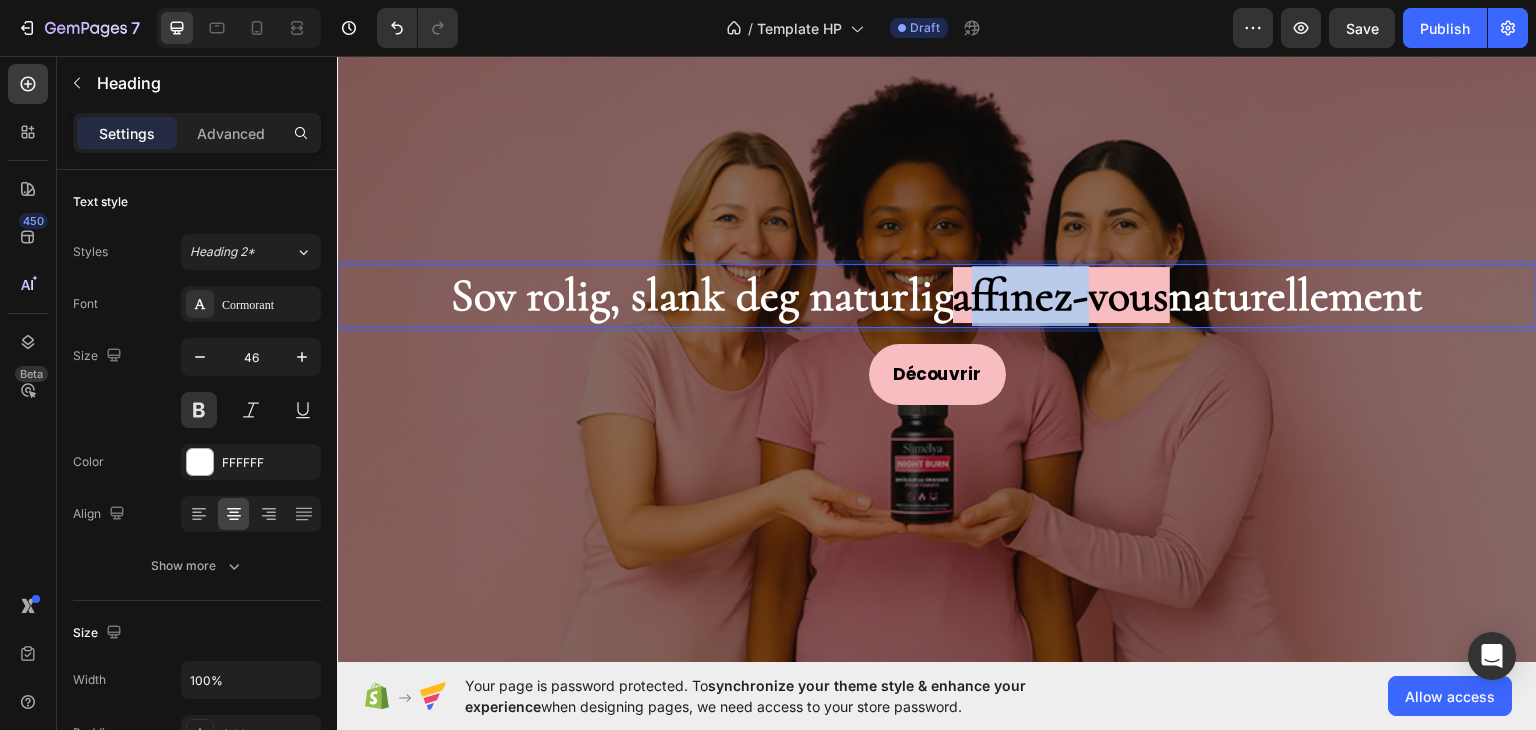click on "affinez-vous" at bounding box center (1061, 294) 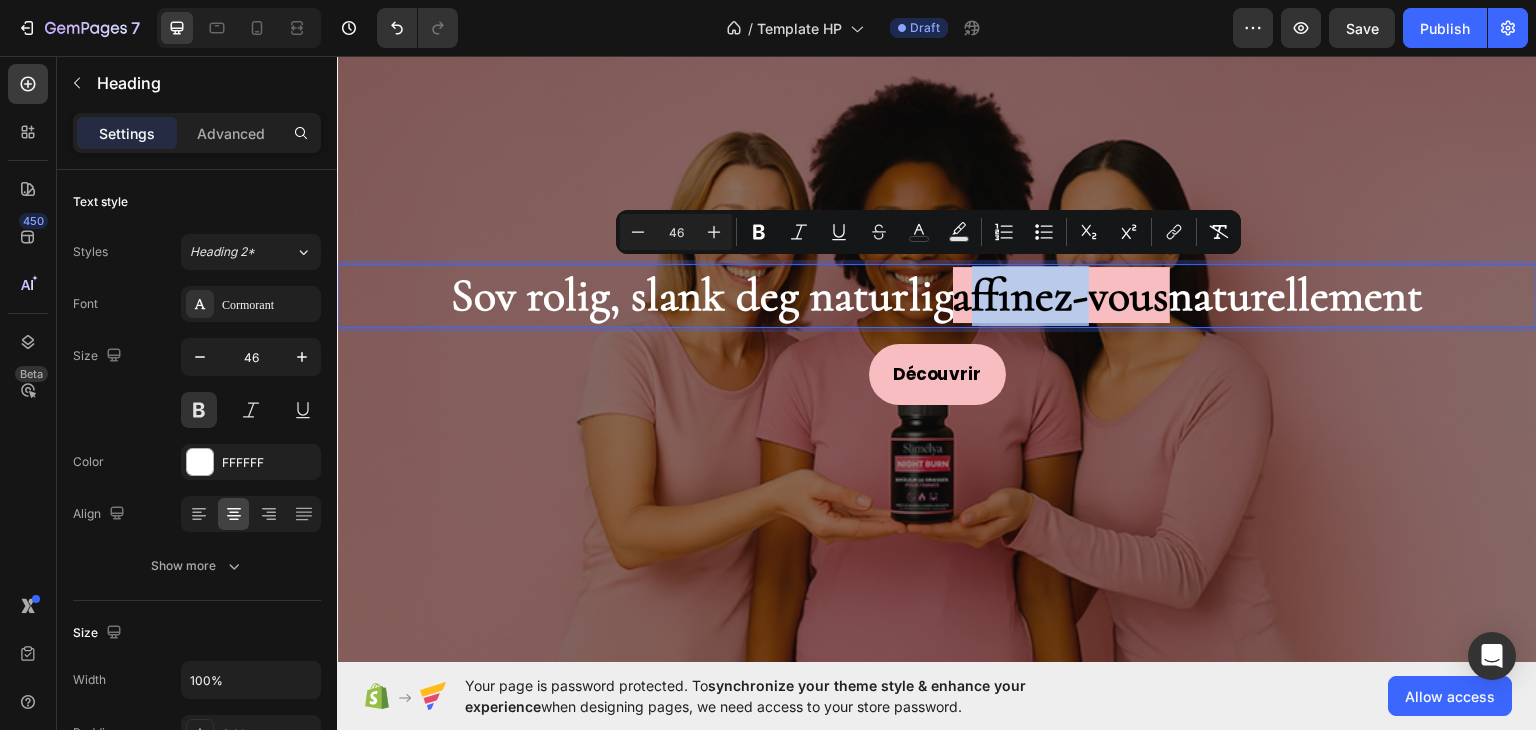 click on "affinez-vous" at bounding box center (1061, 294) 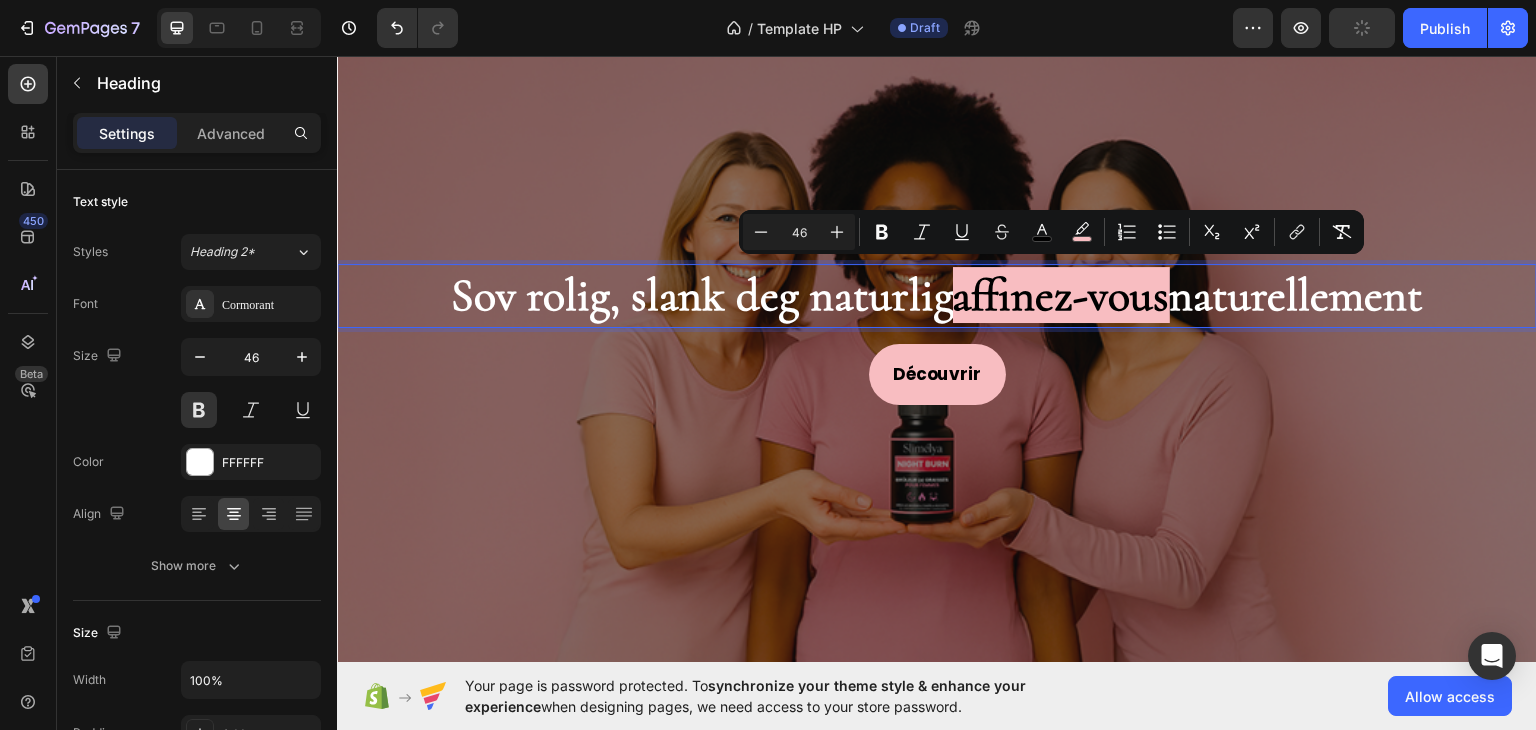 drag, startPoint x: 1160, startPoint y: 293, endPoint x: 954, endPoint y: 290, distance: 206.02185 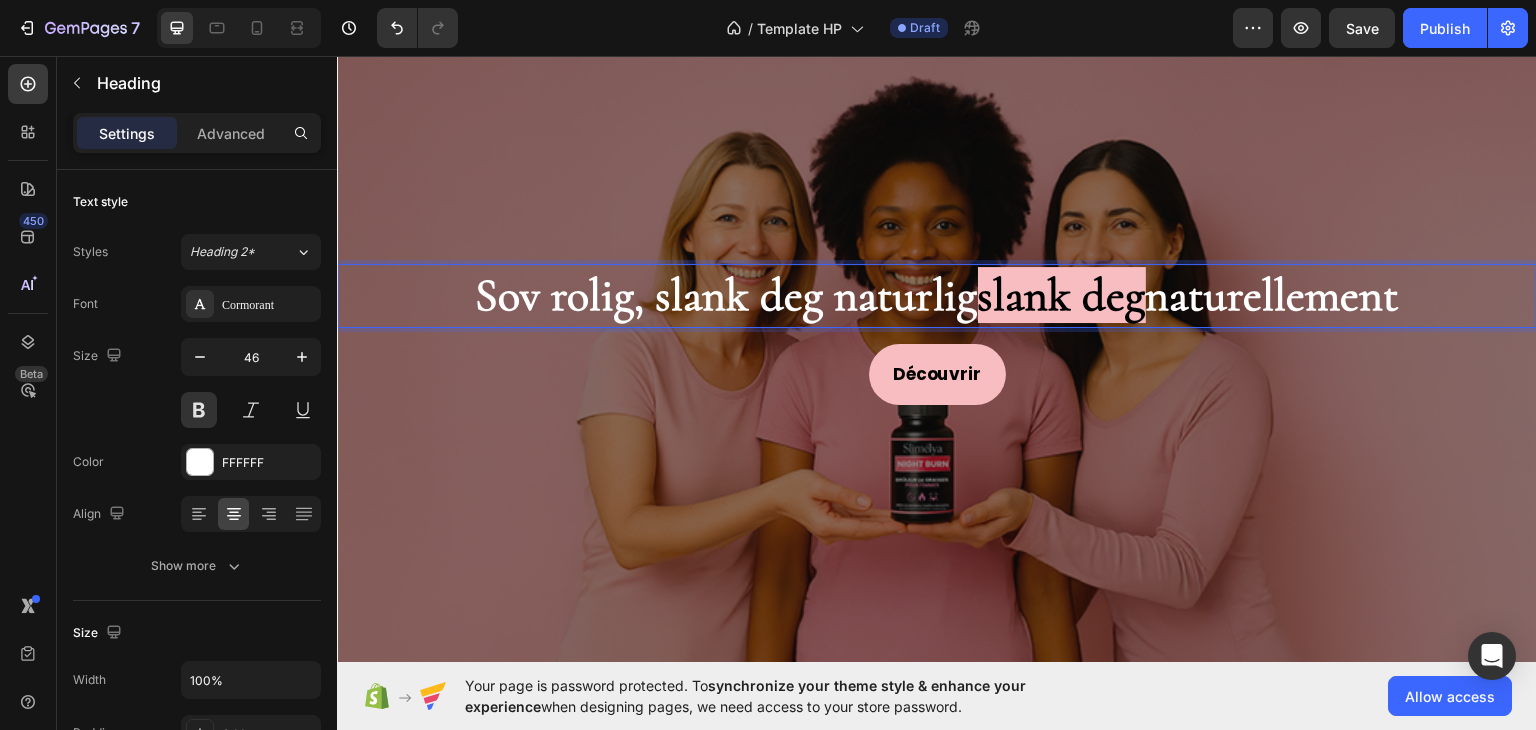 click on "Sov rolig, slank deg naturlig   slank deg    naturellement" at bounding box center [937, 295] 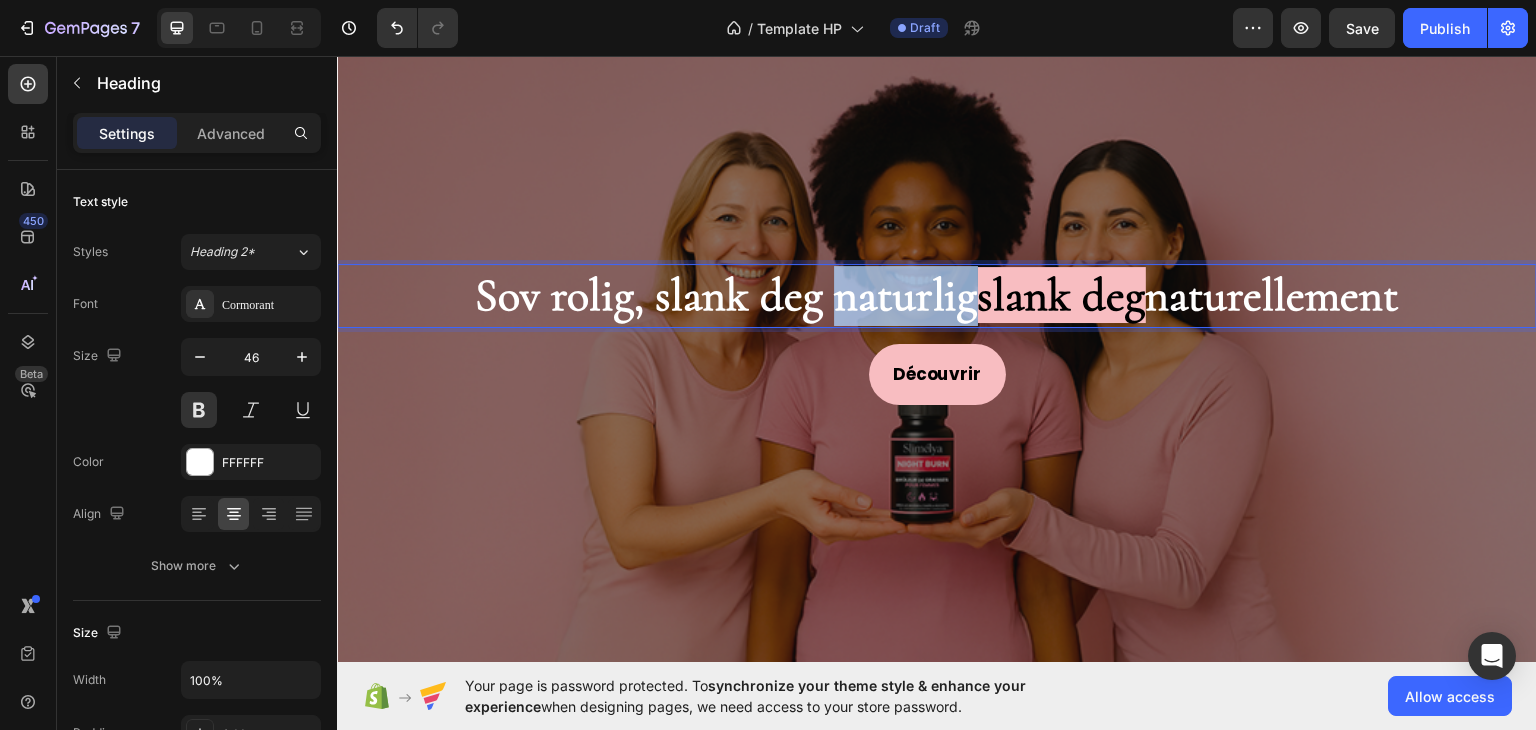 drag, startPoint x: 942, startPoint y: 293, endPoint x: 806, endPoint y: 295, distance: 136.01471 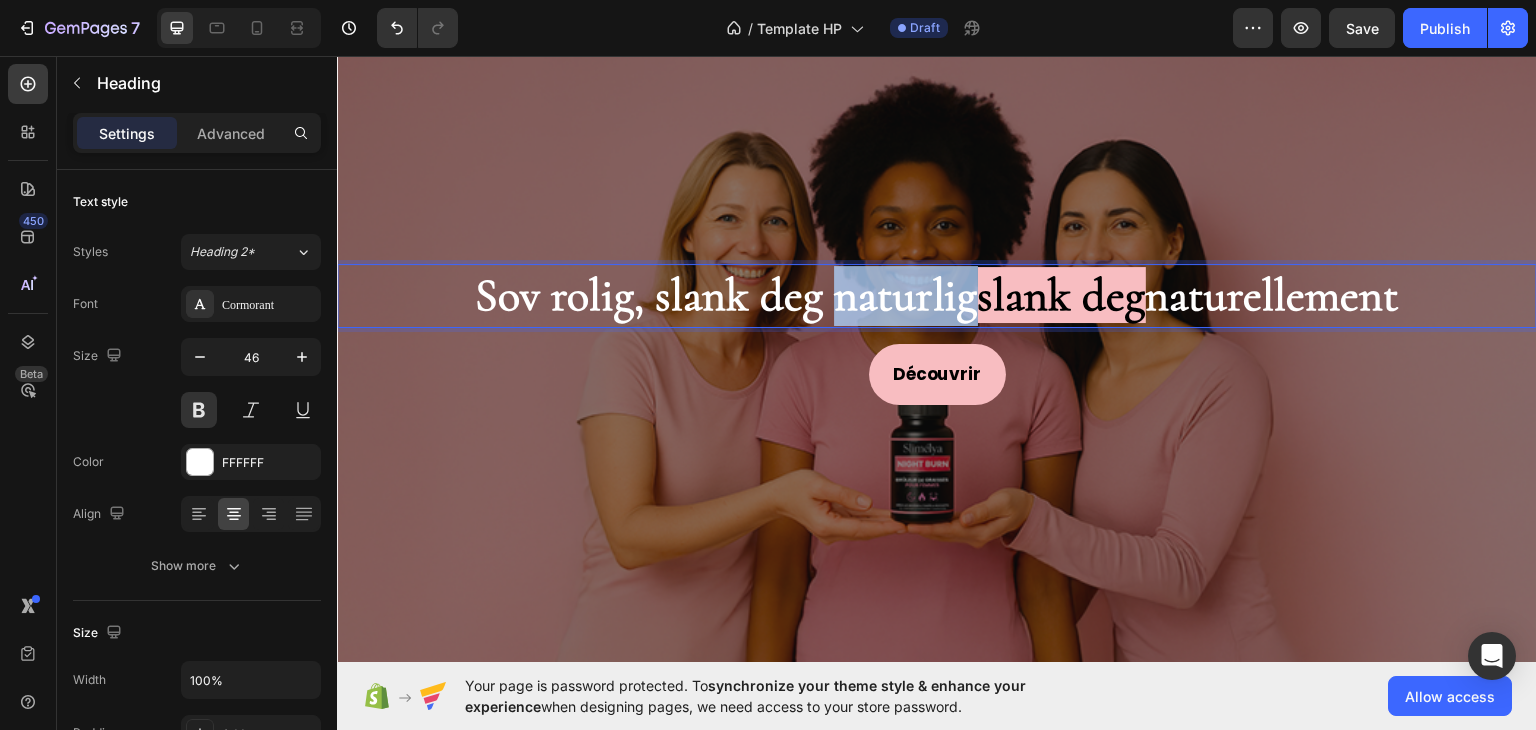 click on "Sov rolig, slank deg naturlig   slank deg    naturellement" at bounding box center (937, 295) 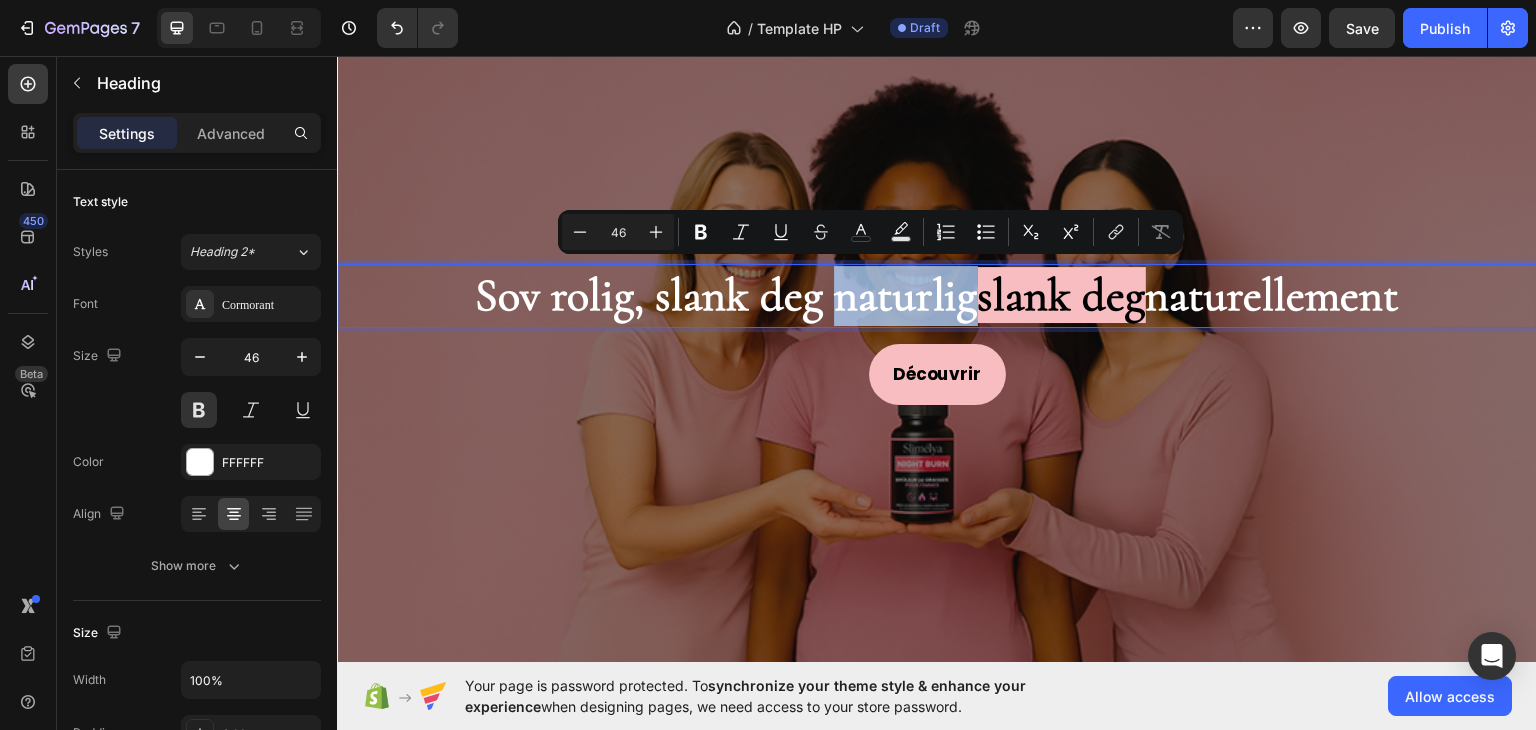 copy on "naturlig" 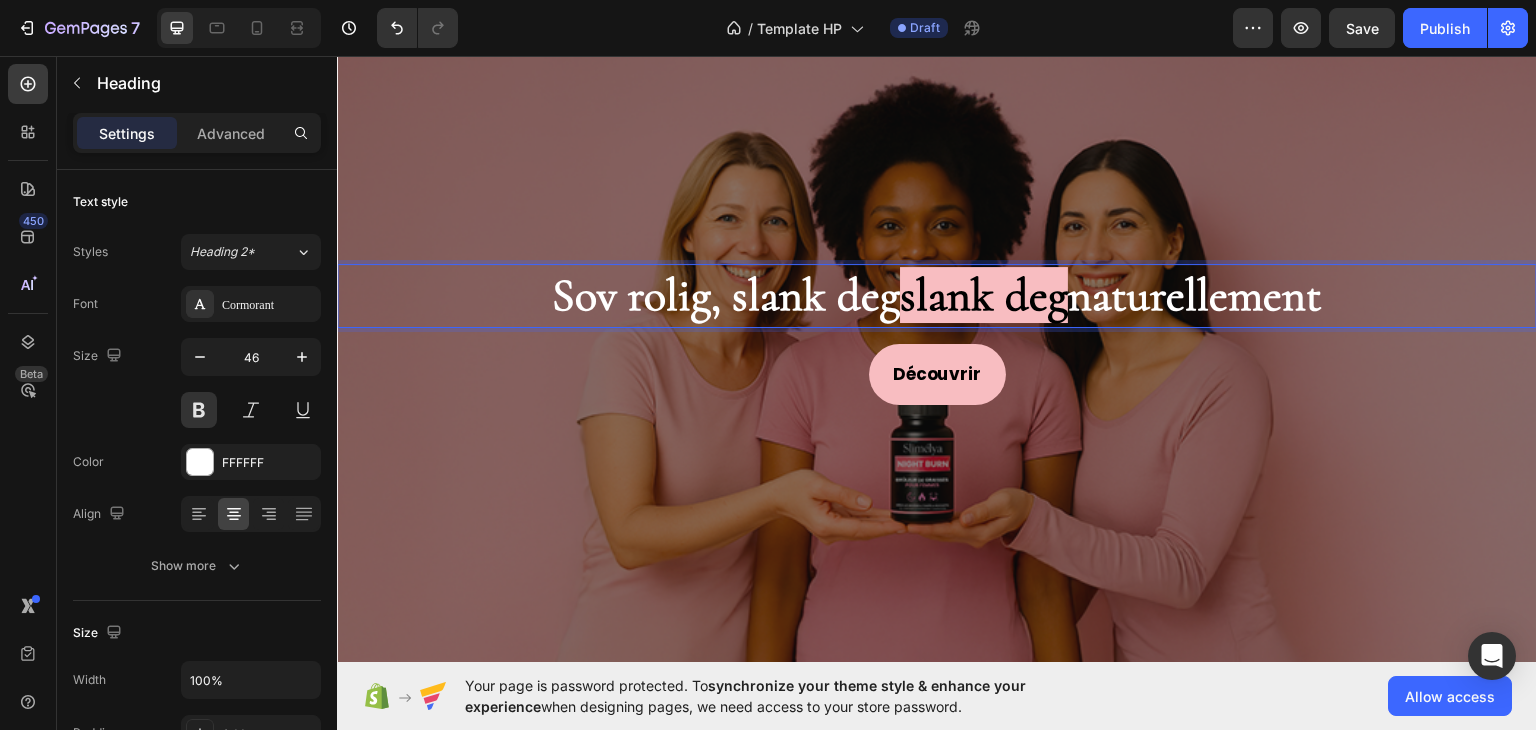 drag, startPoint x: 867, startPoint y: 297, endPoint x: 699, endPoint y: 293, distance: 168.0476 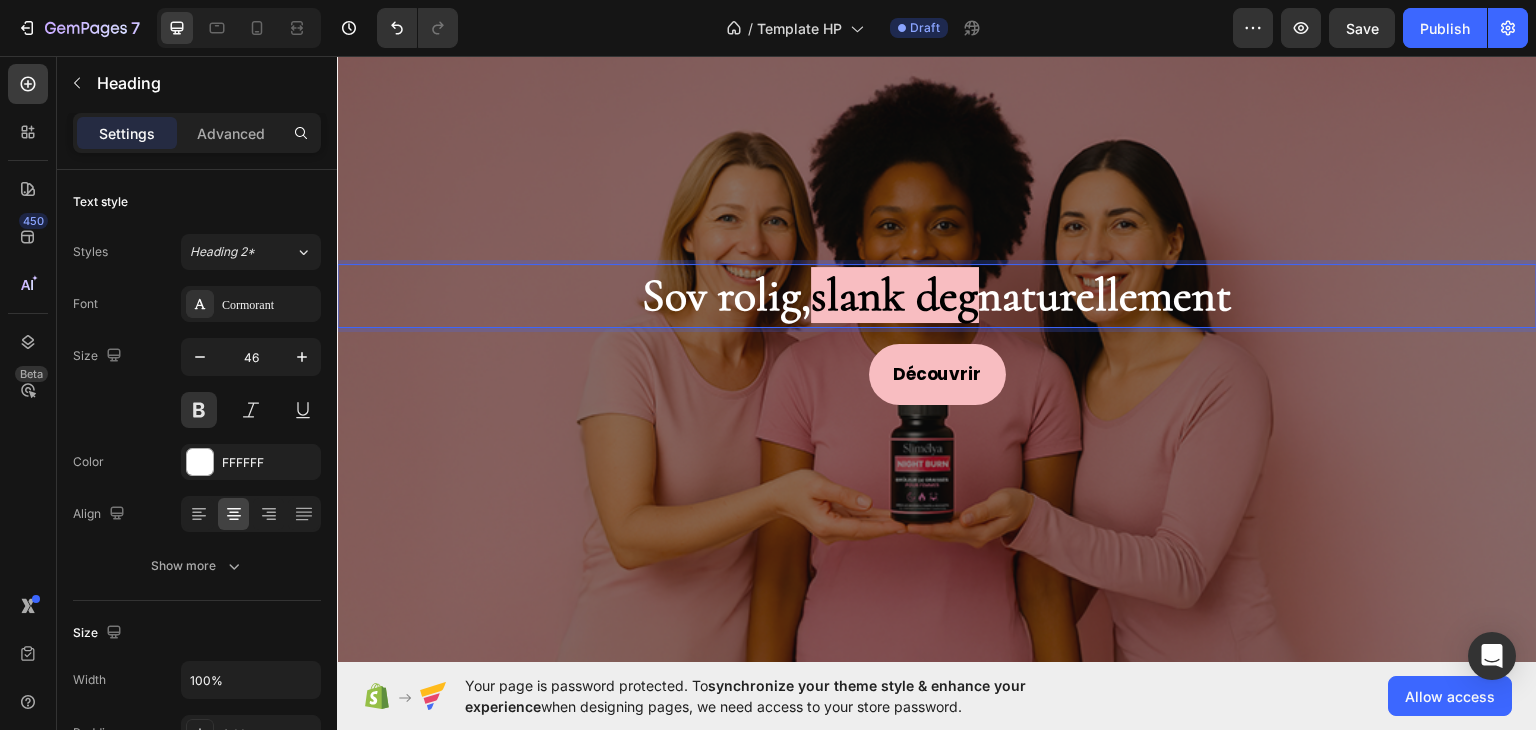 click on "Sov rolig,    slank deg    naturellement" at bounding box center [937, 295] 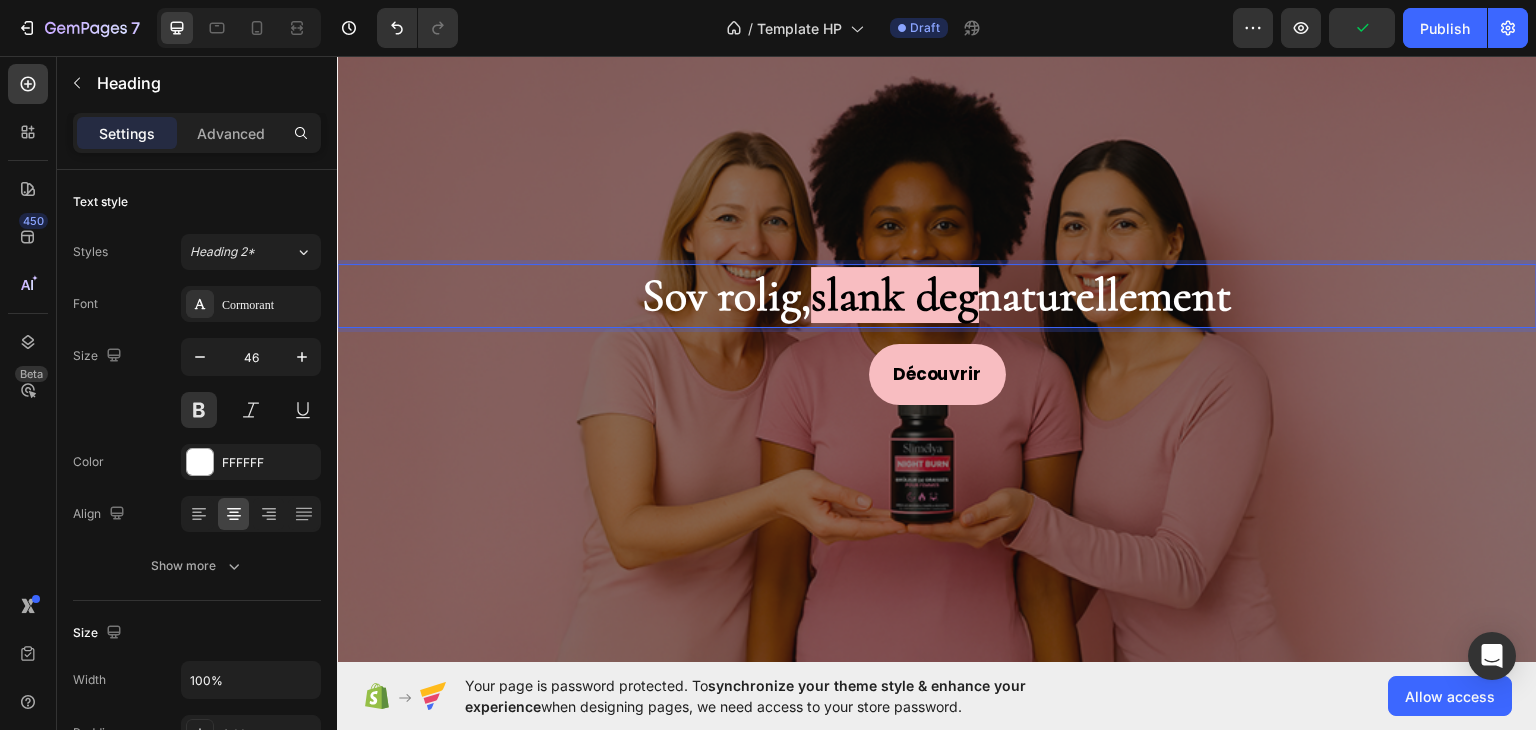 click on "Sov rolig,    slank deg    naturellement" at bounding box center (937, 295) 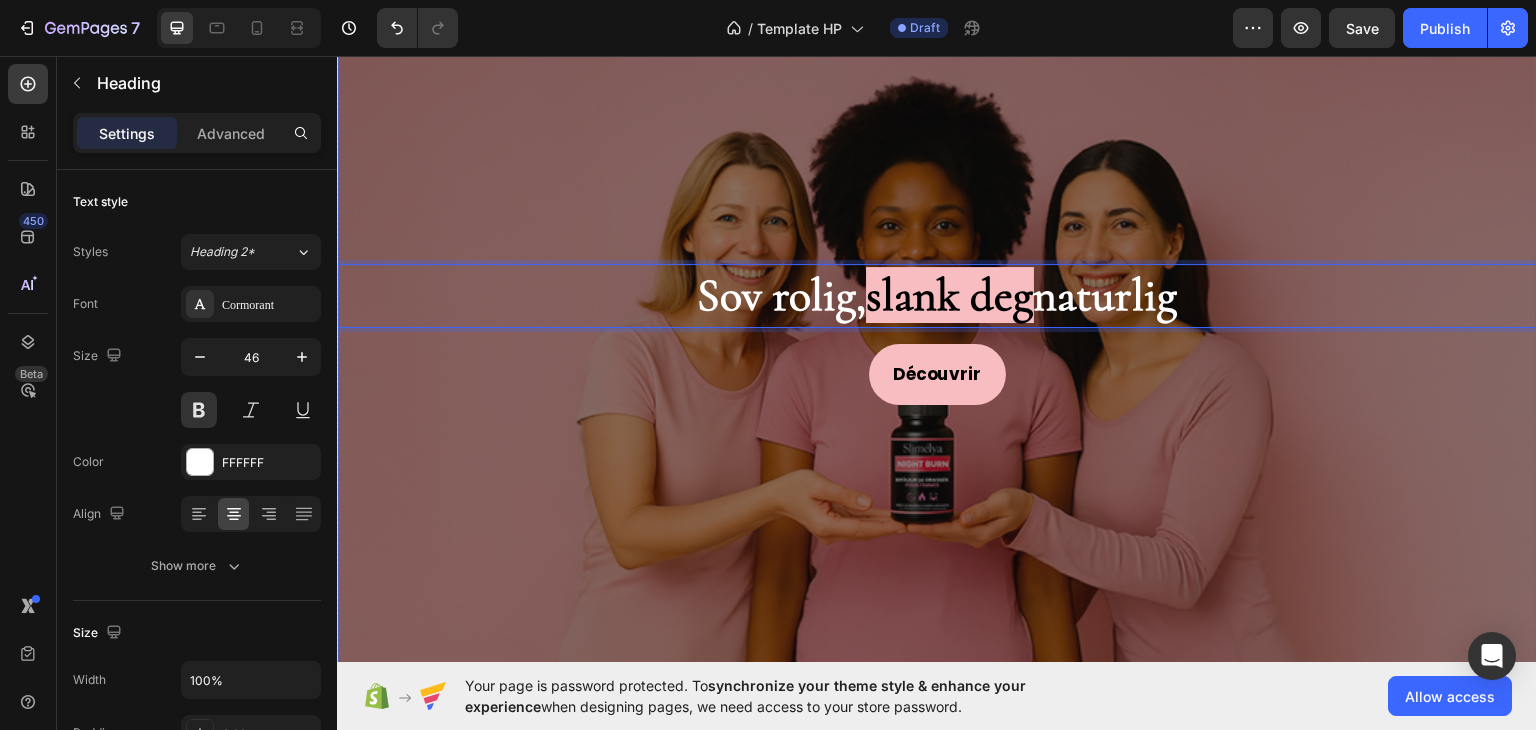 click on "Sov rolig,    slank deg    naturlig Heading   16 Découvrir Button" at bounding box center (937, 333) 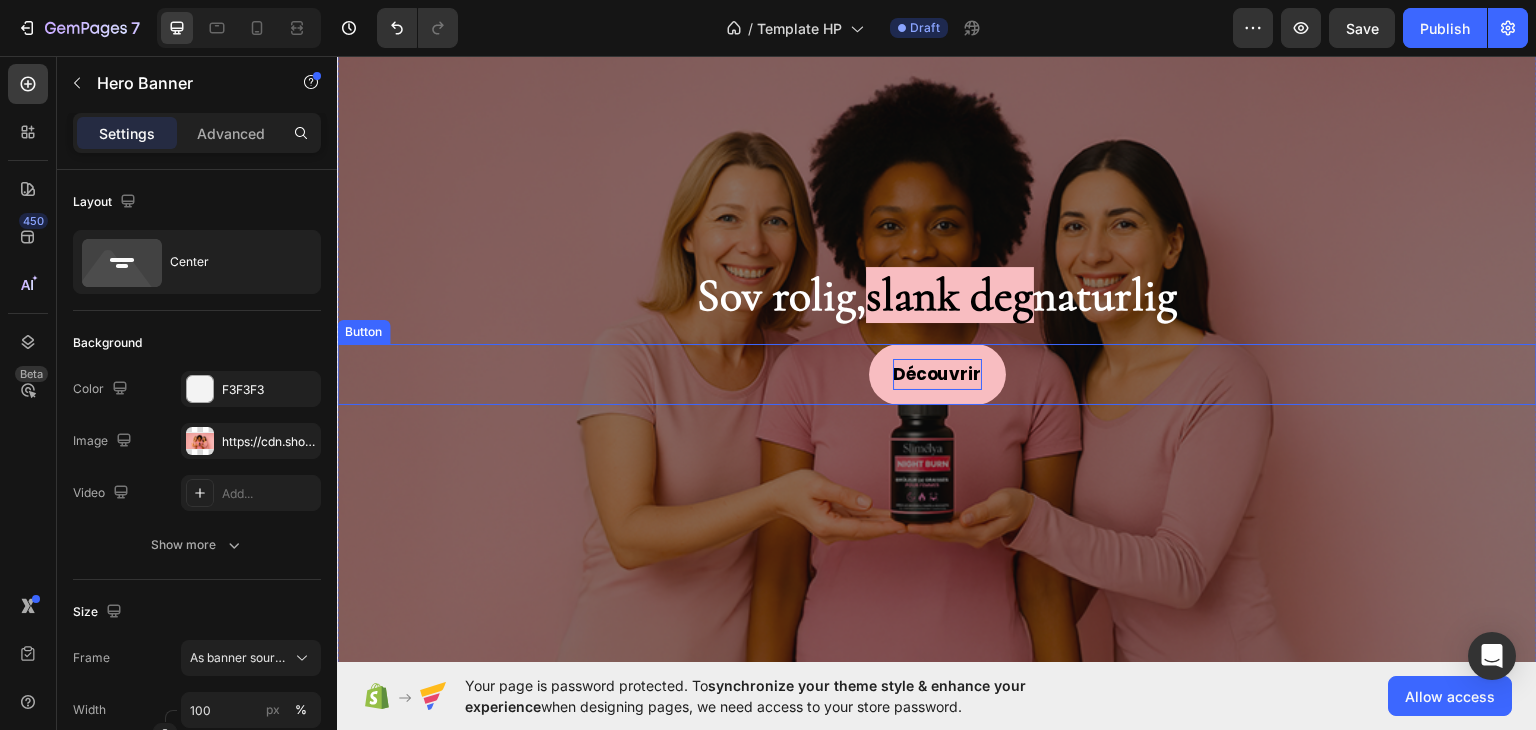 click on "Découvrir" at bounding box center (937, 373) 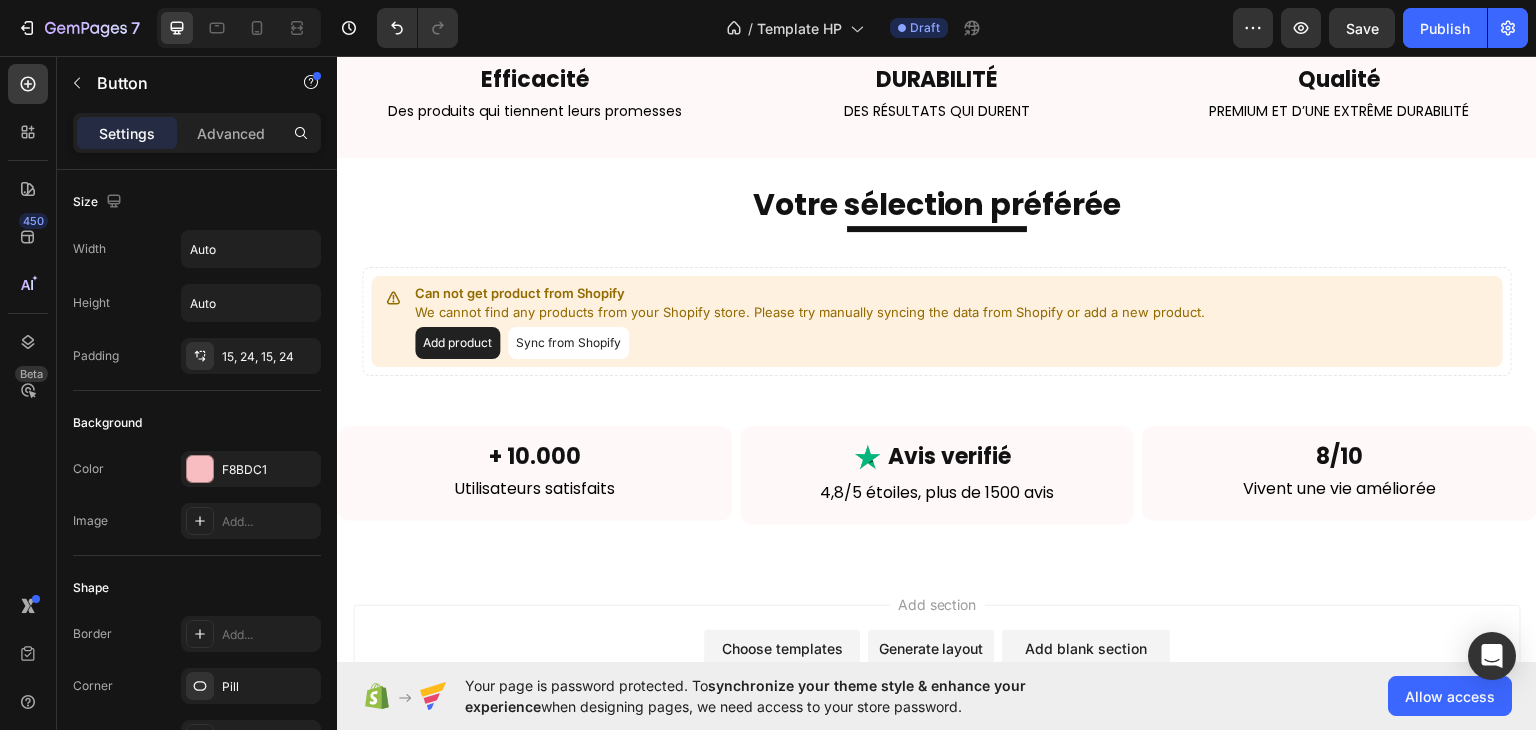 scroll, scrollTop: 700, scrollLeft: 0, axis: vertical 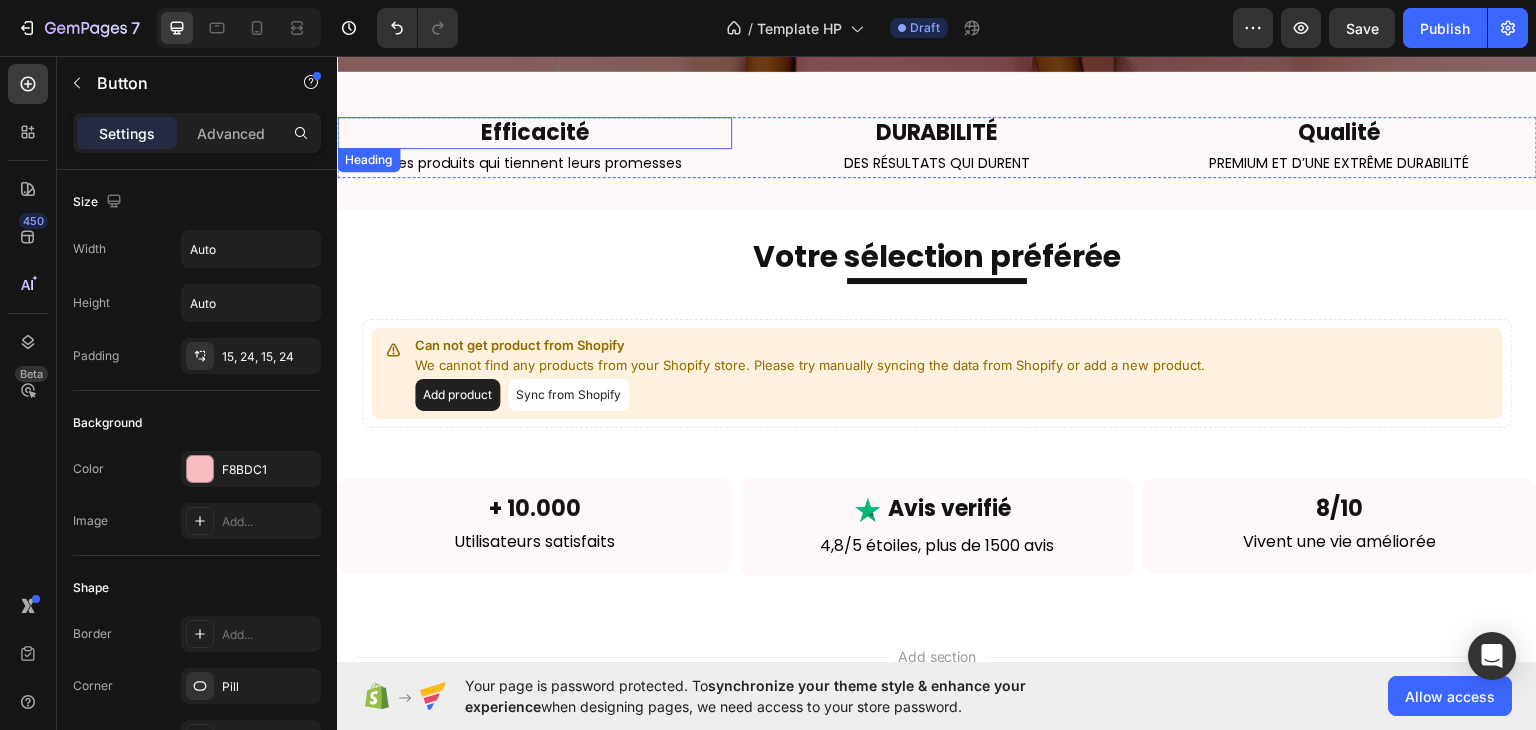 click on "Efficacité" at bounding box center (534, 132) 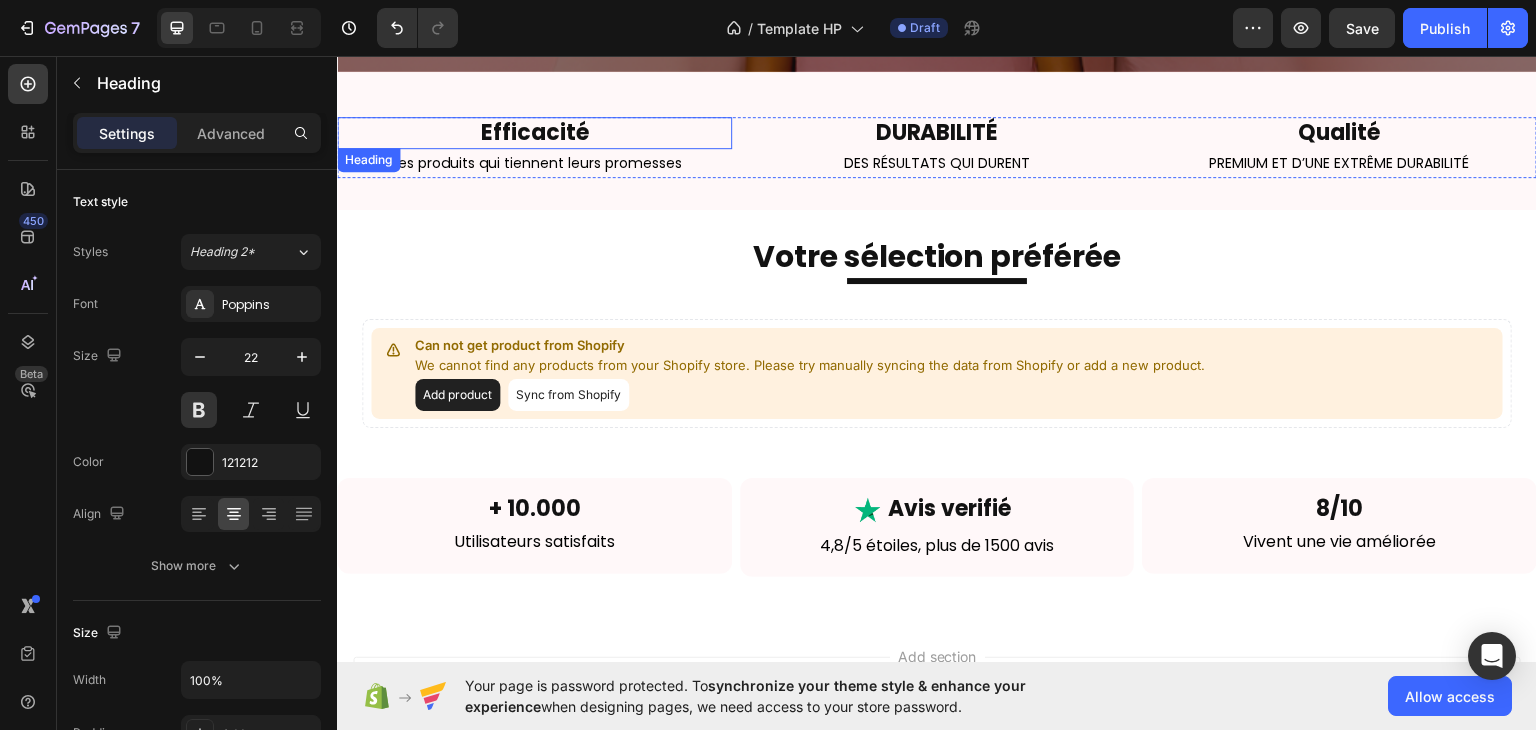 click on "Efficacité" at bounding box center [534, 132] 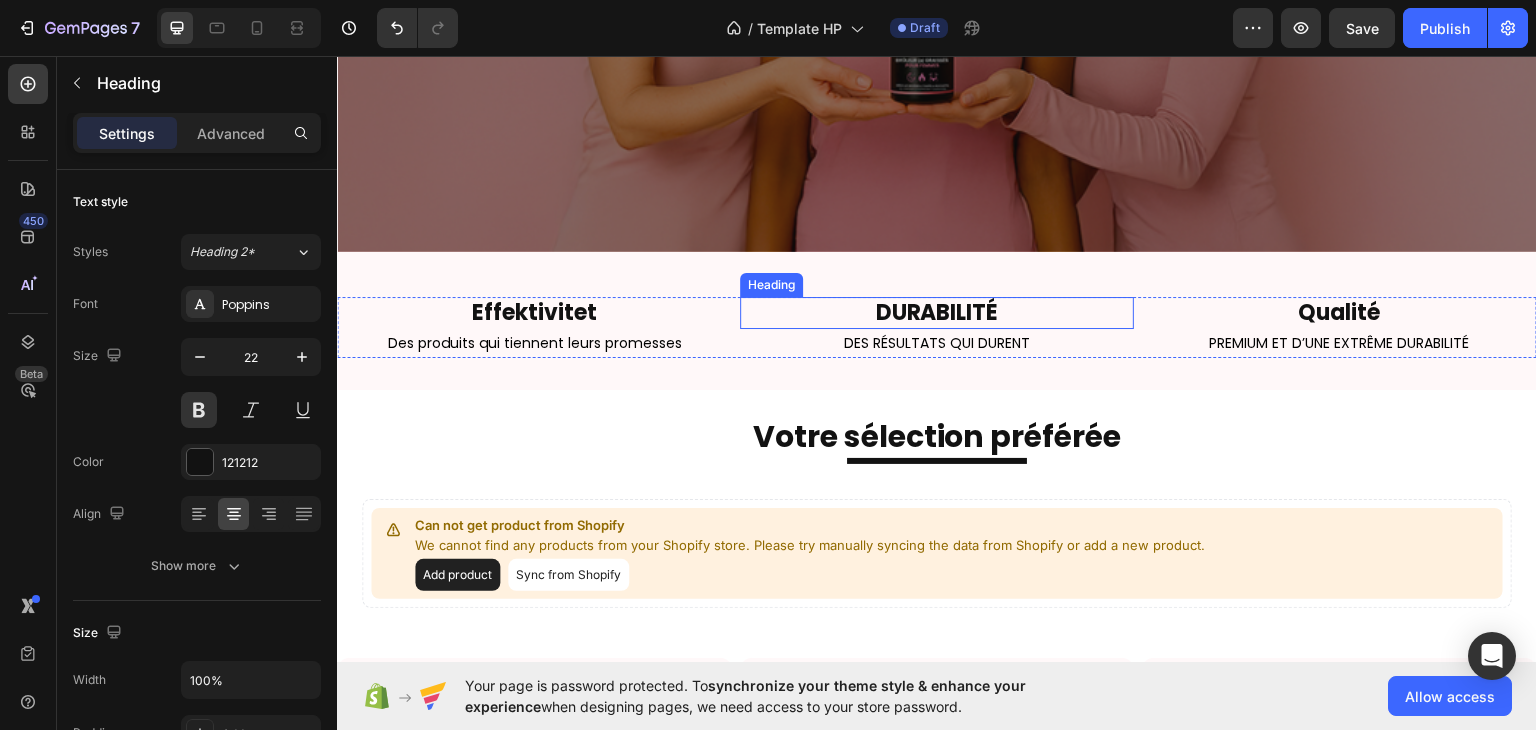 scroll, scrollTop: 700, scrollLeft: 0, axis: vertical 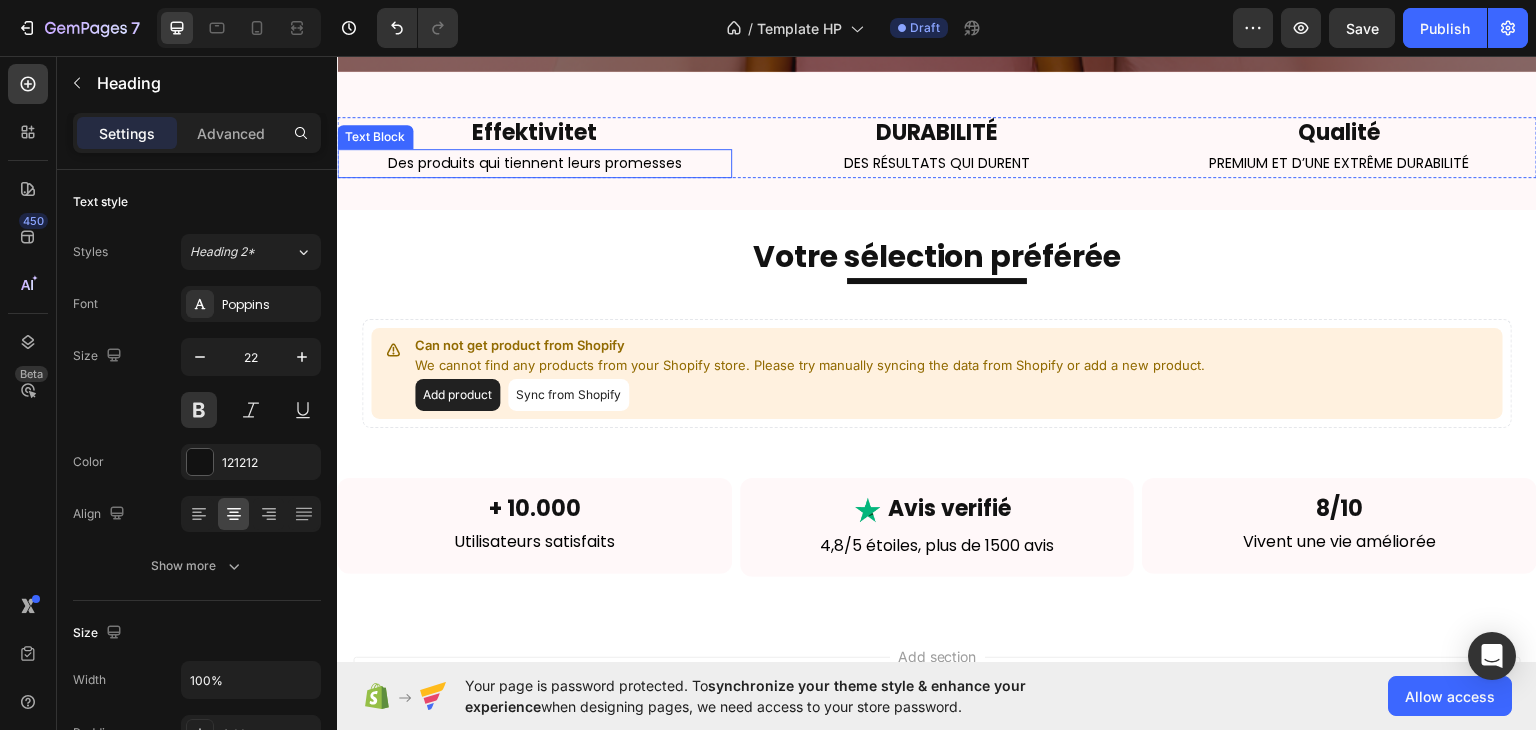 click on "Des produits qui tiennent leurs promesses" at bounding box center [534, 162] 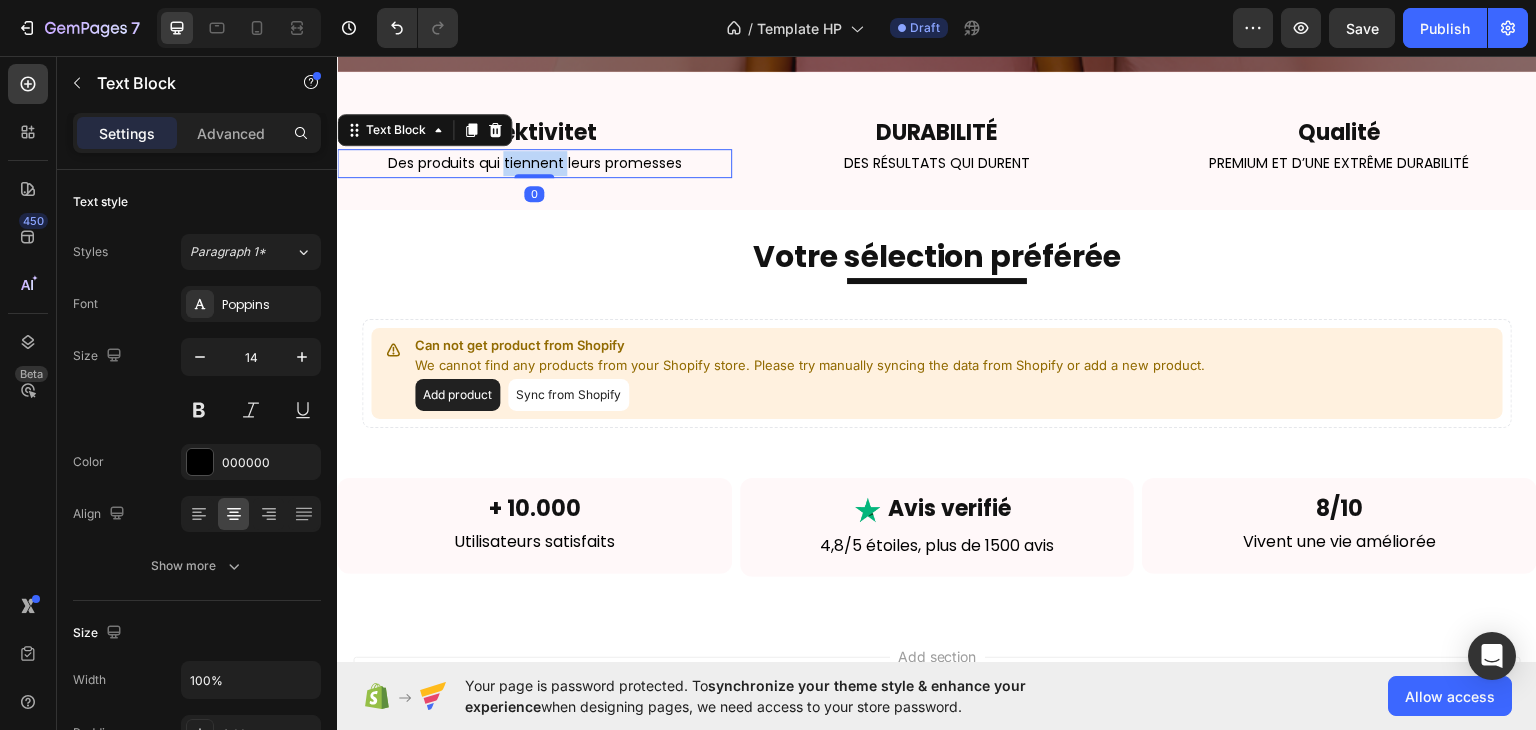 click on "Des produits qui tiennent leurs promesses" at bounding box center (534, 162) 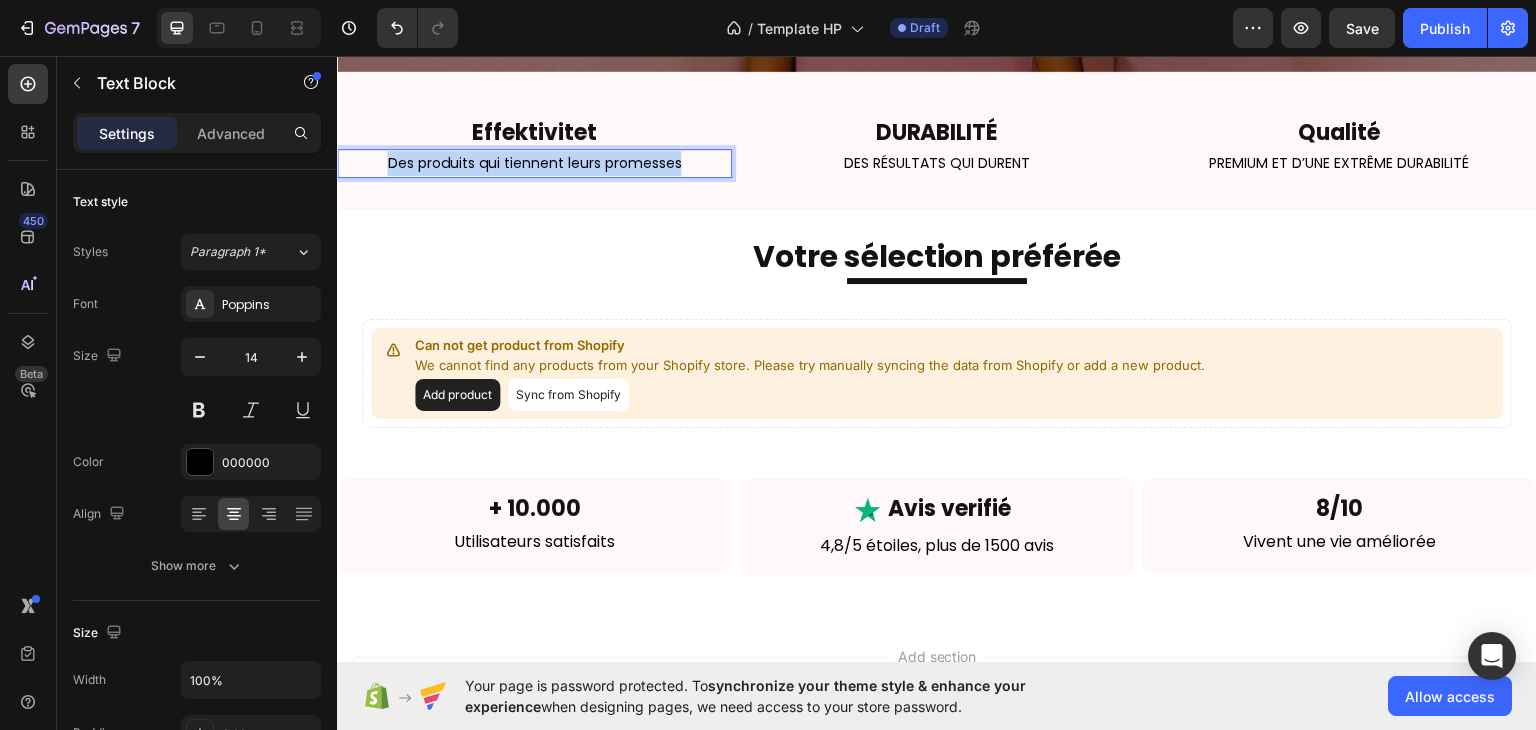 click on "Des produits qui tiennent leurs promesses" at bounding box center [534, 162] 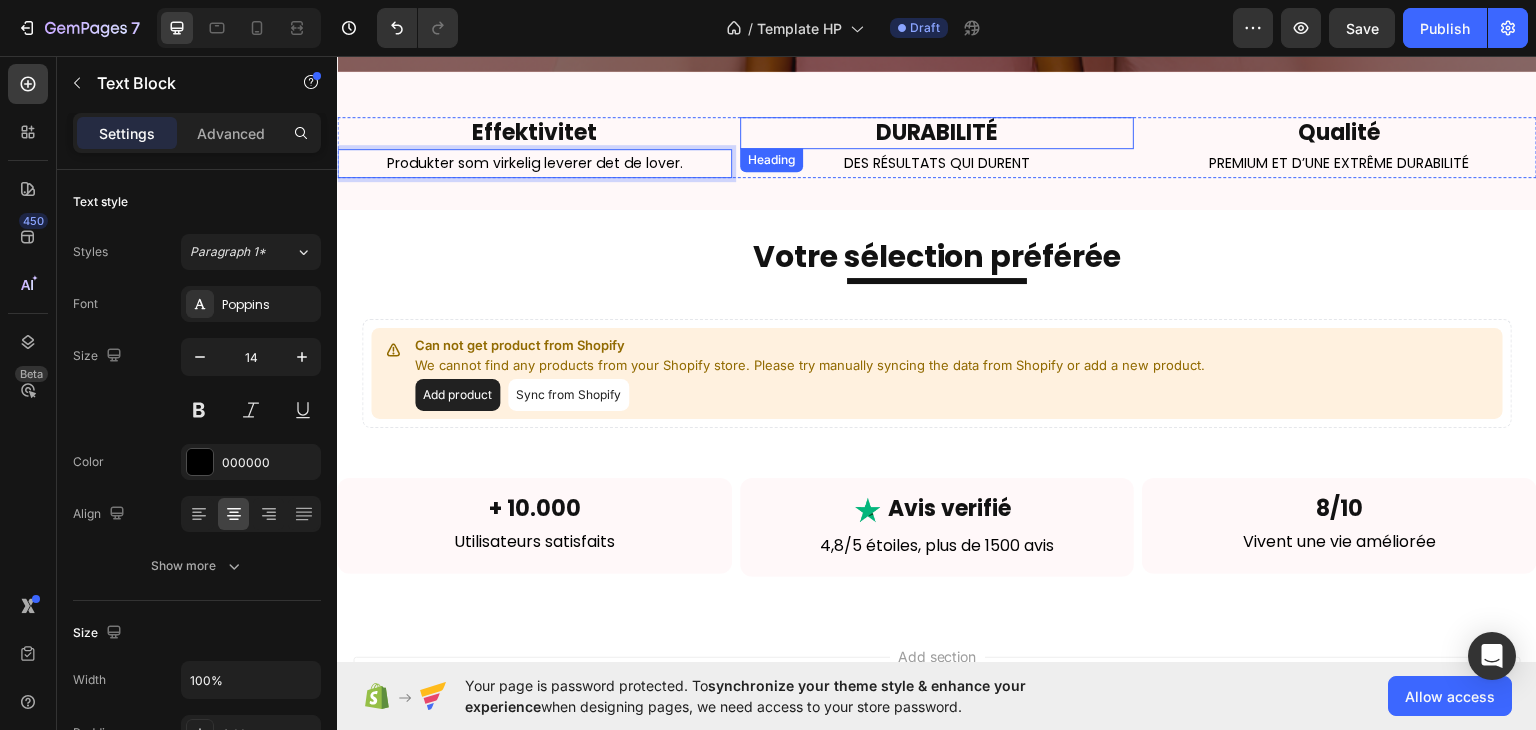 click on "Durabilité" at bounding box center (937, 132) 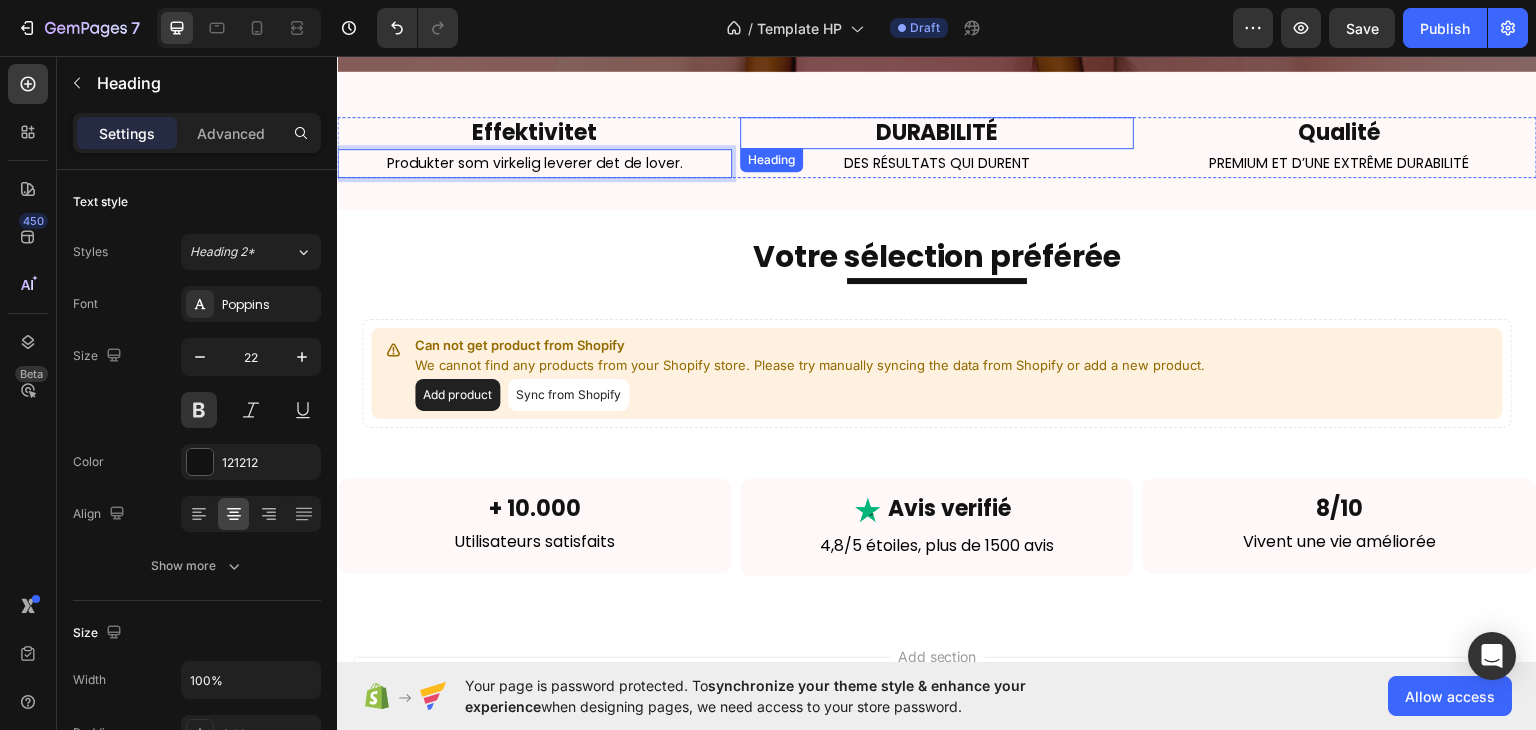 click on "Durabilité" at bounding box center [937, 132] 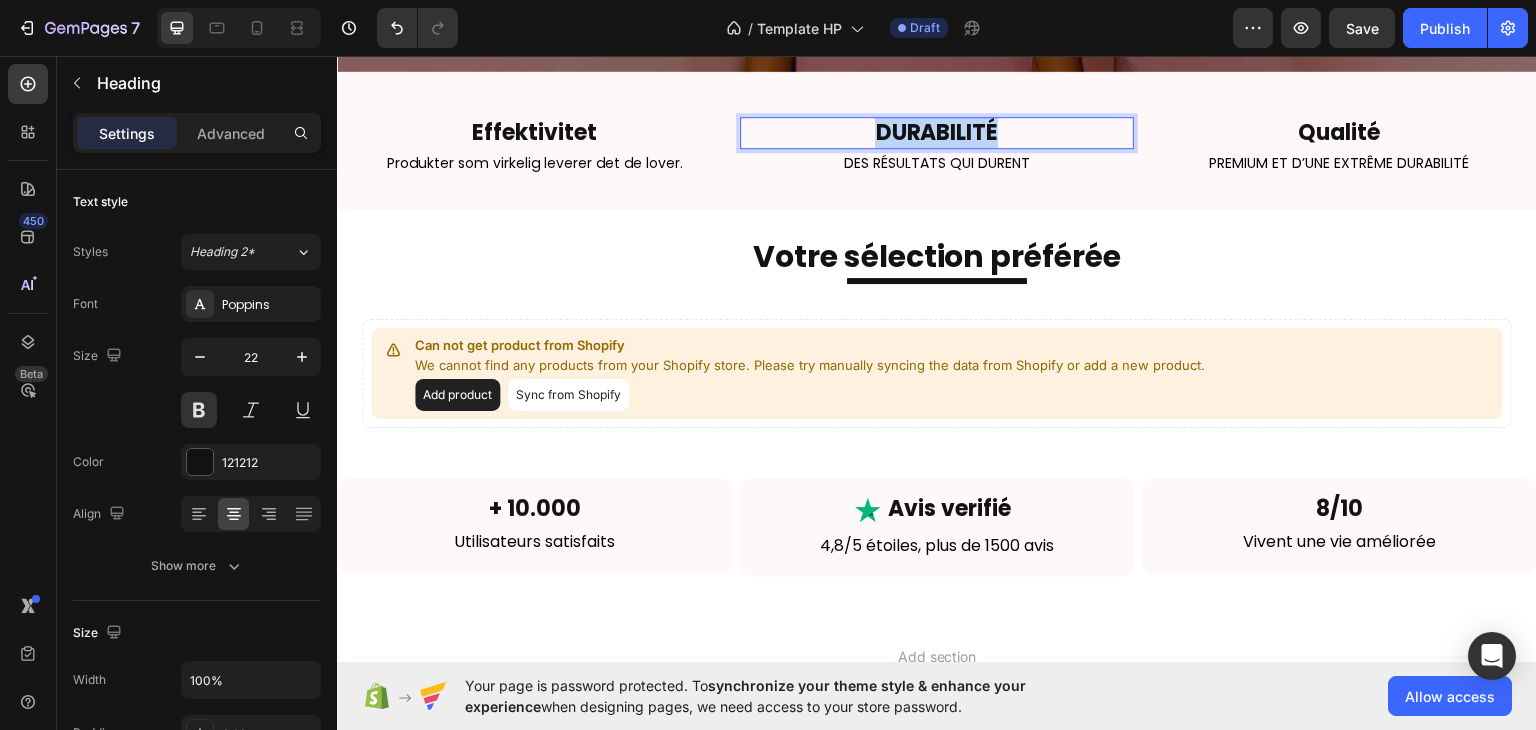 click on "Durabilité" at bounding box center [937, 132] 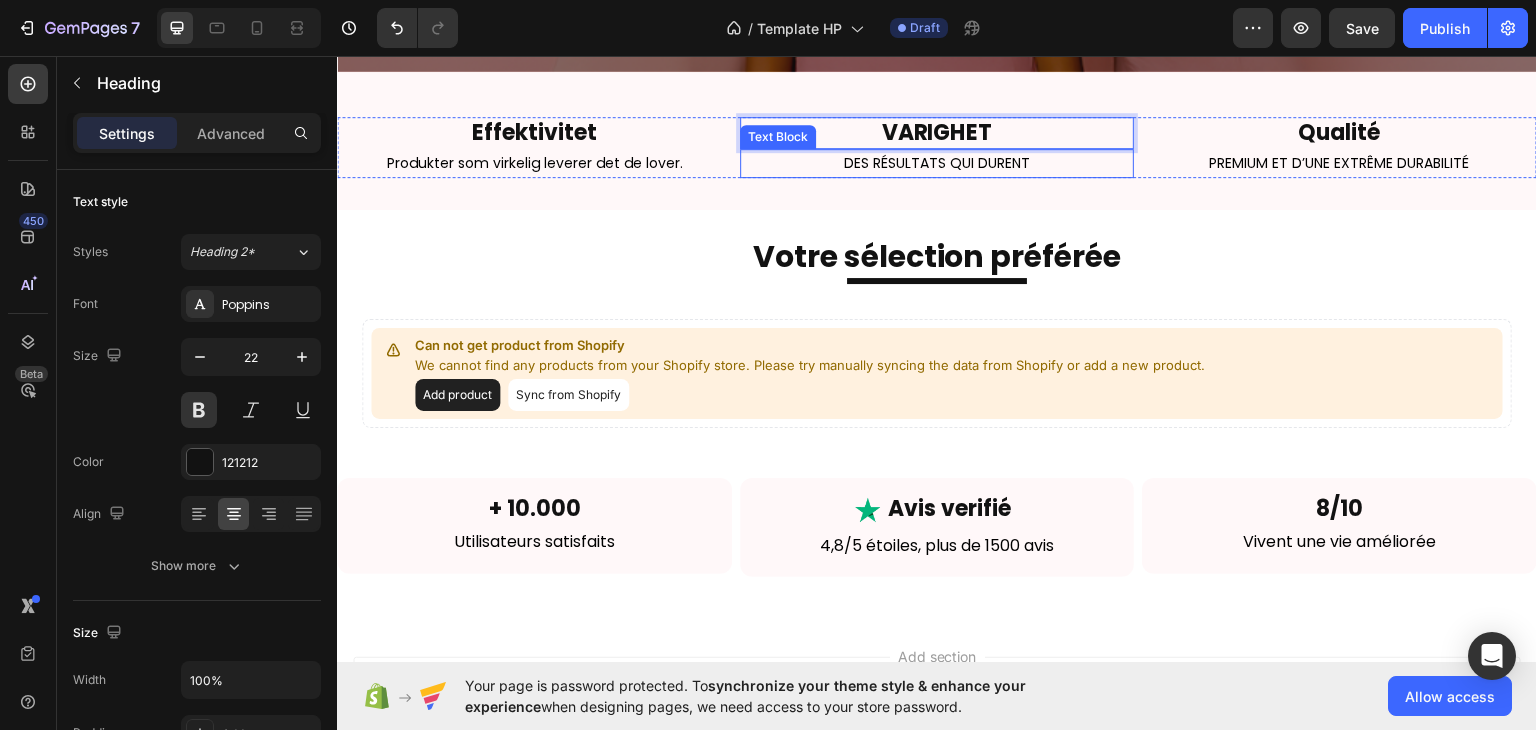 click on "Des résultats qui durent" at bounding box center [937, 162] 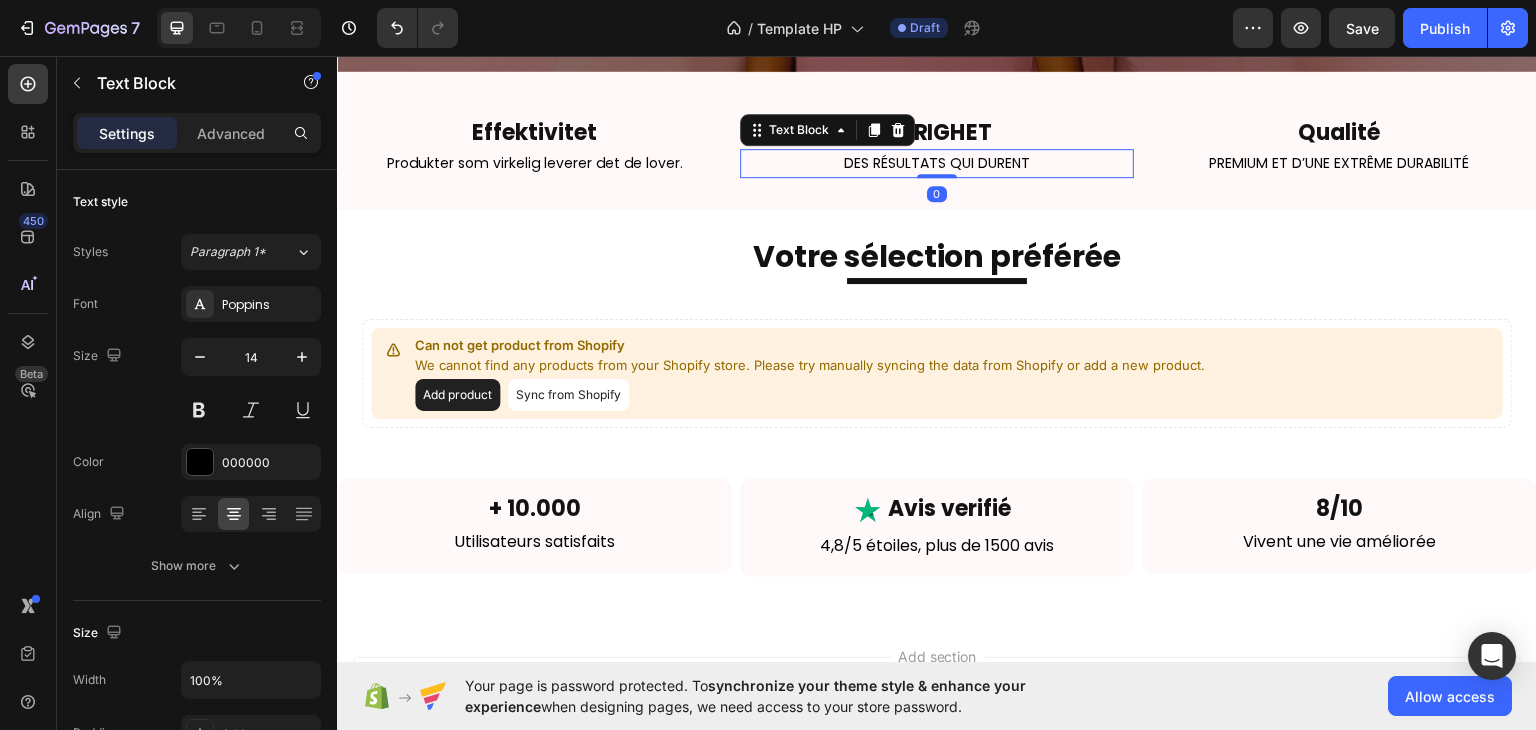 click on "Des résultats qui durent" at bounding box center (937, 162) 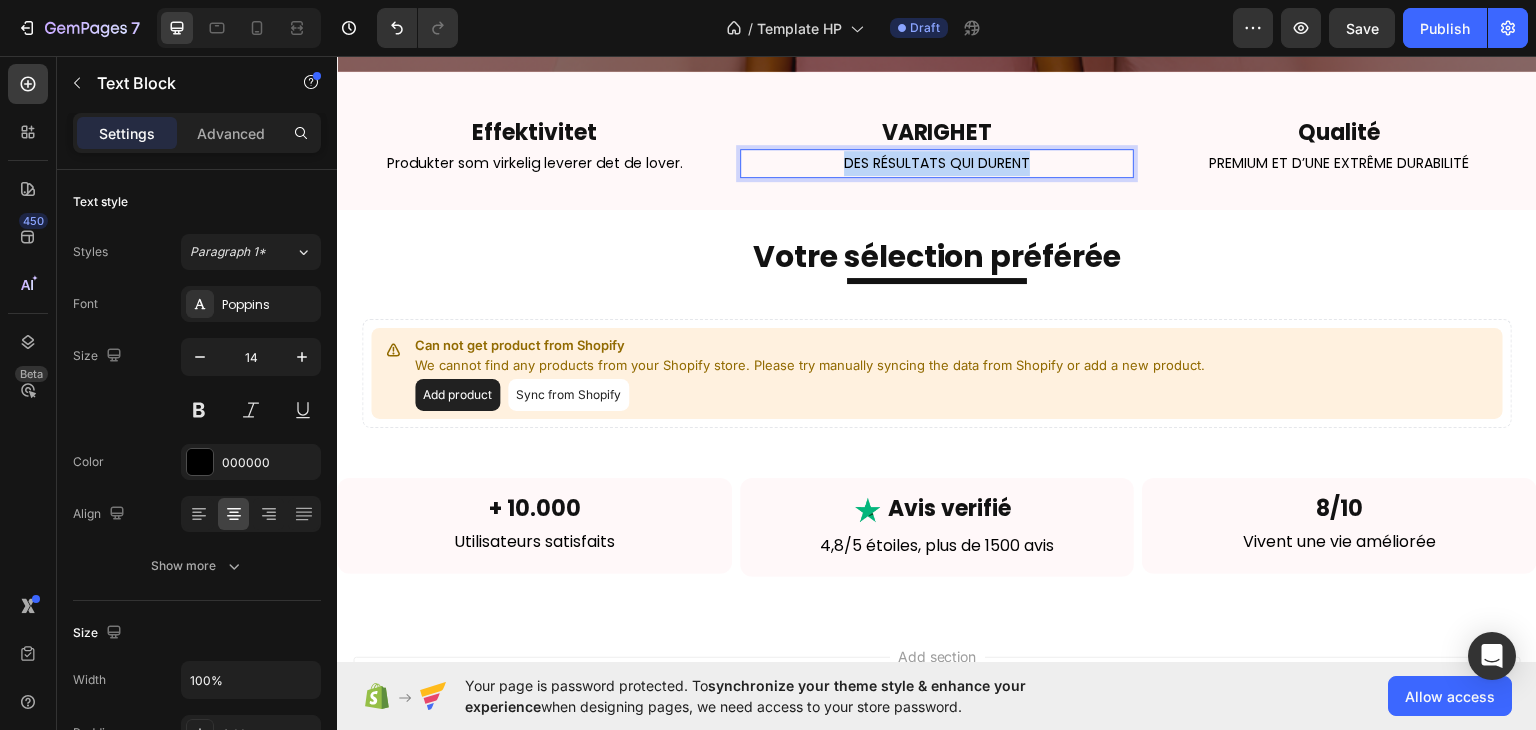 click on "Des résultats qui durent" at bounding box center (937, 162) 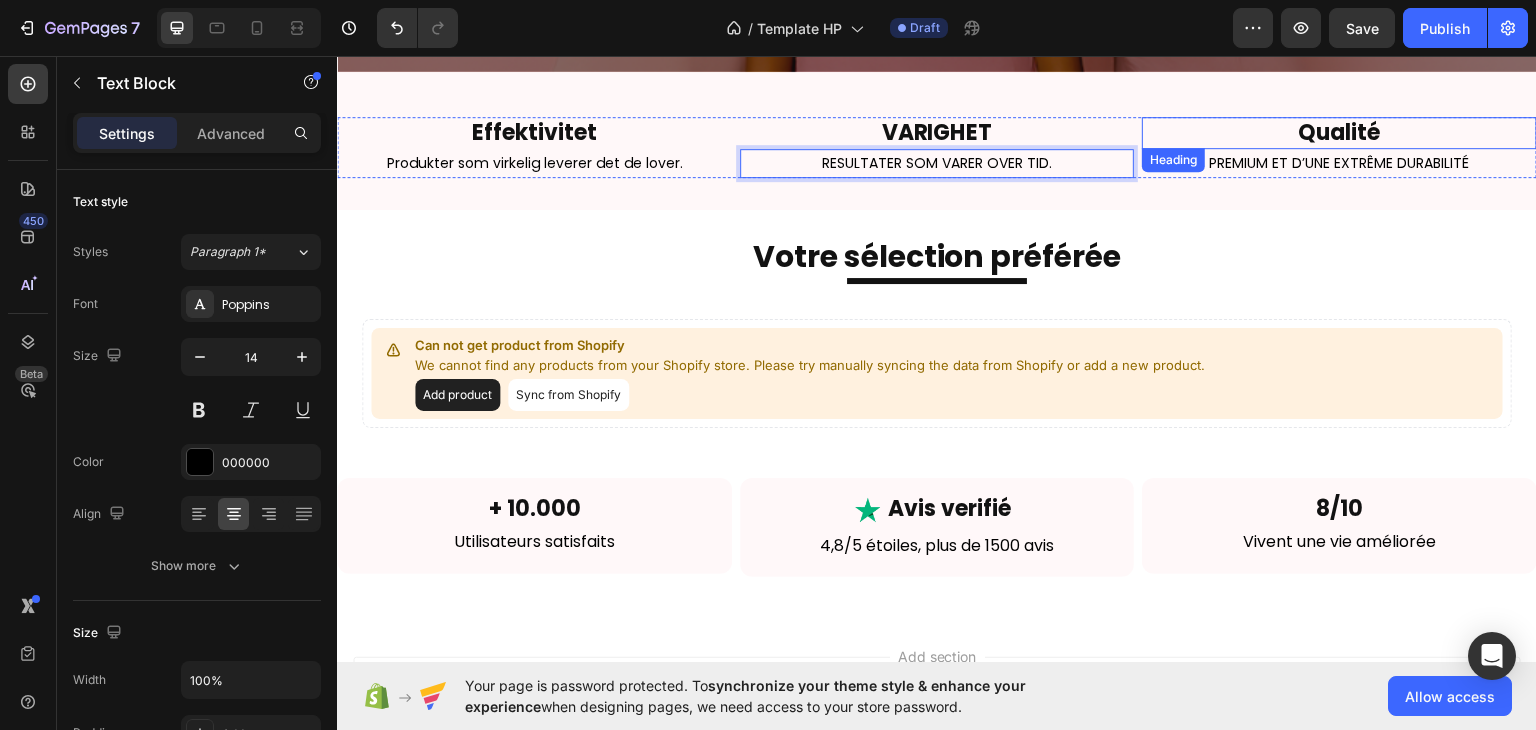 click on "Qualité" at bounding box center (1339, 132) 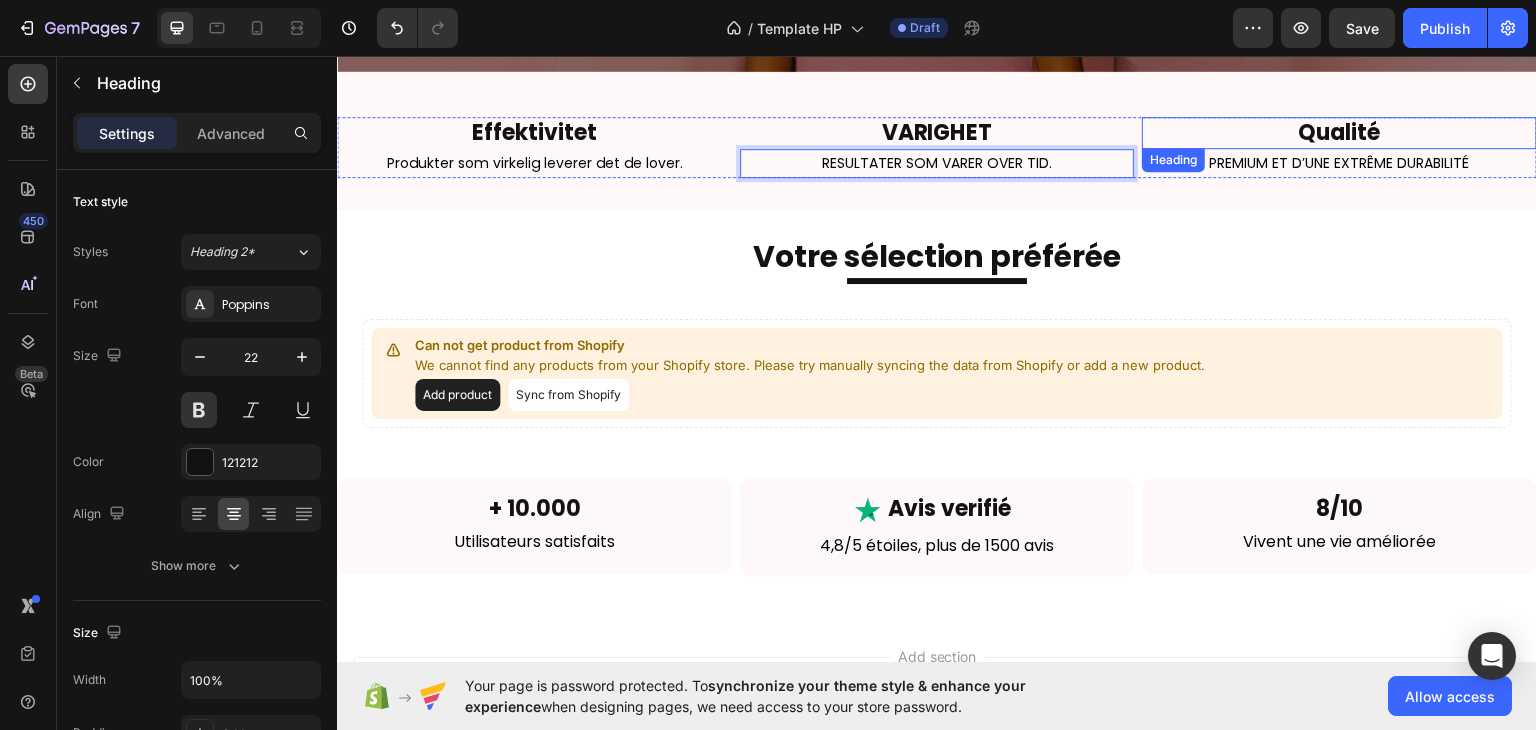 click on "Qualité" at bounding box center (1339, 132) 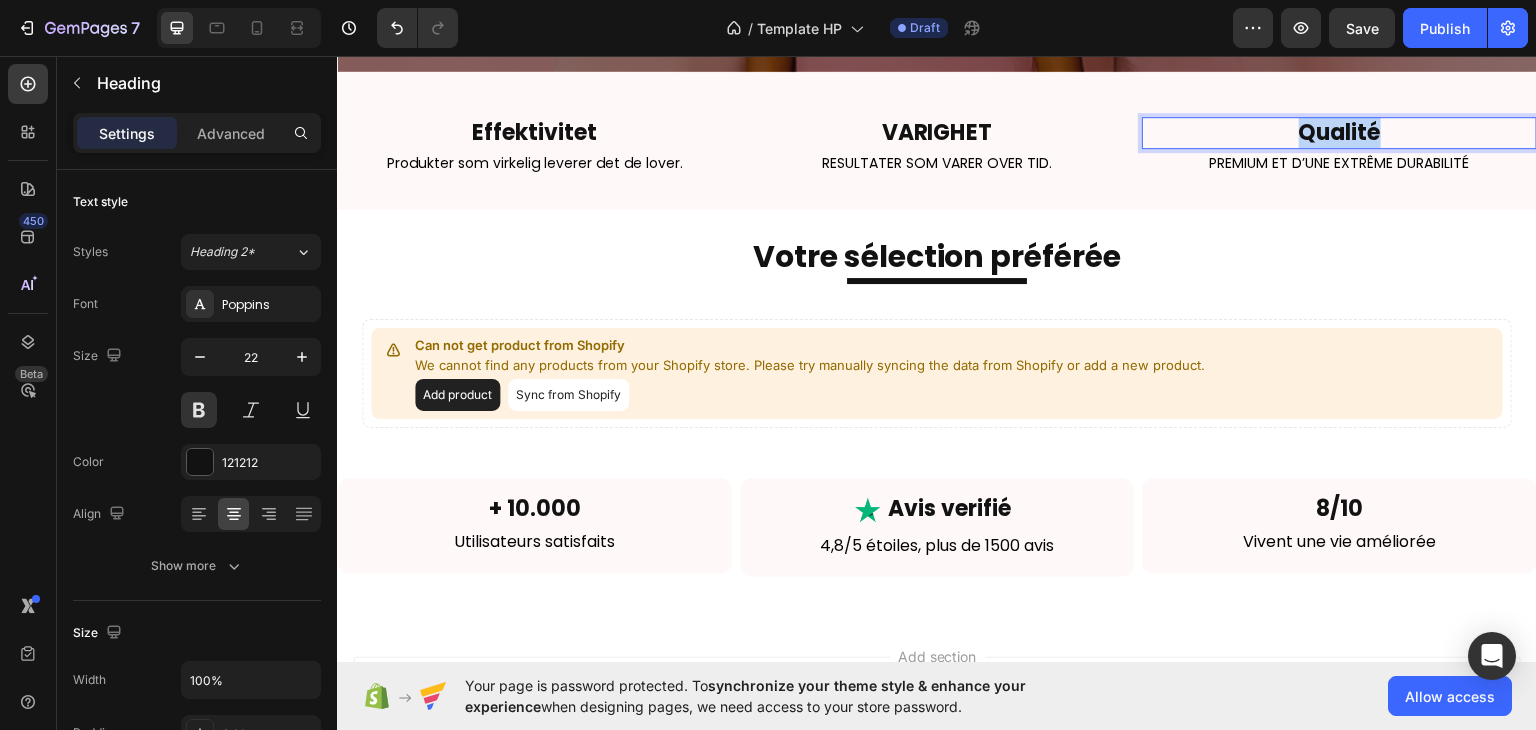 click on "Qualité" at bounding box center (1339, 132) 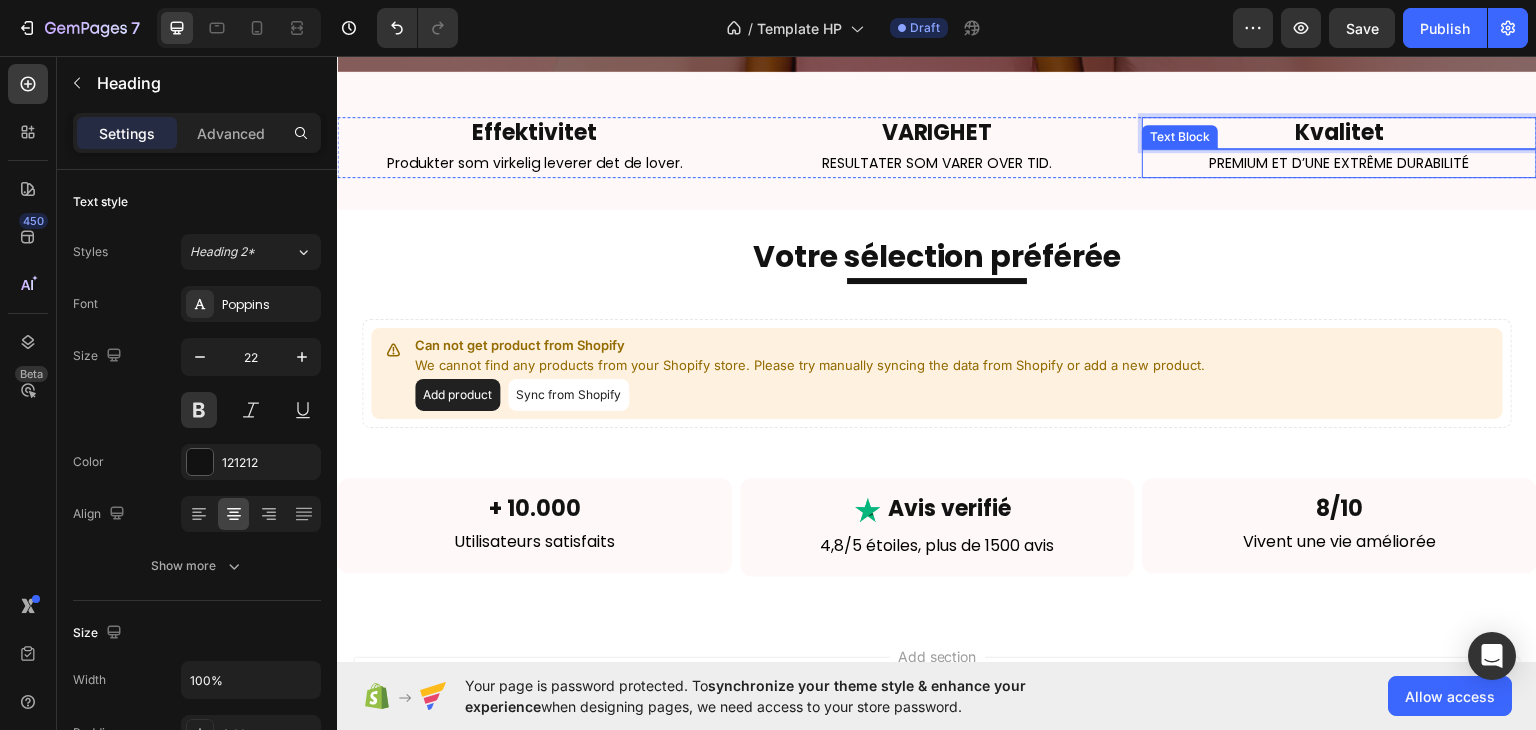 click on "Premium et d’une extrême durabilité" at bounding box center [1339, 162] 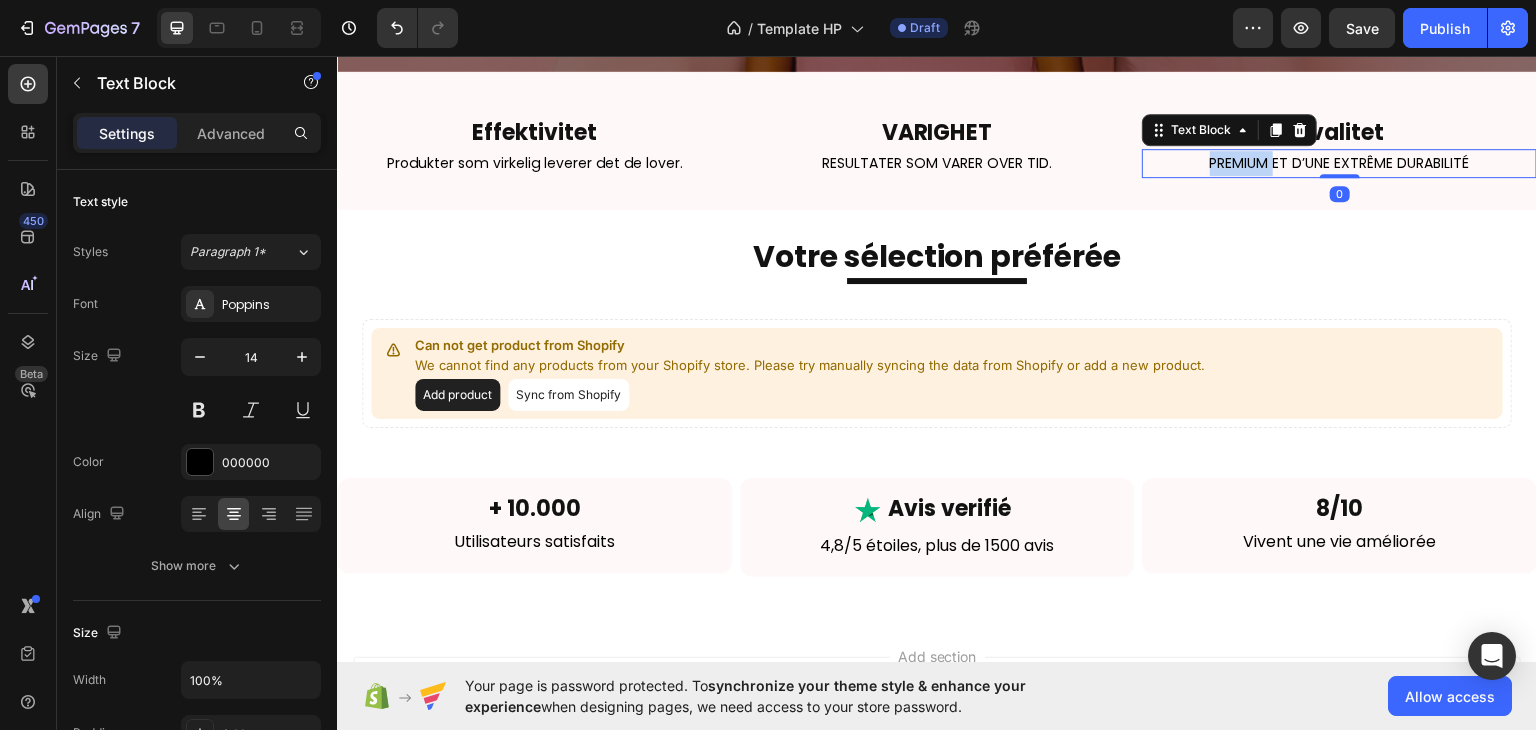 click on "Premium et d’une extrême durabilité" at bounding box center (1339, 162) 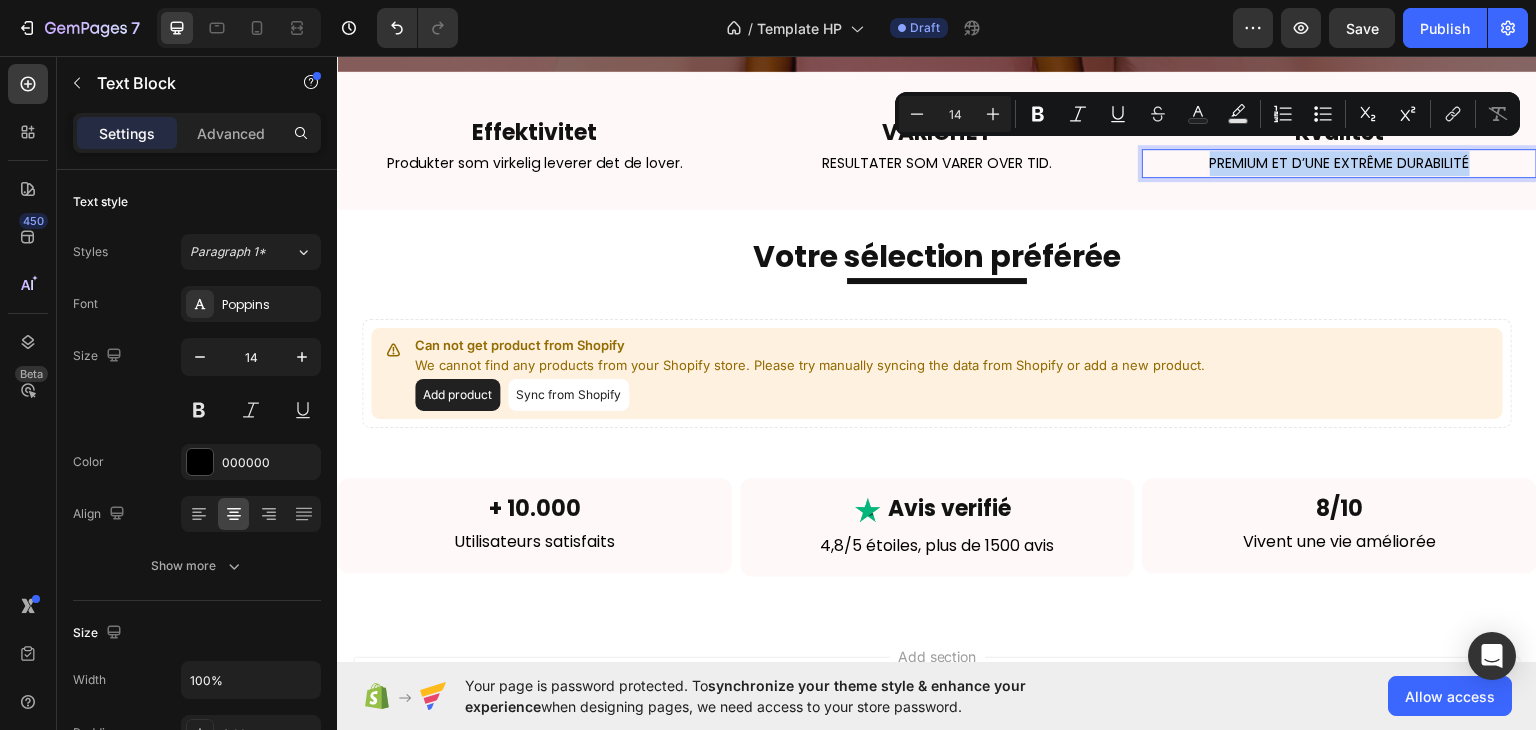 click on "Premium et d’une extrême durabilité" at bounding box center (1339, 162) 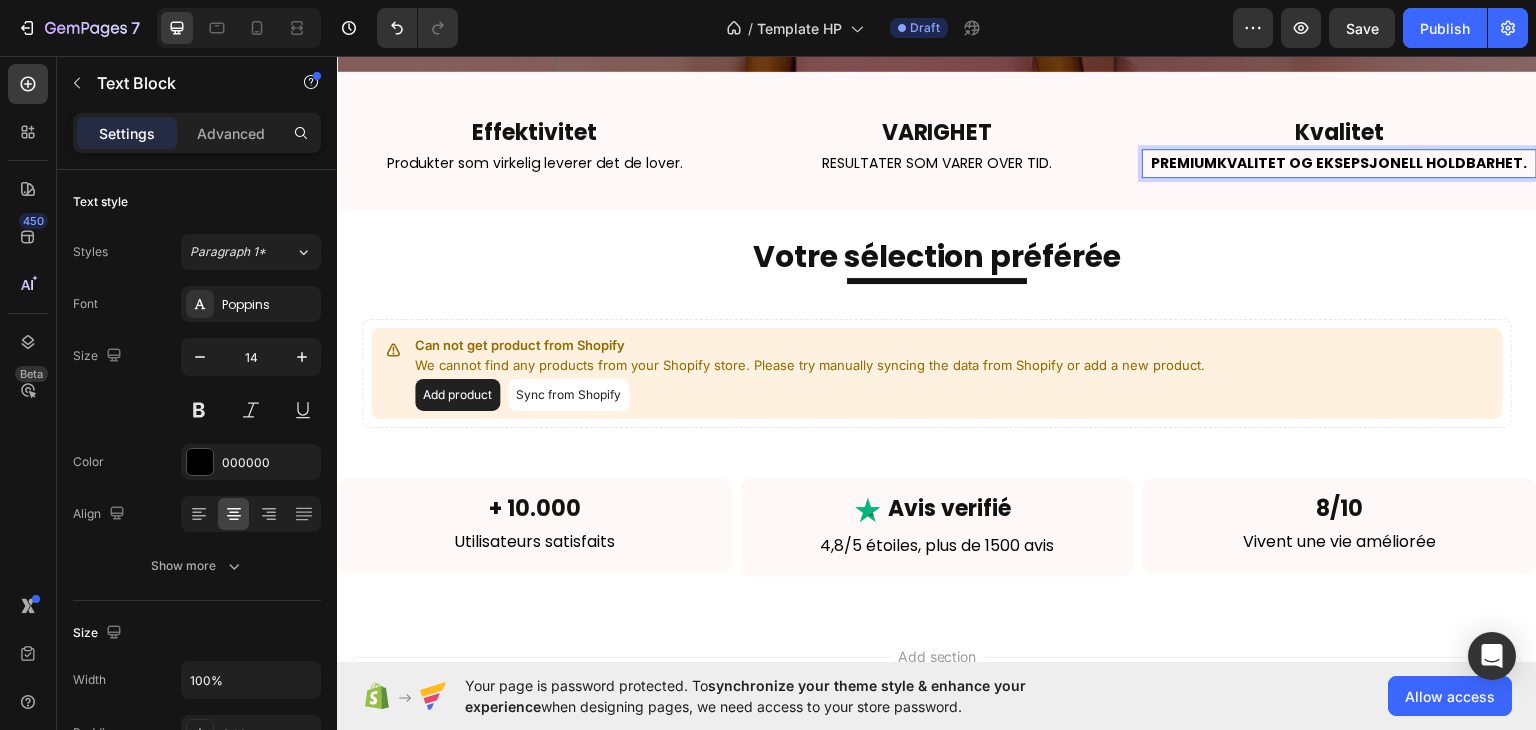 click on "Premiumkvalitet og eksepsjonell holdbarhet." at bounding box center [1340, 162] 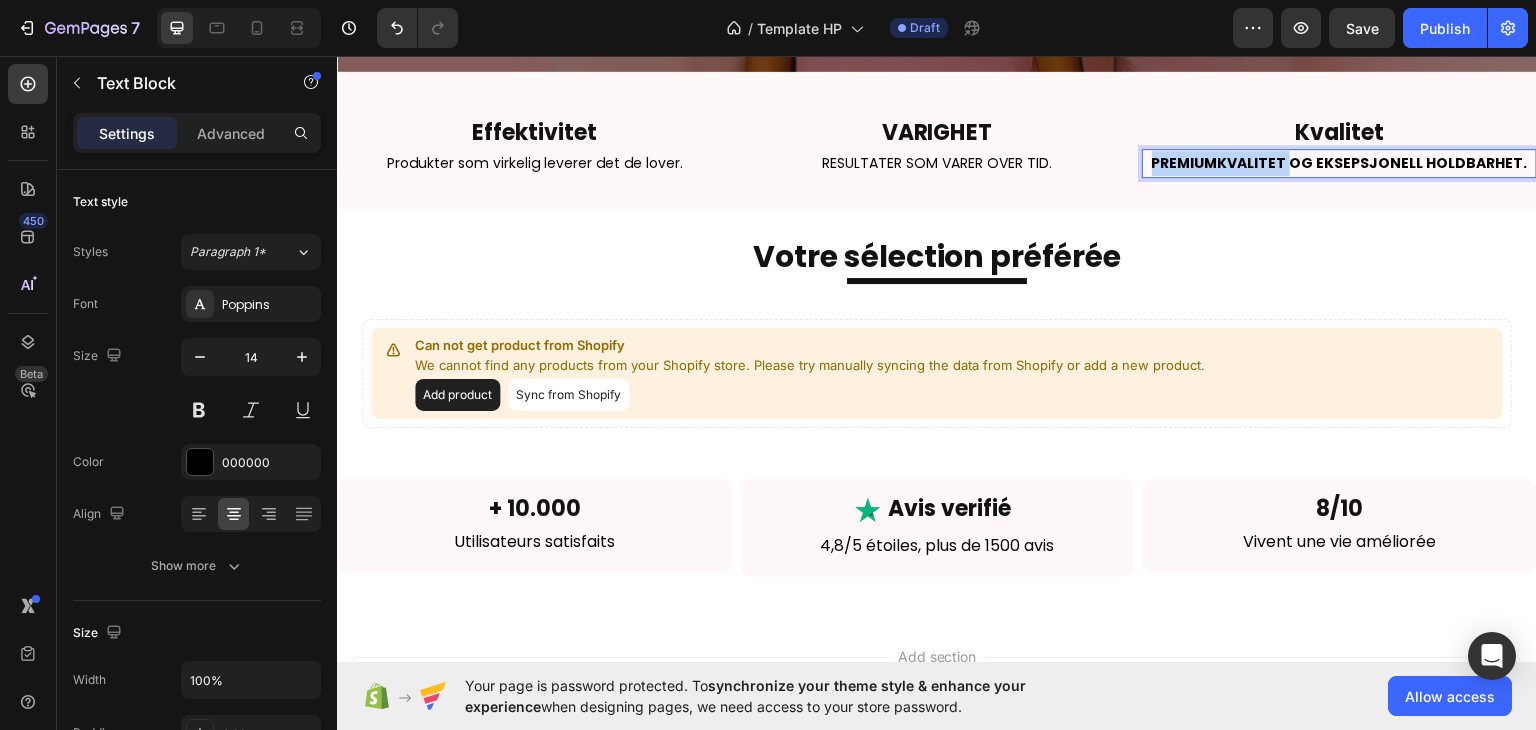 click on "Premiumkvalitet og eksepsjonell holdbarhet." at bounding box center (1340, 162) 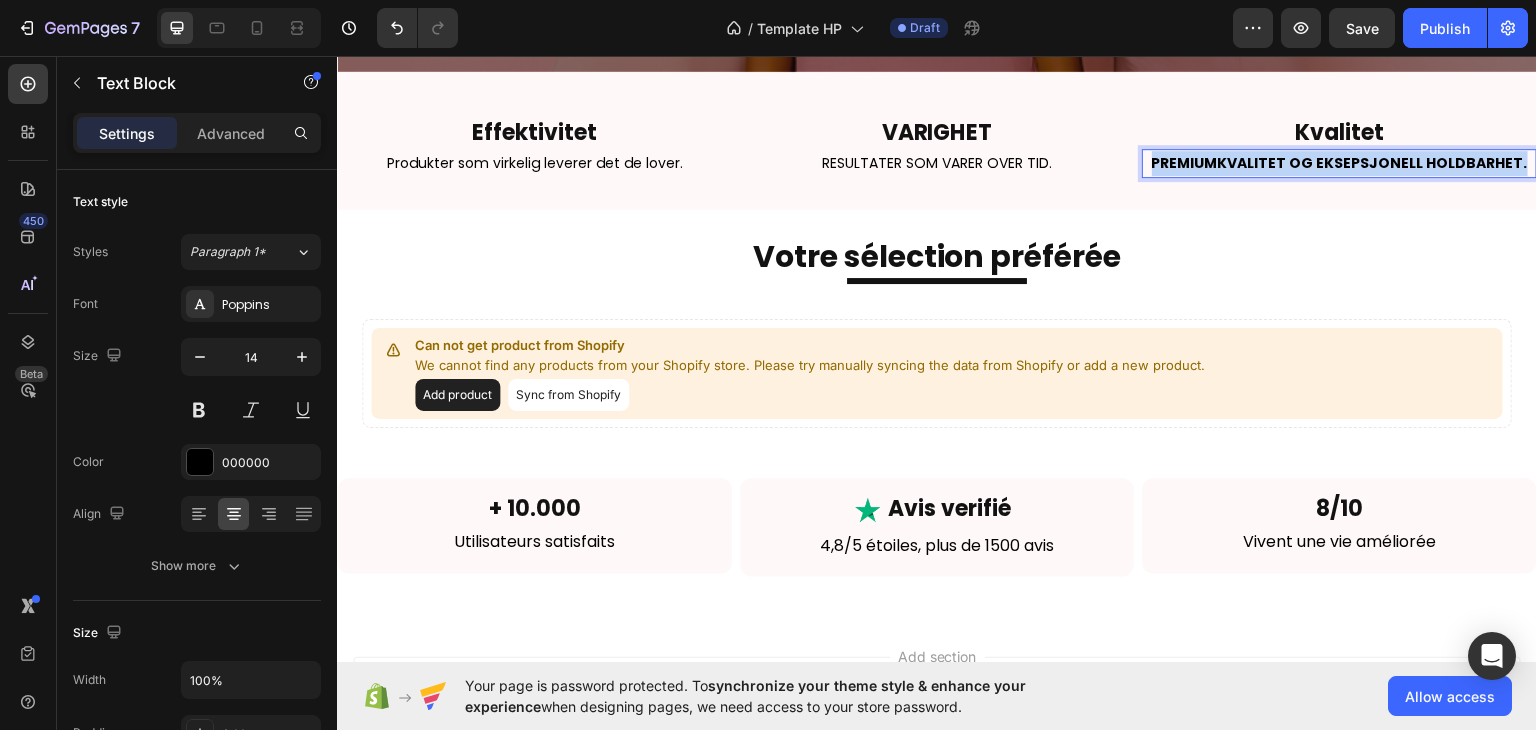 click on "Premiumkvalitet og eksepsjonell holdbarhet." at bounding box center [1340, 162] 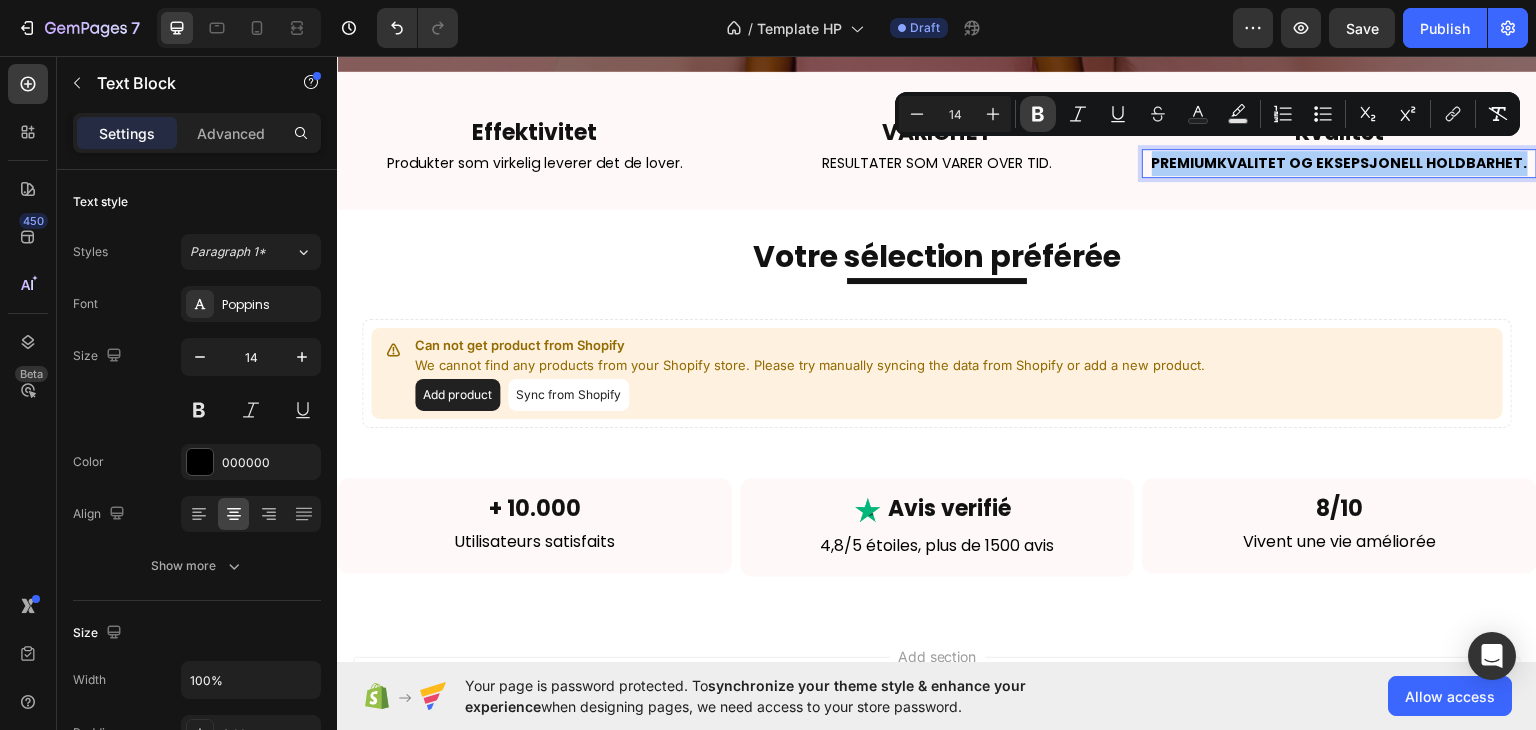 click 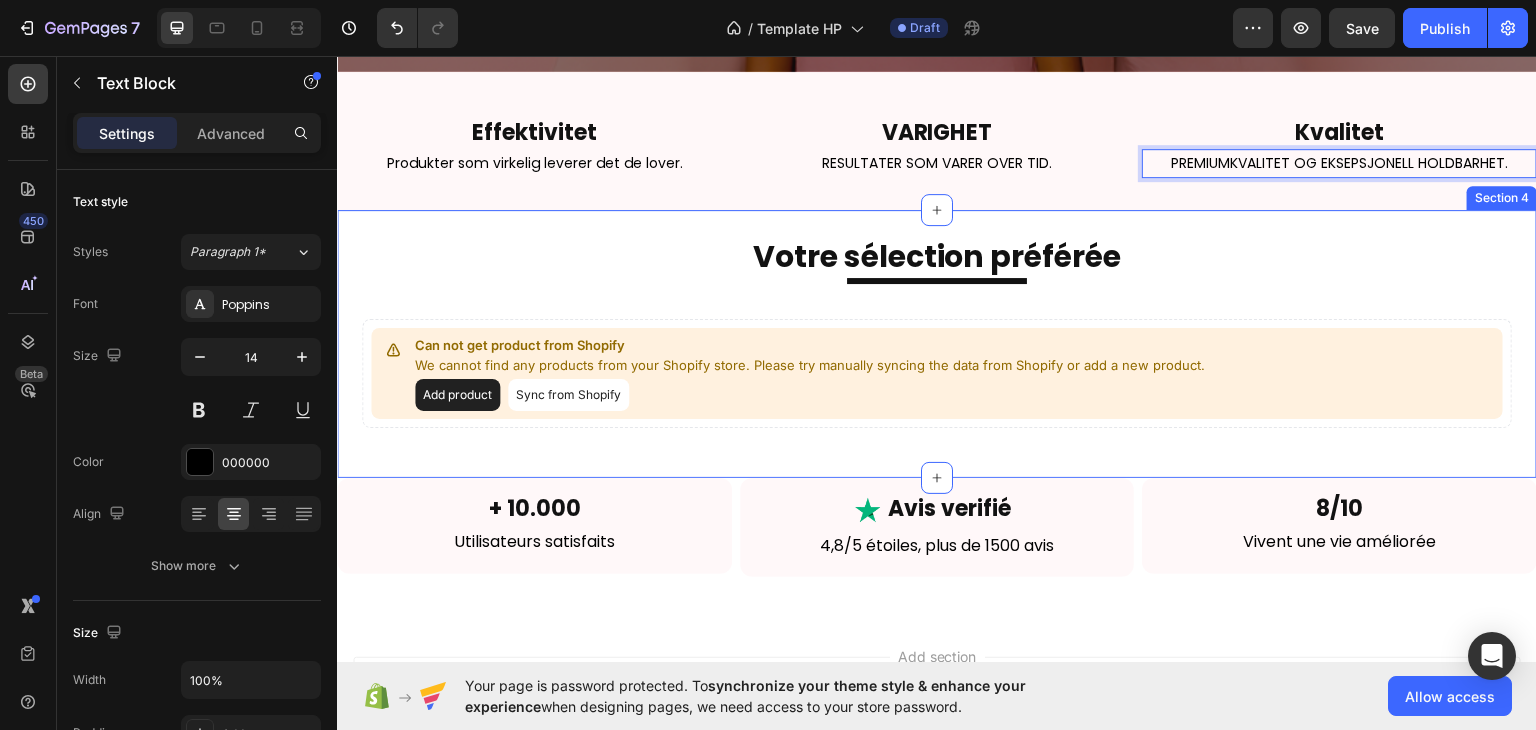 click on "Votre sélection préférée Heading                Title Line Can not get product from Shopify We cannot find any products from your Shopify store. Please try manually syncing the data from Shopify or add a new product.   Add product Sync from Shopify Product List Row Section 4" at bounding box center (937, 343) 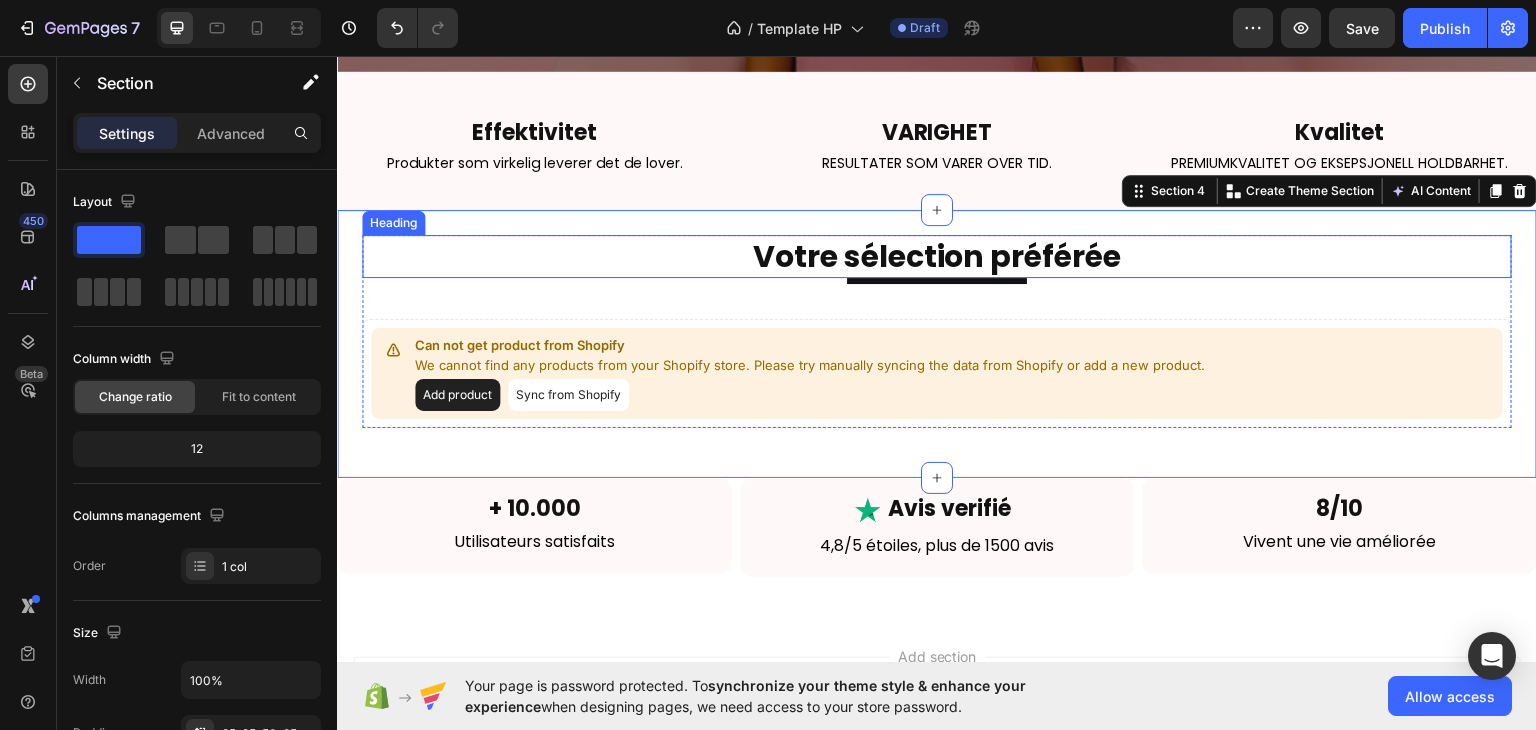 click on "Votre sélection préférée" at bounding box center [937, 255] 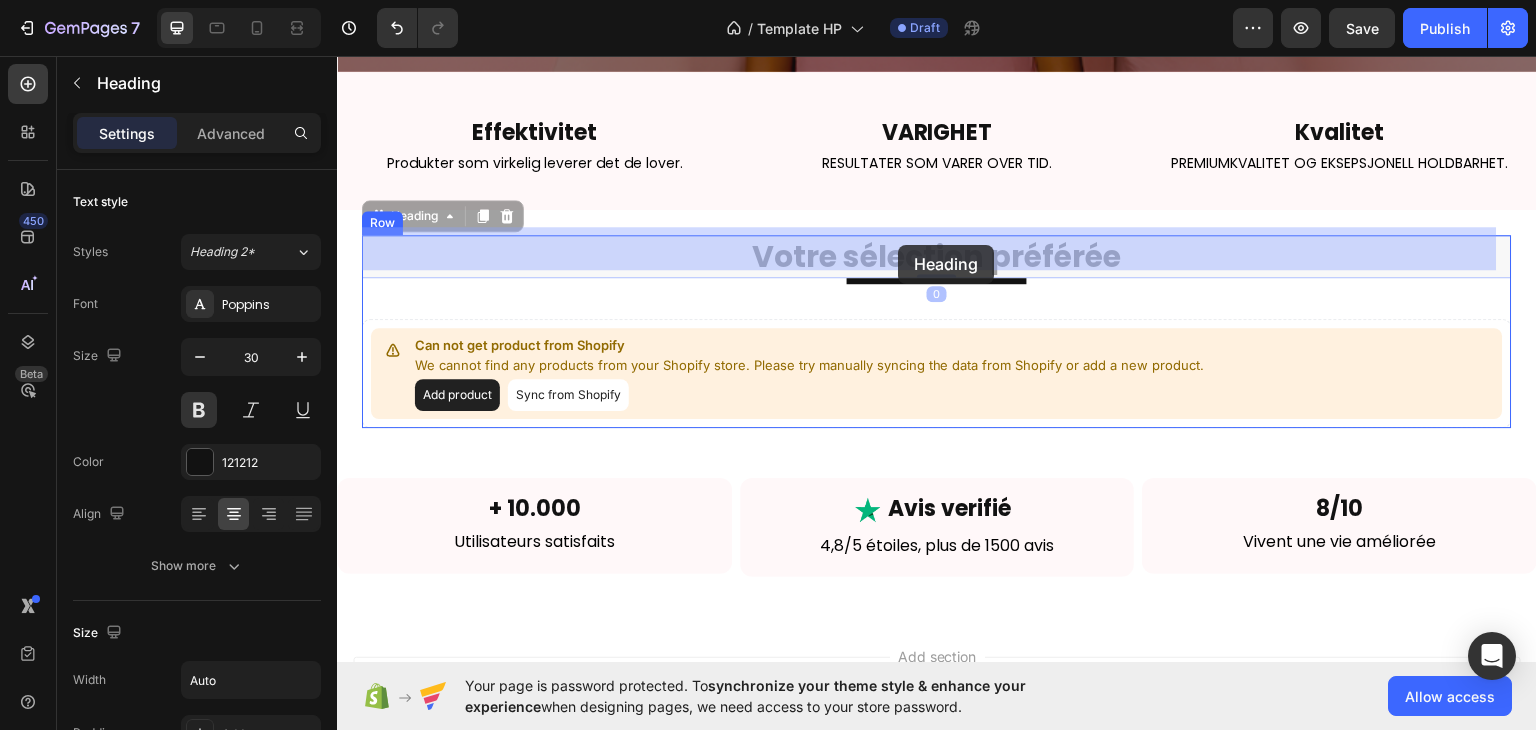 drag, startPoint x: 1139, startPoint y: 250, endPoint x: 898, endPoint y: 244, distance: 241.07468 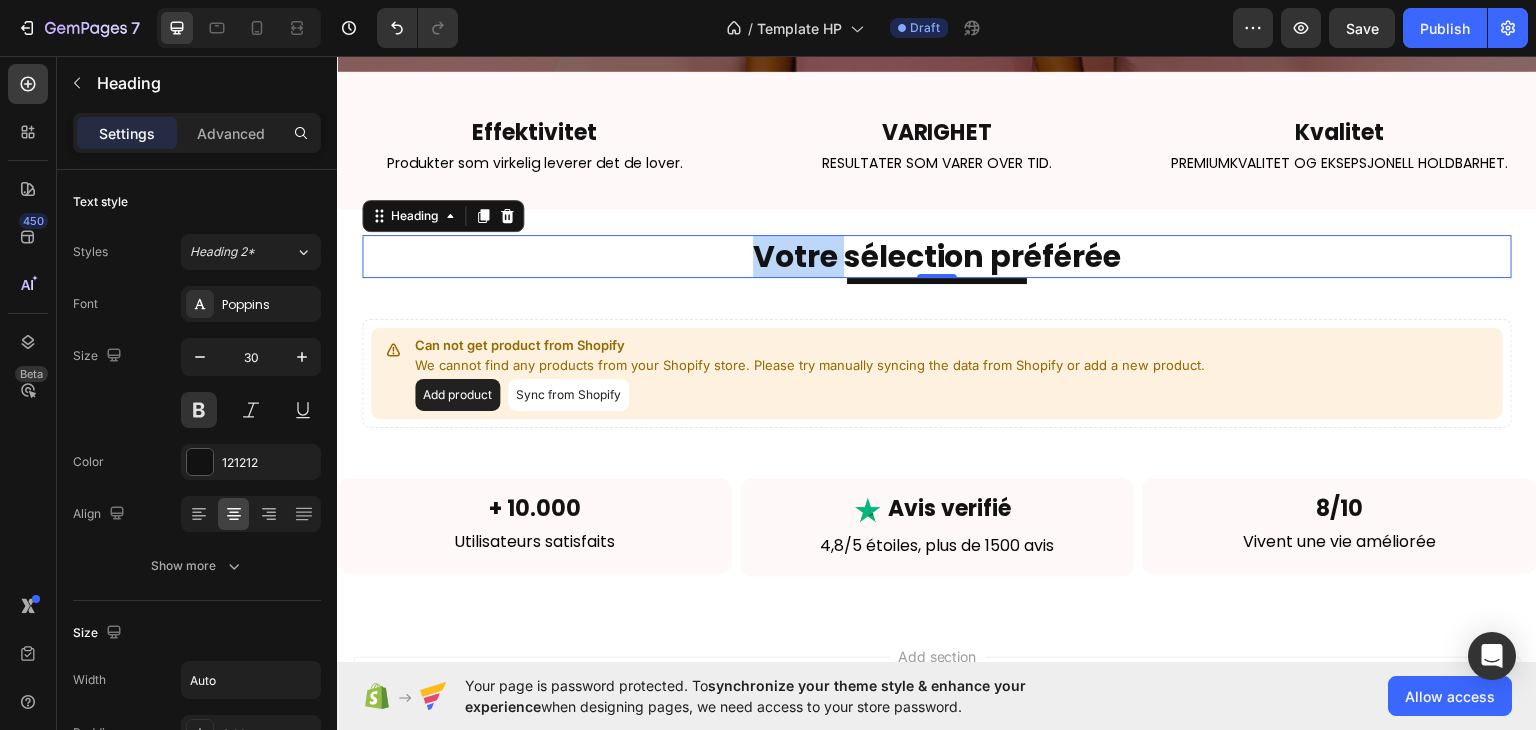 click on "Votre sélection préférée" at bounding box center (937, 255) 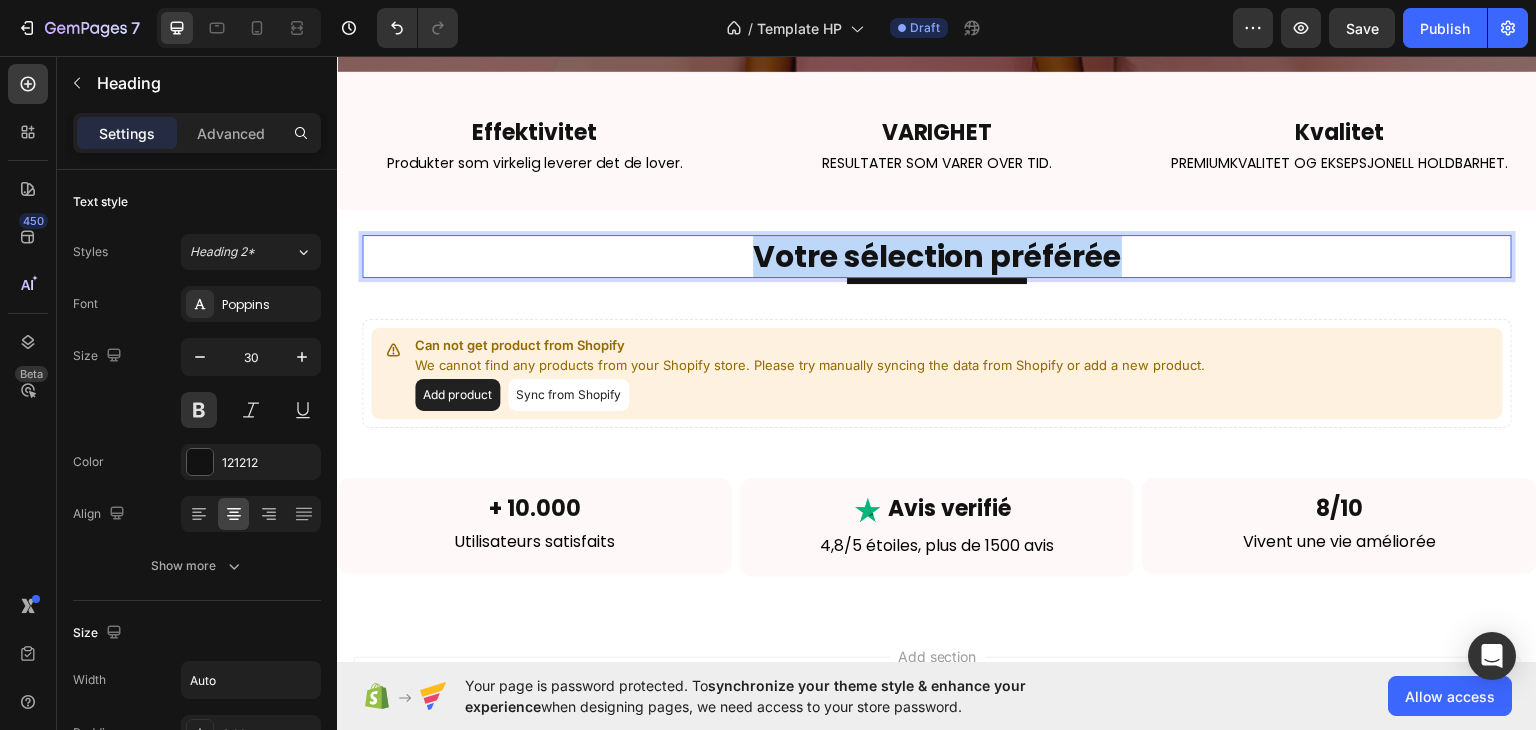 click on "Votre sélection préférée" at bounding box center (937, 255) 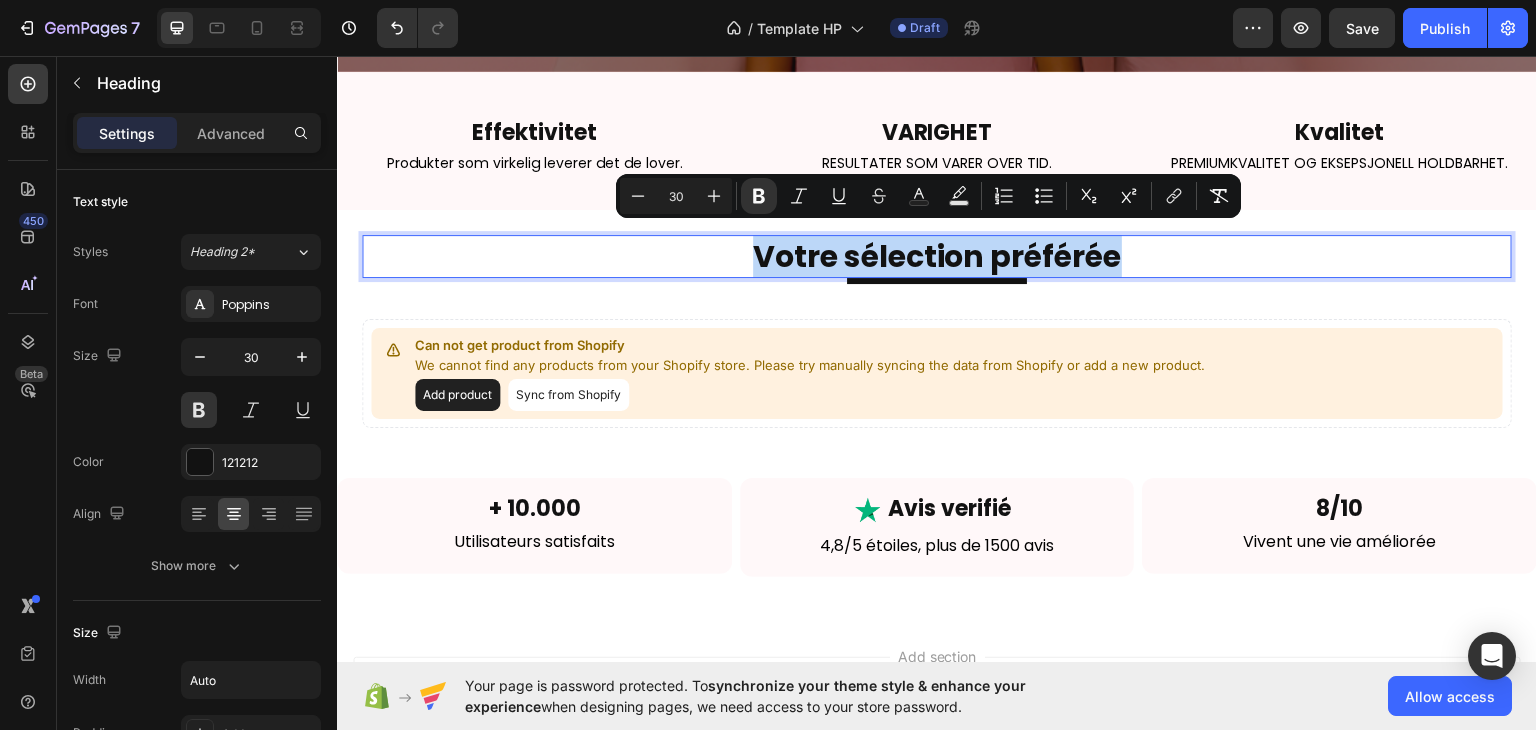 copy on "Votre sélection préférée" 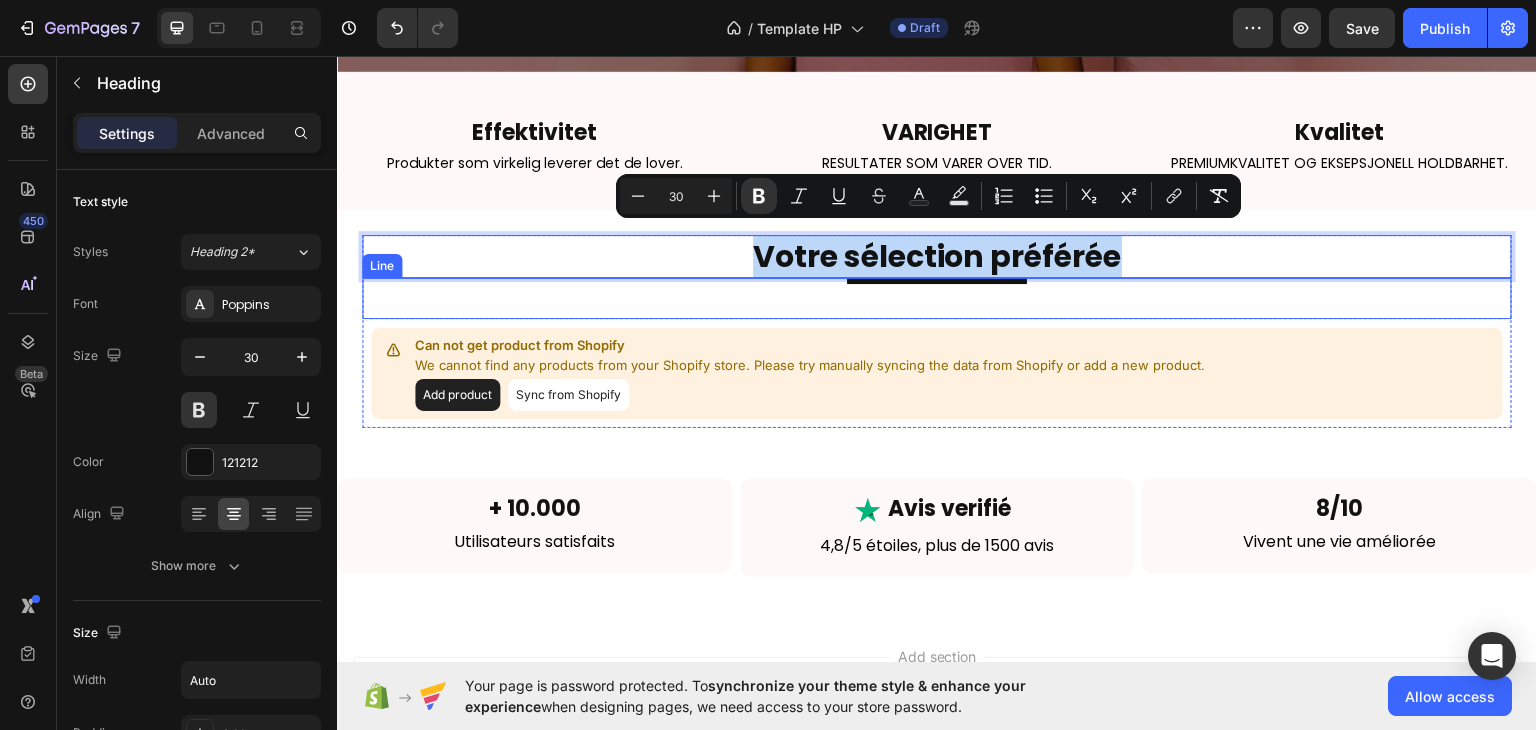 click on "Title Line" at bounding box center [937, 297] 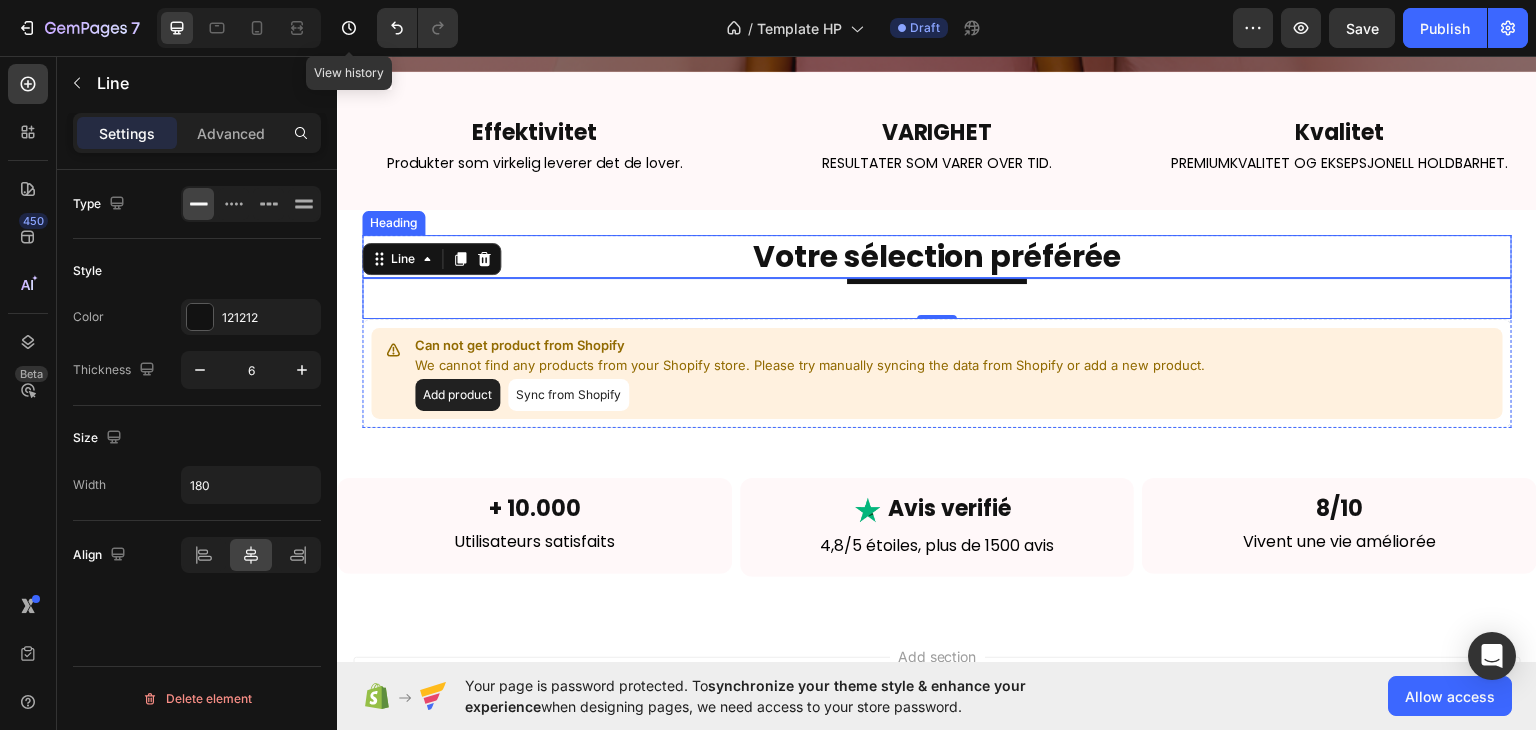 click on "Votre sélection préférée" at bounding box center (937, 255) 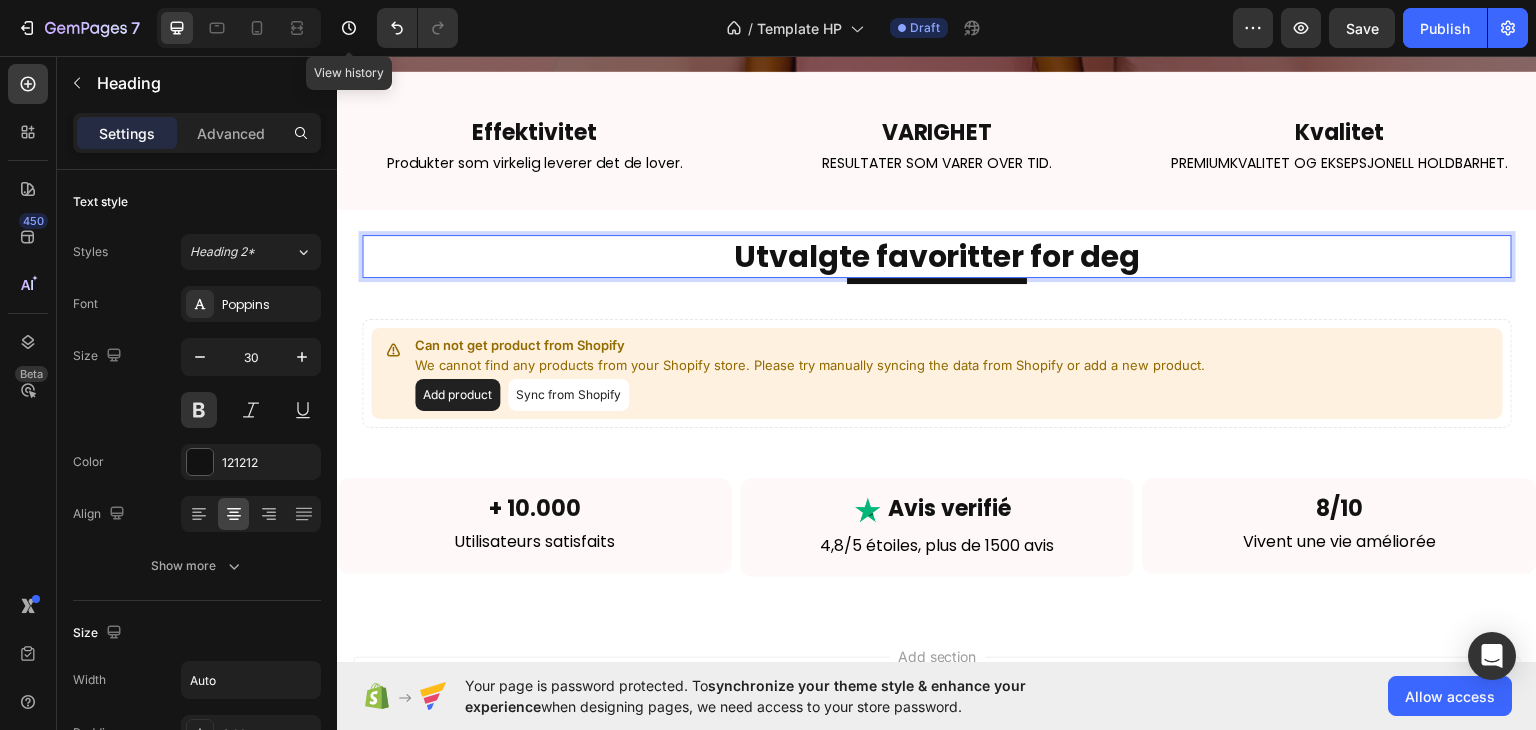 click on "Utvalgte favoritter for deg" at bounding box center [937, 255] 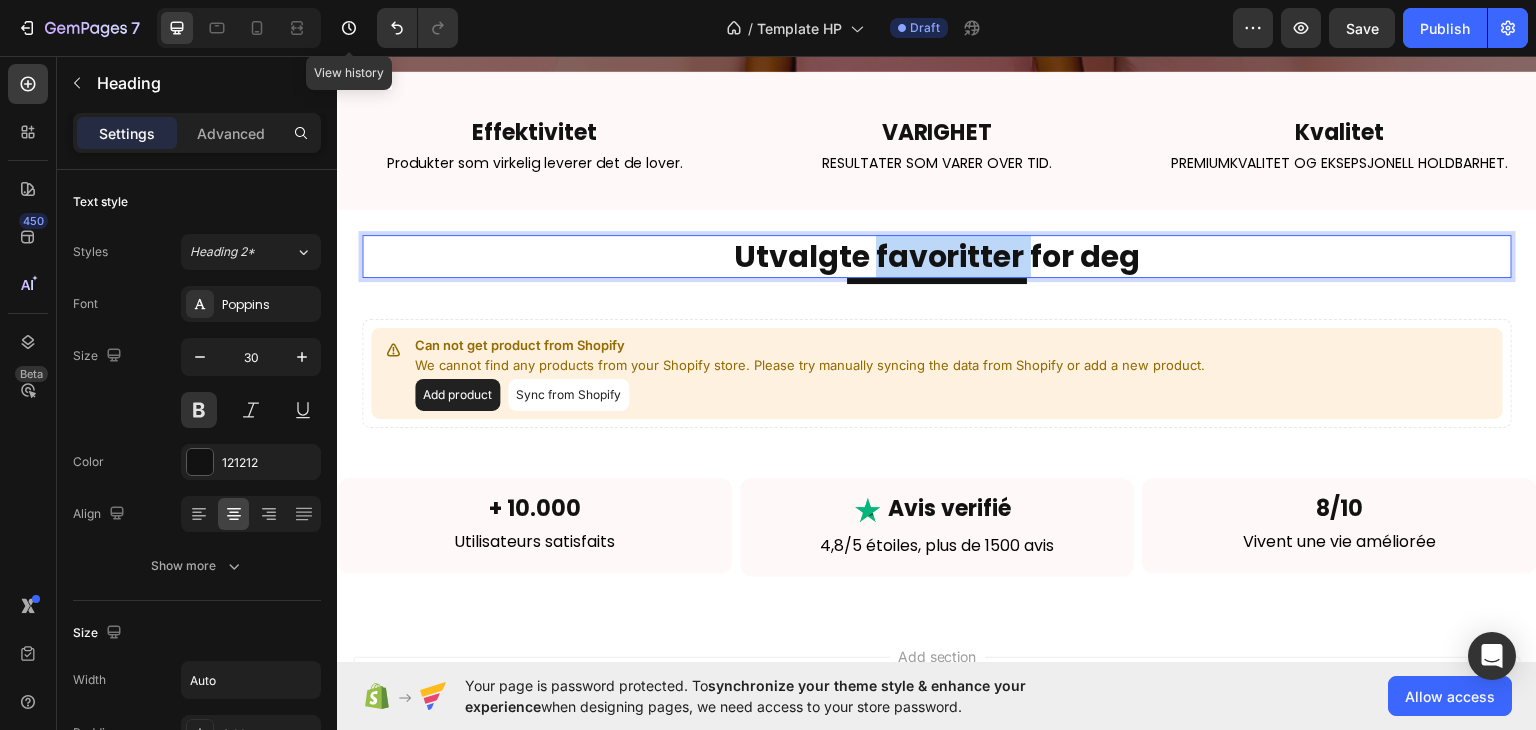 click on "Utvalgte favoritter for deg" at bounding box center [937, 255] 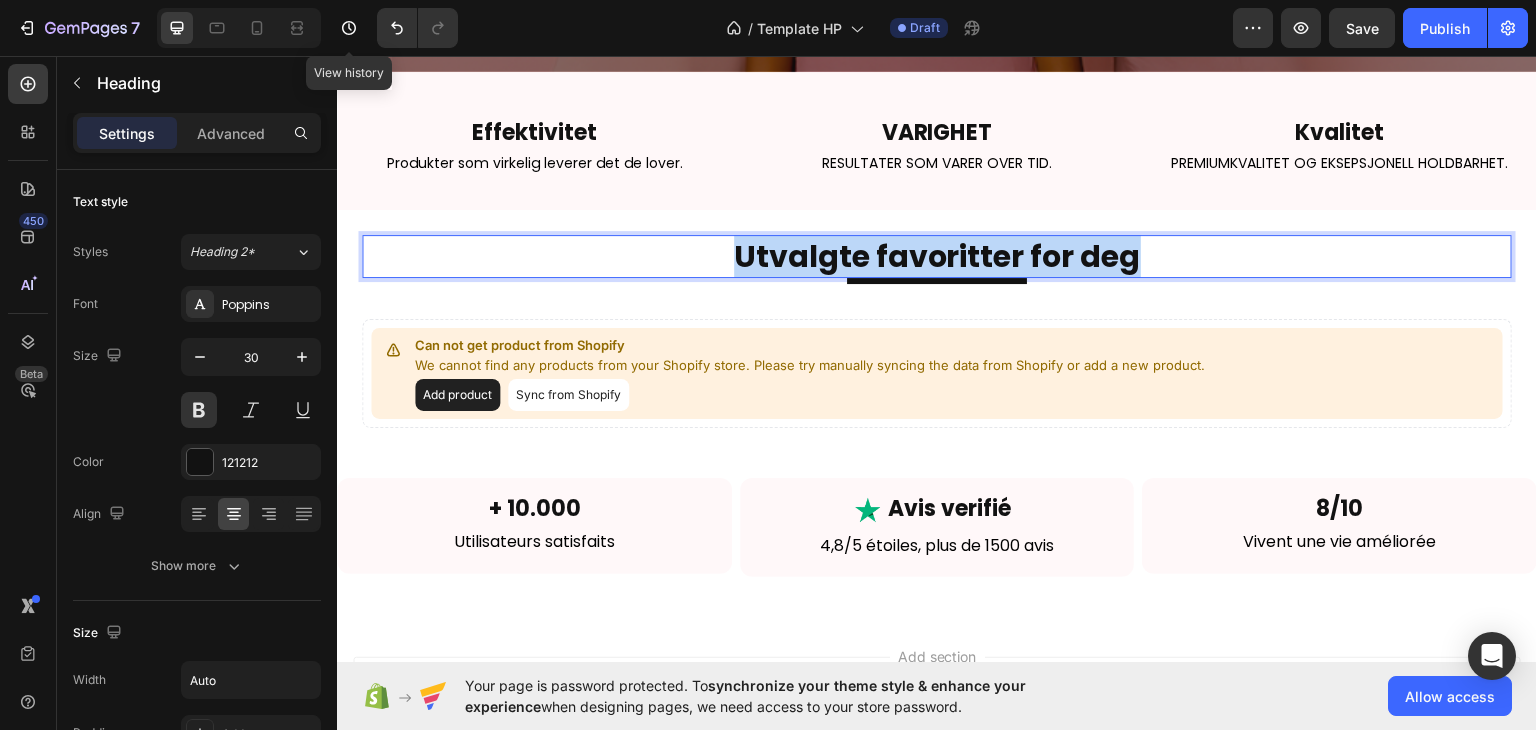 click on "Utvalgte favoritter for deg" at bounding box center [937, 255] 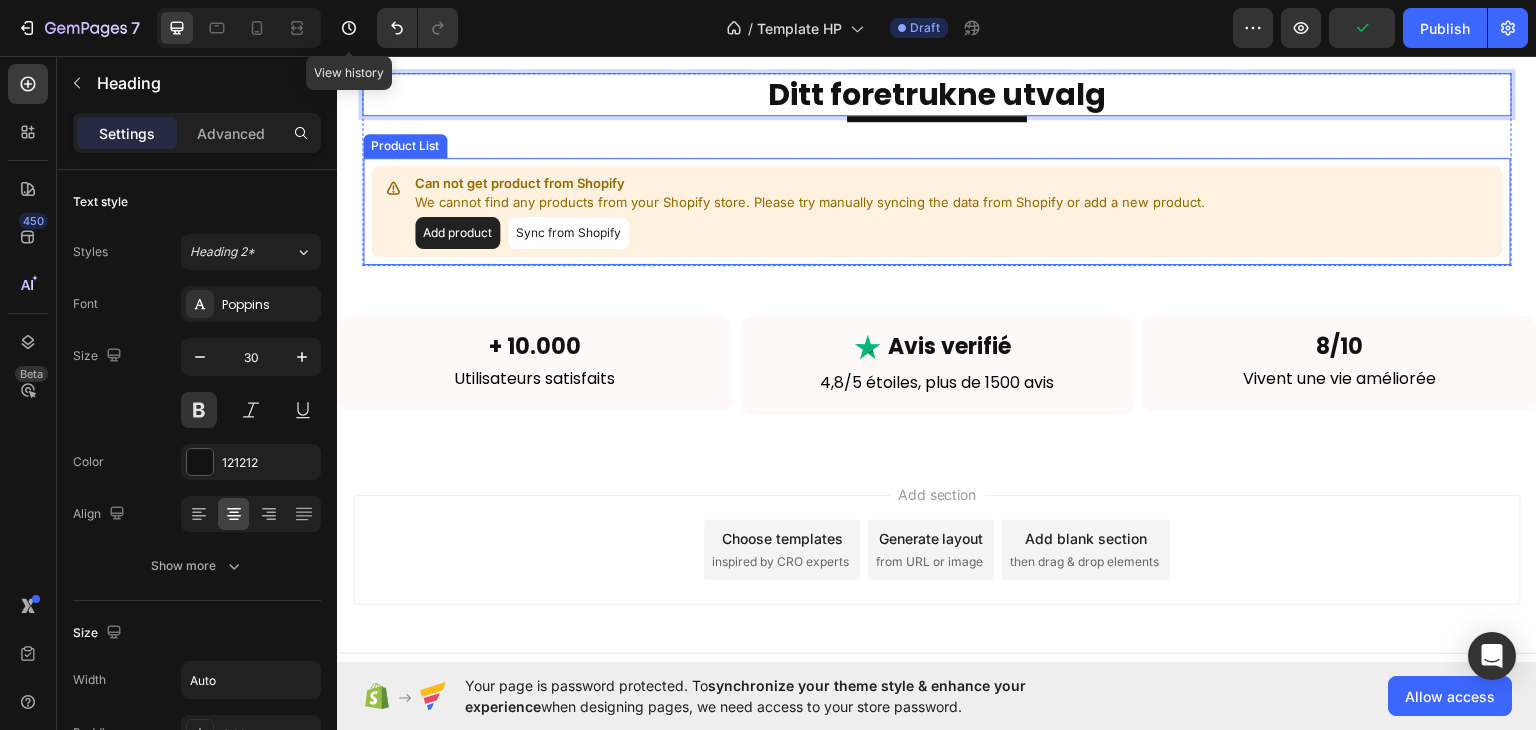 scroll, scrollTop: 884, scrollLeft: 0, axis: vertical 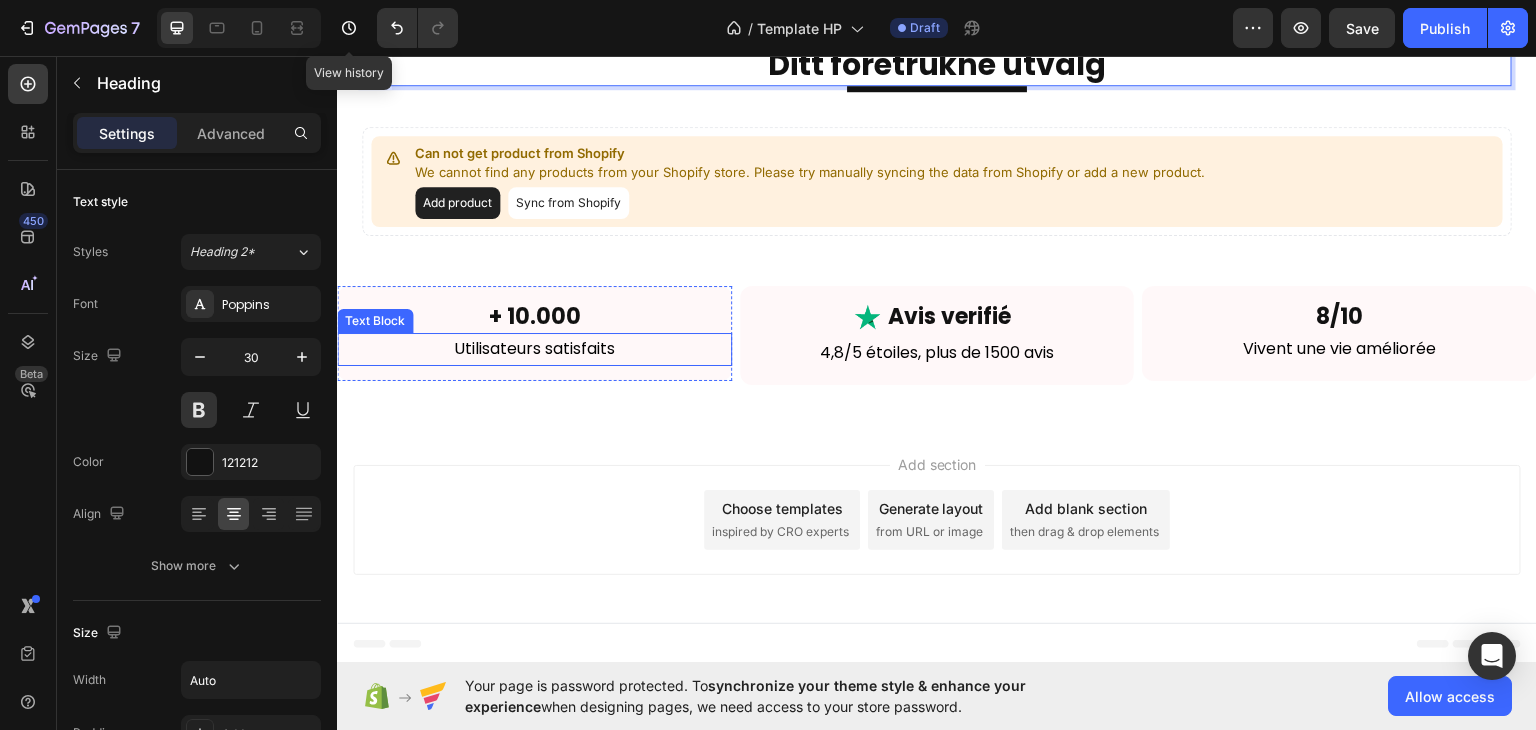 click on "Utilisateurs satisfaits" at bounding box center (534, 348) 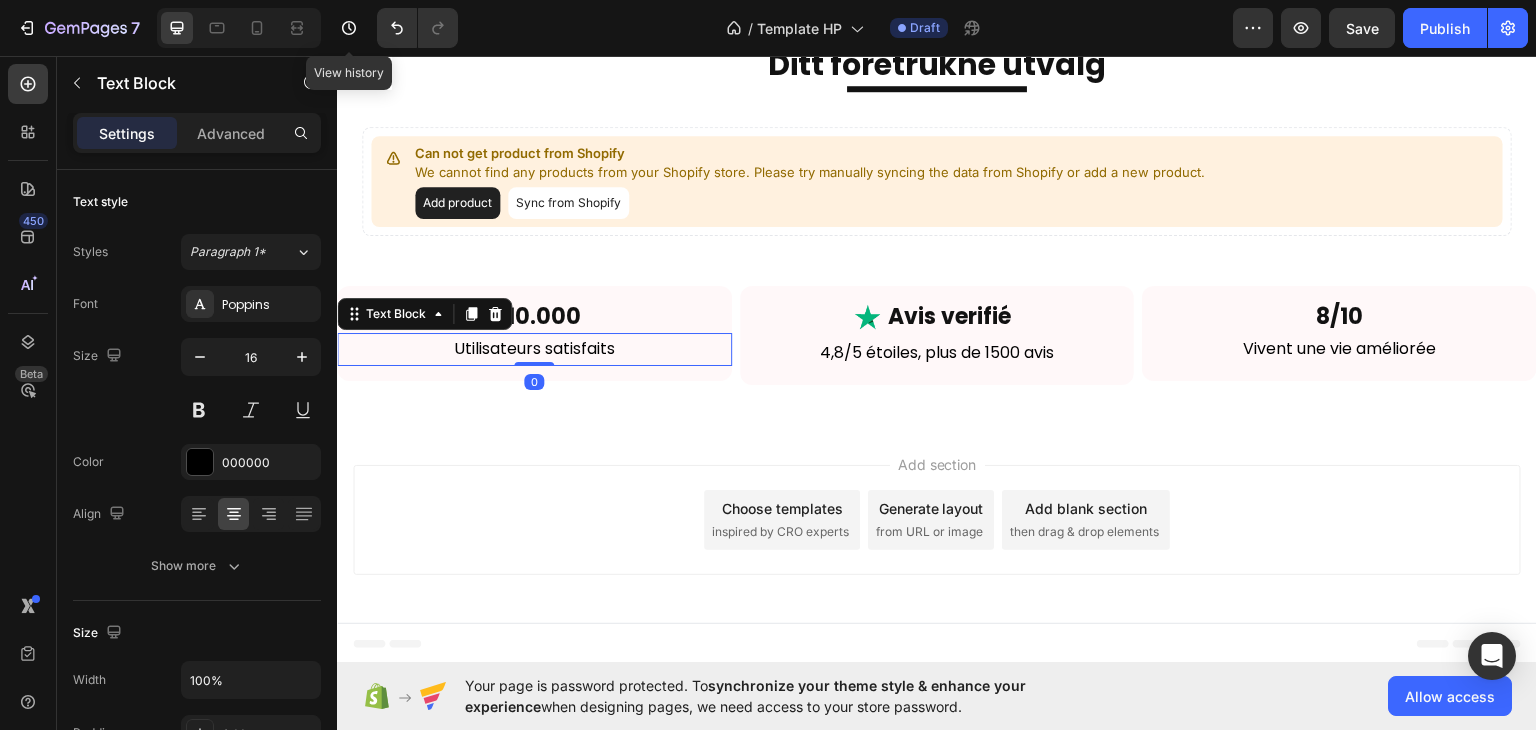 click on "Utilisateurs satisfaits" at bounding box center [534, 348] 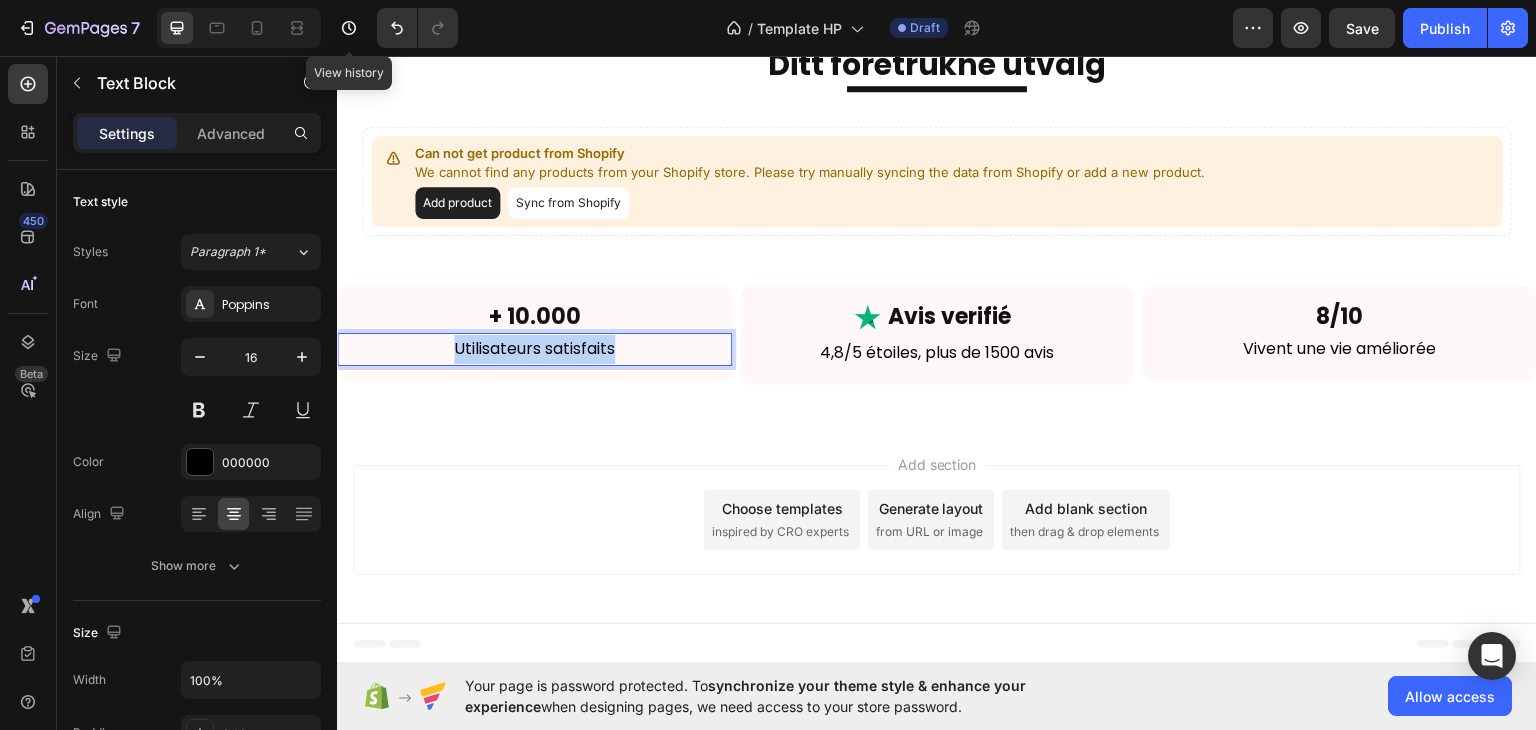 click on "Utilisateurs satisfaits" at bounding box center [534, 348] 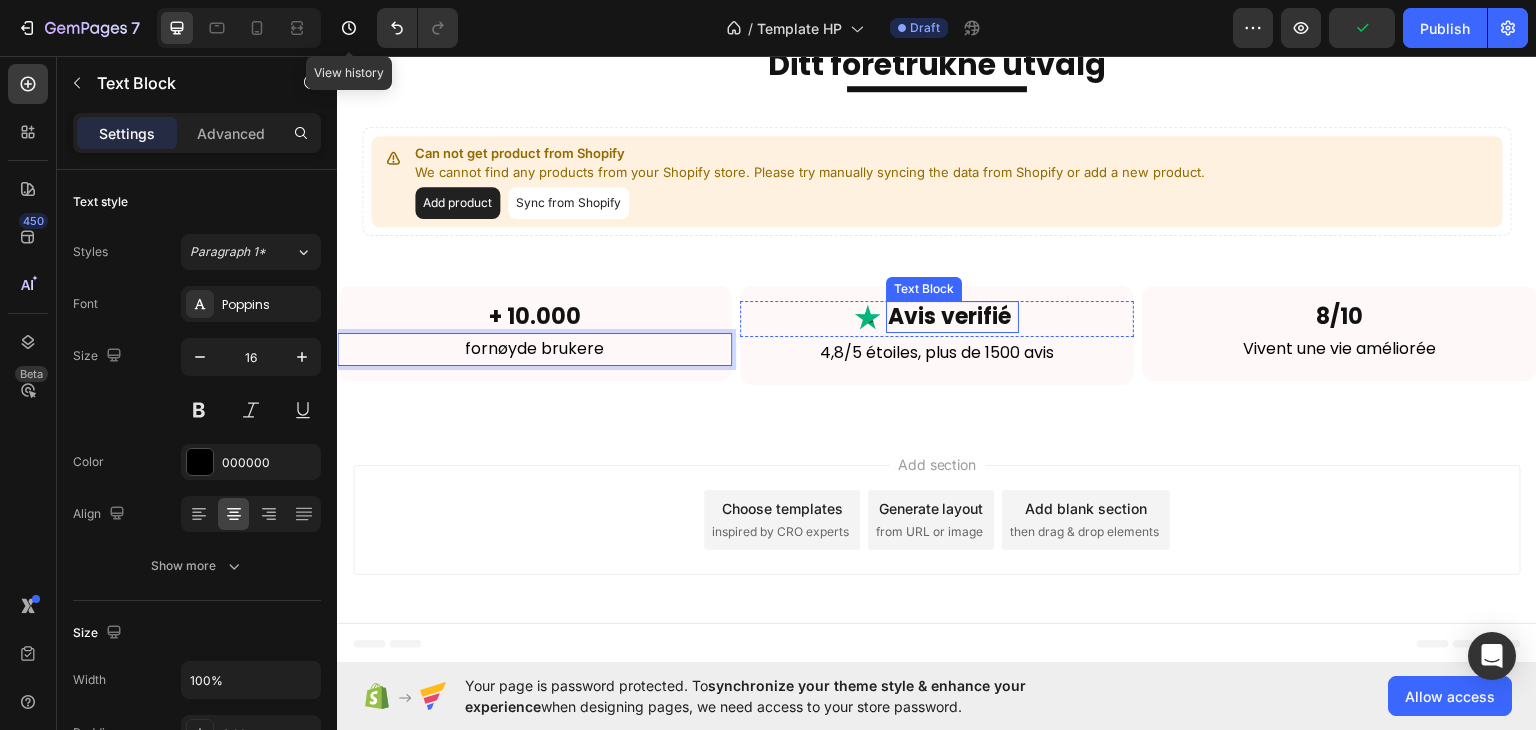 click on "Avis verifié" at bounding box center (952, 316) 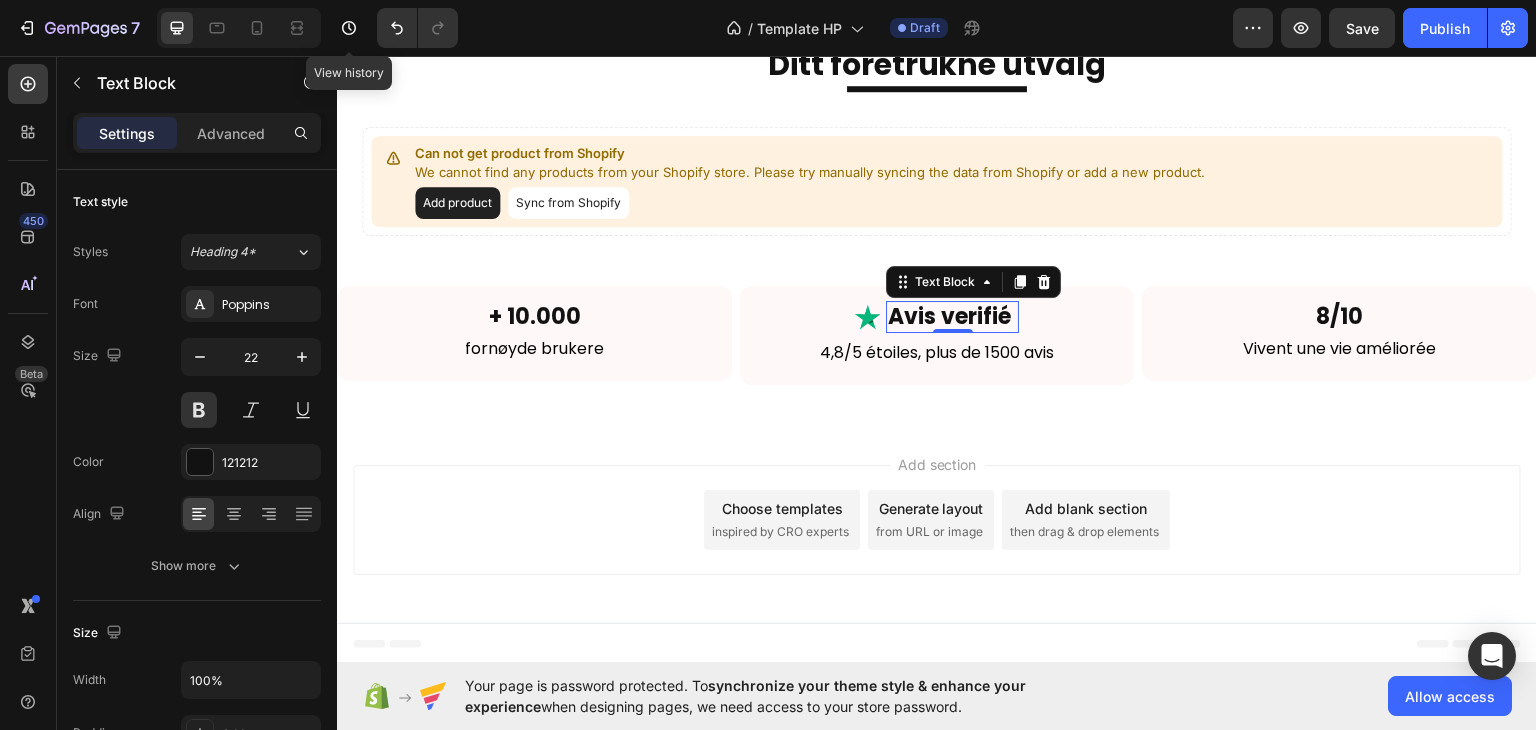 click on "Avis verifié" at bounding box center (952, 316) 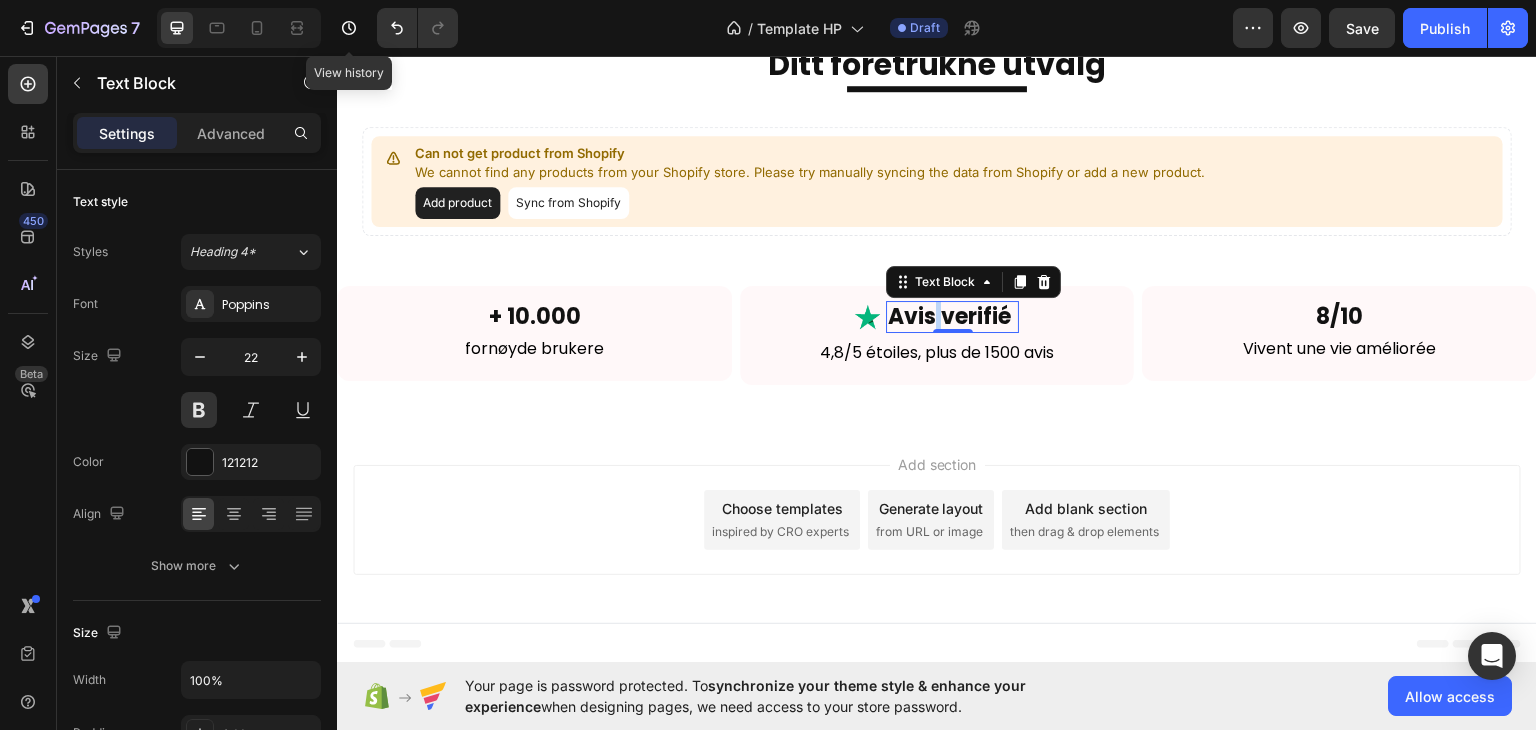 click on "Avis verifié" at bounding box center [952, 316] 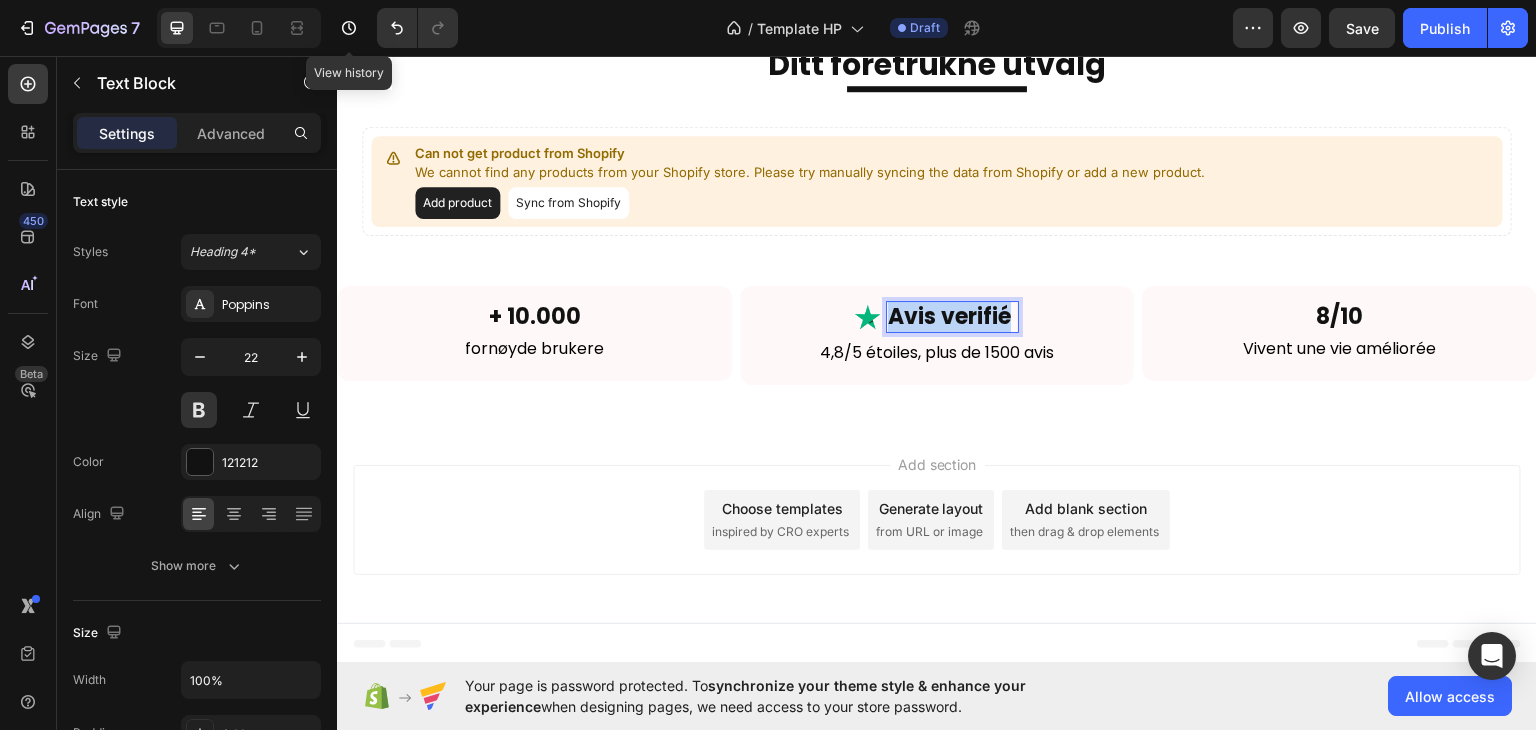 click on "Avis verifié" at bounding box center (952, 316) 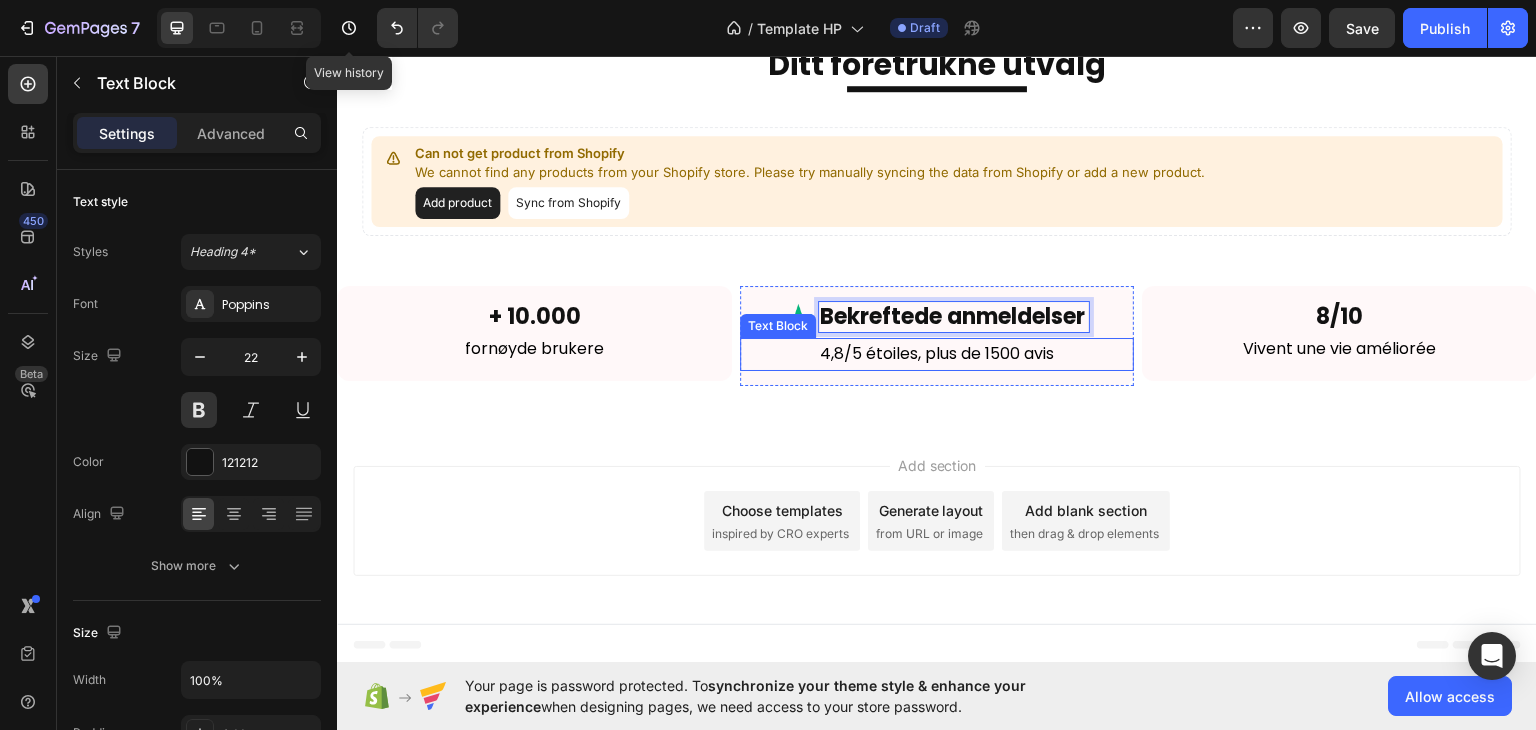 click on "4,8/5 étoiles, plus de 1500 avis" at bounding box center [937, 353] 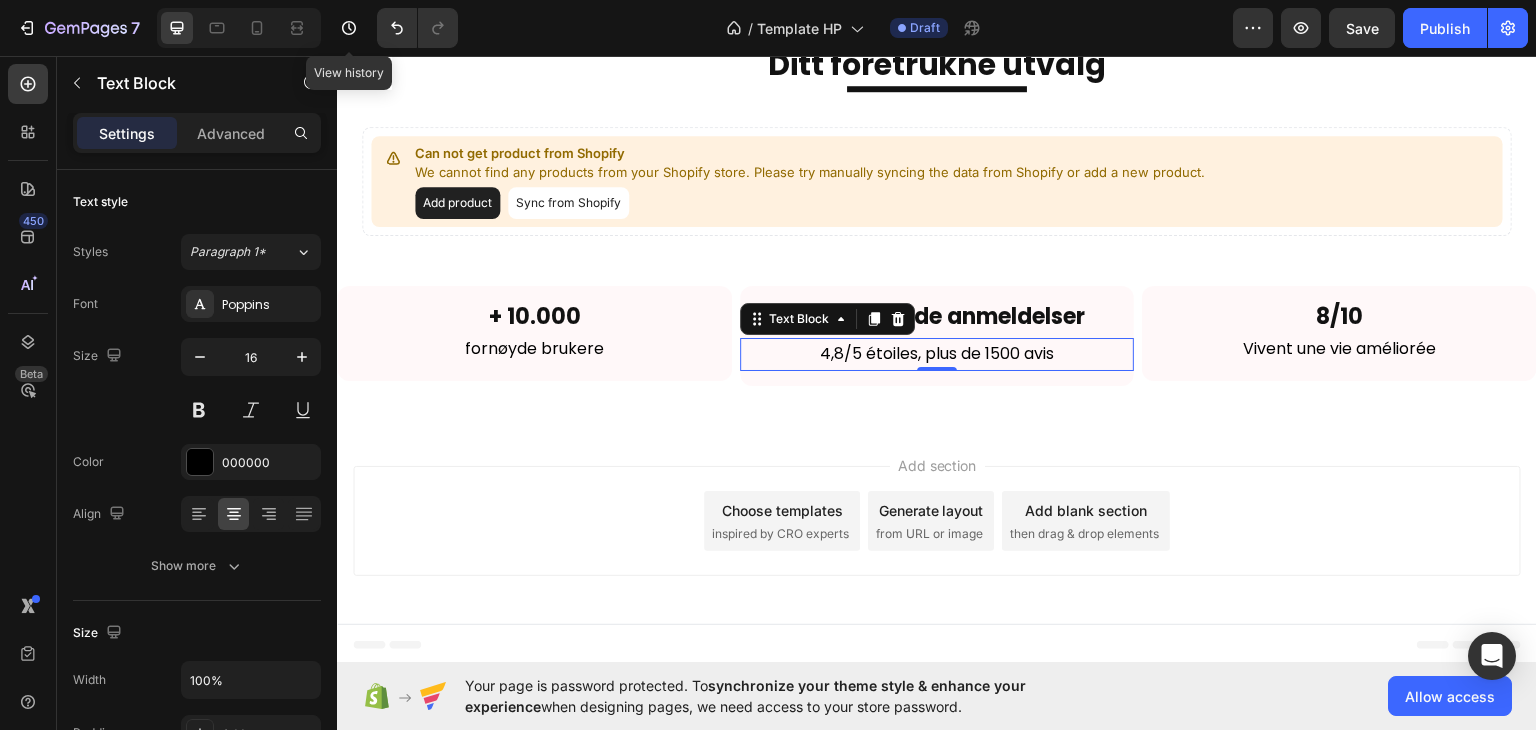 click on "4,8/5 étoiles, plus de 1500 avis" at bounding box center (937, 353) 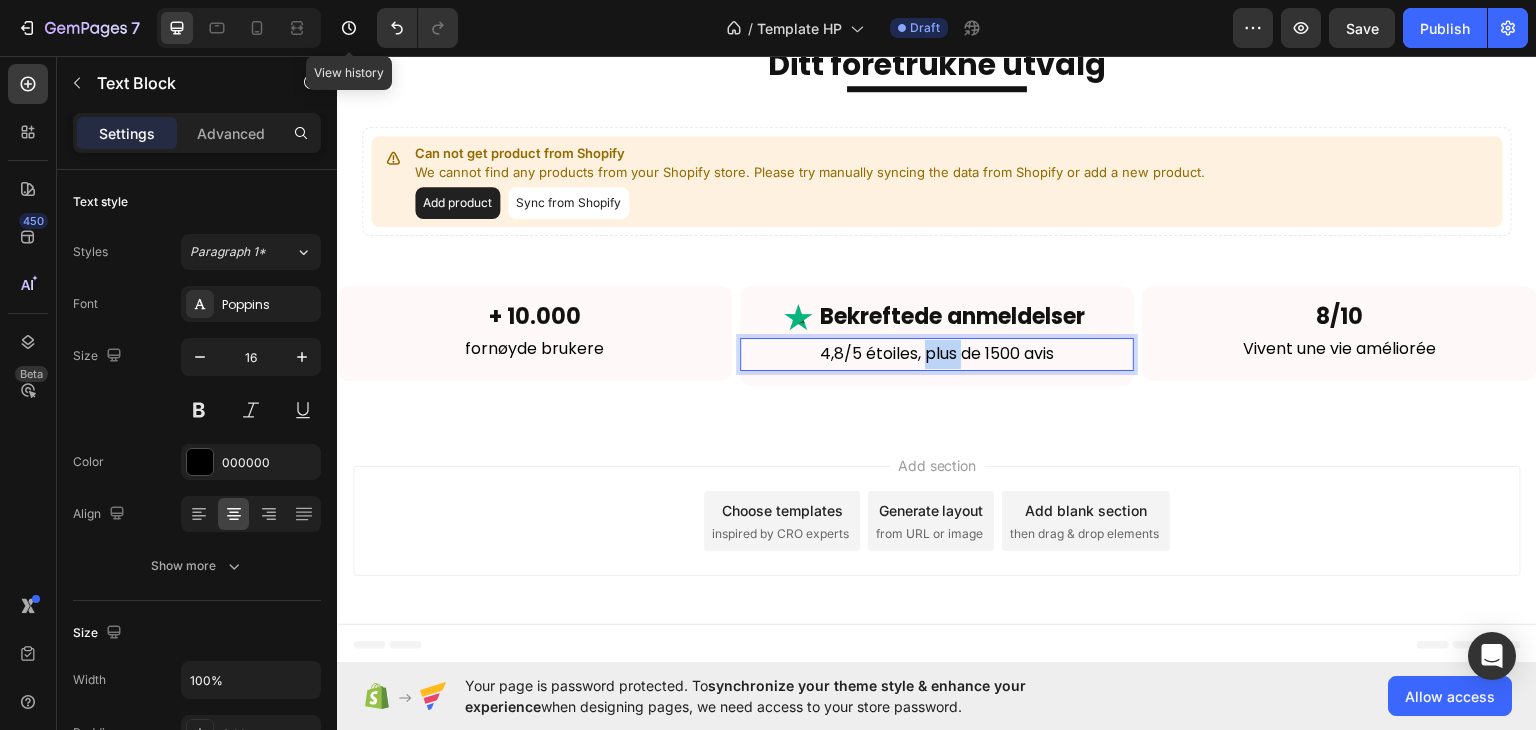 click on "4,8/5 étoiles, plus de 1500 avis" at bounding box center (937, 353) 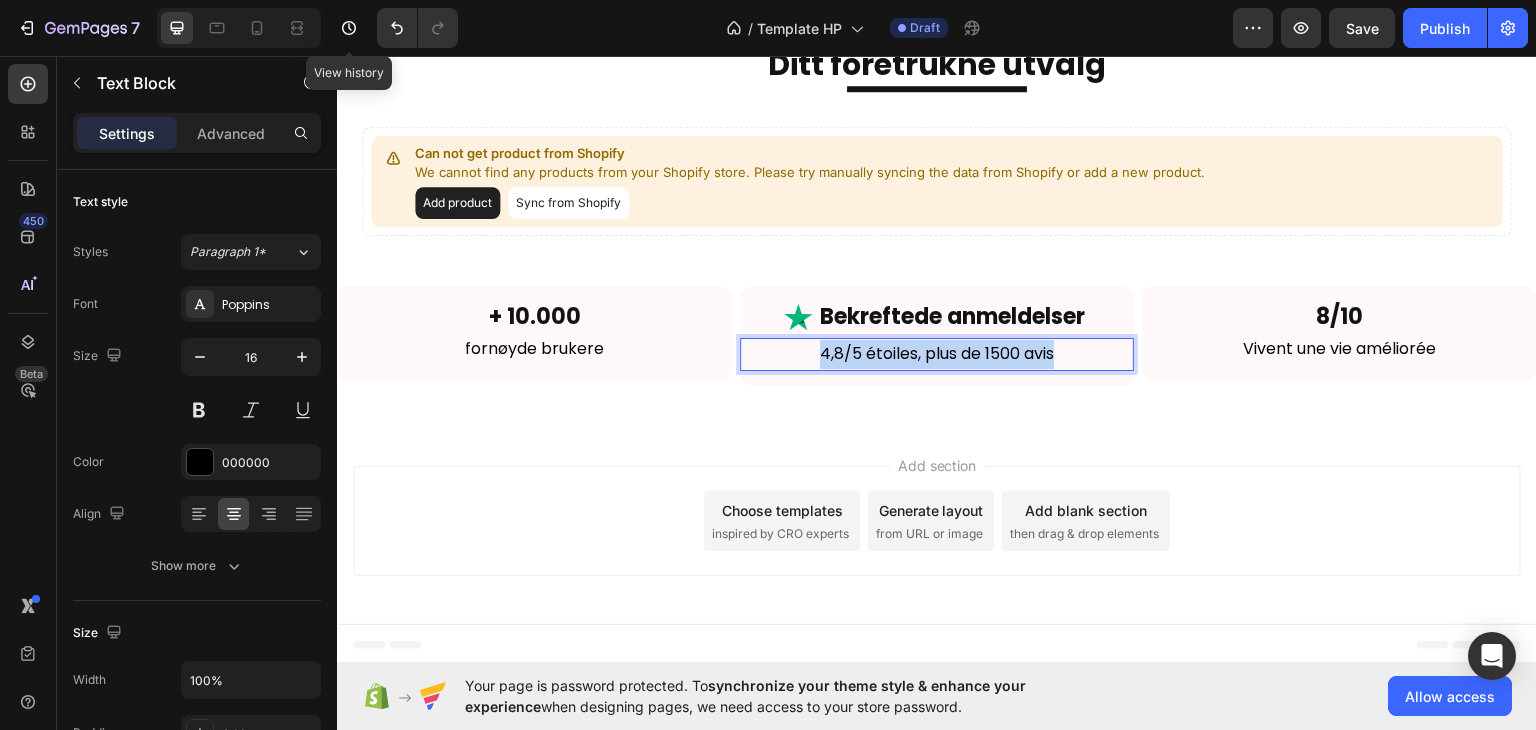 click on "4,8/5 étoiles, plus de 1500 avis" at bounding box center [937, 353] 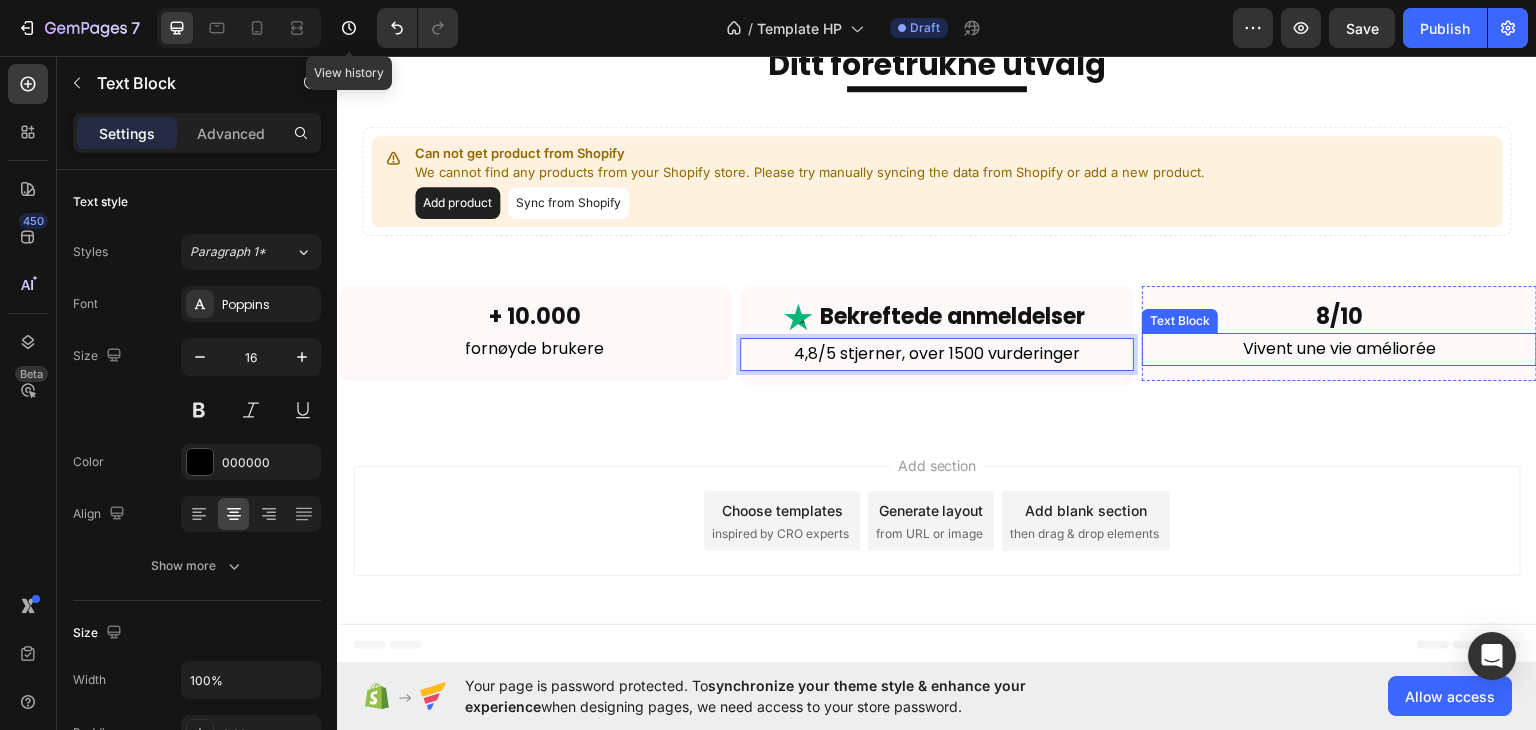 click on "Vivent une vie améliorée" at bounding box center [1339, 348] 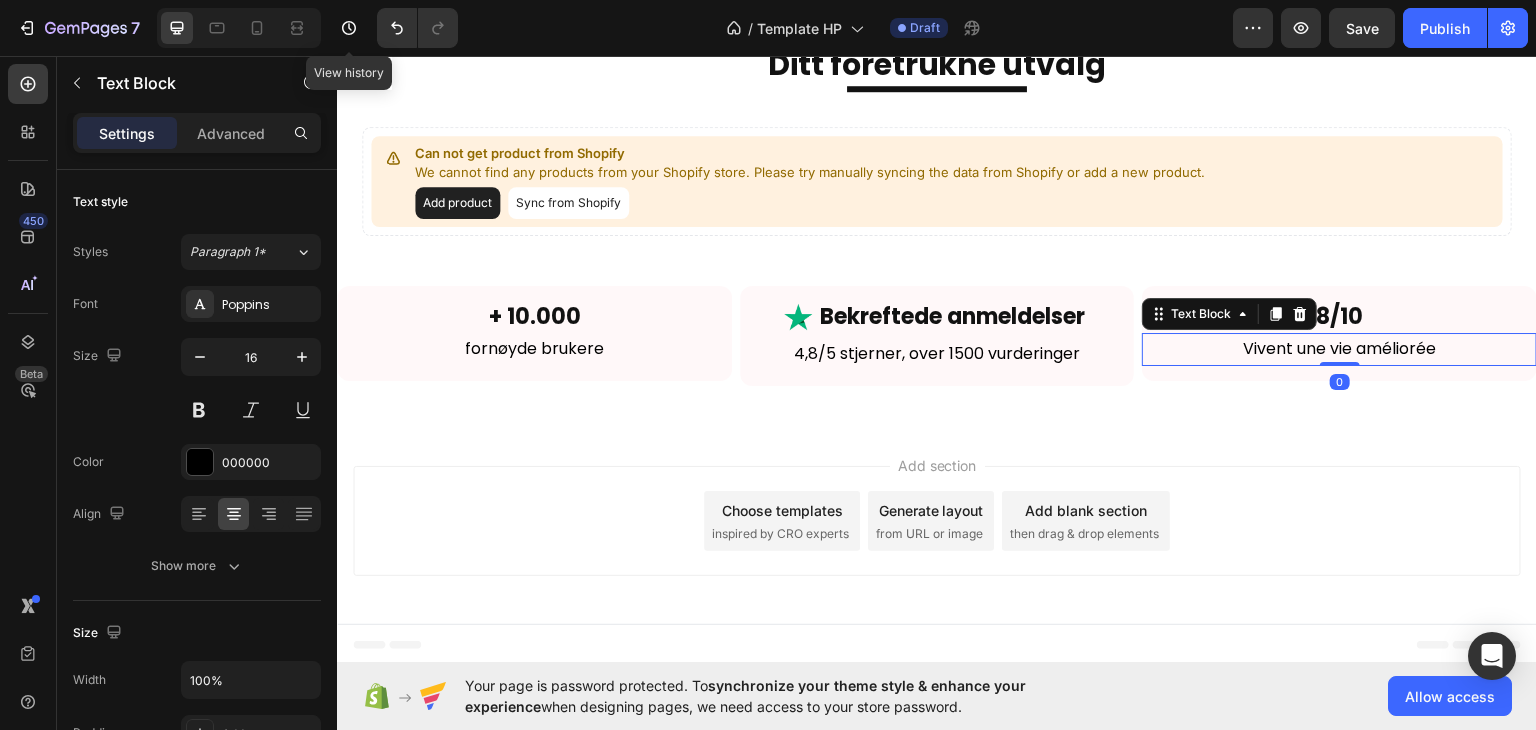 click on "Vivent une vie améliorée" at bounding box center [1339, 348] 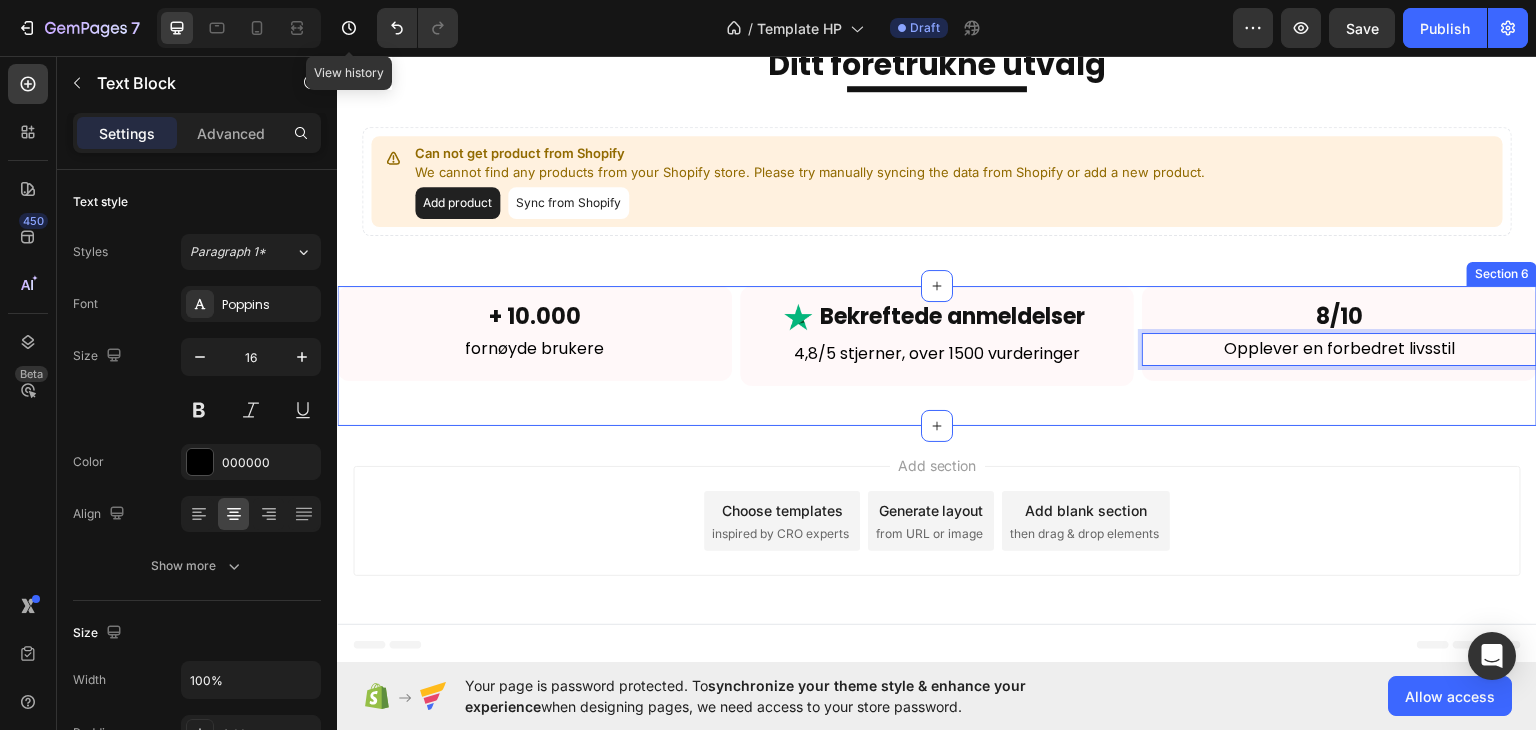 click on "+ 10.000 Heading fornøyde brukere Text Block Row Image Bekreftede anmeldelser Text Block Advanced List 4,8/5 stjerner, over 1500 vurderinger Text Block Row 8/10 Heading Opplever en forbedret livsstil Text Block   0 Row Row Section 6" at bounding box center [937, 355] 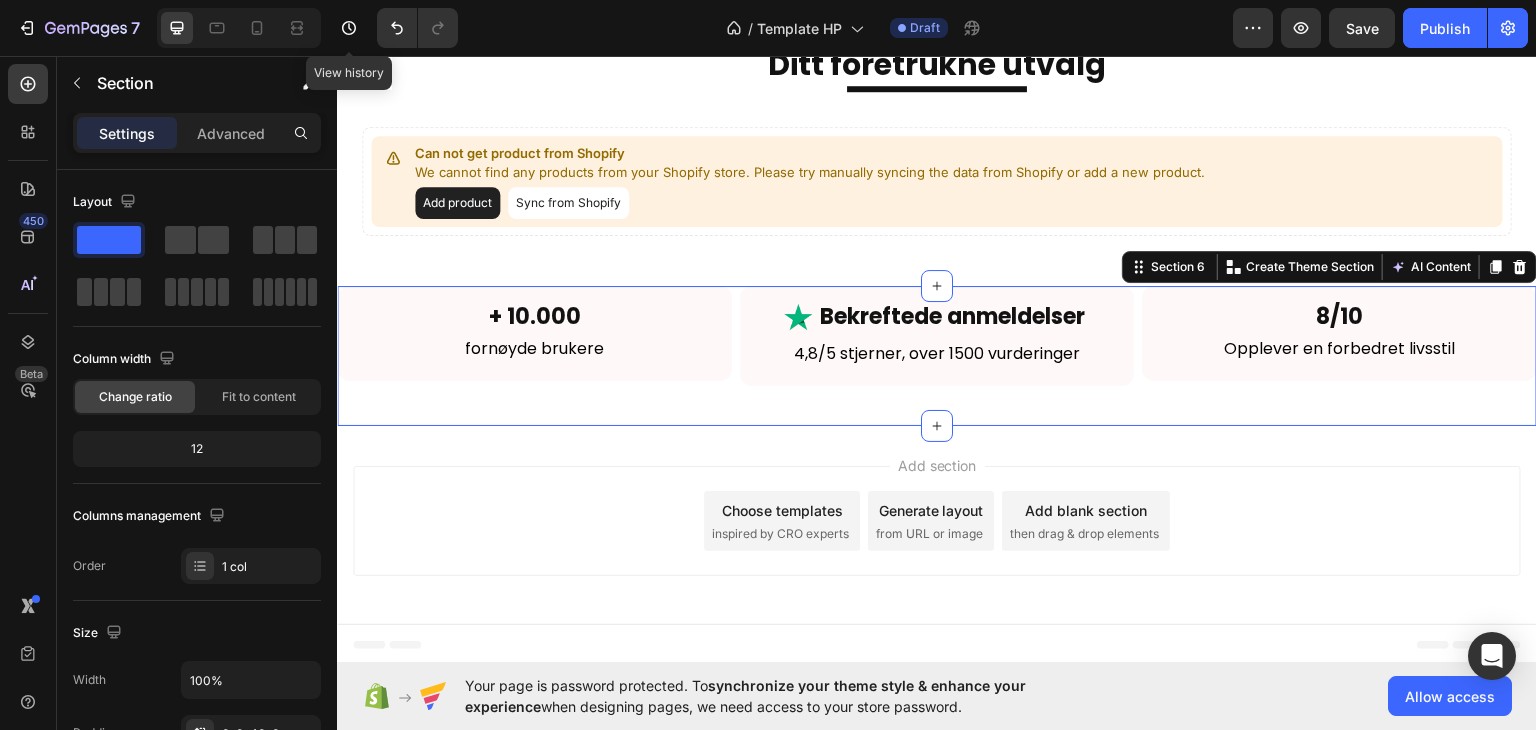 scroll, scrollTop: 885, scrollLeft: 0, axis: vertical 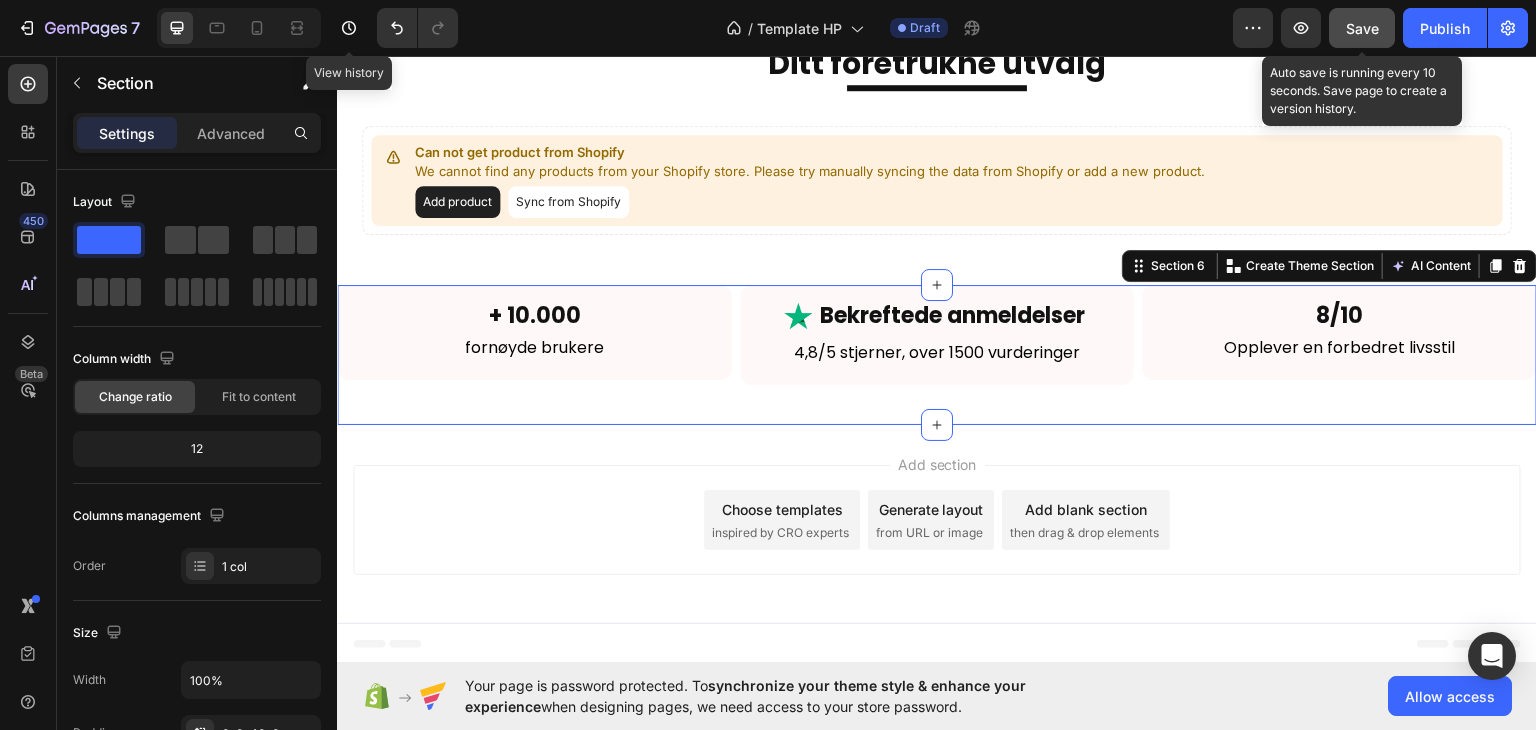 click on "Save" at bounding box center (1362, 28) 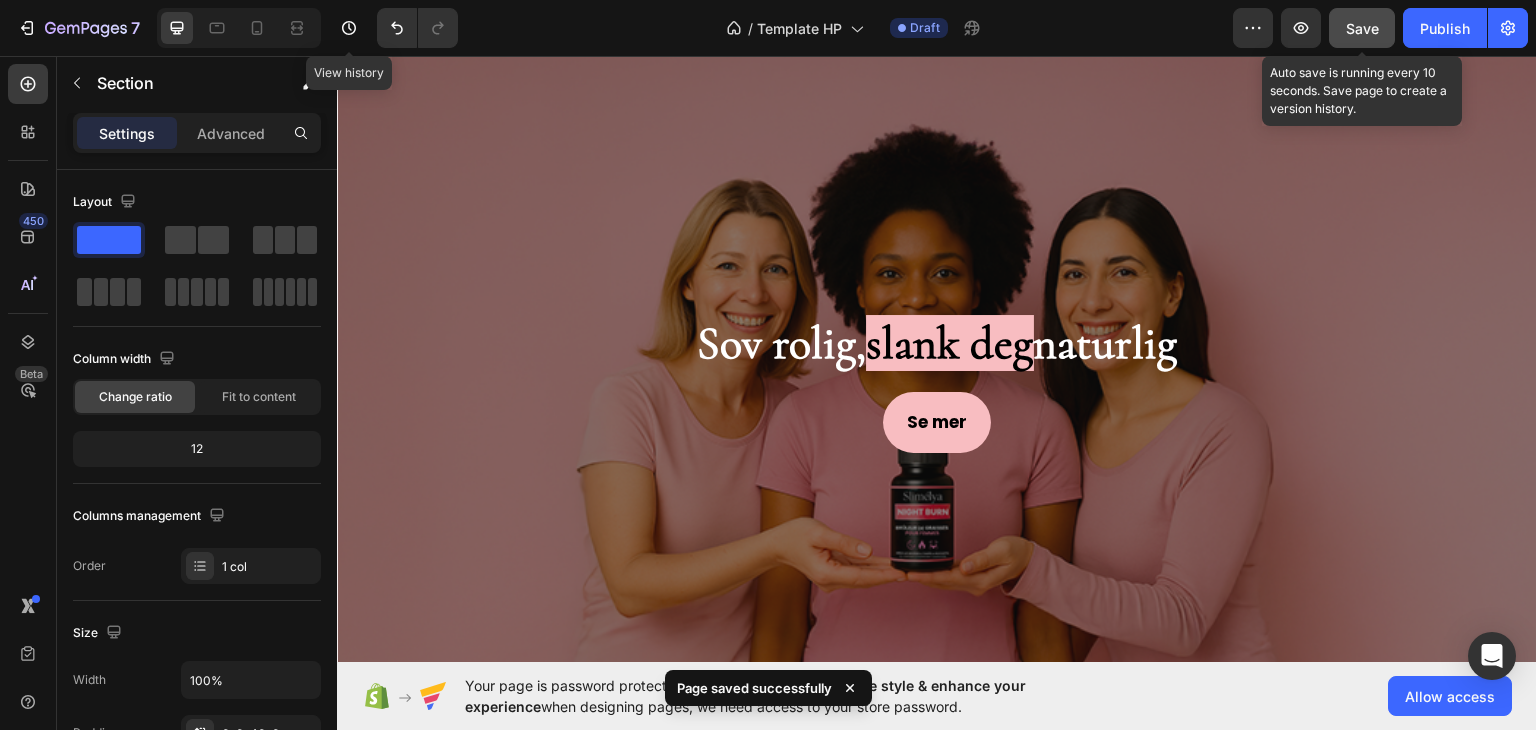 scroll, scrollTop: 0, scrollLeft: 0, axis: both 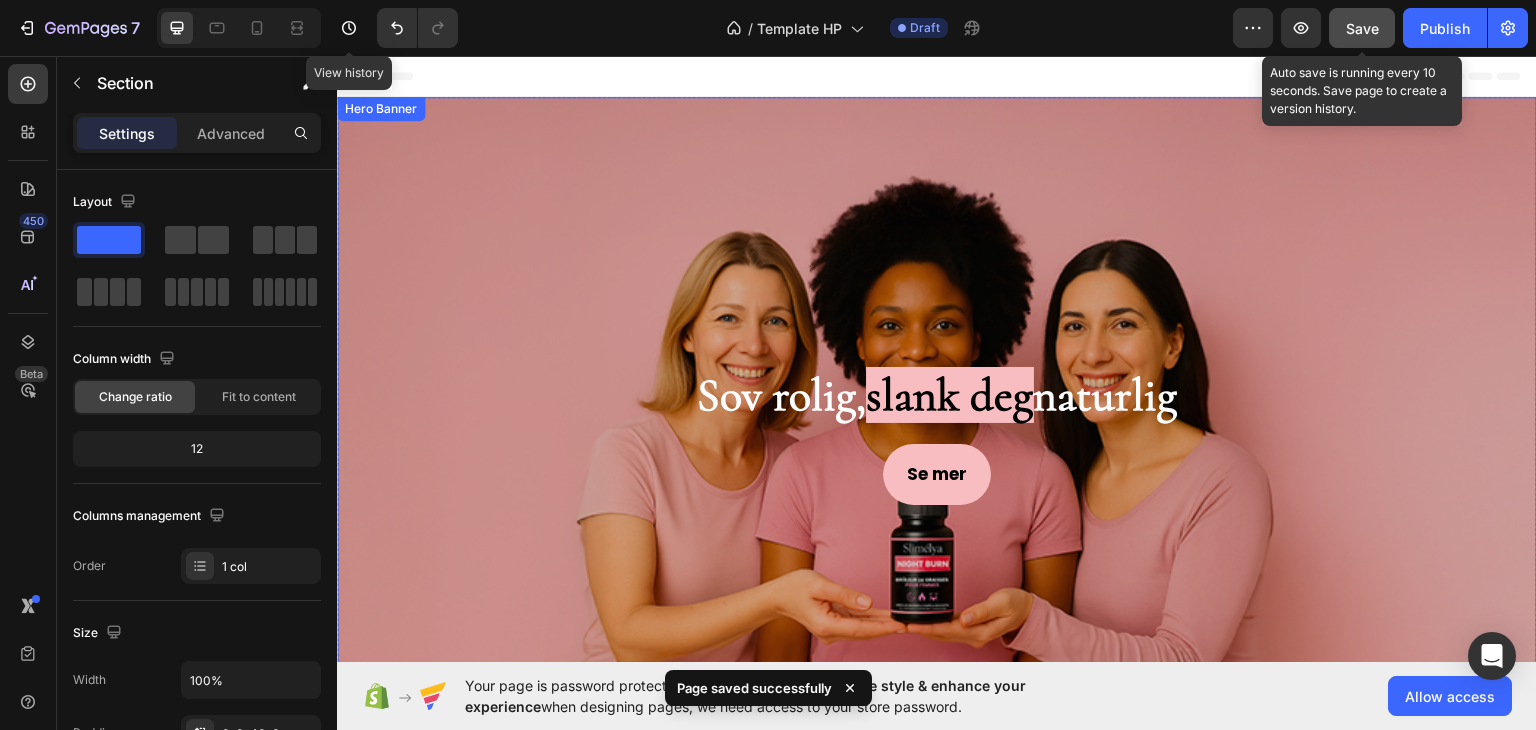 click at bounding box center [937, 433] 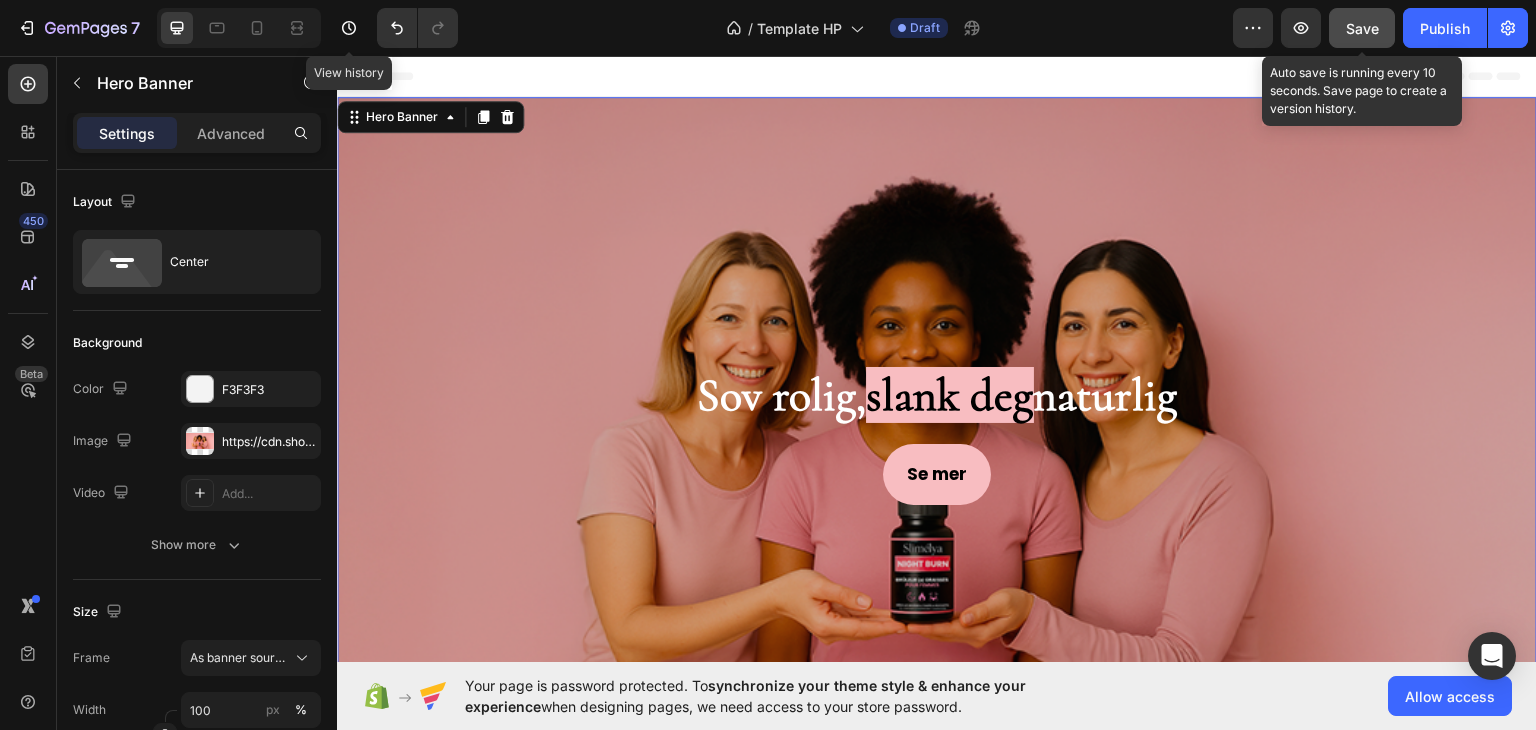 click at bounding box center [937, 433] 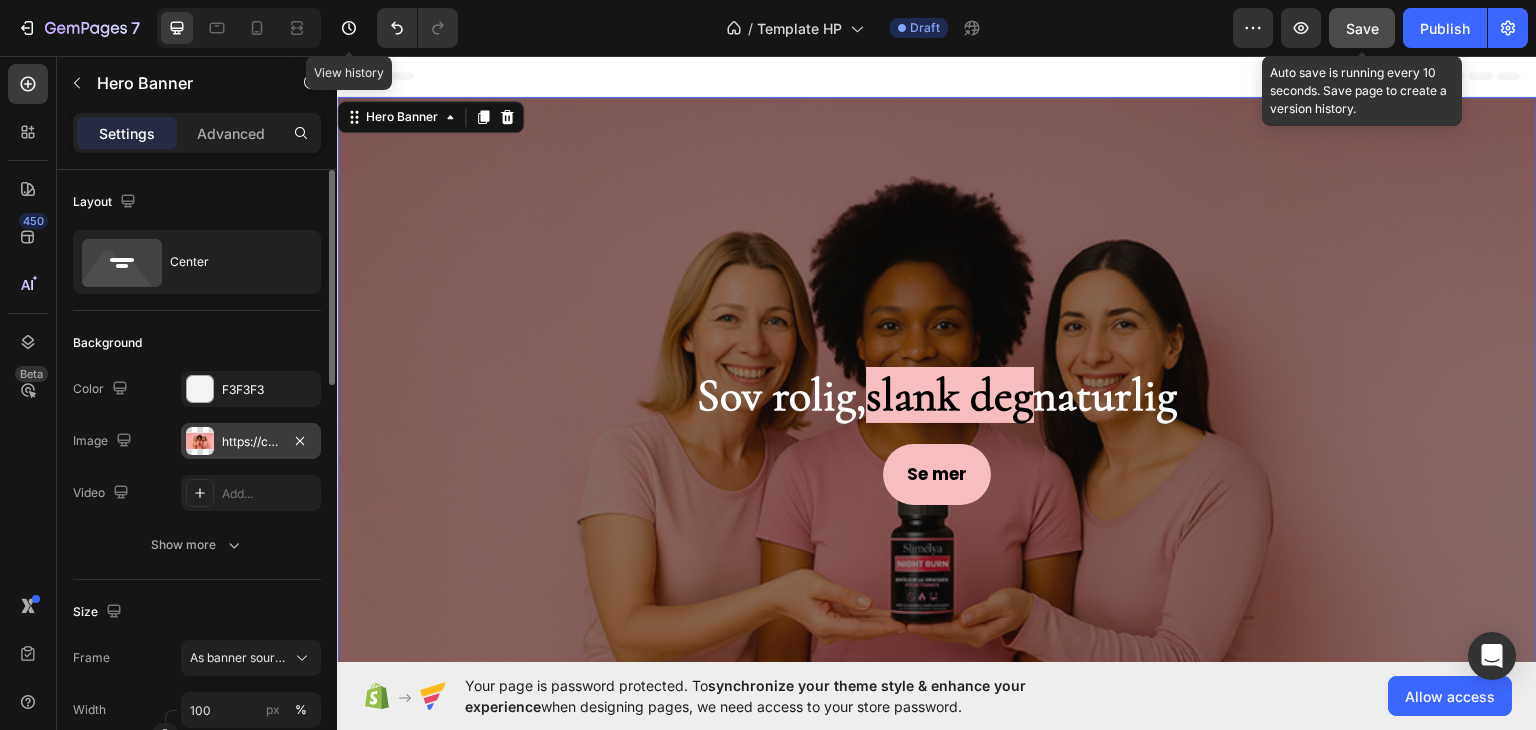 click on "https://cdn.shopify.com/s/files/1/0767/3118/7423/files/gempages_578144979218596626-a105193e-b48f-4977-9673-7356c1c9cf5a.png" at bounding box center (251, 441) 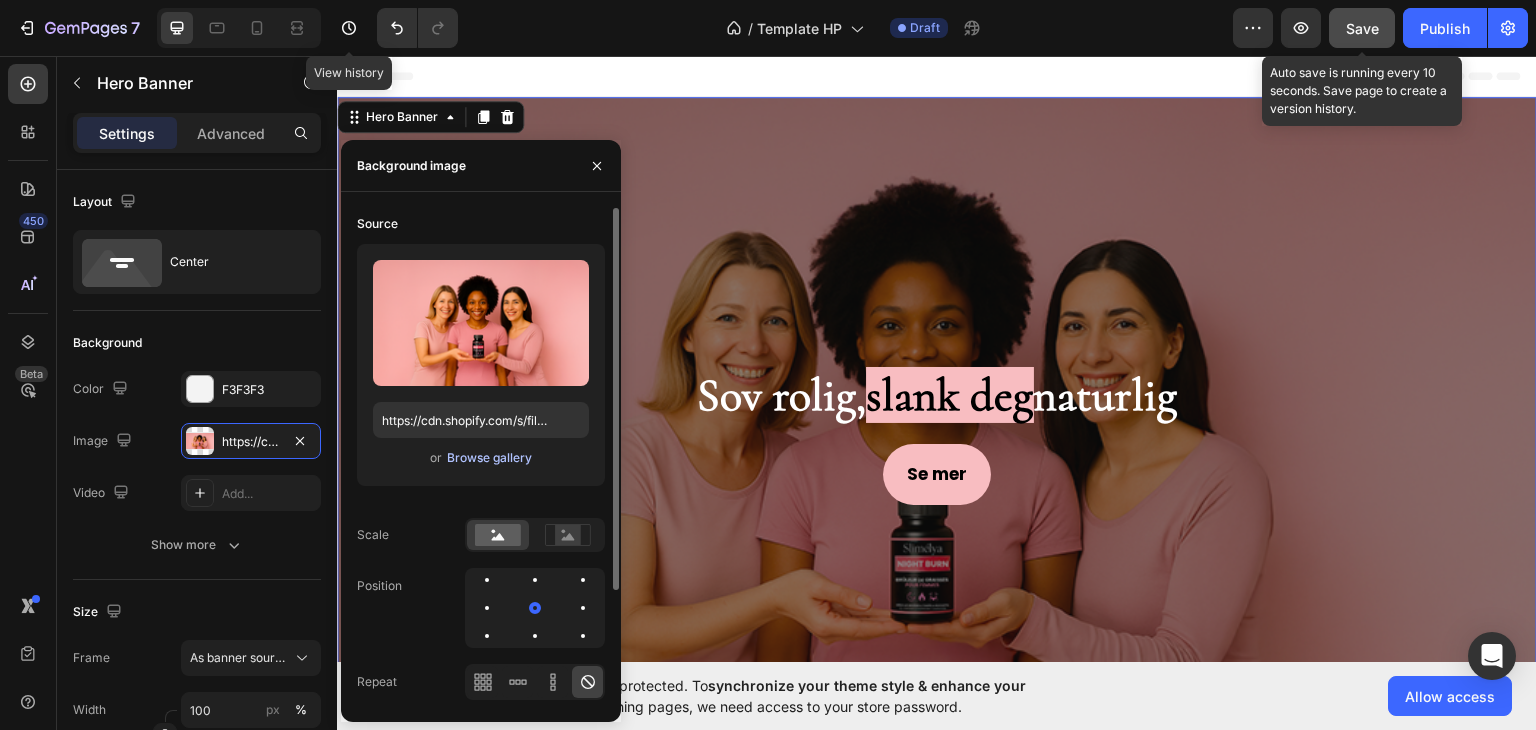 click on "Browse gallery" at bounding box center (489, 458) 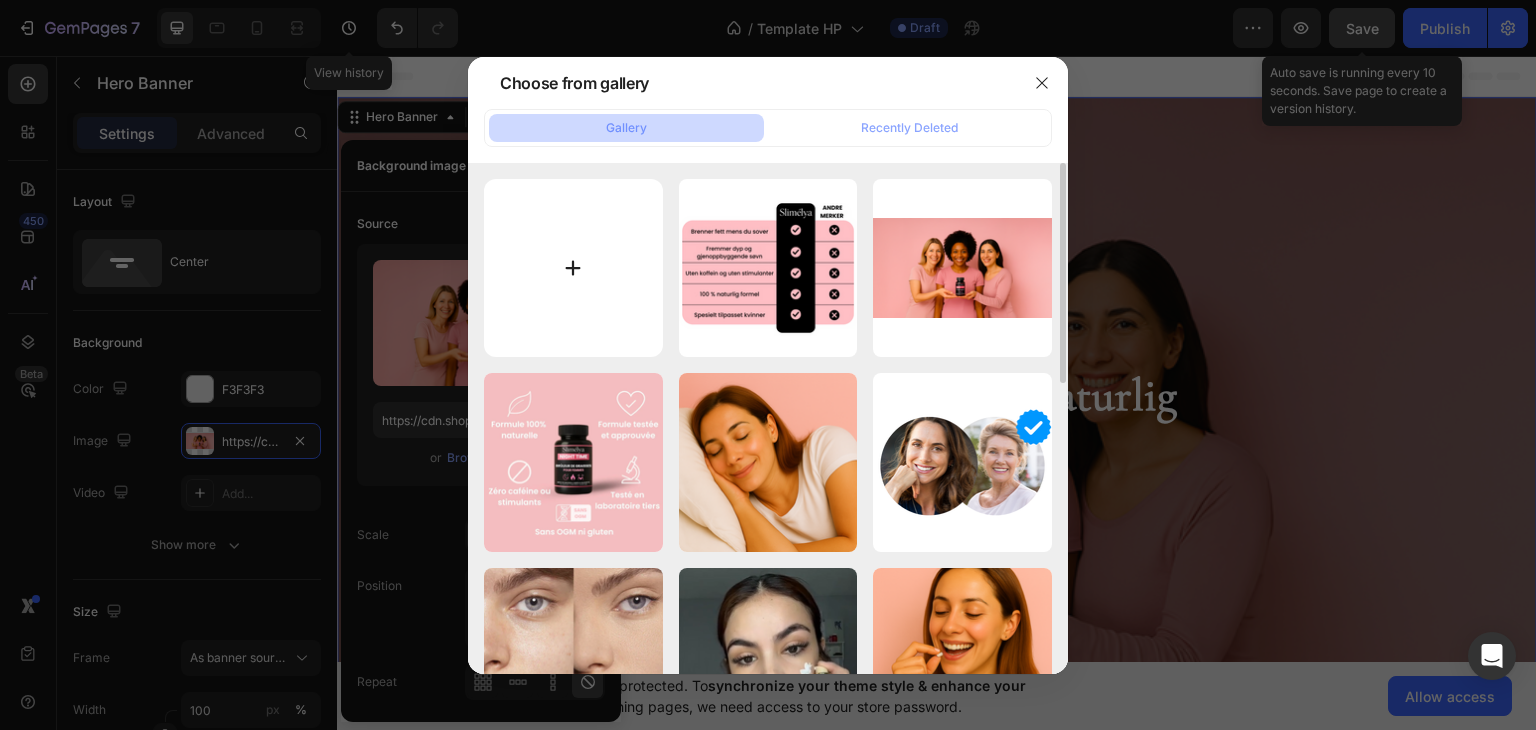click at bounding box center (573, 268) 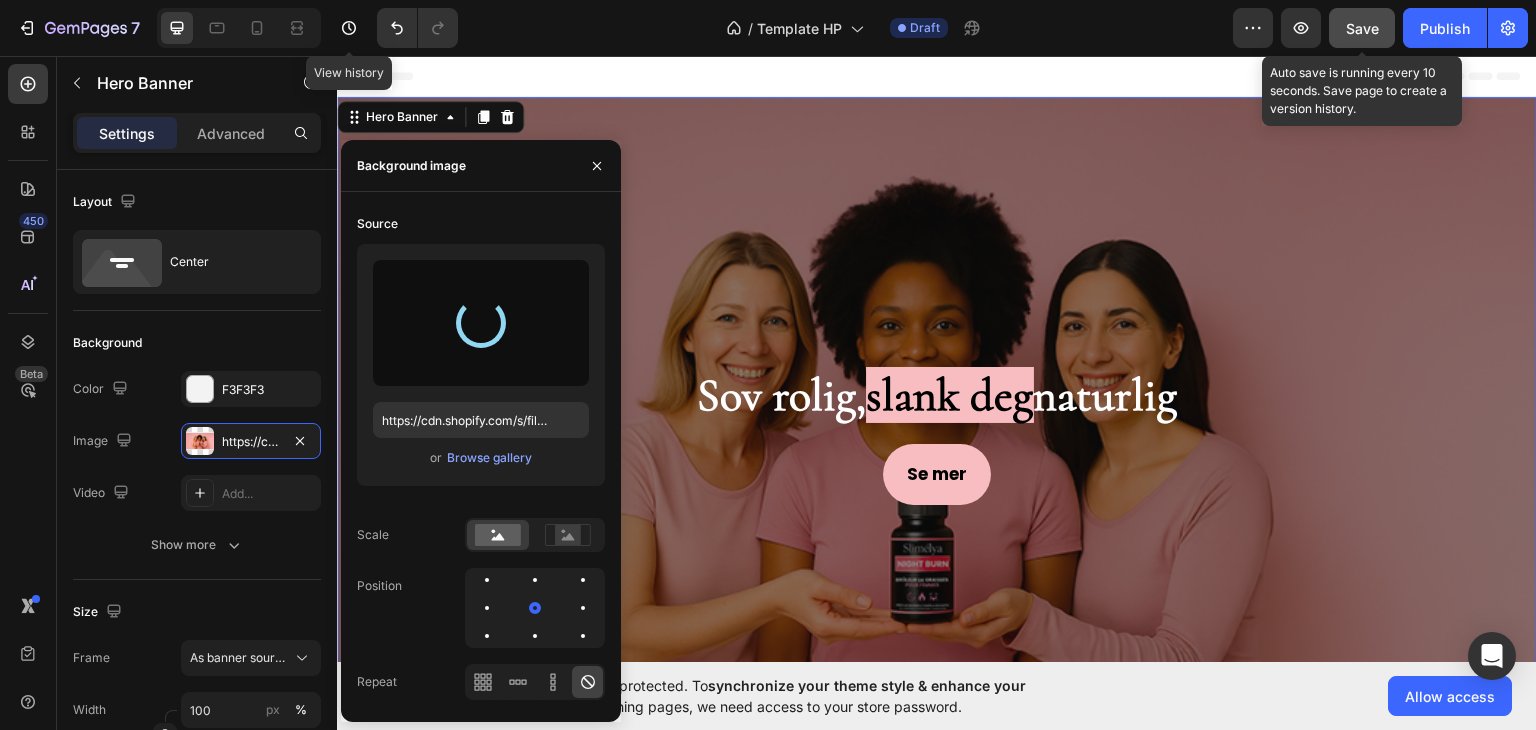 type on "https://cdn.shopify.com/s/files/1/0767/3118/7423/files/gempages_578144979218596626-50cd8223-1d04-42bb-b33f-c598578787fe.png" 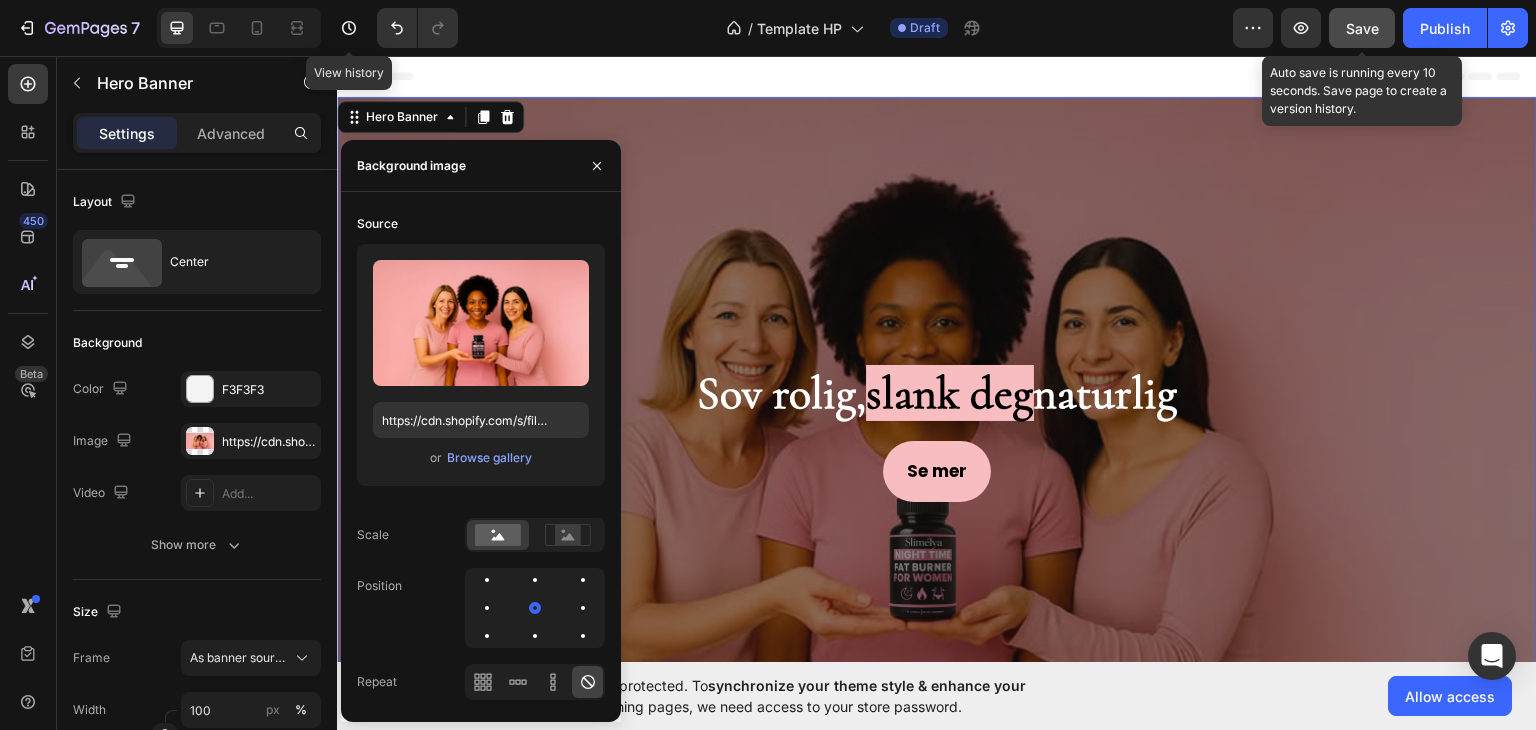 click on "Save" at bounding box center [1362, 28] 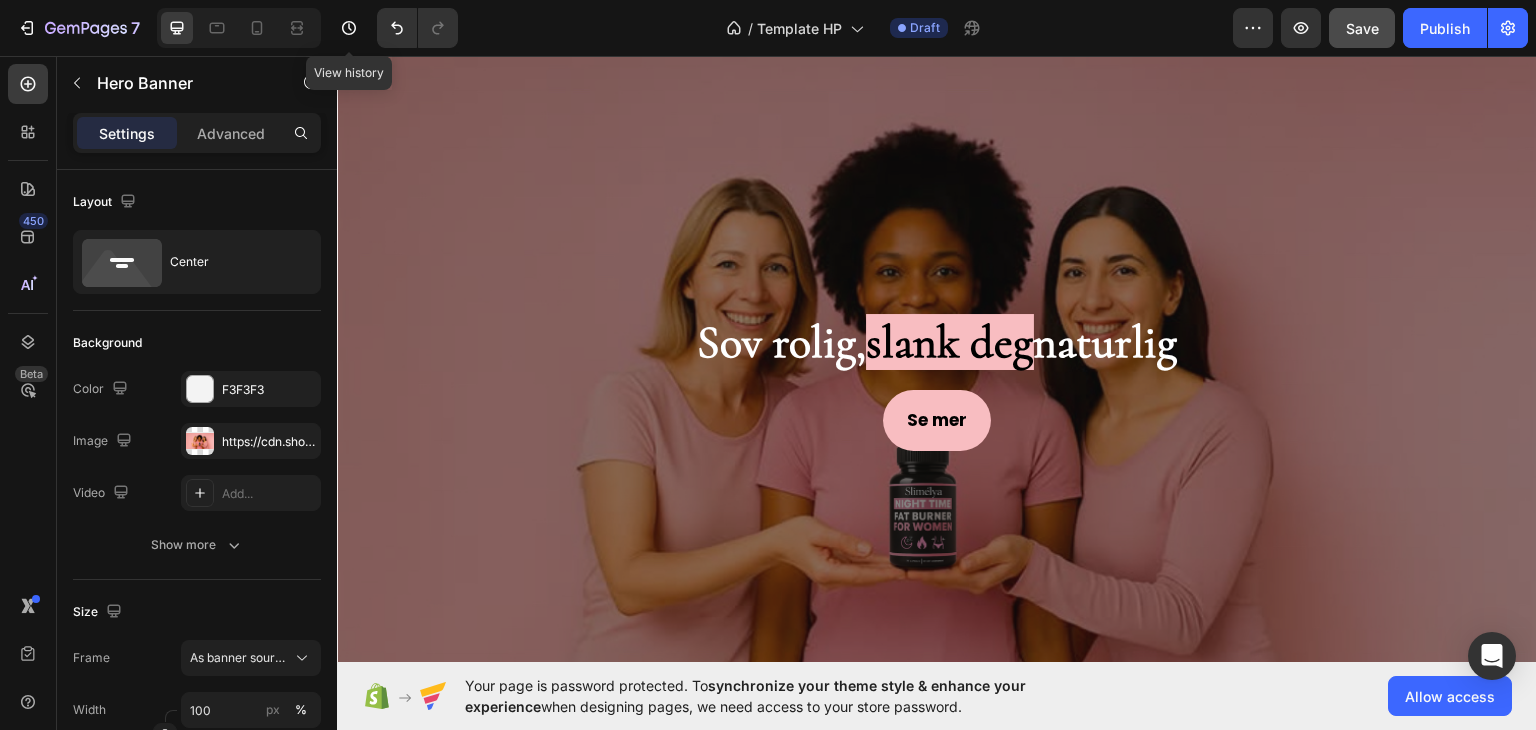 scroll, scrollTop: 0, scrollLeft: 0, axis: both 